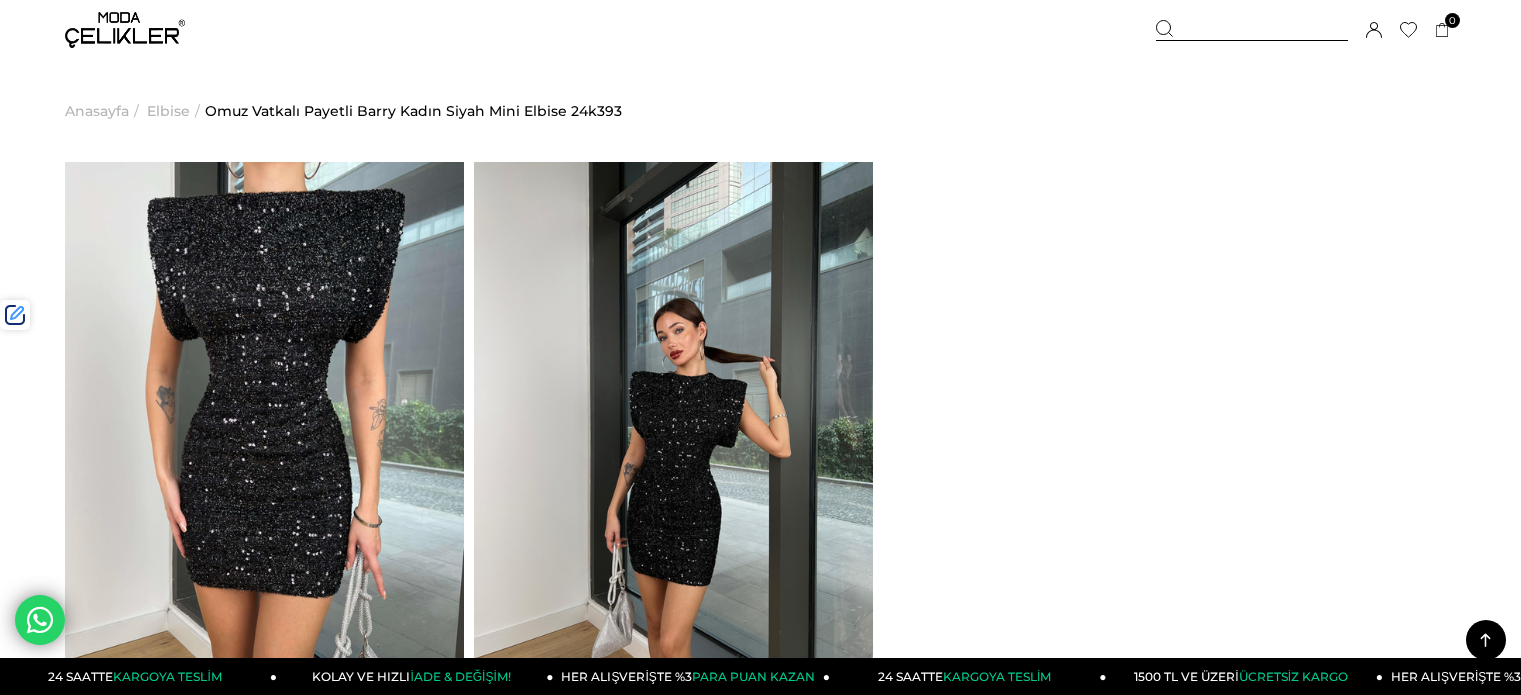 scroll, scrollTop: 1724, scrollLeft: 0, axis: vertical 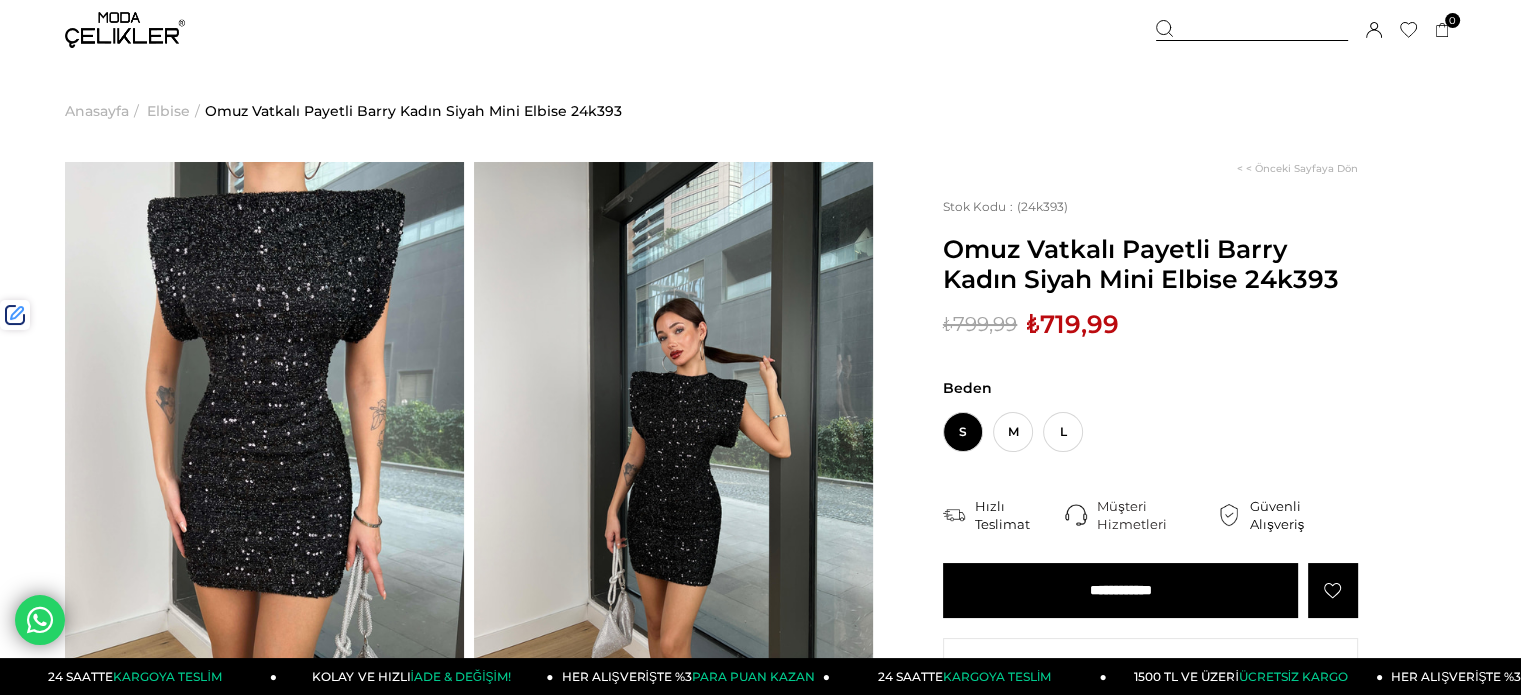 click at bounding box center [125, 30] 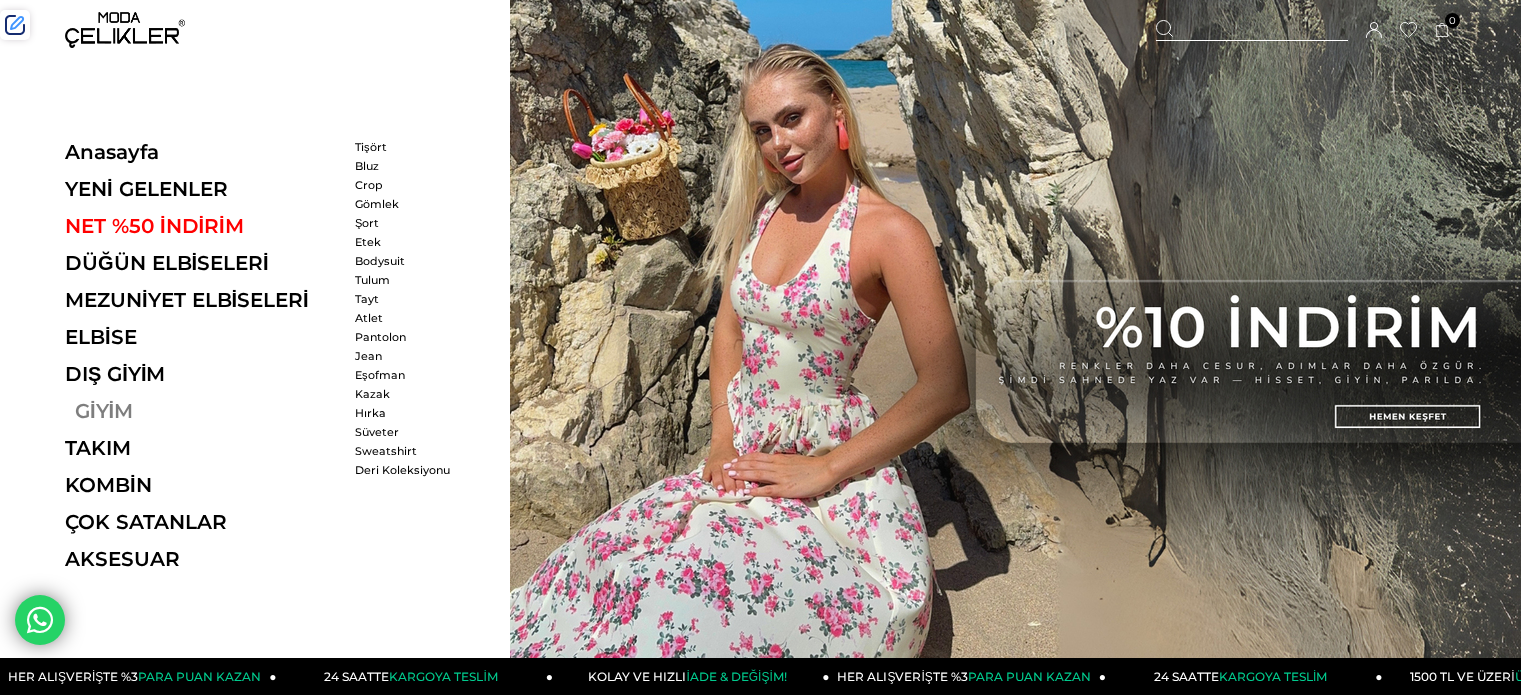 scroll, scrollTop: 0, scrollLeft: 0, axis: both 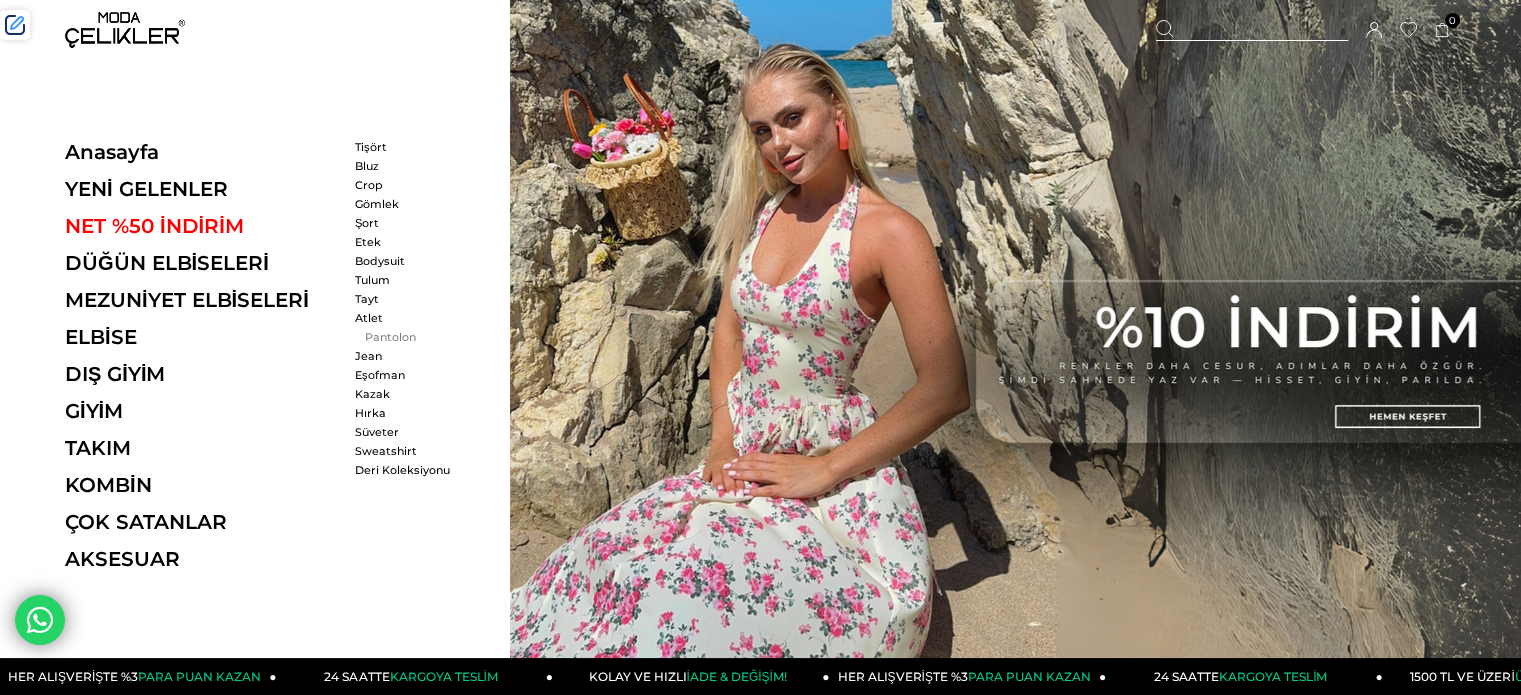 click on "Pantolon" at bounding box center (412, 337) 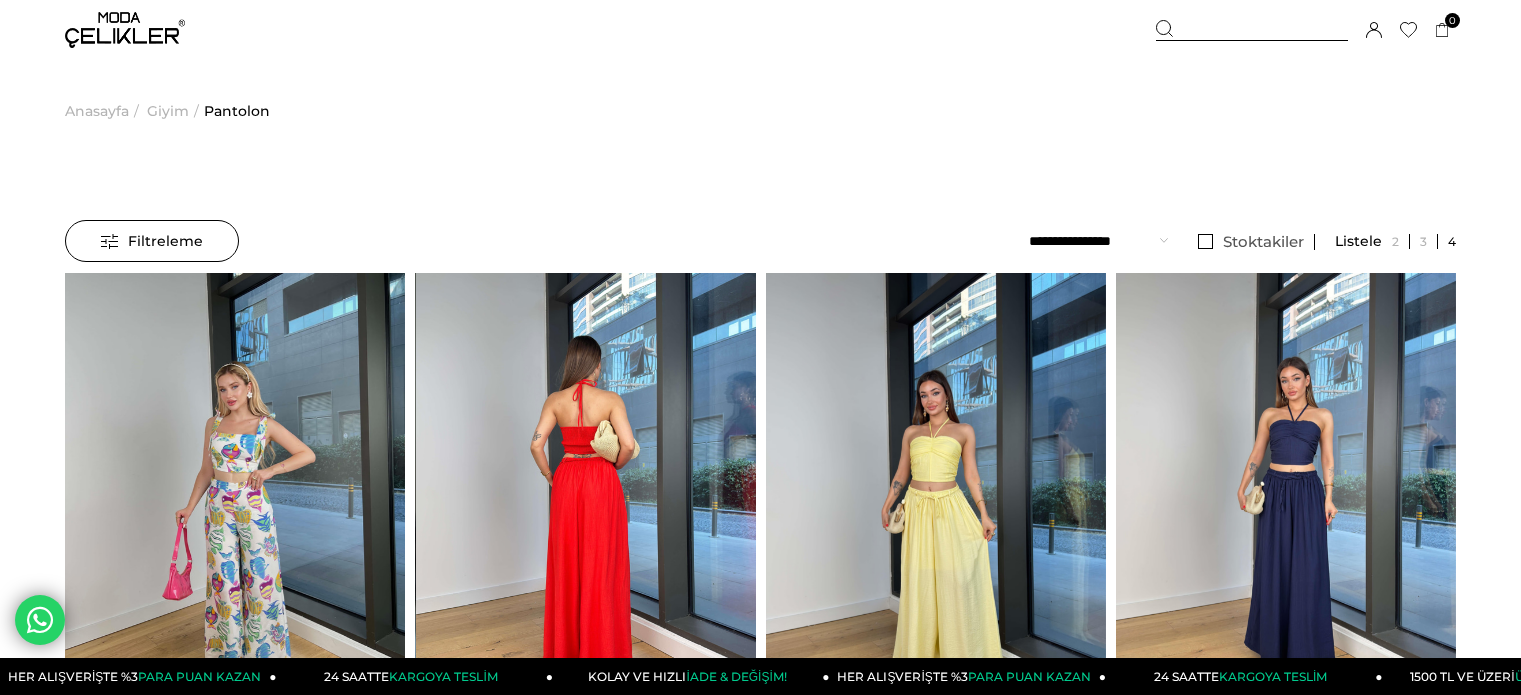 scroll, scrollTop: 0, scrollLeft: 0, axis: both 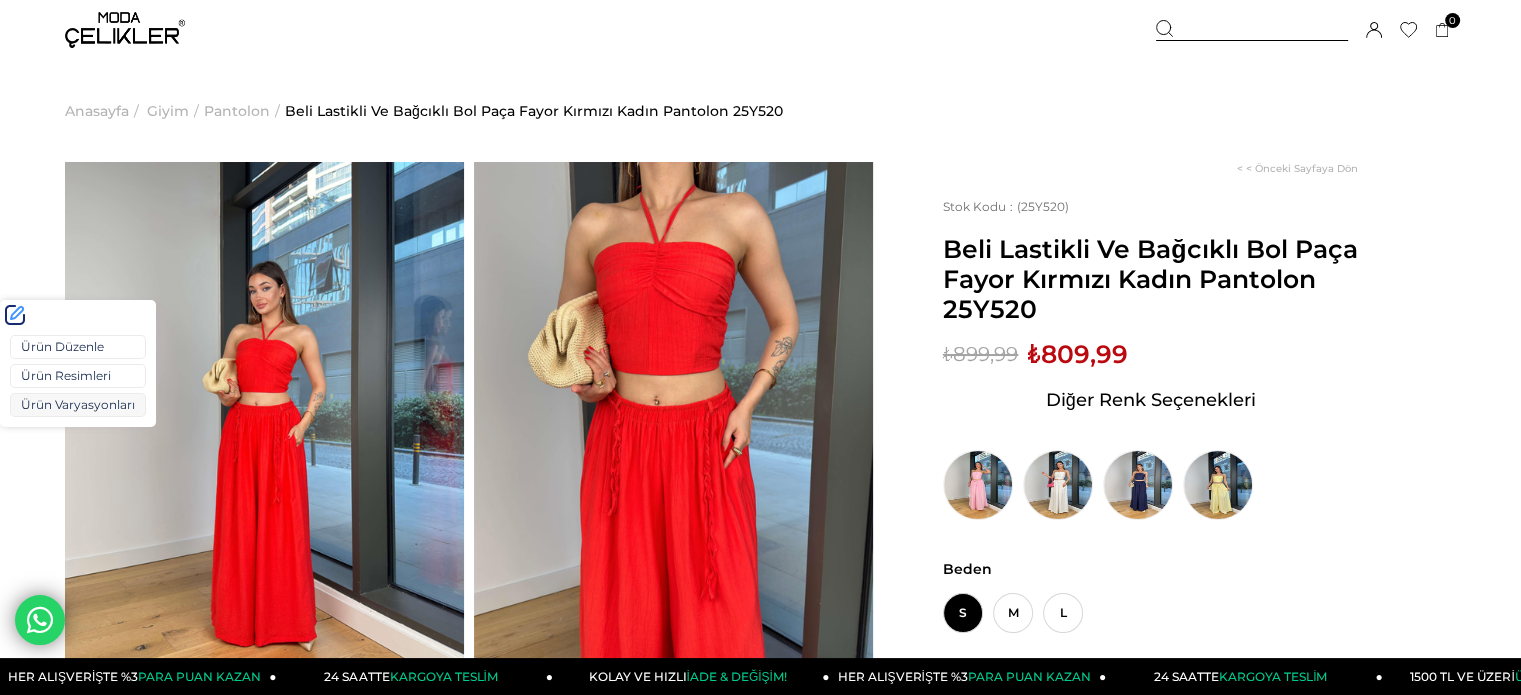 click on "Ürün Varyasyonları" at bounding box center (78, 405) 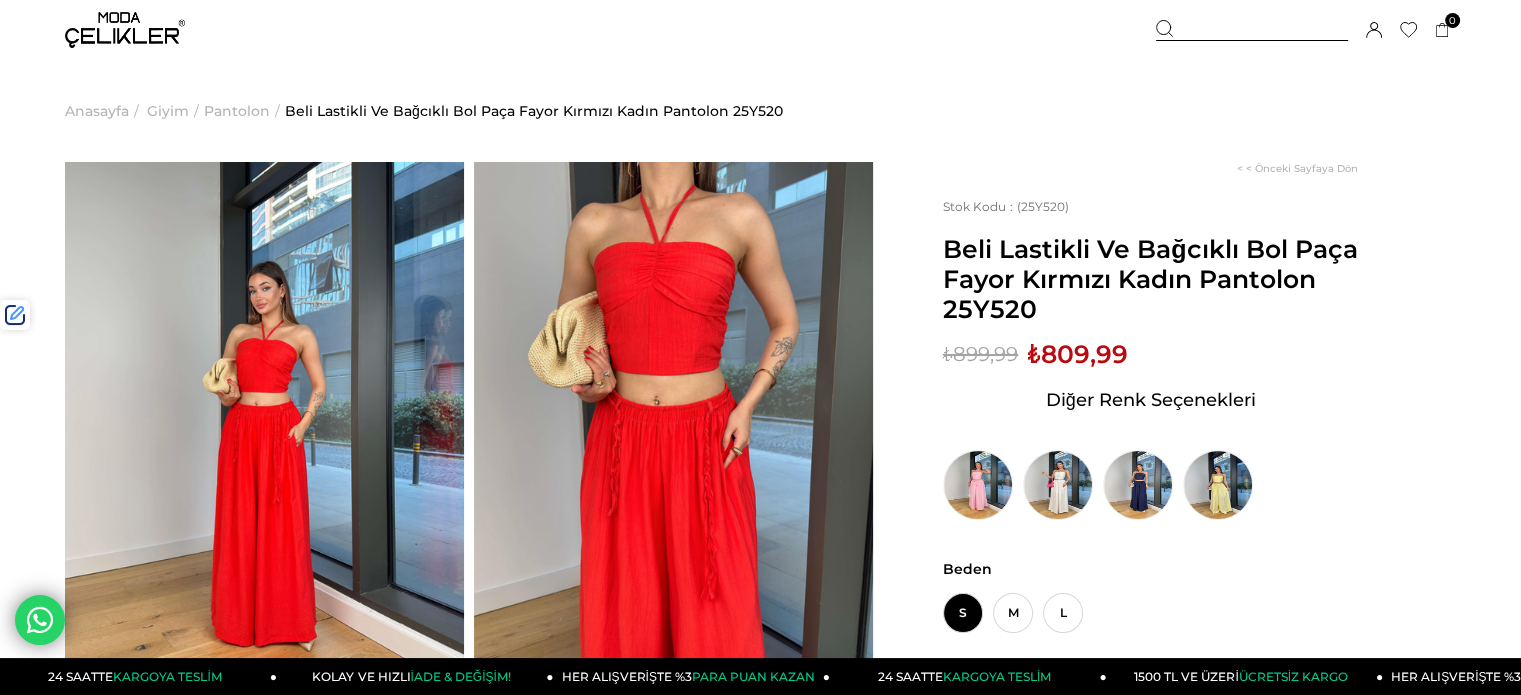 click at bounding box center (125, 30) 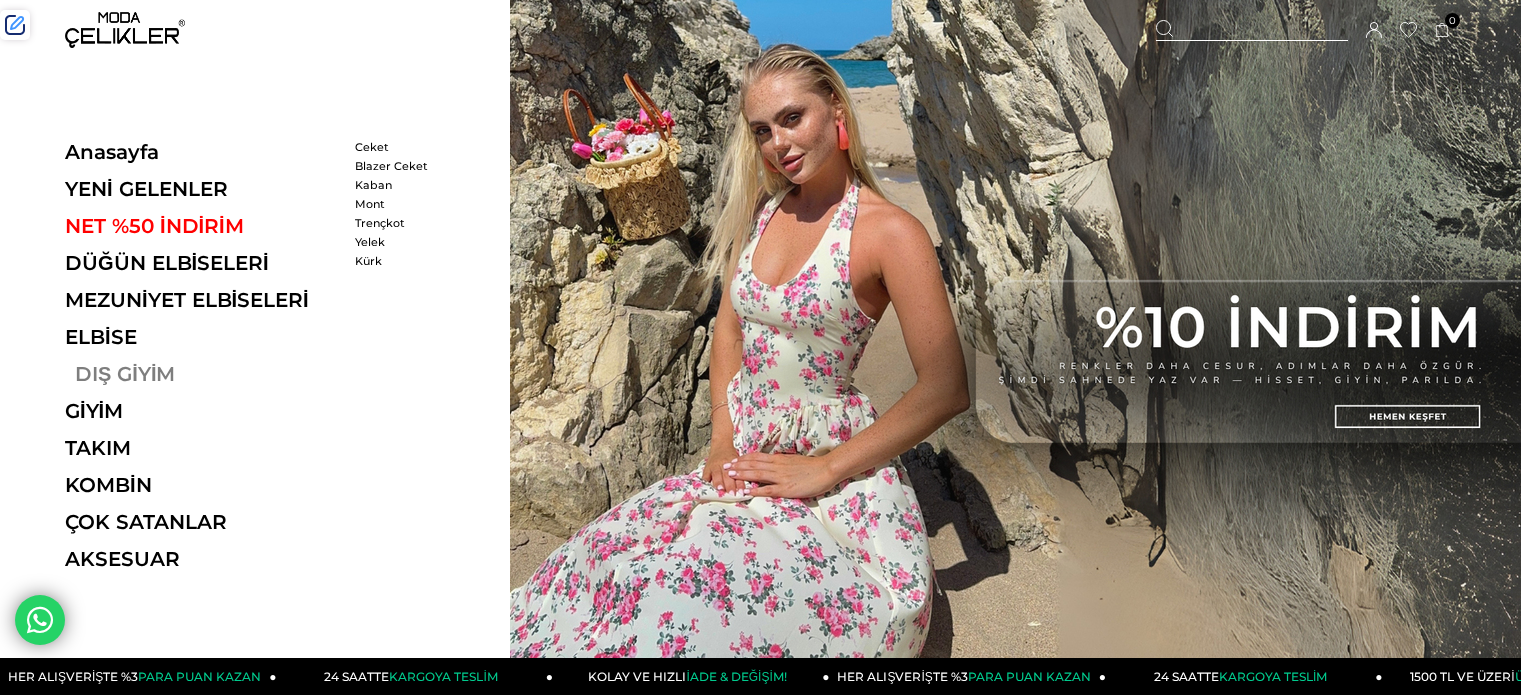 scroll, scrollTop: 0, scrollLeft: 0, axis: both 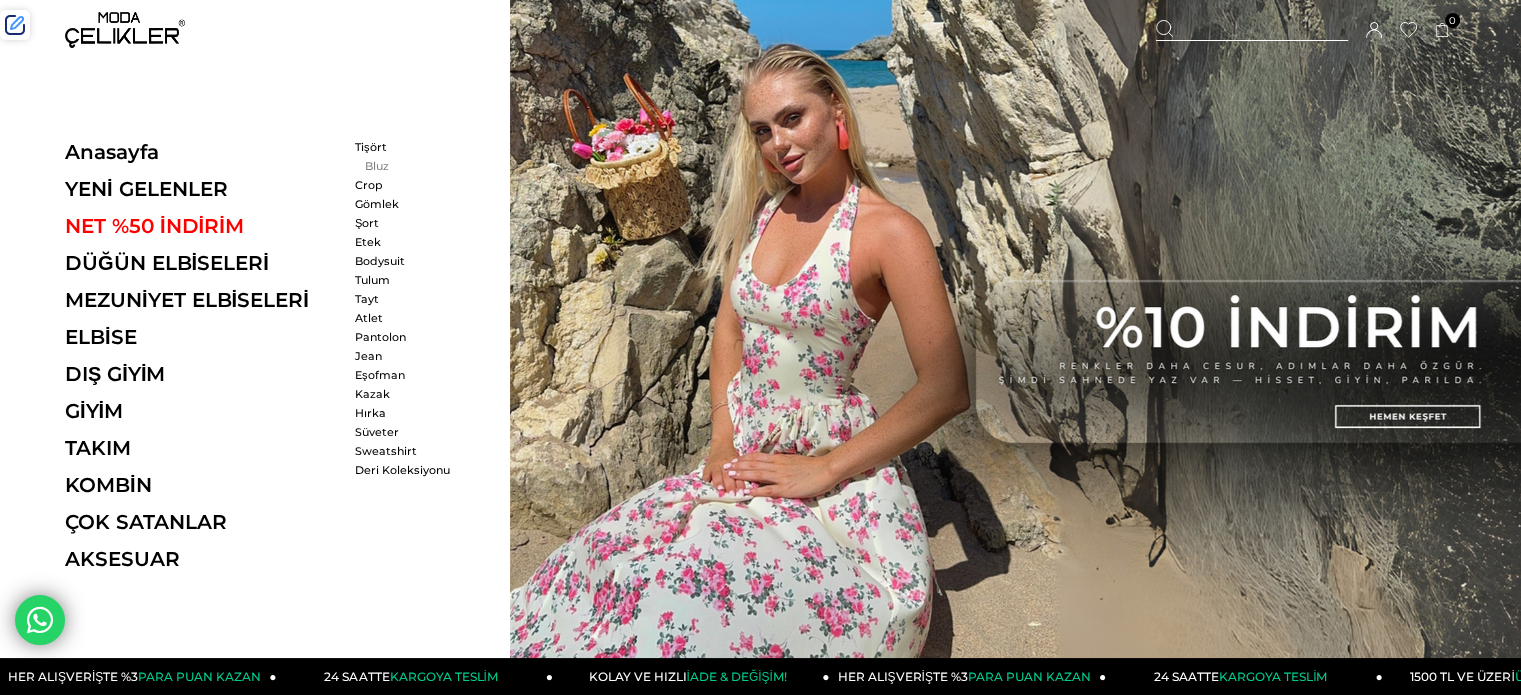 click on "Bluz" at bounding box center (412, 166) 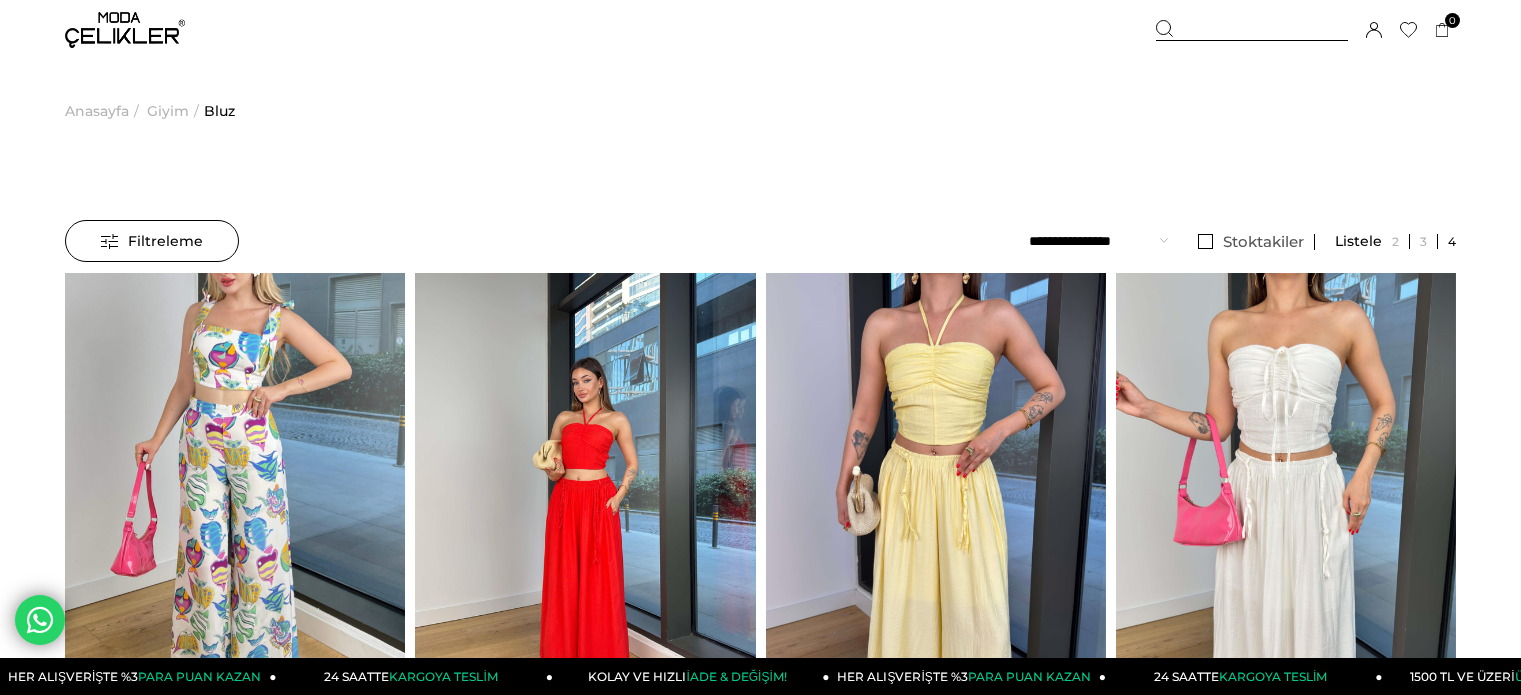 click at bounding box center (585, 499) 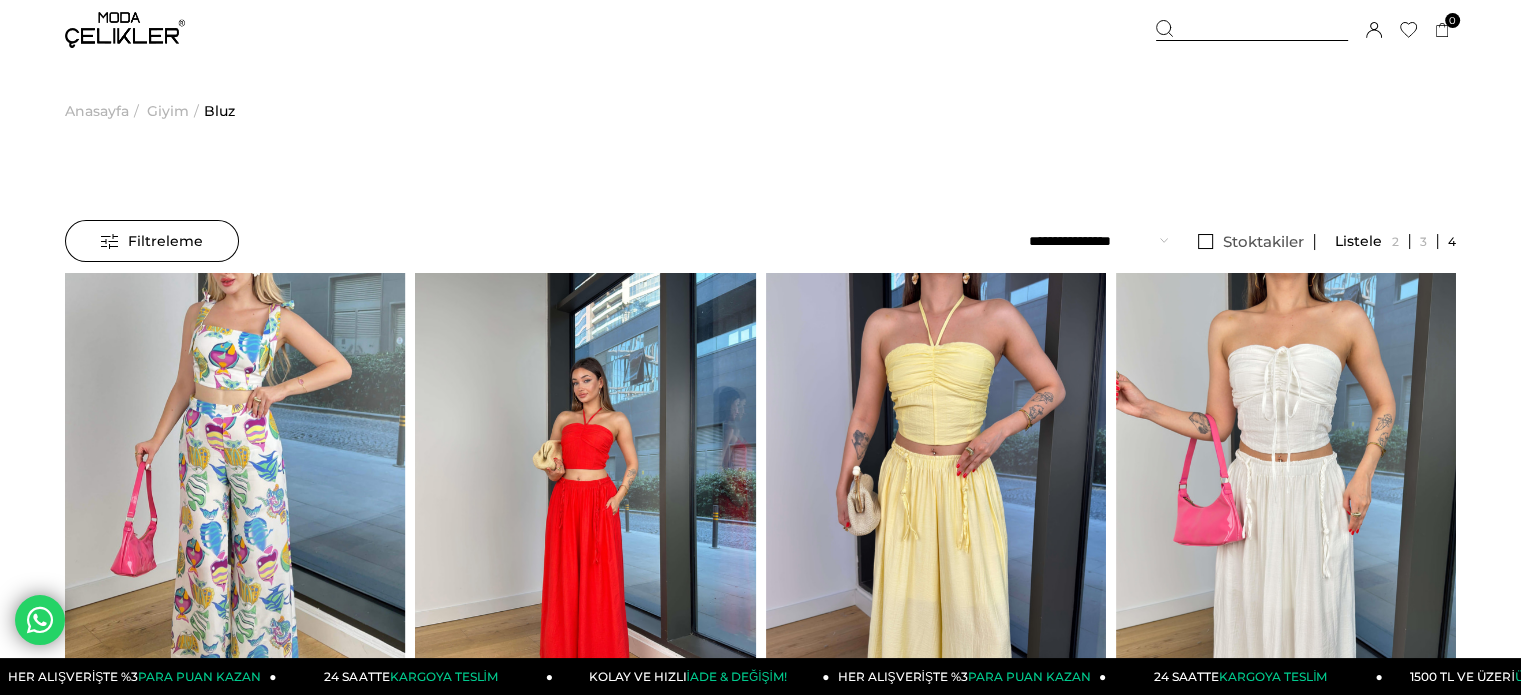 scroll, scrollTop: 0, scrollLeft: 0, axis: both 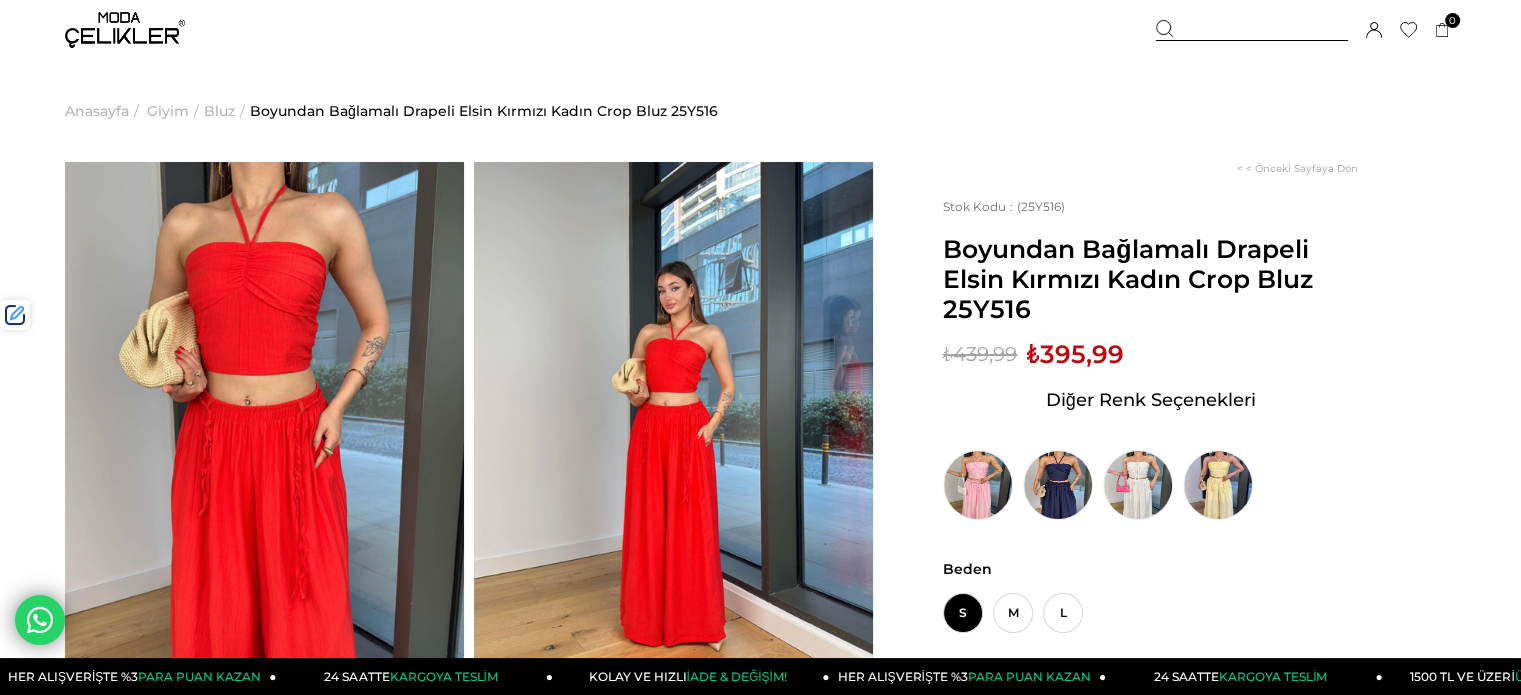 click on "Ürün Varyasyonları" at bounding box center [0, 0] 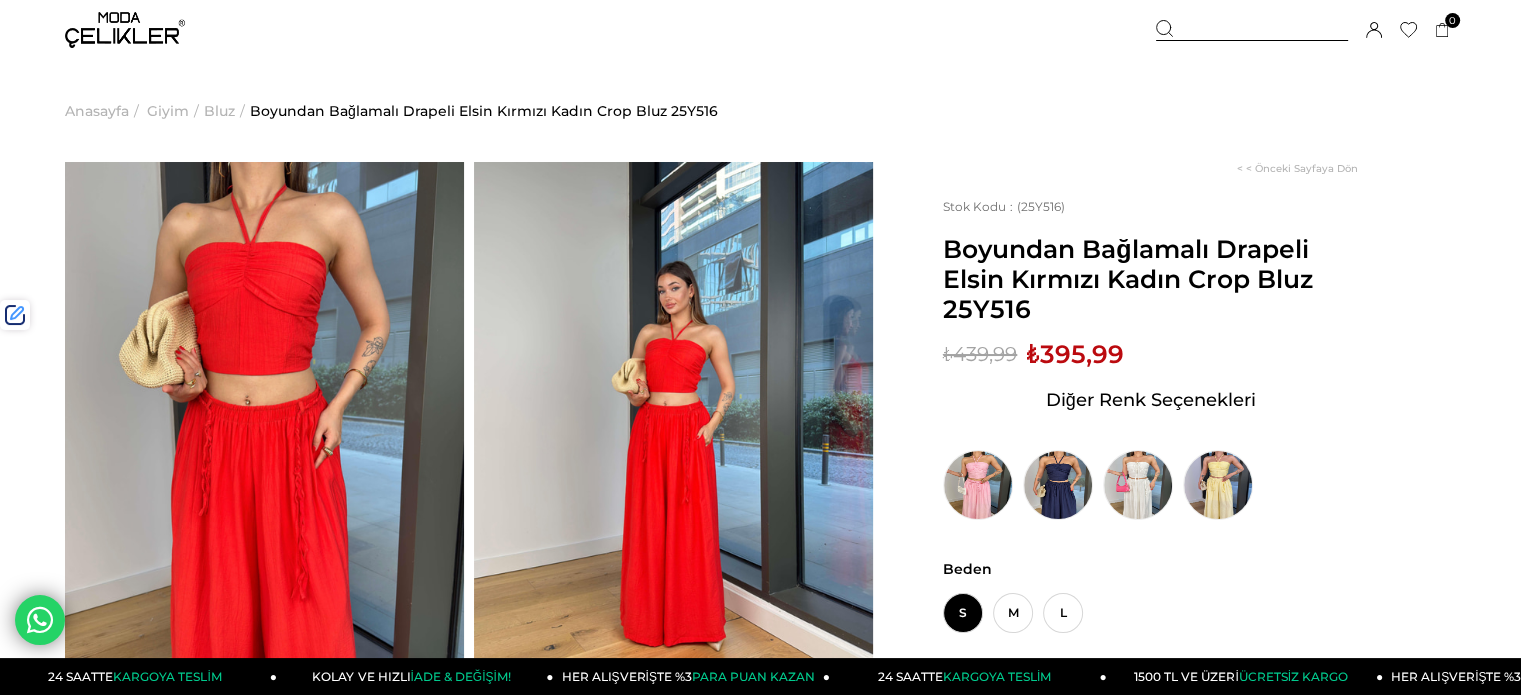 click at bounding box center (1252, 30) 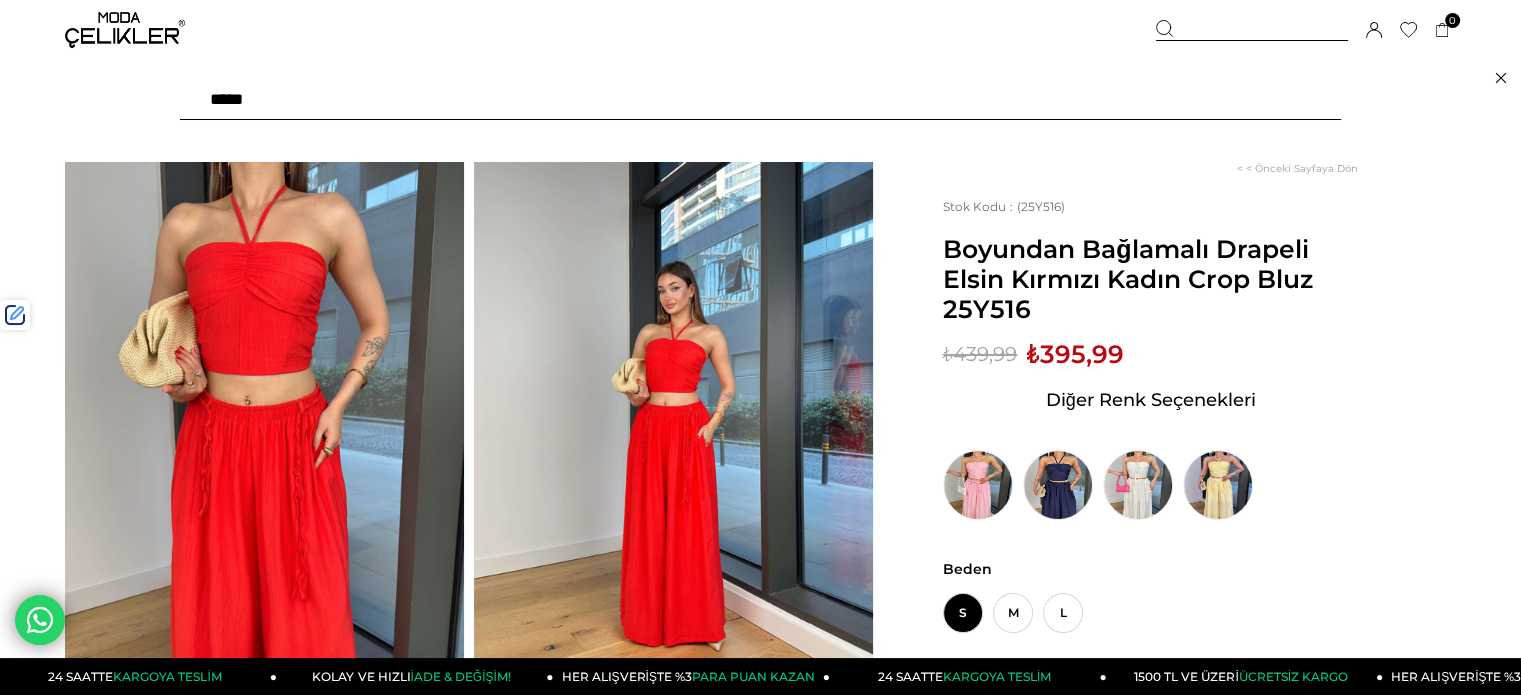 click at bounding box center (760, 100) 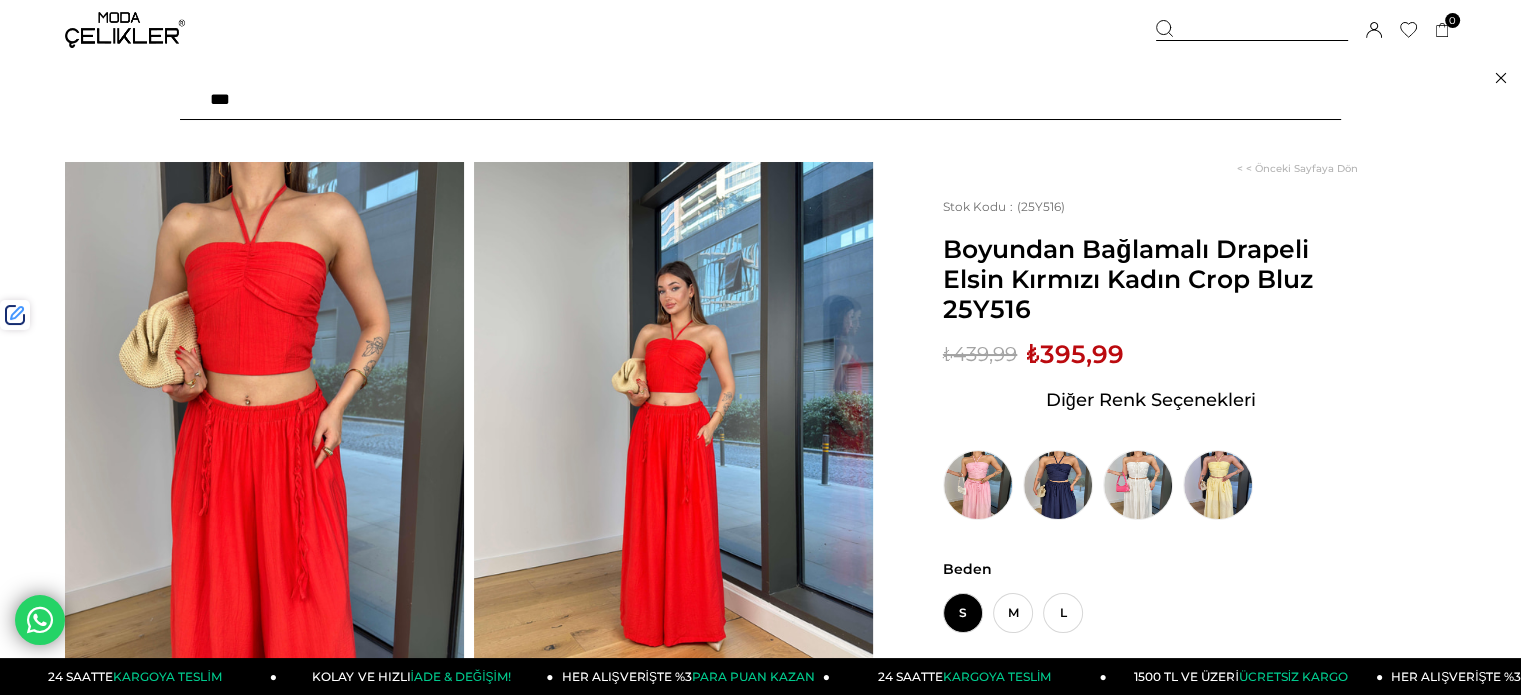 type on "****" 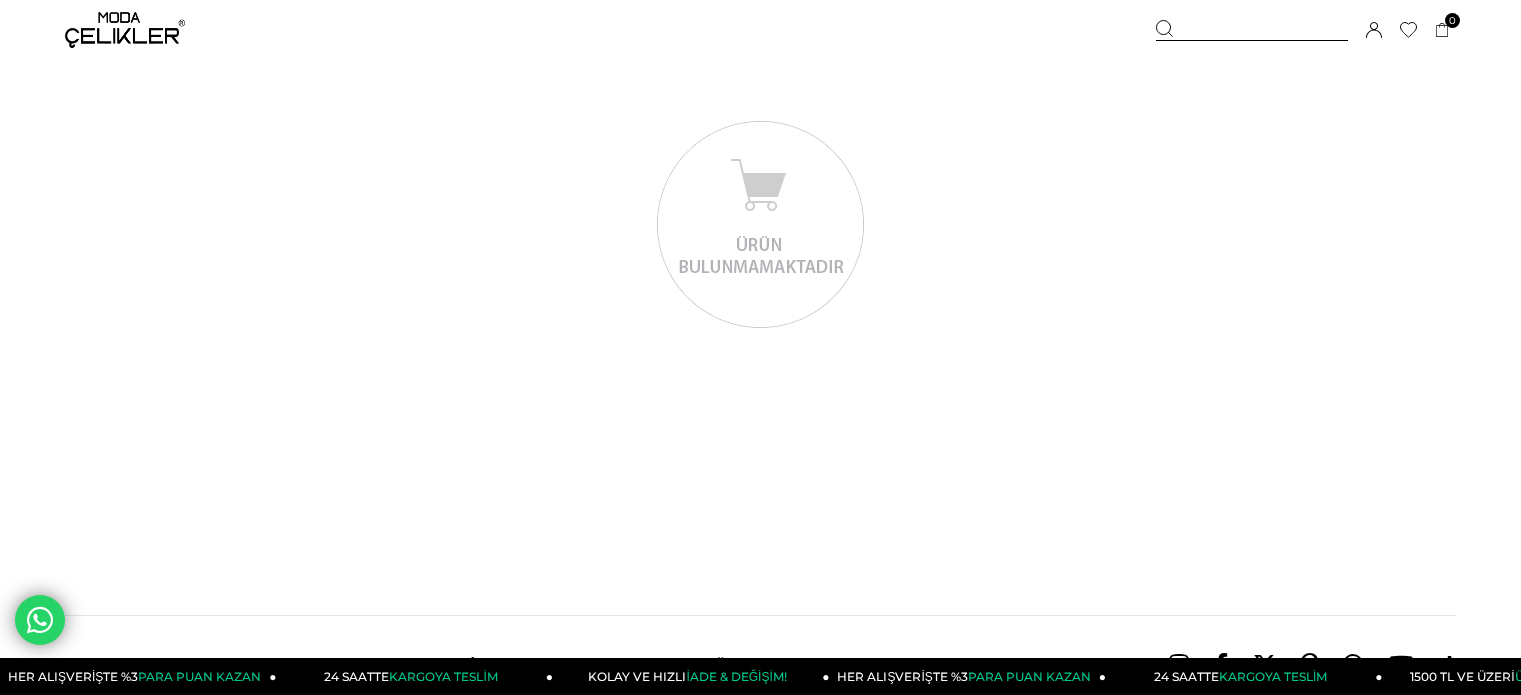 scroll, scrollTop: 0, scrollLeft: 0, axis: both 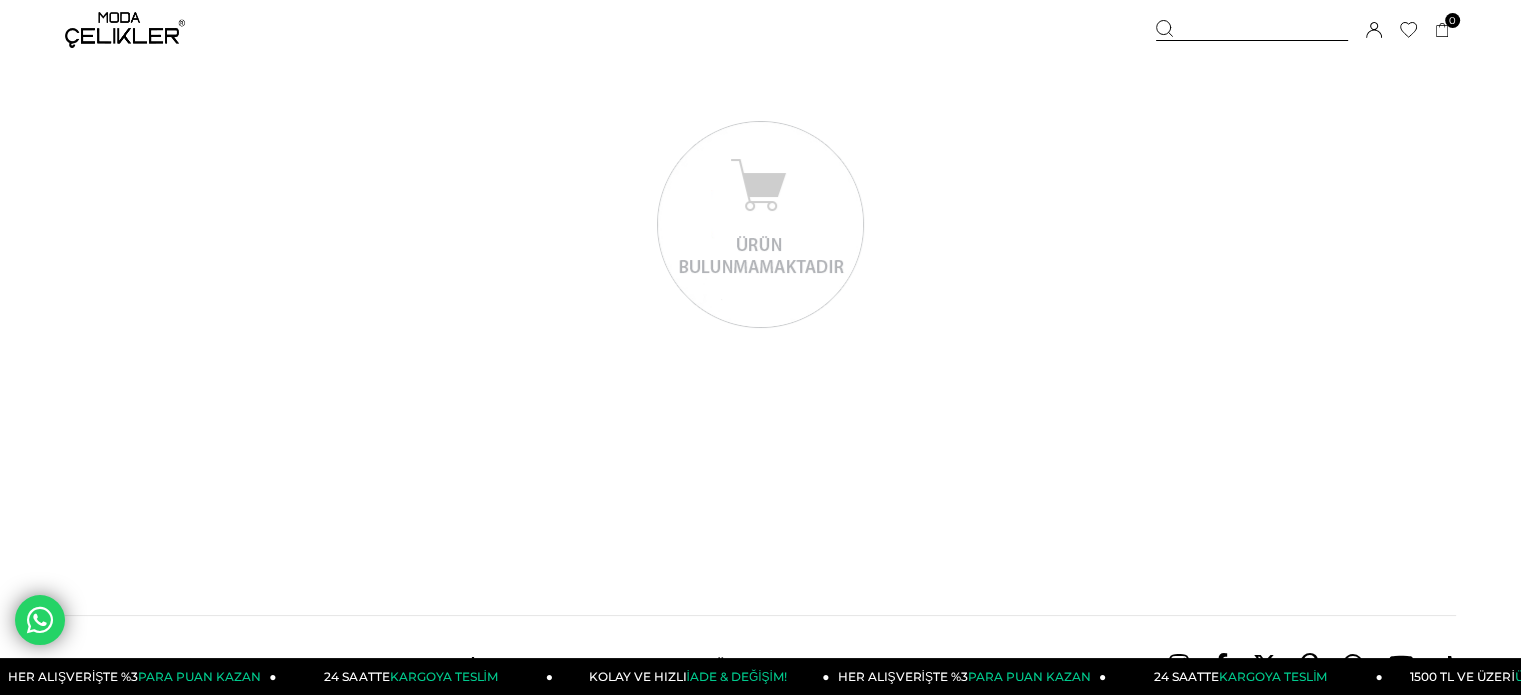 click at bounding box center (1252, 30) 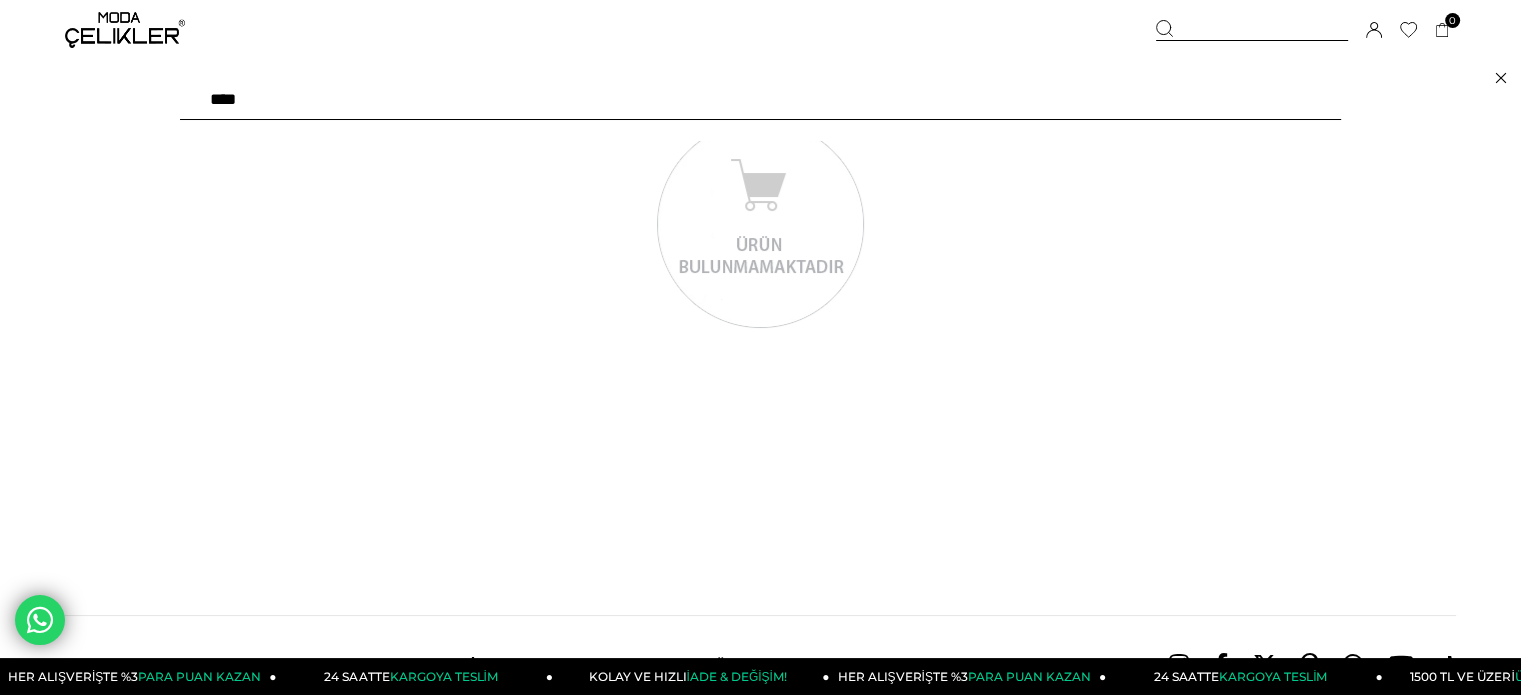 click on "****" at bounding box center [760, 100] 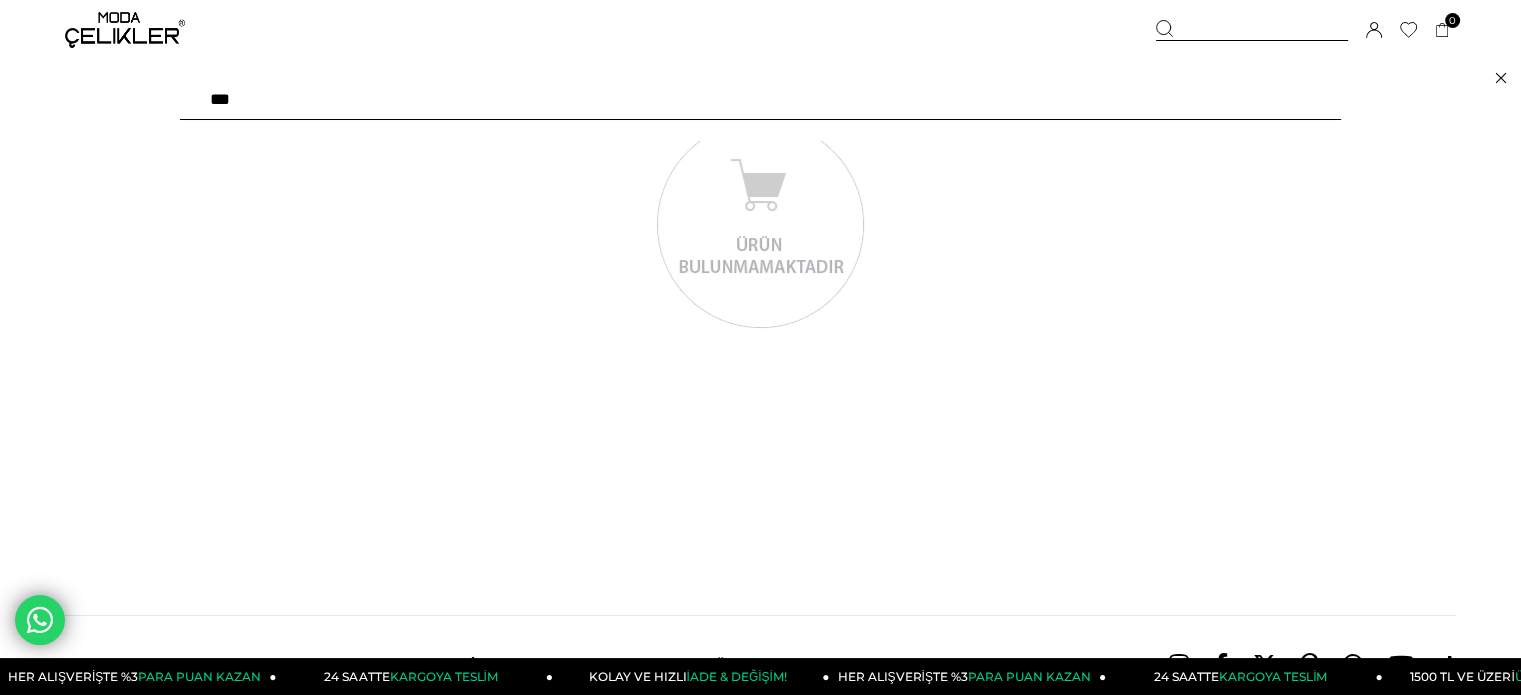 type on "****" 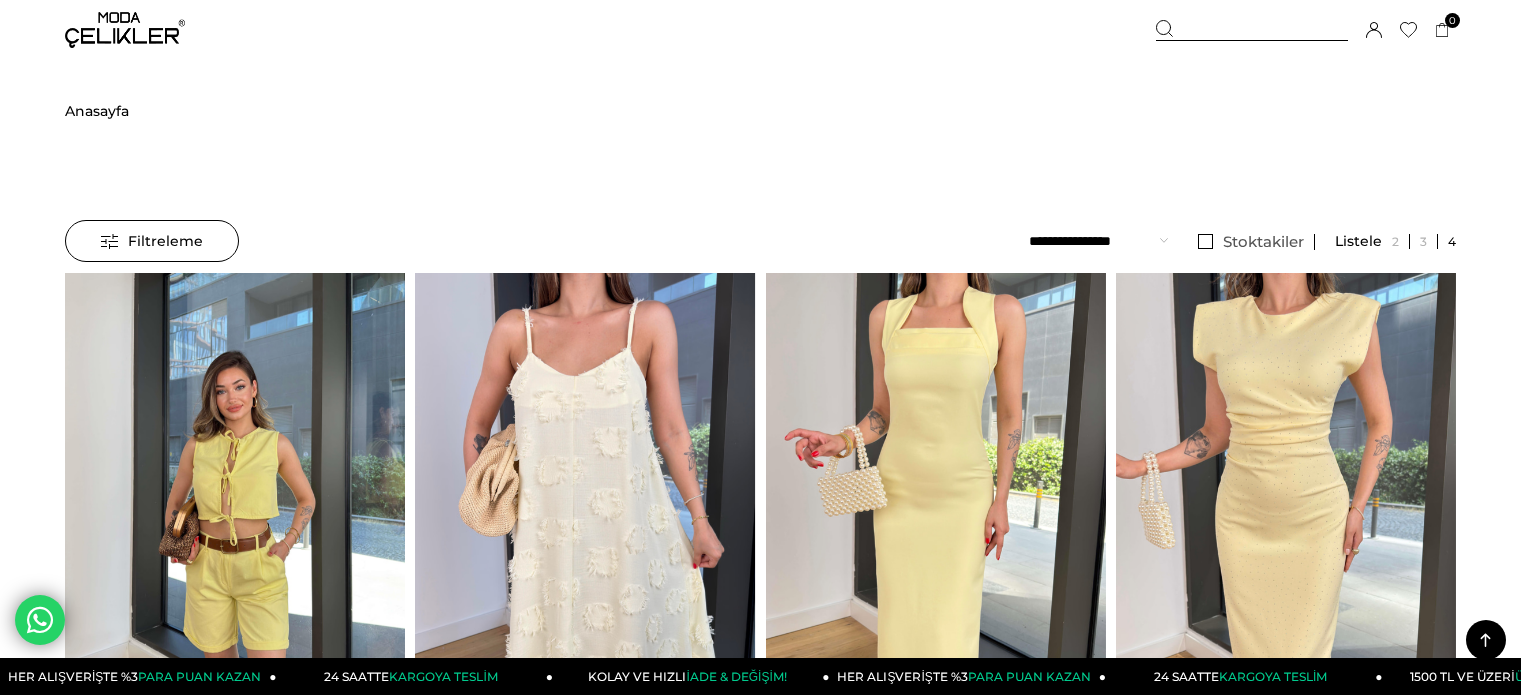 scroll, scrollTop: 800, scrollLeft: 0, axis: vertical 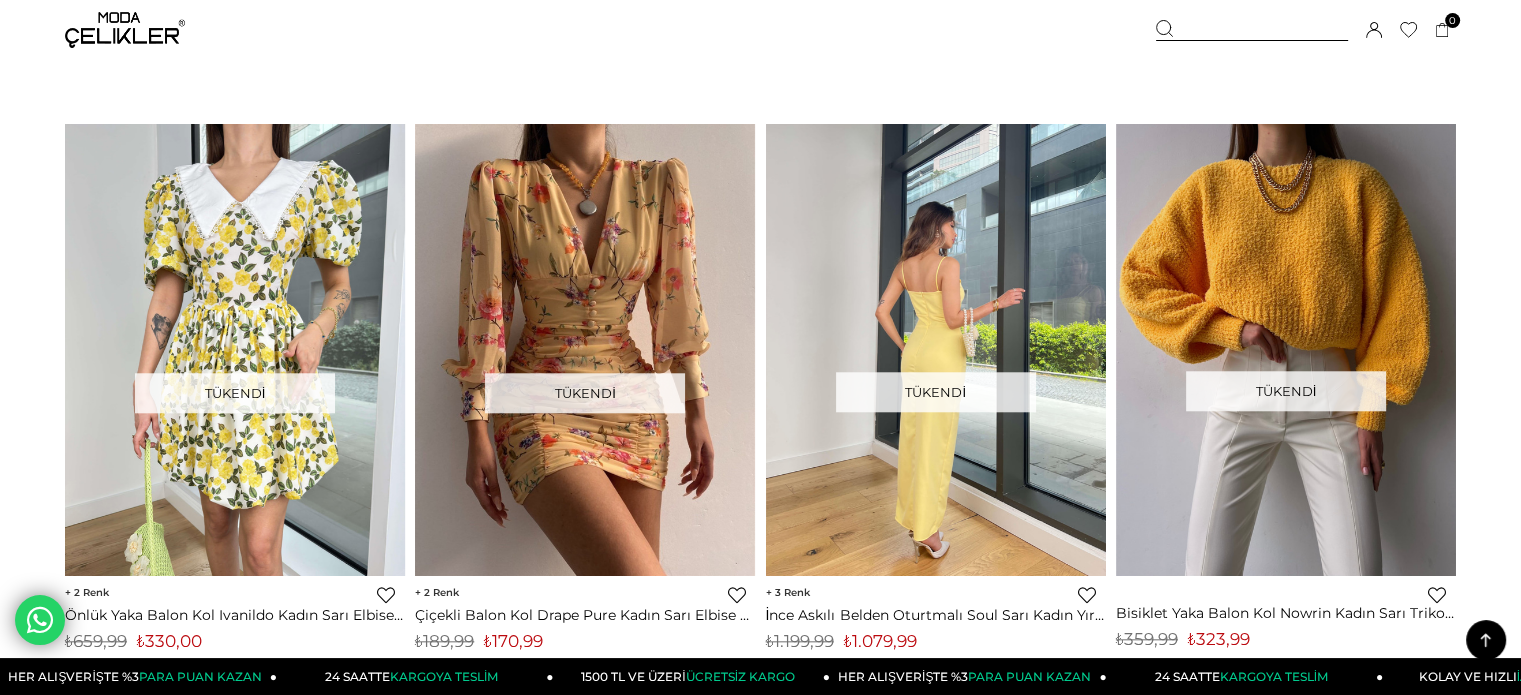 click at bounding box center (936, 350) 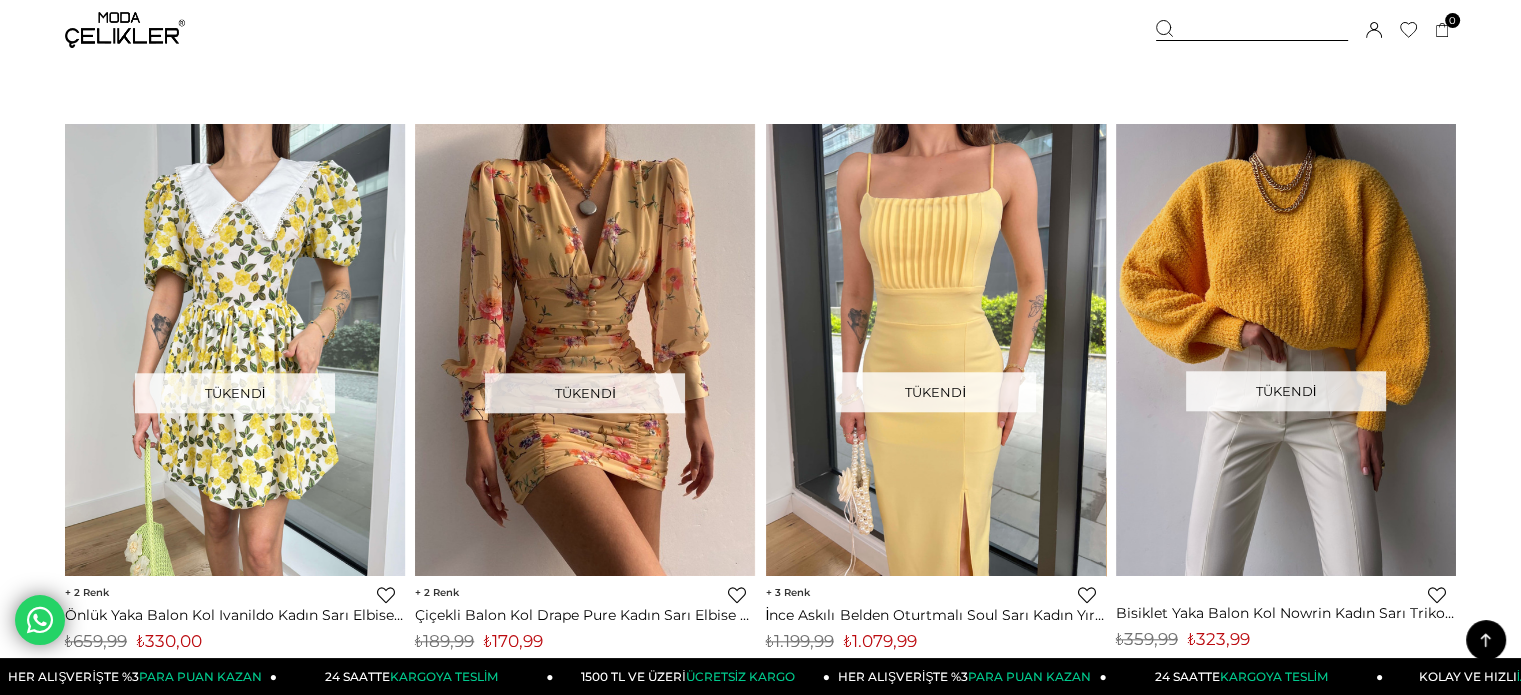 click at bounding box center (936, 350) 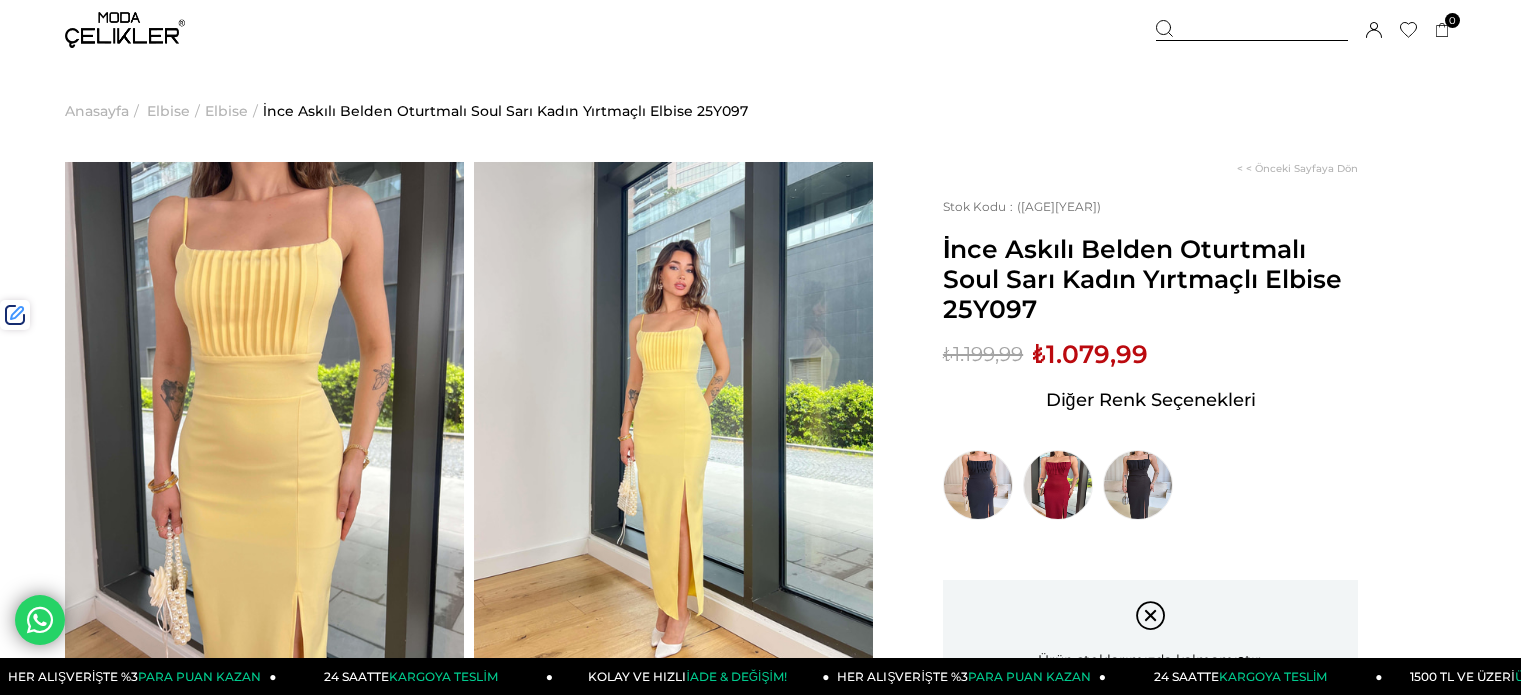 scroll, scrollTop: 0, scrollLeft: 0, axis: both 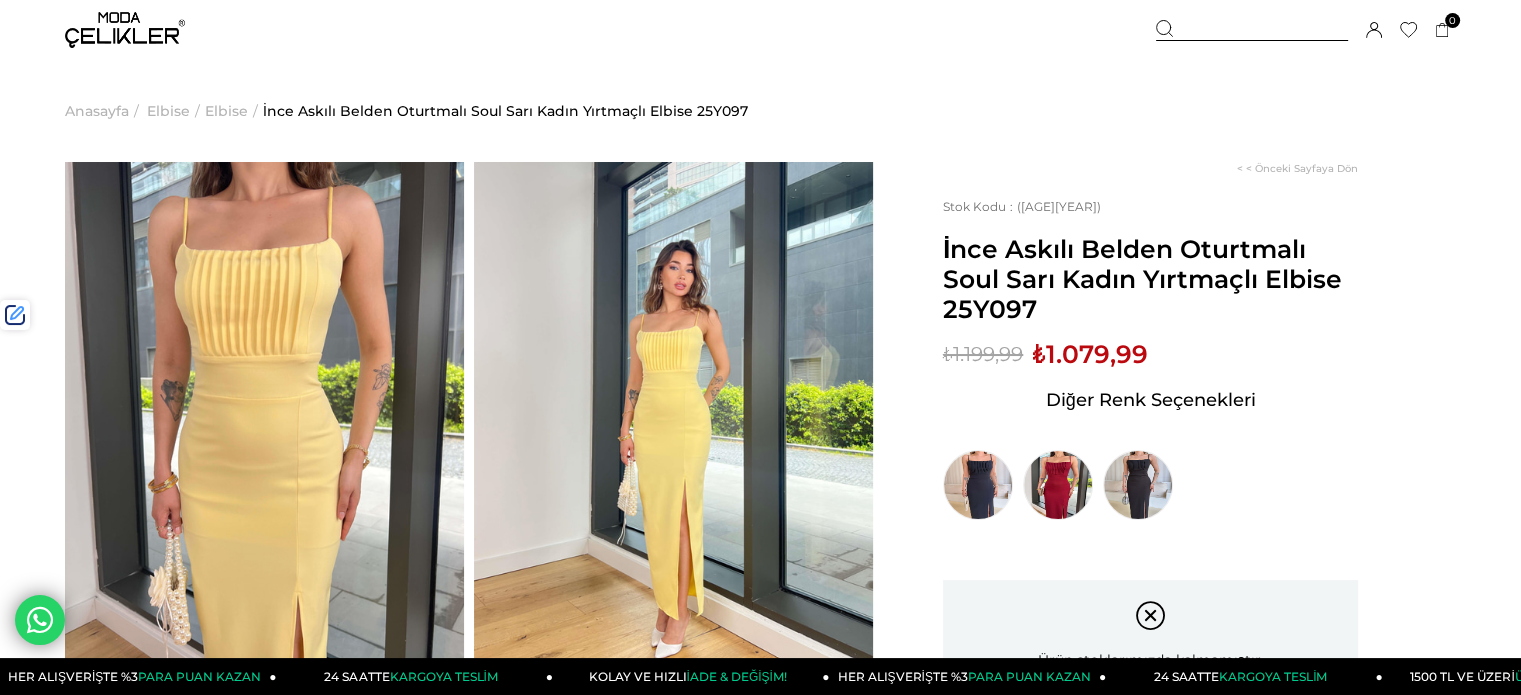 click on "İnce Askılı Belden Oturtmalı Soul Sarı Kadın Yırtmaçlı Elbise 25Y097" at bounding box center [1150, 279] 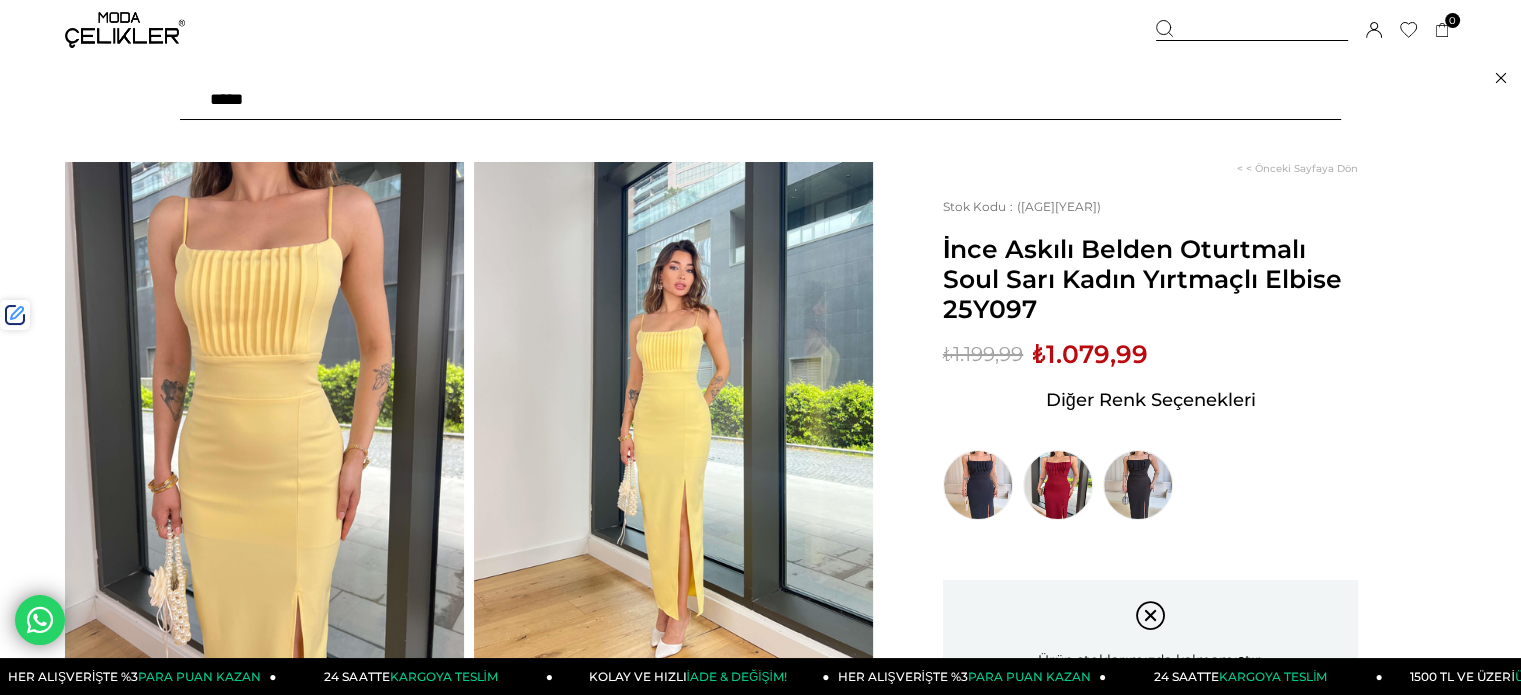 click at bounding box center [760, 100] 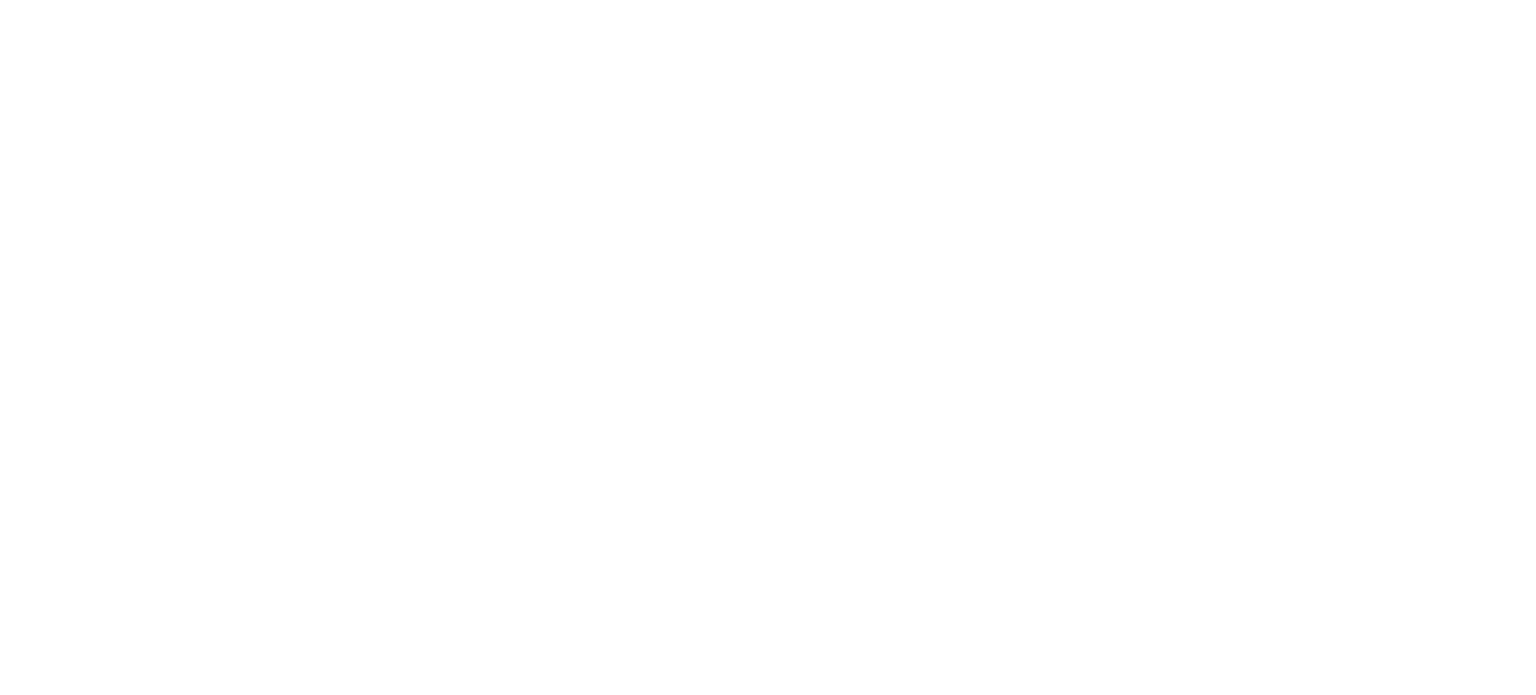 scroll, scrollTop: 0, scrollLeft: 0, axis: both 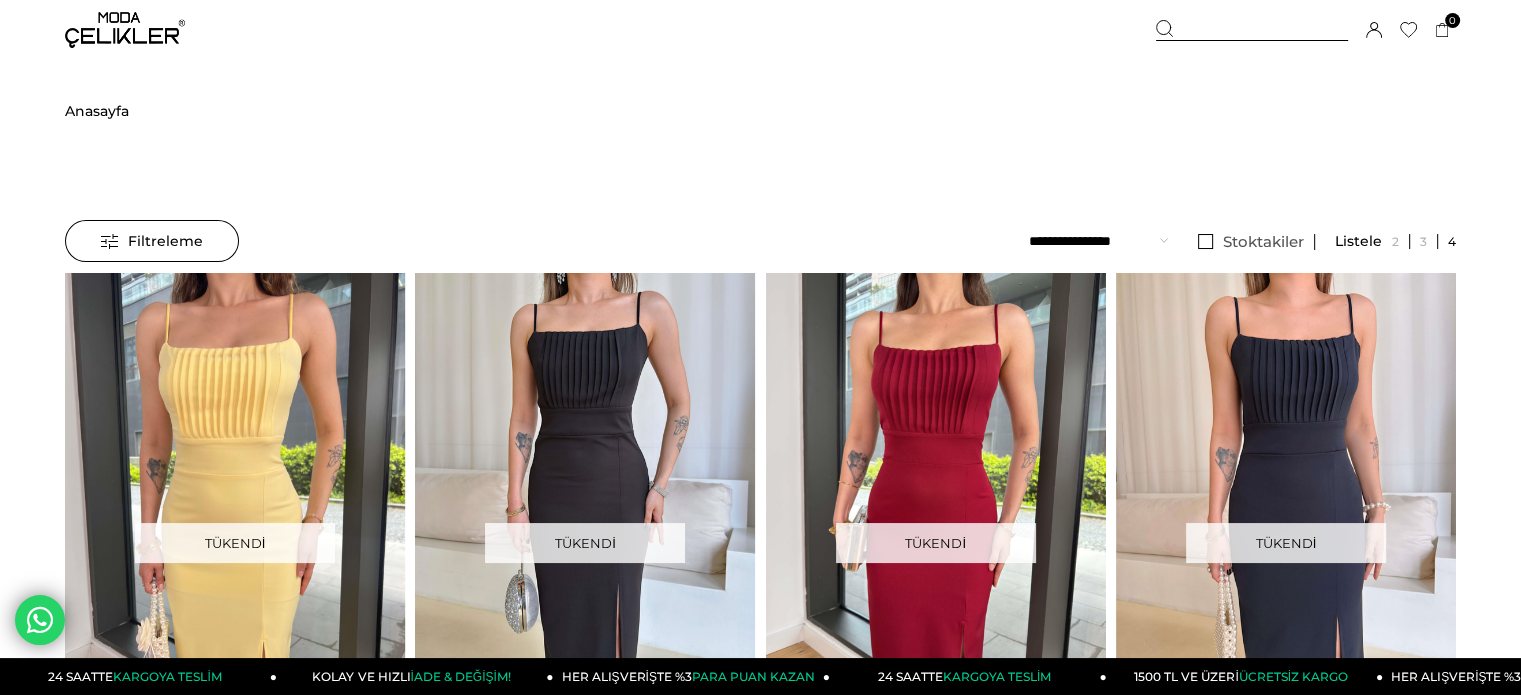 click at bounding box center (1252, 30) 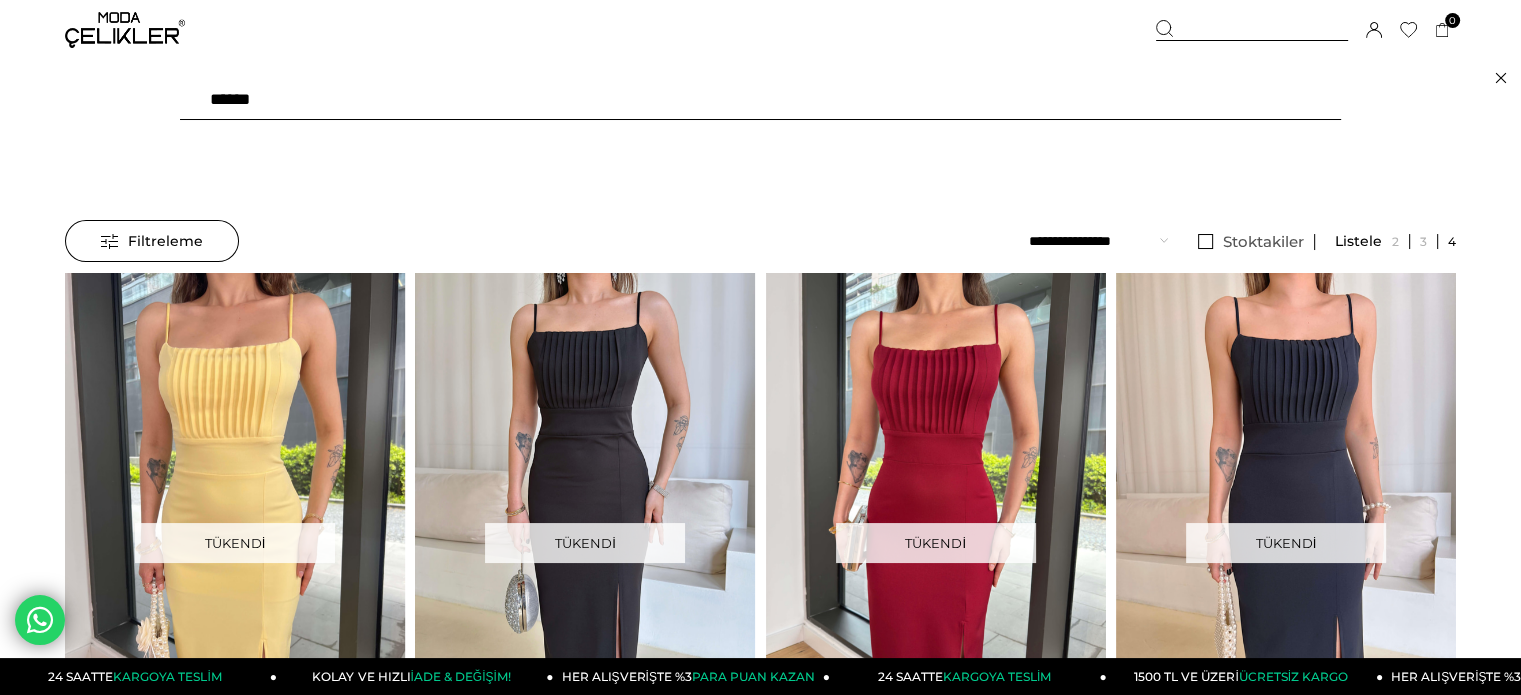 click on "******" at bounding box center (760, 100) 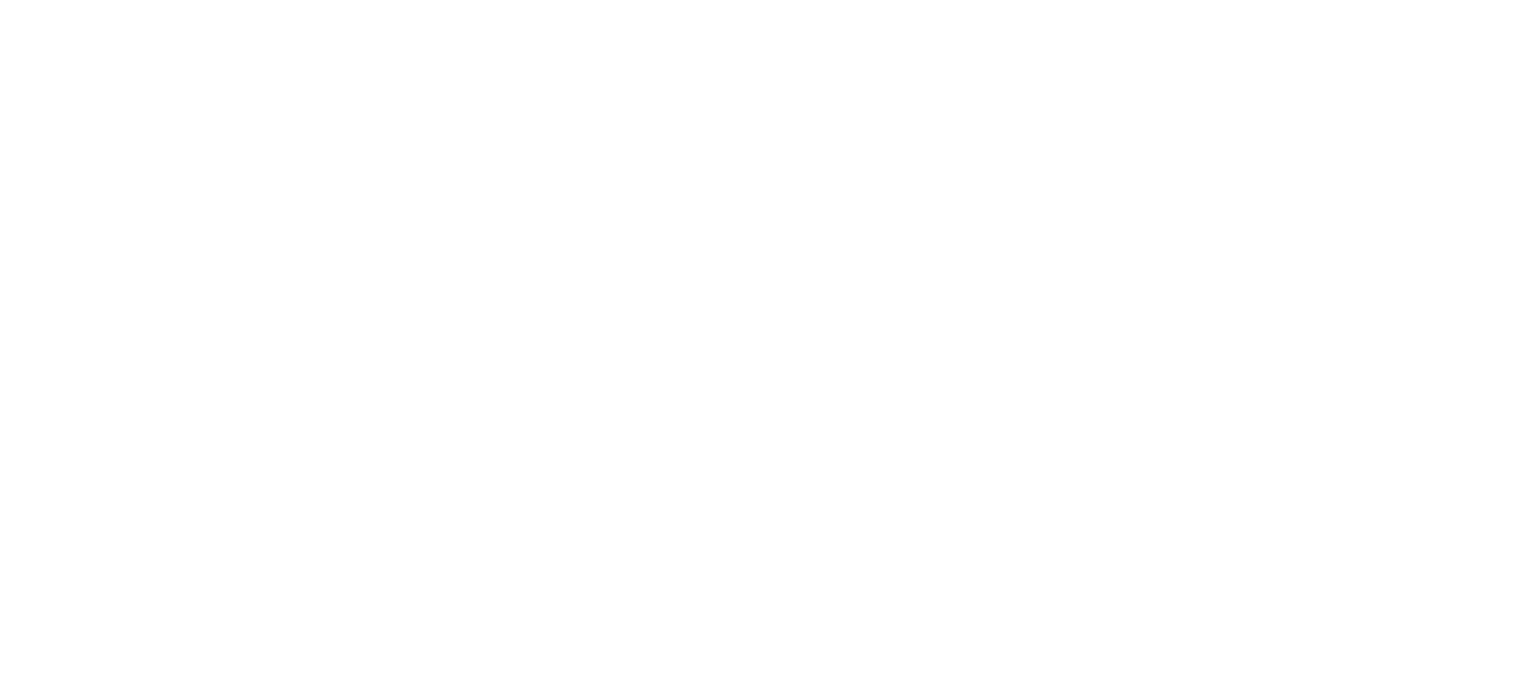 scroll, scrollTop: 0, scrollLeft: 0, axis: both 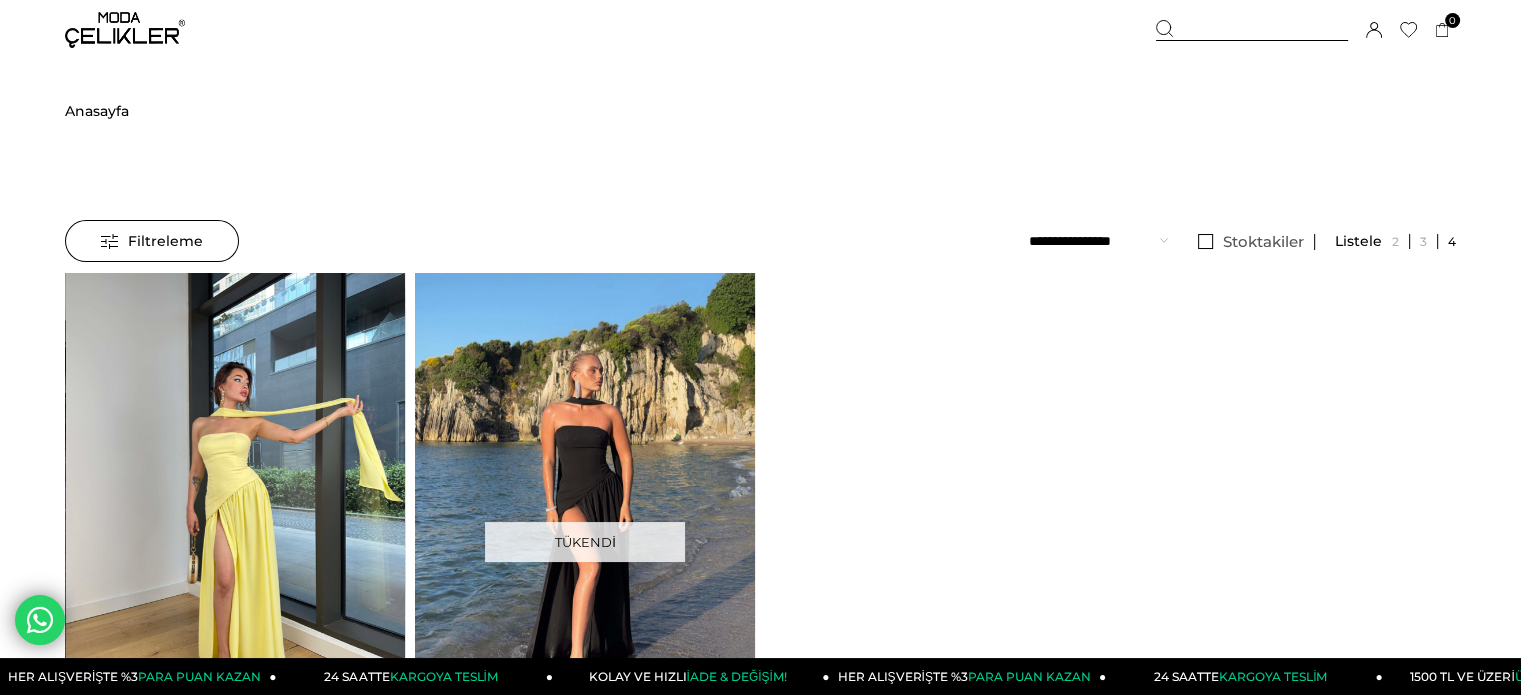 click at bounding box center [236, 499] 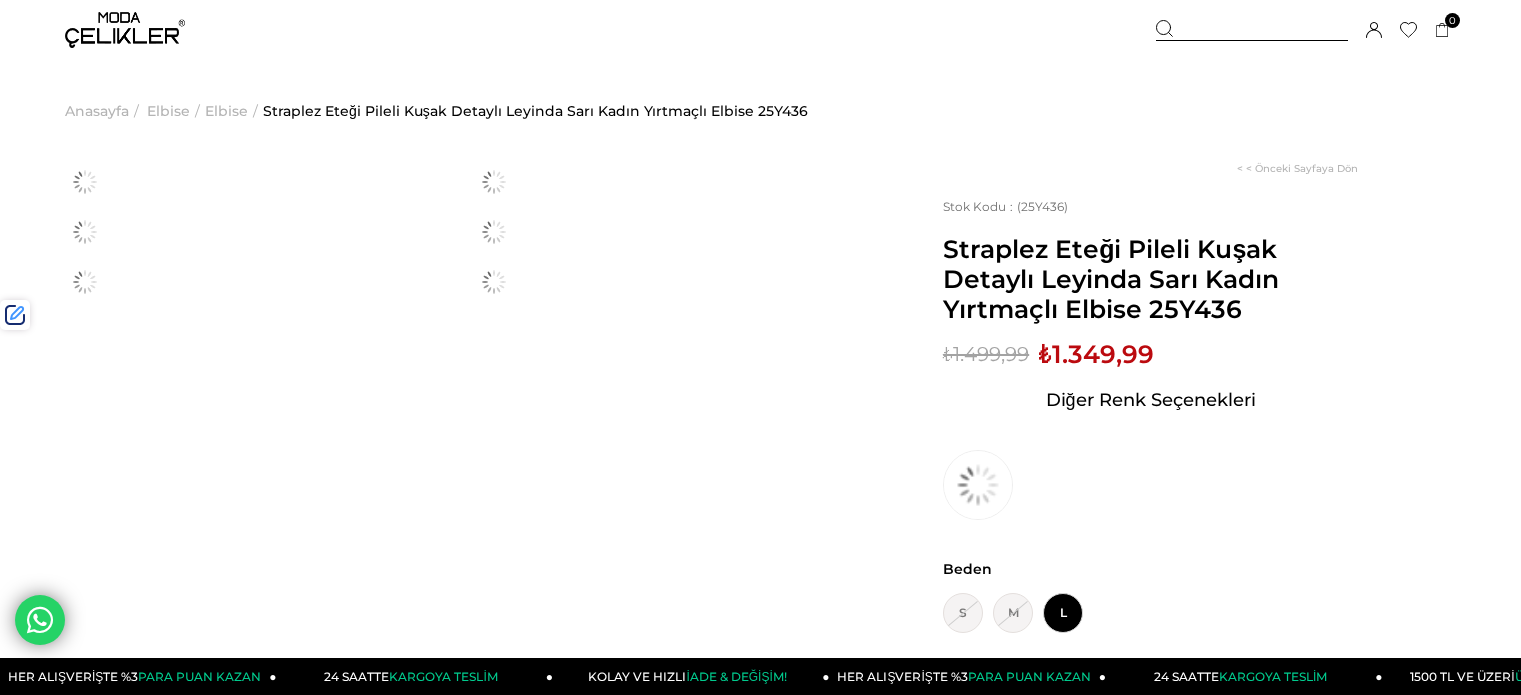 scroll, scrollTop: 0, scrollLeft: 0, axis: both 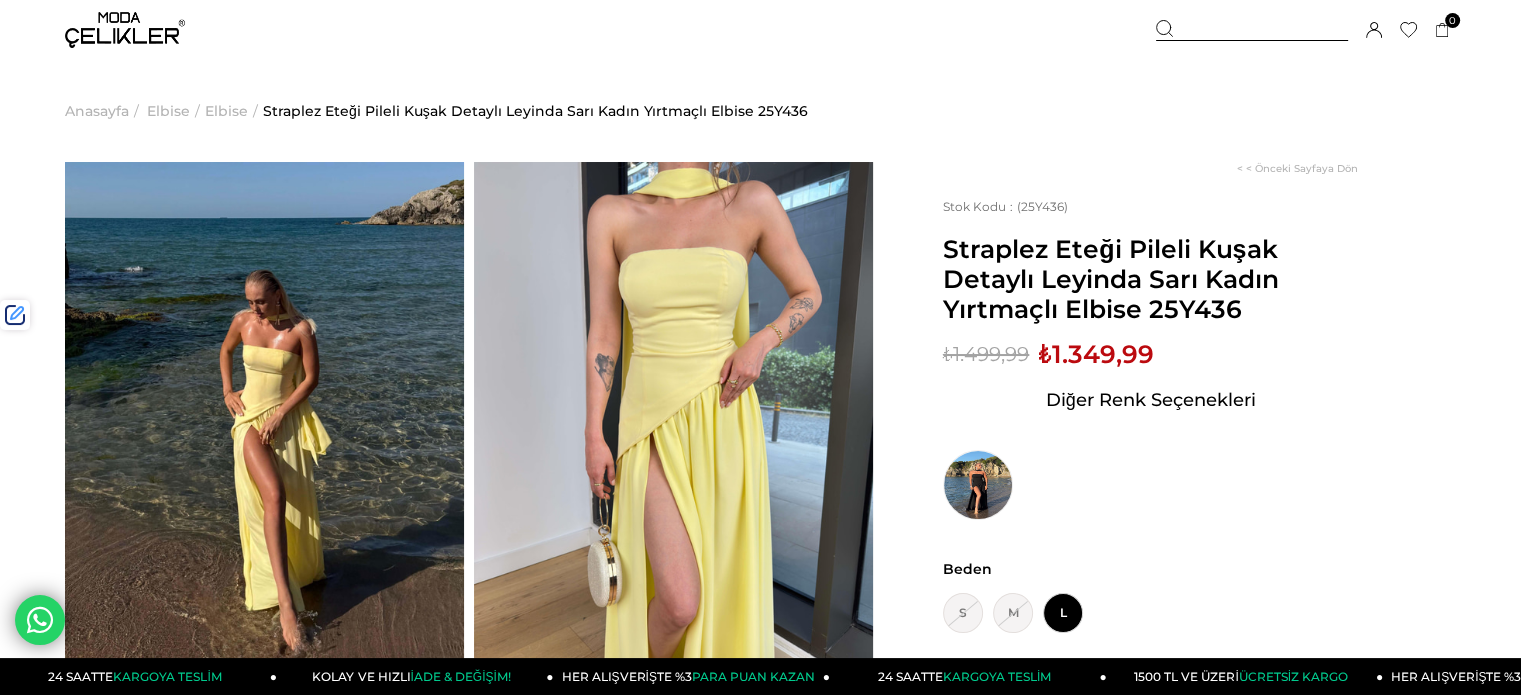 drag, startPoint x: 1236, startPoint y: 34, endPoint x: 1193, endPoint y: 95, distance: 74.63243 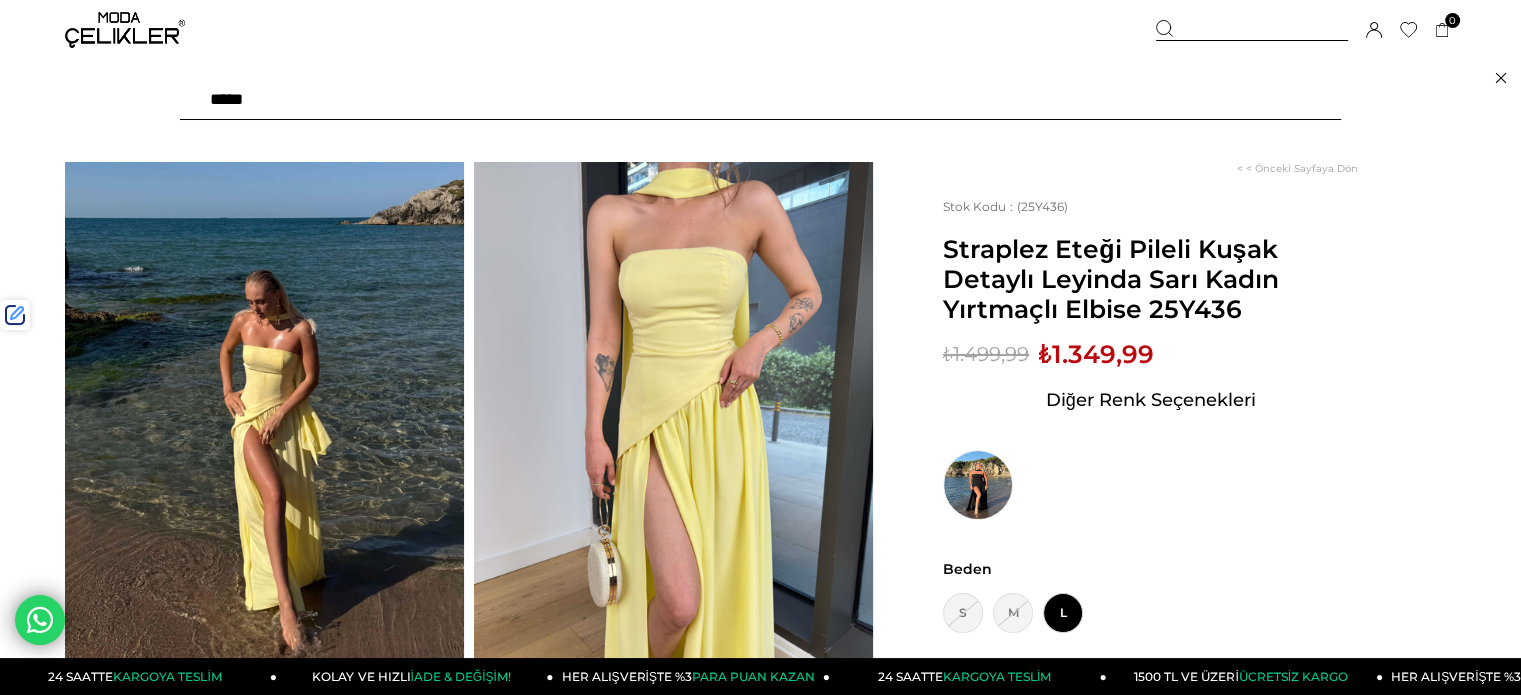 click at bounding box center [760, 100] 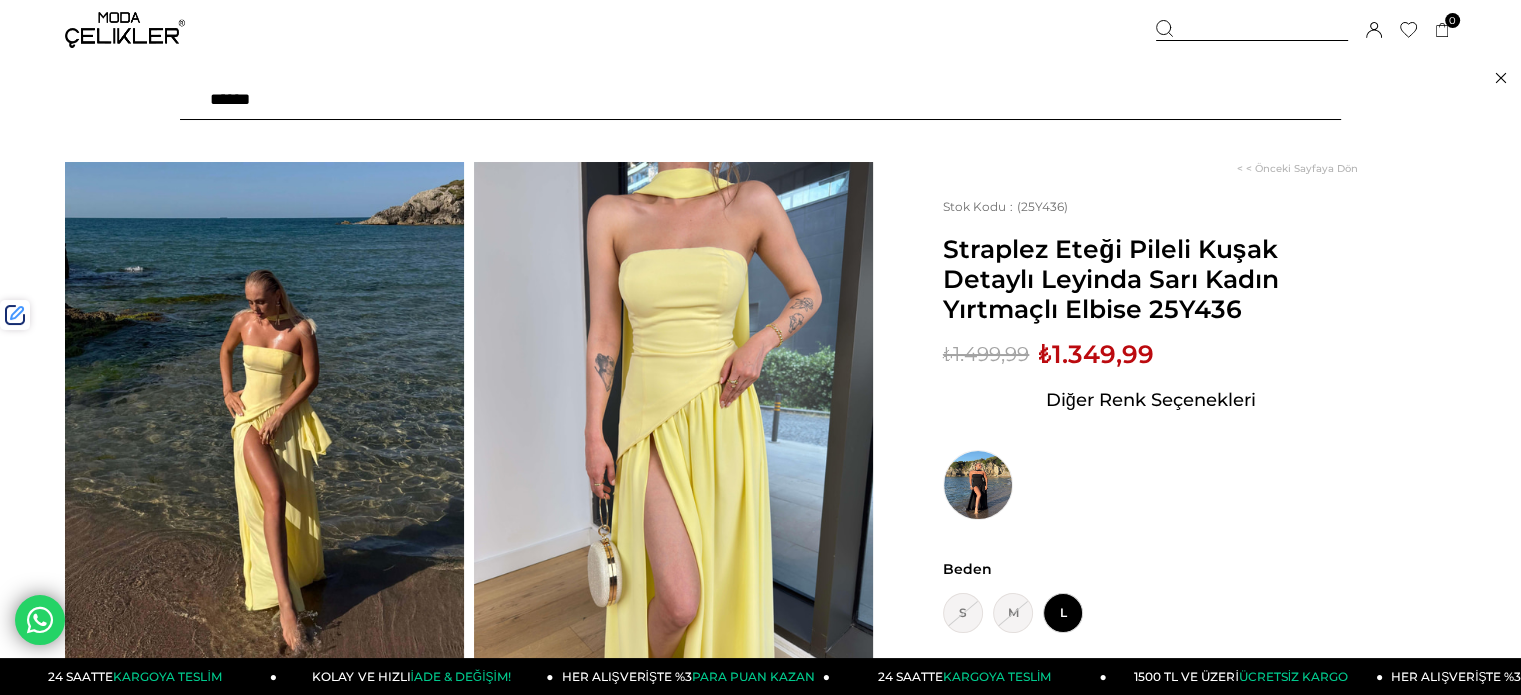 type on "*******" 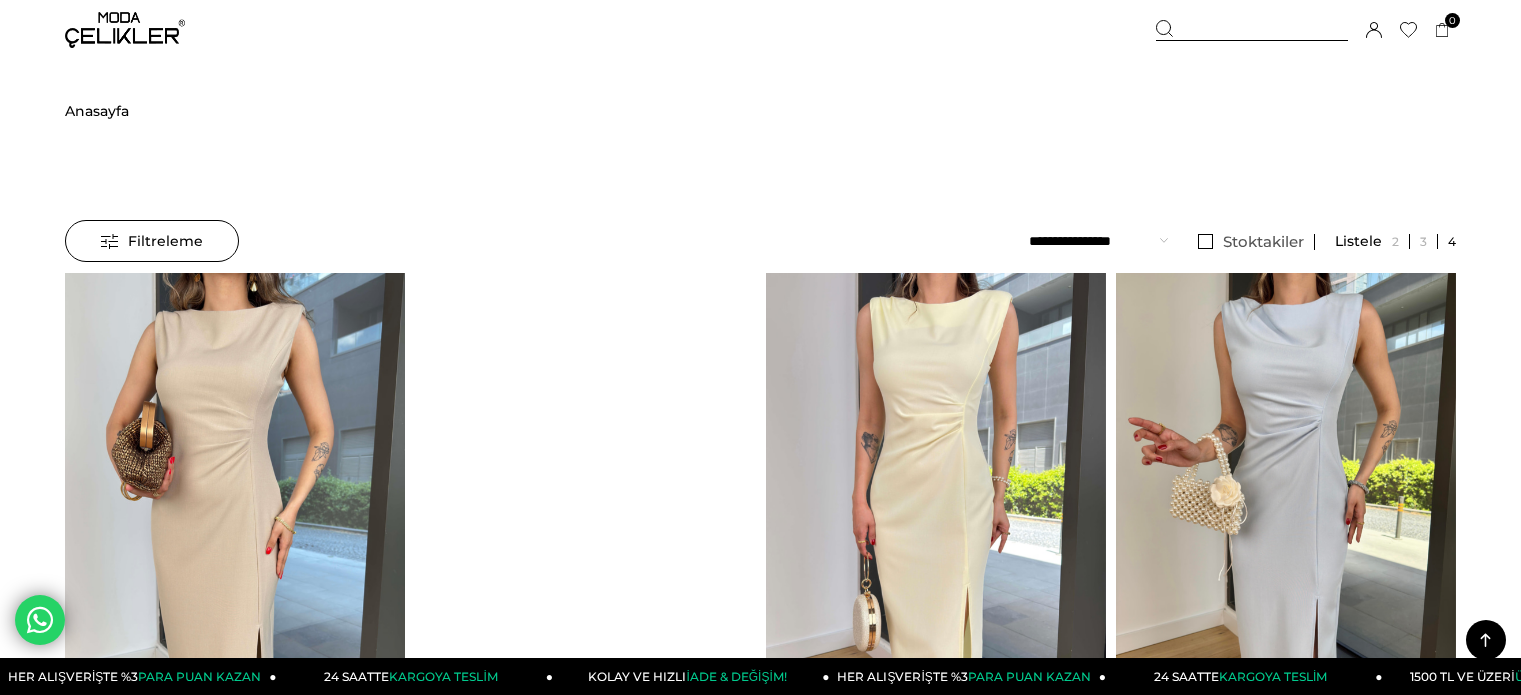 scroll, scrollTop: 800, scrollLeft: 0, axis: vertical 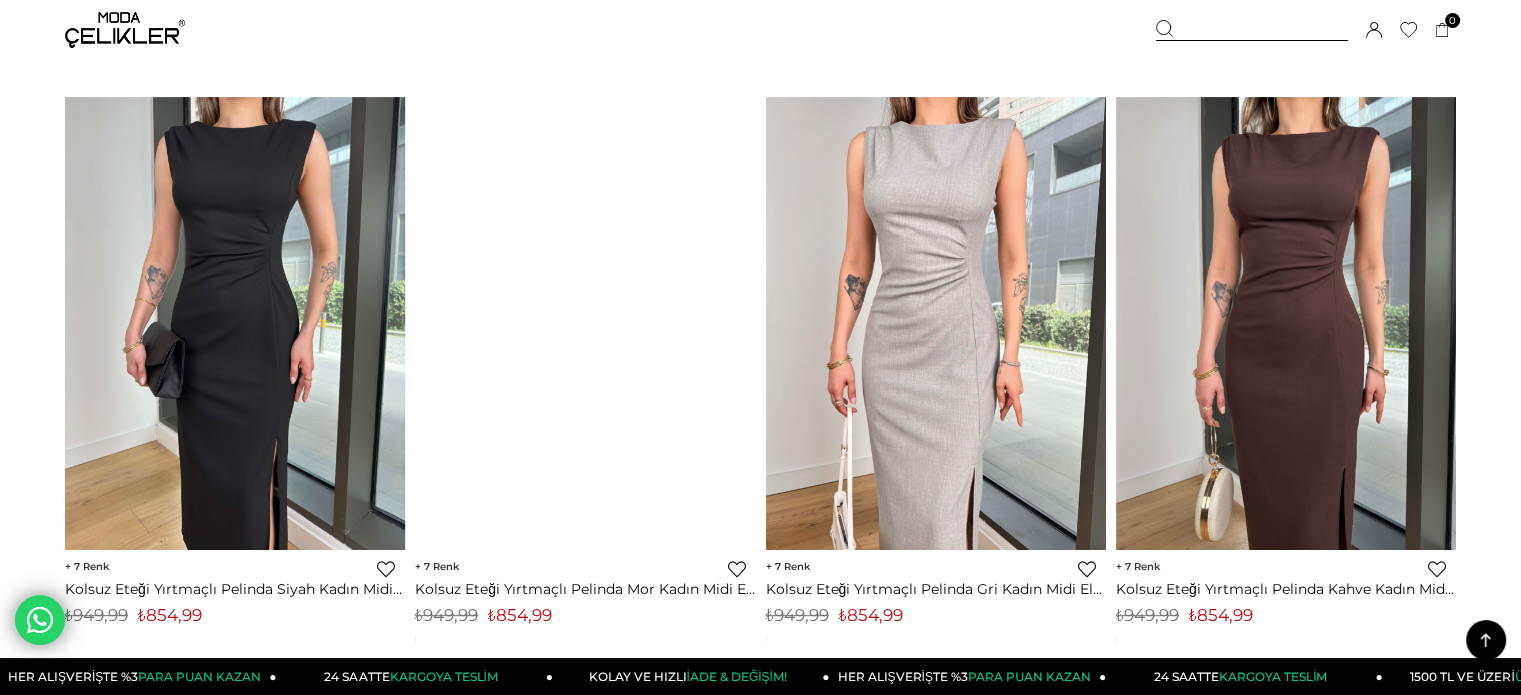 click at bounding box center (1266, 323) 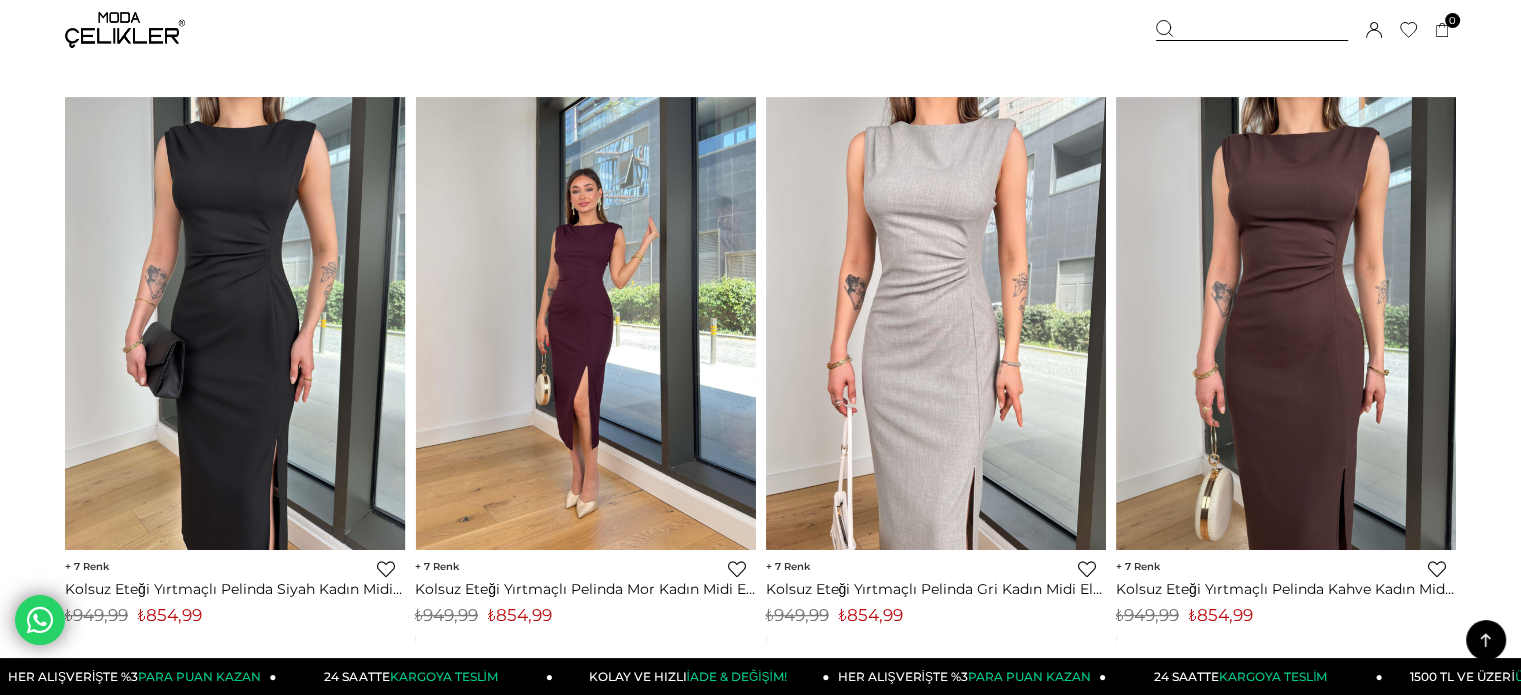 click at bounding box center [586, 323] 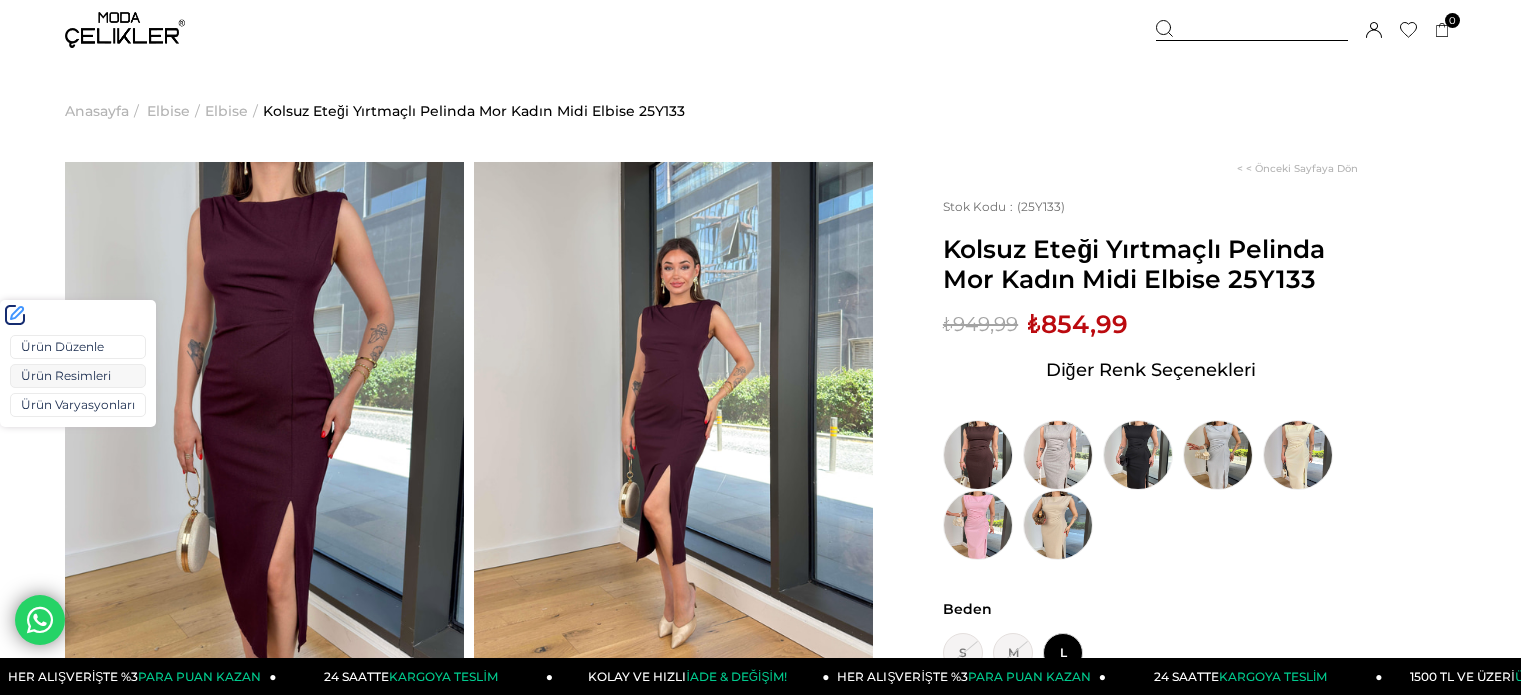 scroll, scrollTop: 0, scrollLeft: 0, axis: both 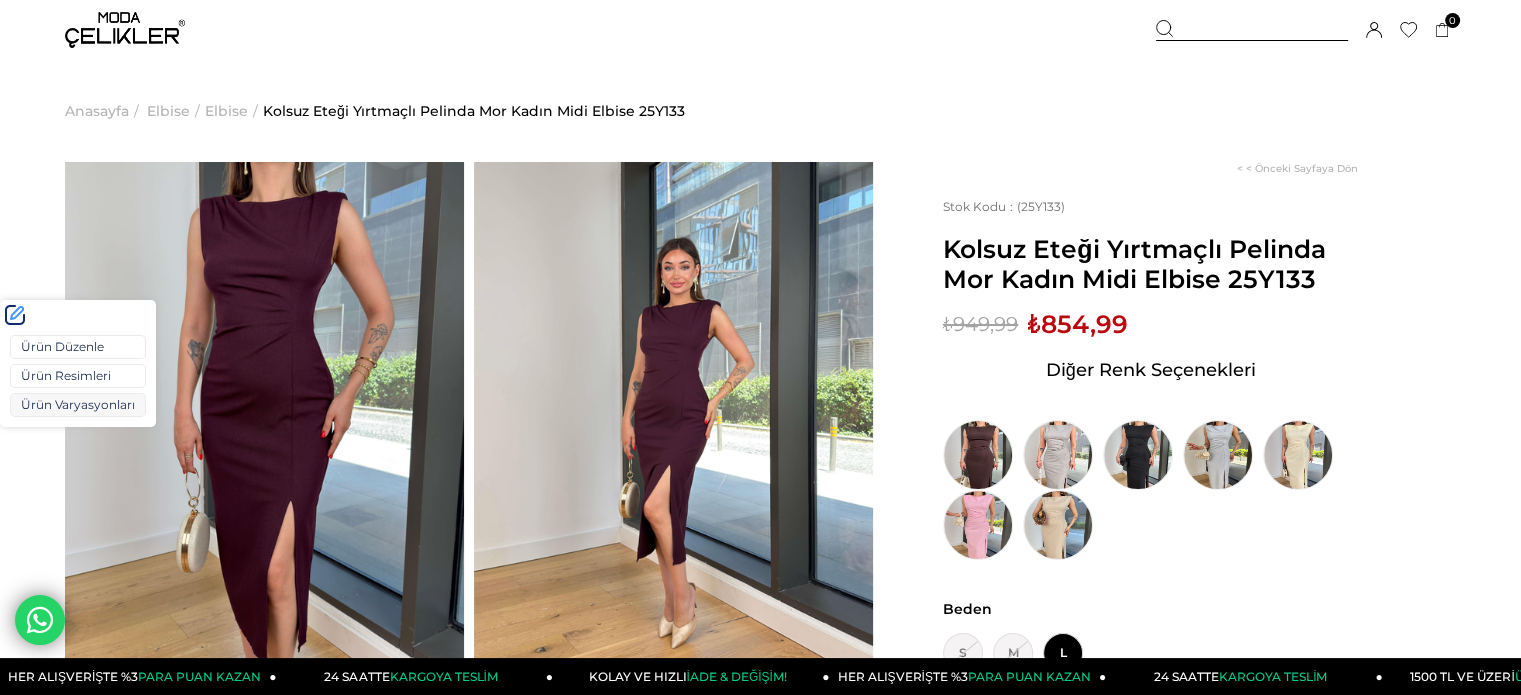 click on "Ürün Varyasyonları" at bounding box center (78, 405) 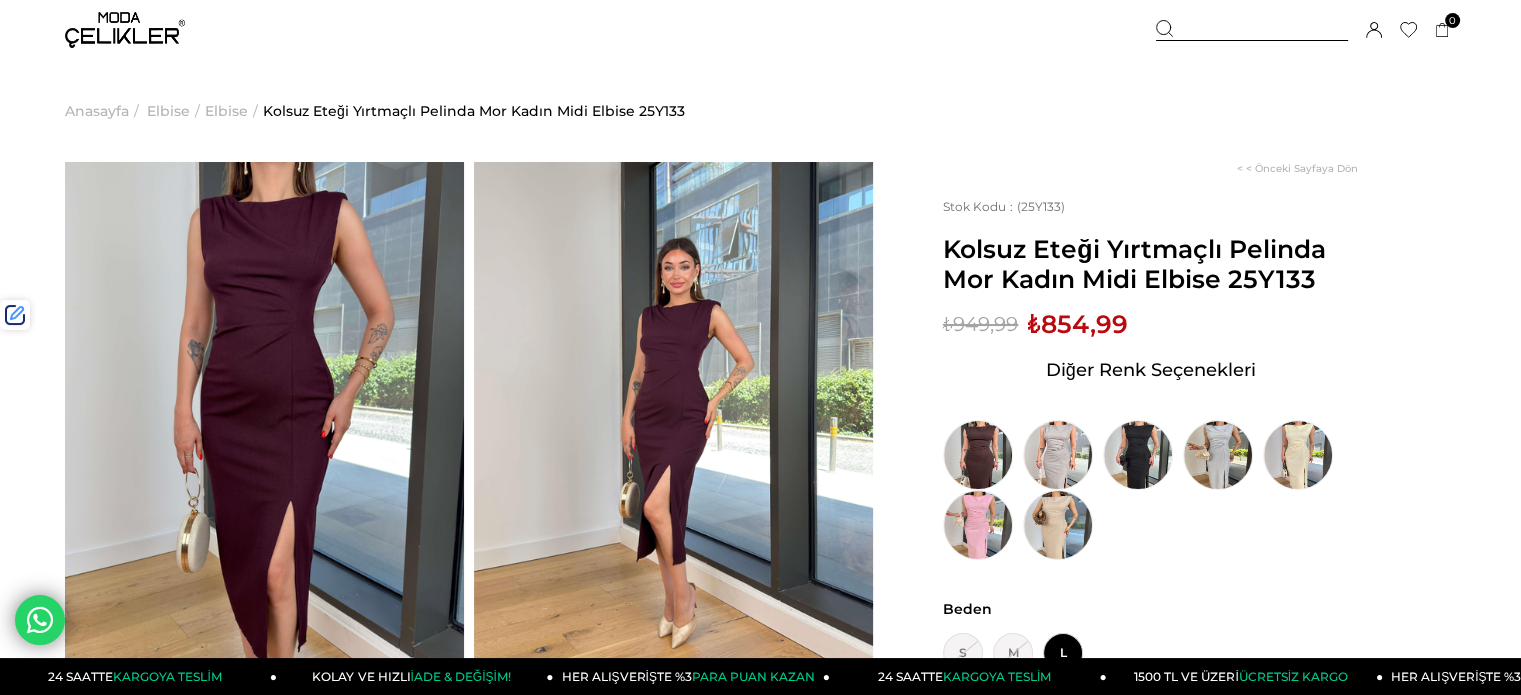 click at bounding box center (125, 30) 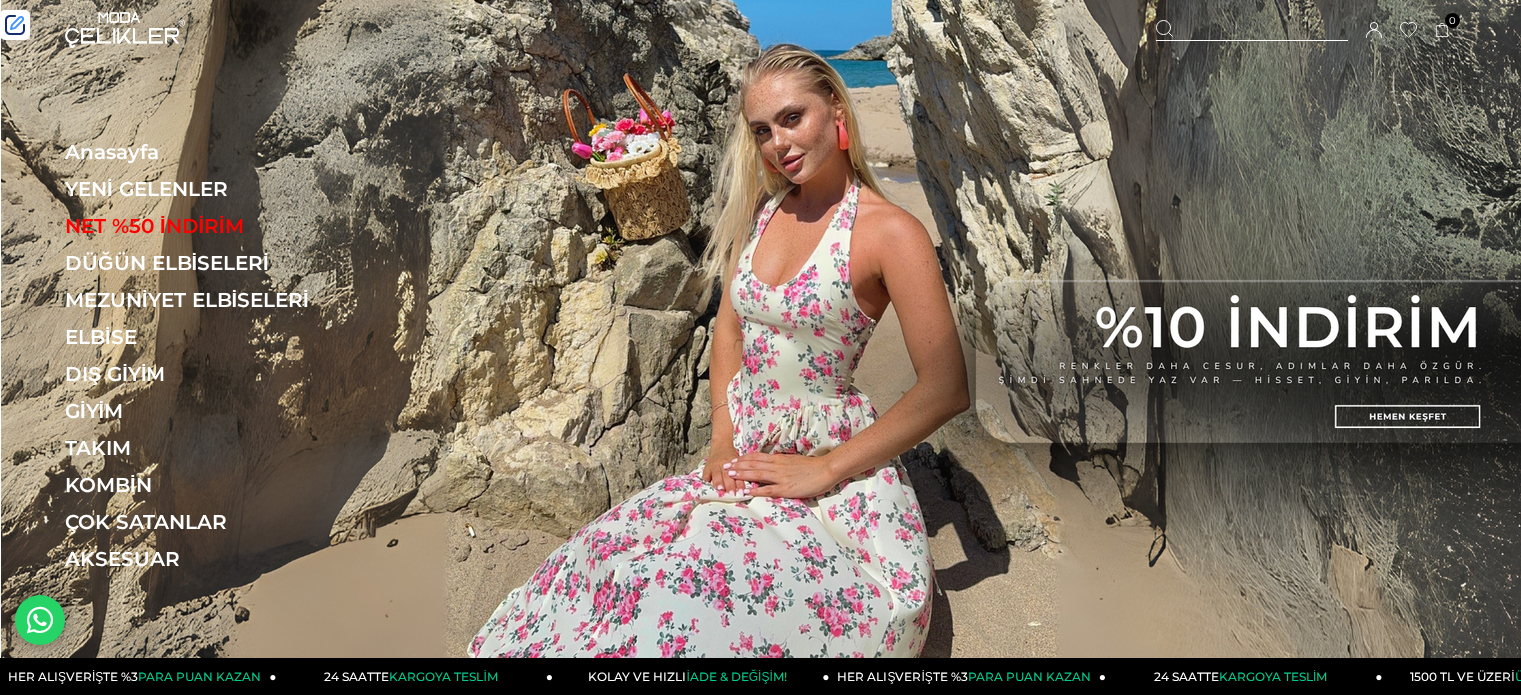 scroll, scrollTop: 0, scrollLeft: 0, axis: both 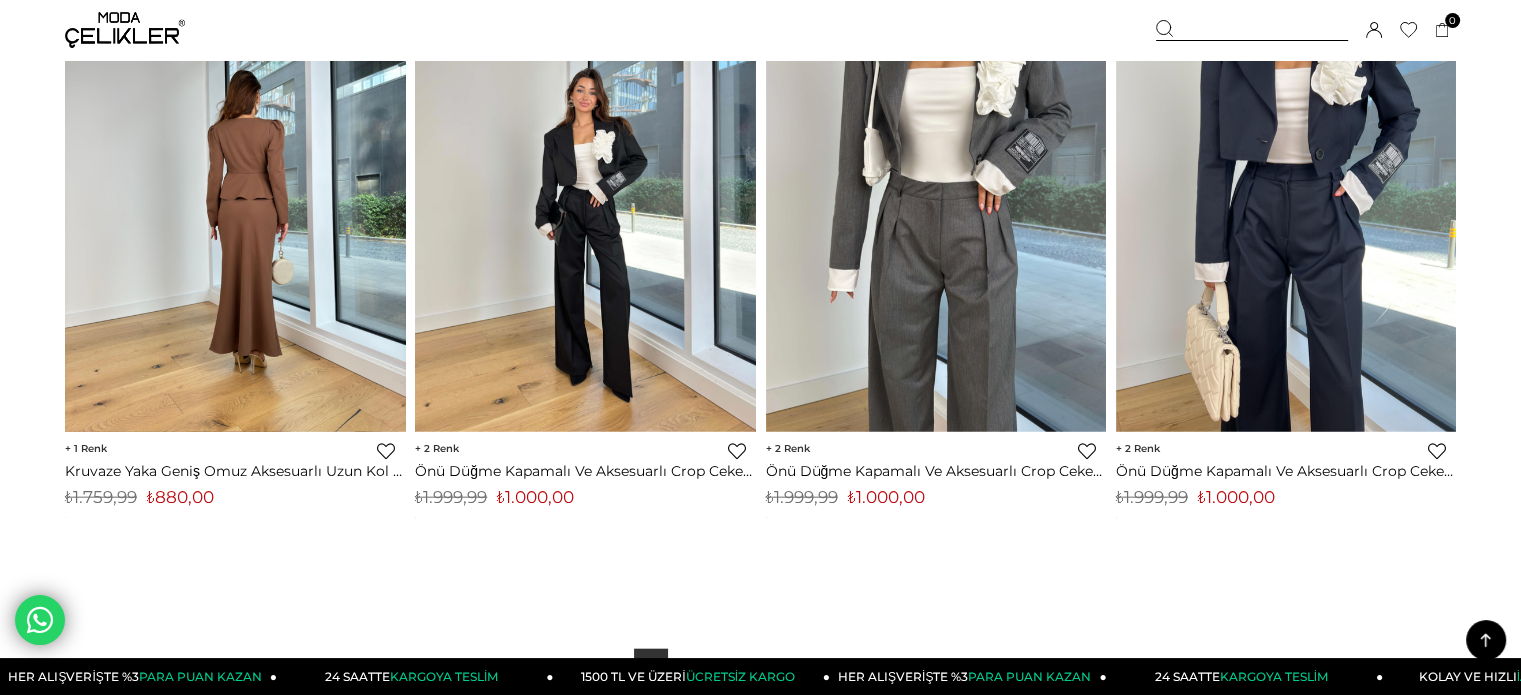 click at bounding box center [235, 205] 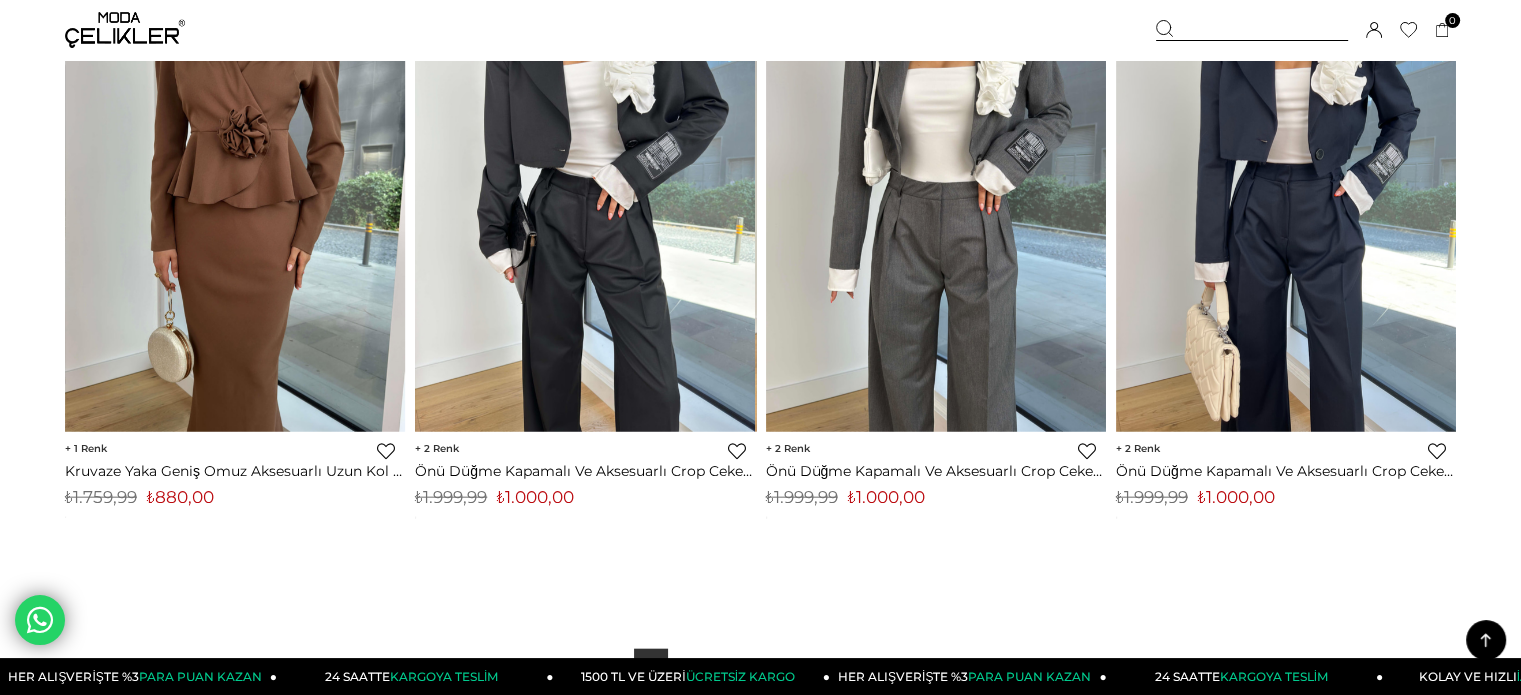 drag, startPoint x: 242, startPoint y: 209, endPoint x: 169, endPoint y: 28, distance: 195.1666 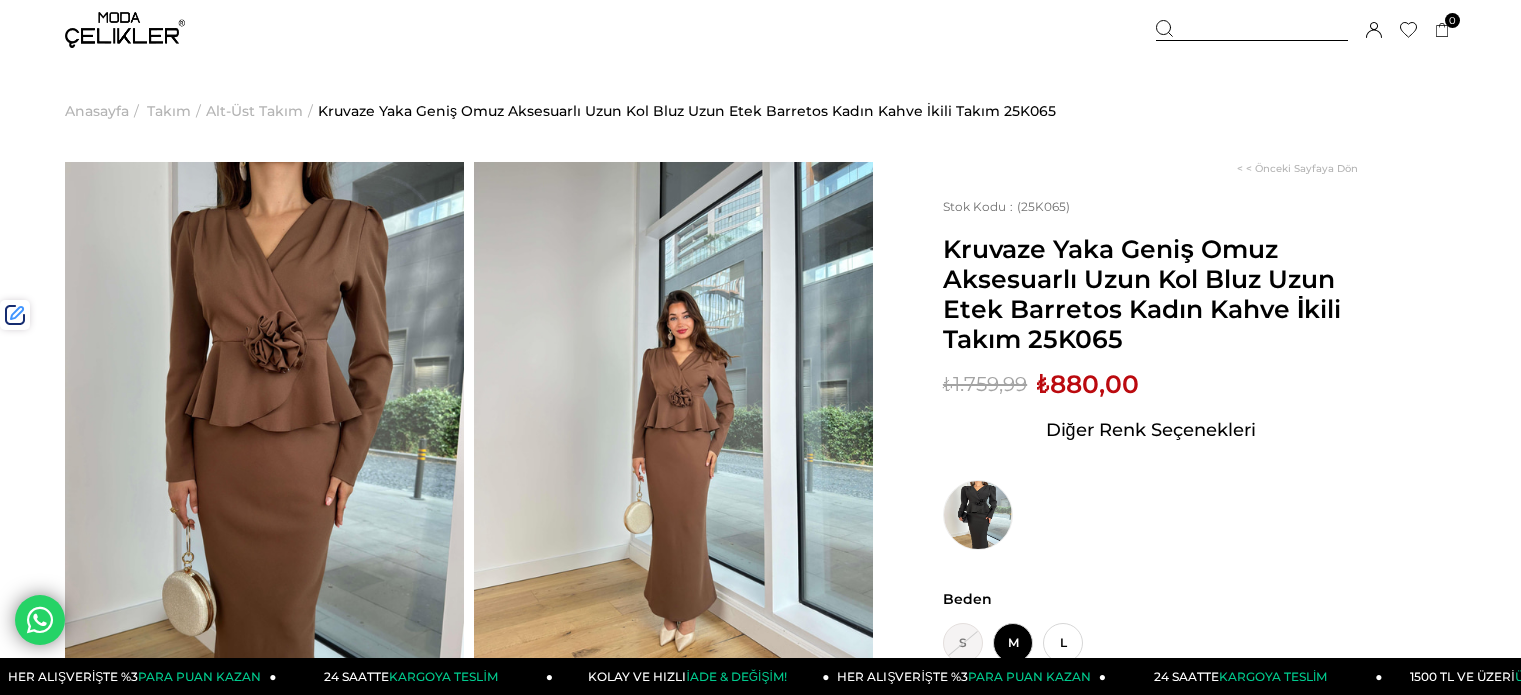 scroll, scrollTop: 0, scrollLeft: 0, axis: both 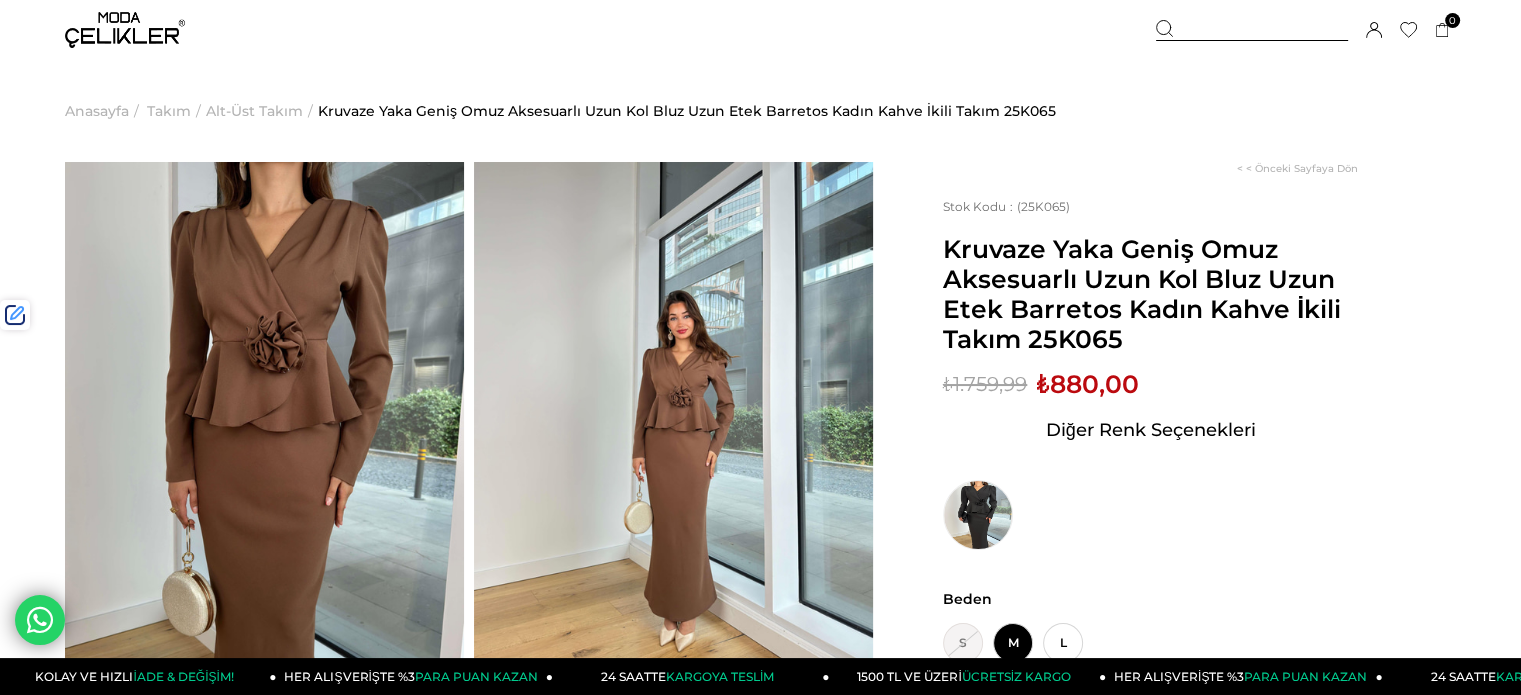 click on "Sepetim
0
Ürün
Sepetinizde ürün bulunmamaktadır.
Genel Toplam :
Sepetim
SİPARİŞİ TAMAMLA
Hoşgeldiniz
Merve Eşlik
Hesabım
Çıkış Yap
Hesabım
Çıkış Yap
Merve Eşlik         Siparişlerim       Hesabım       Favorilerim       Adres Defterim       İade Taleplerim       Kargom Nerede       Çıkış Yap" at bounding box center (1306, 30) 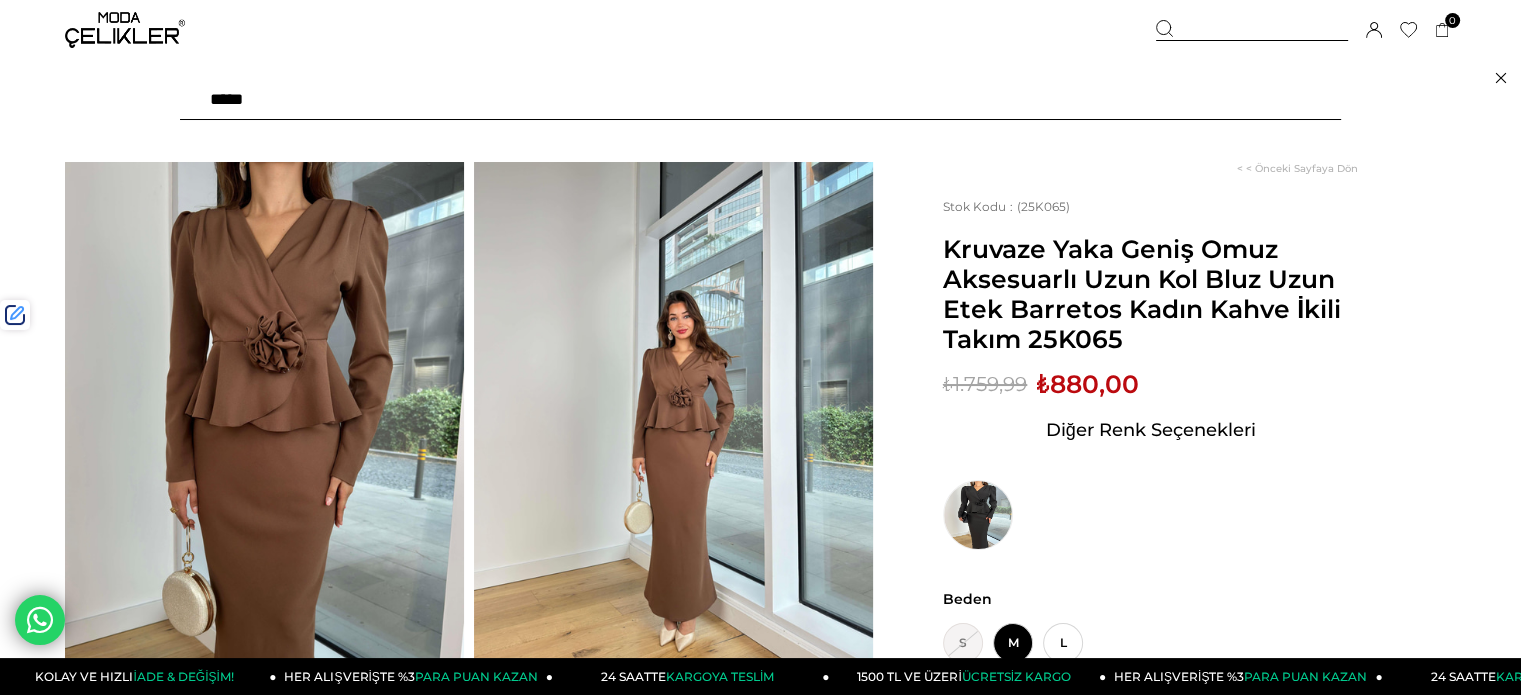 click at bounding box center (760, 100) 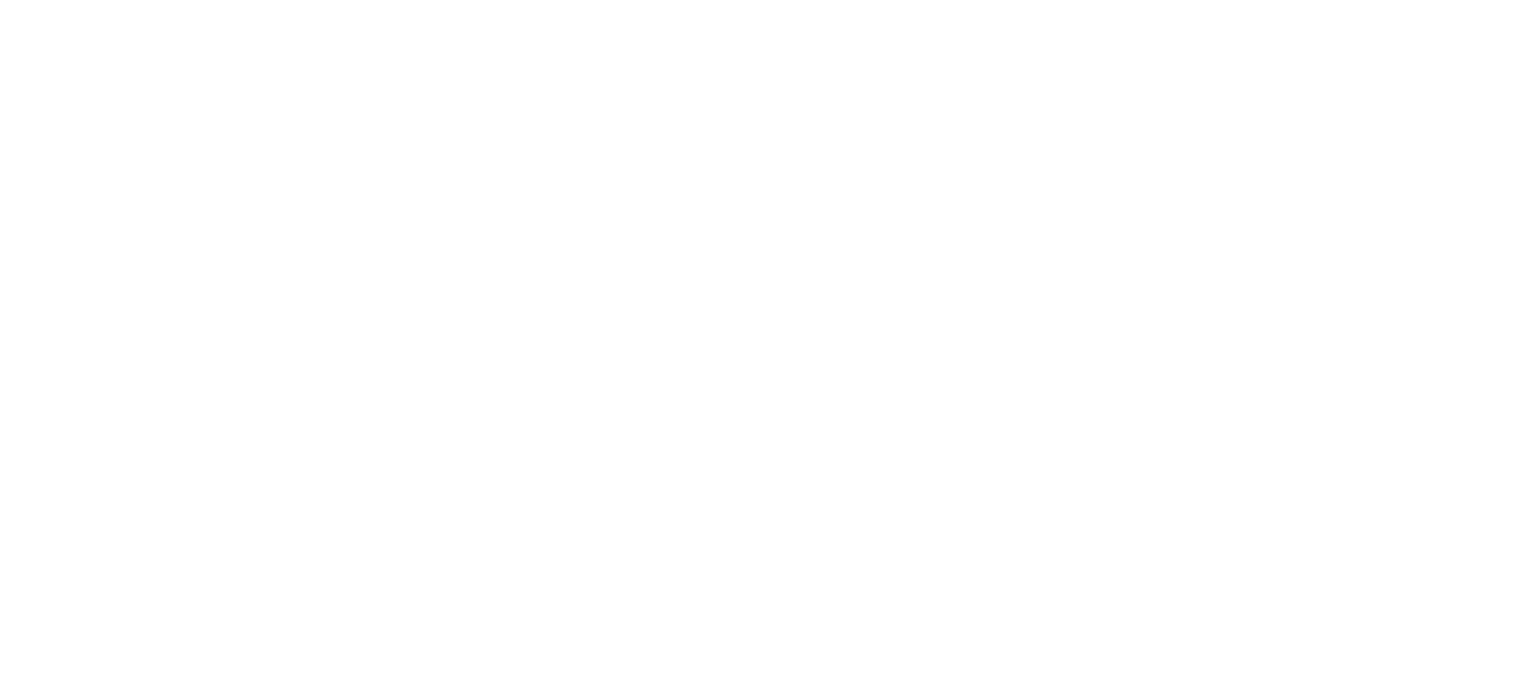 scroll, scrollTop: 0, scrollLeft: 0, axis: both 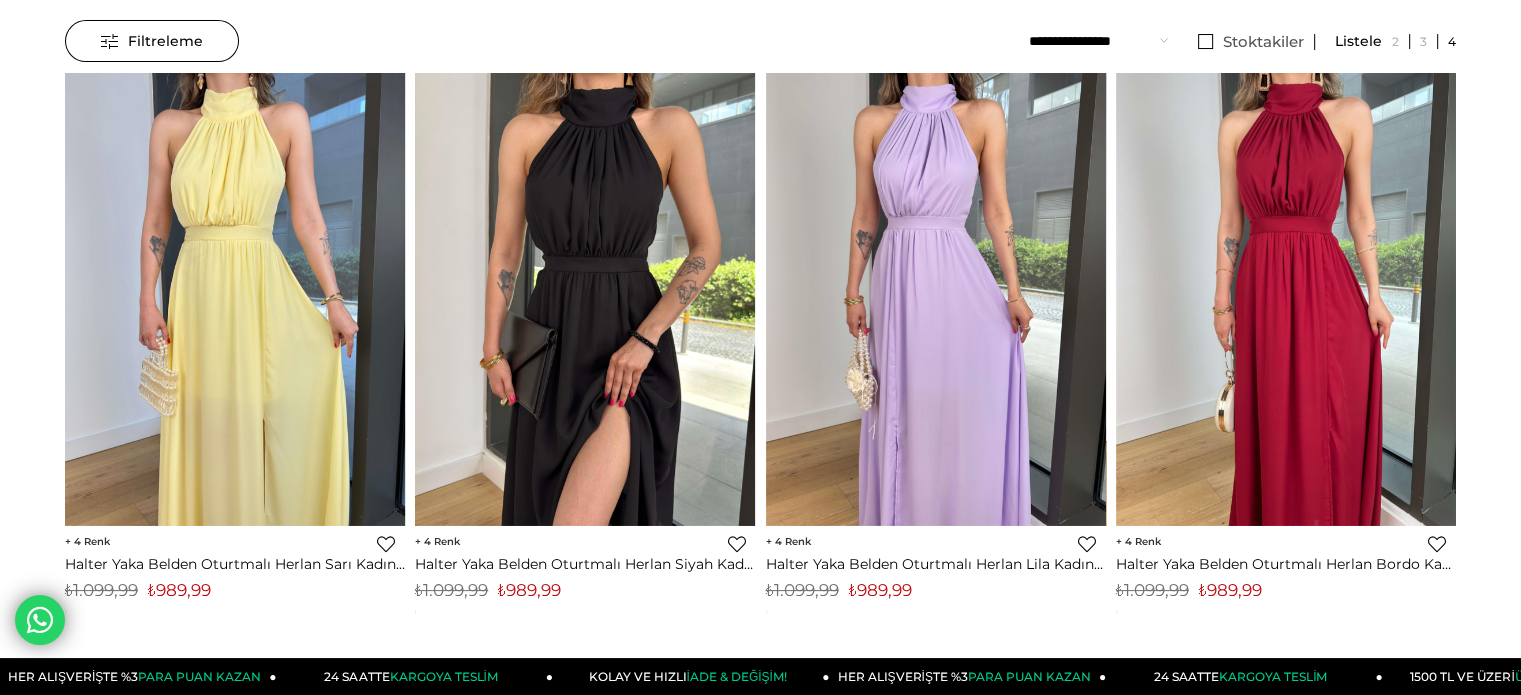 click on "₺989,99" at bounding box center [880, 590] 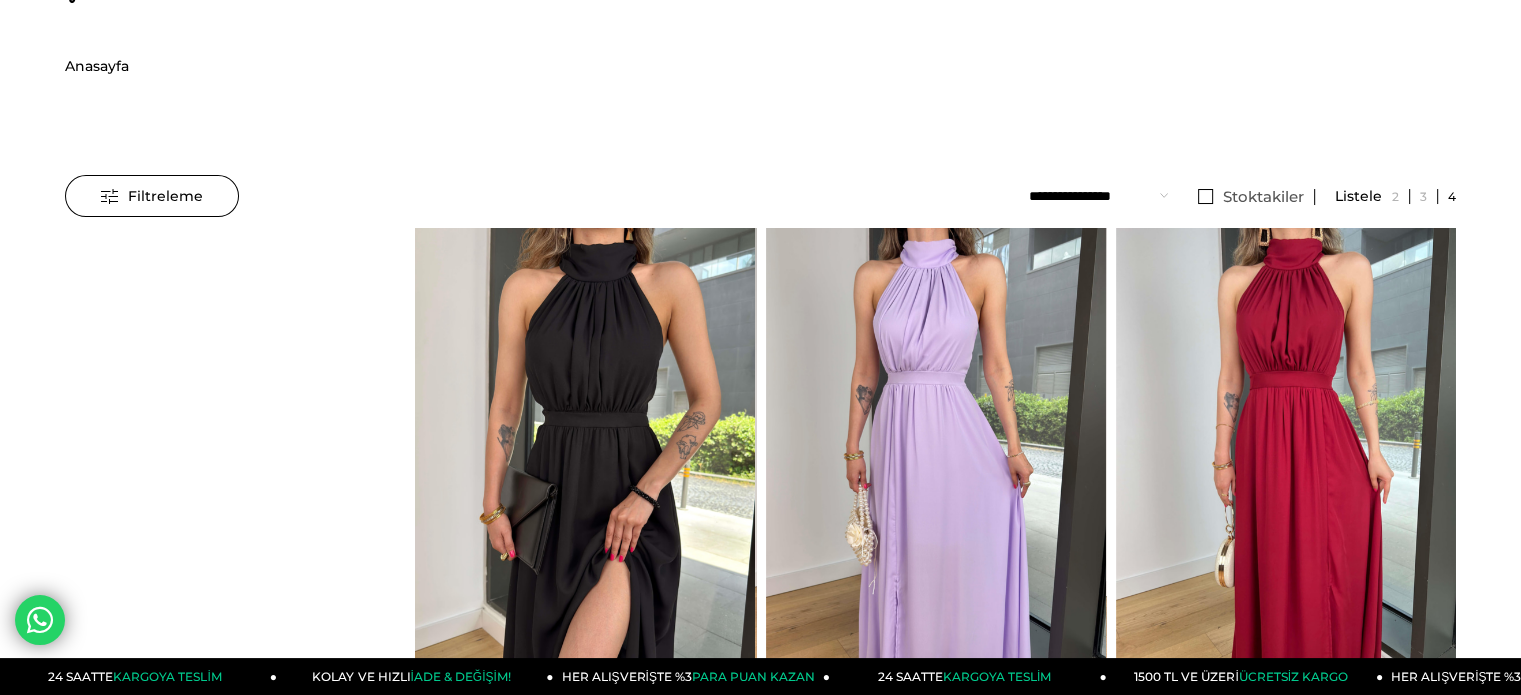 scroll, scrollTop: 0, scrollLeft: 0, axis: both 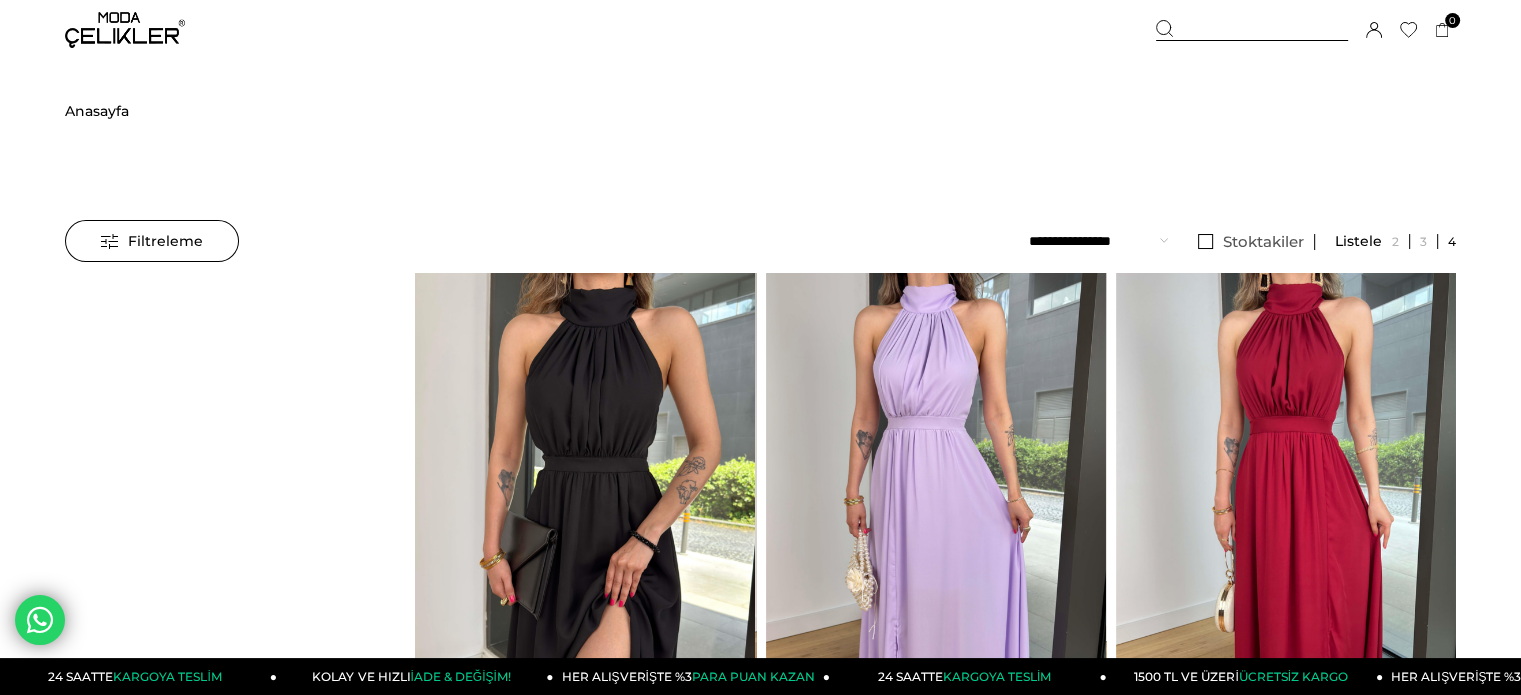 click at bounding box center (125, 30) 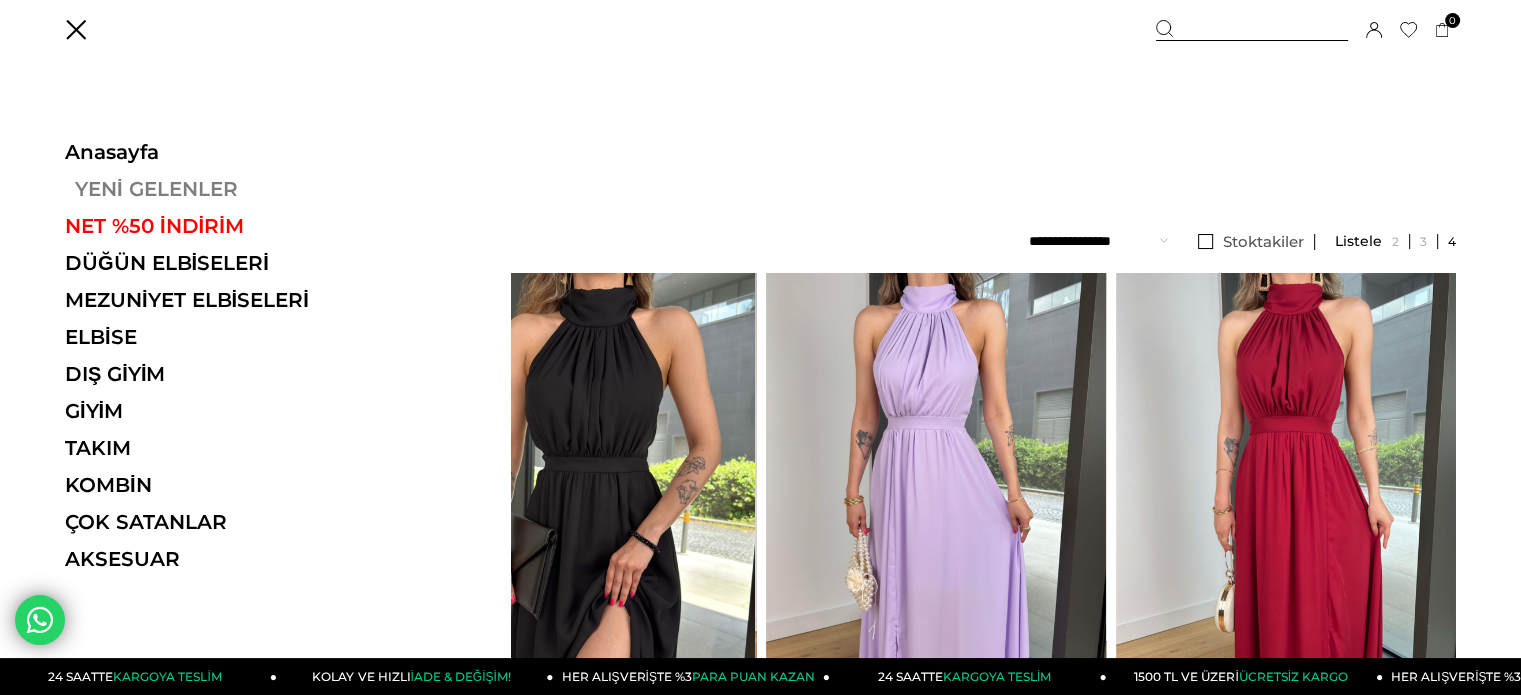 click on "YENİ GELENLER" at bounding box center [202, 189] 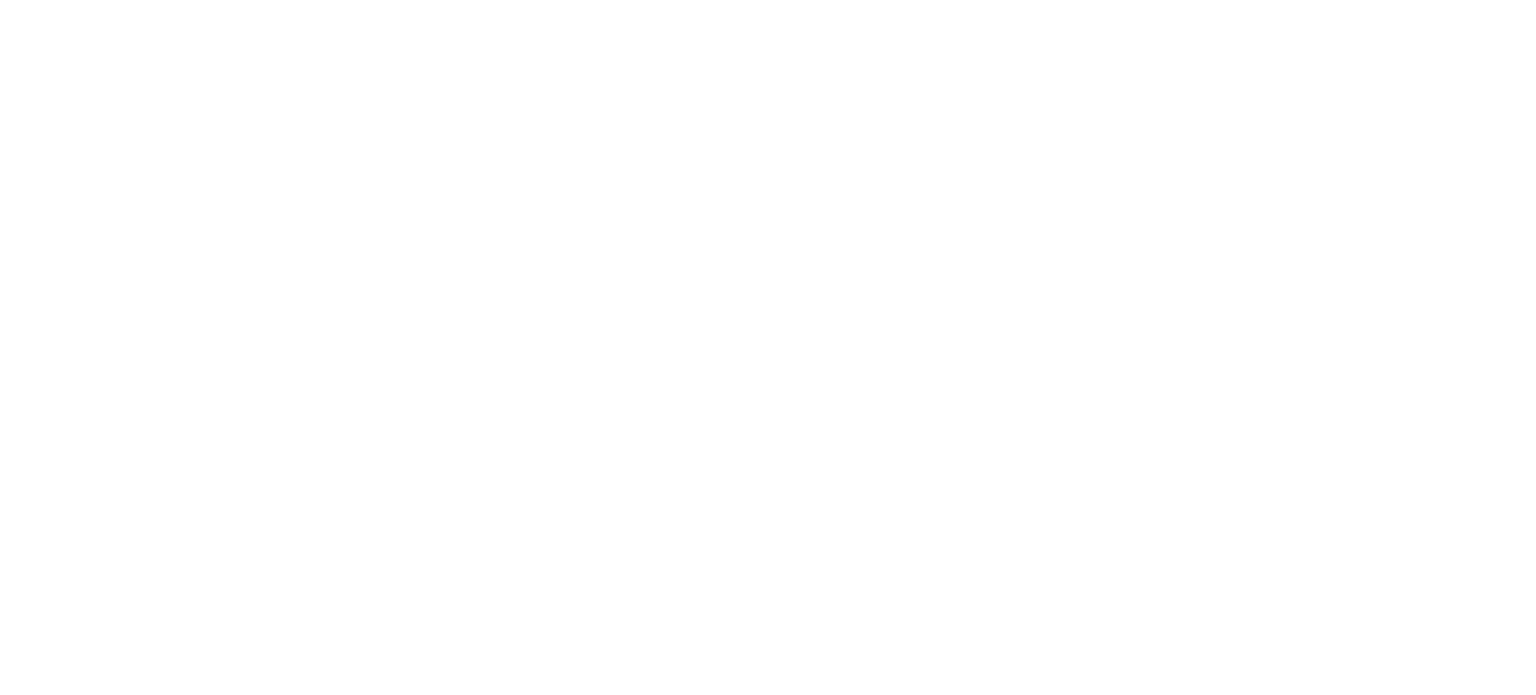 scroll, scrollTop: 0, scrollLeft: 0, axis: both 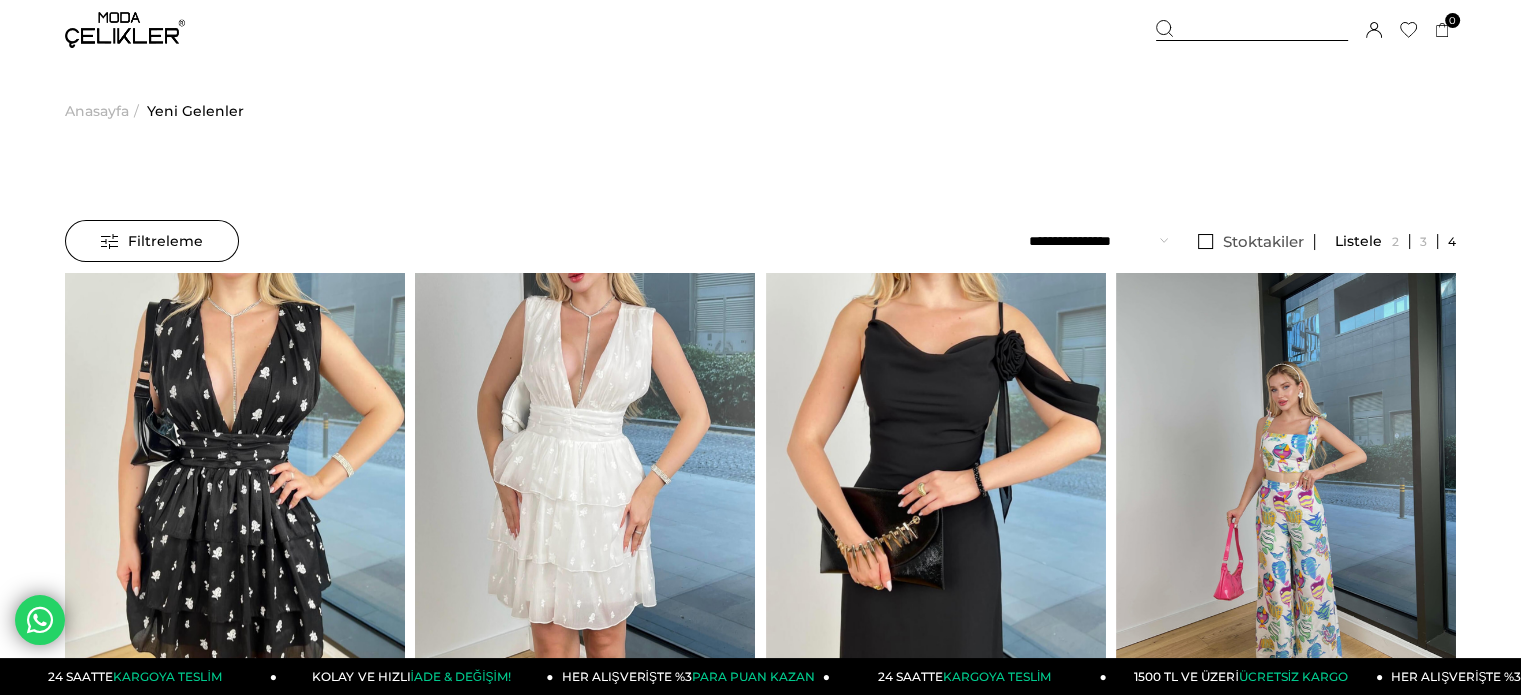 click at bounding box center [1252, 30] 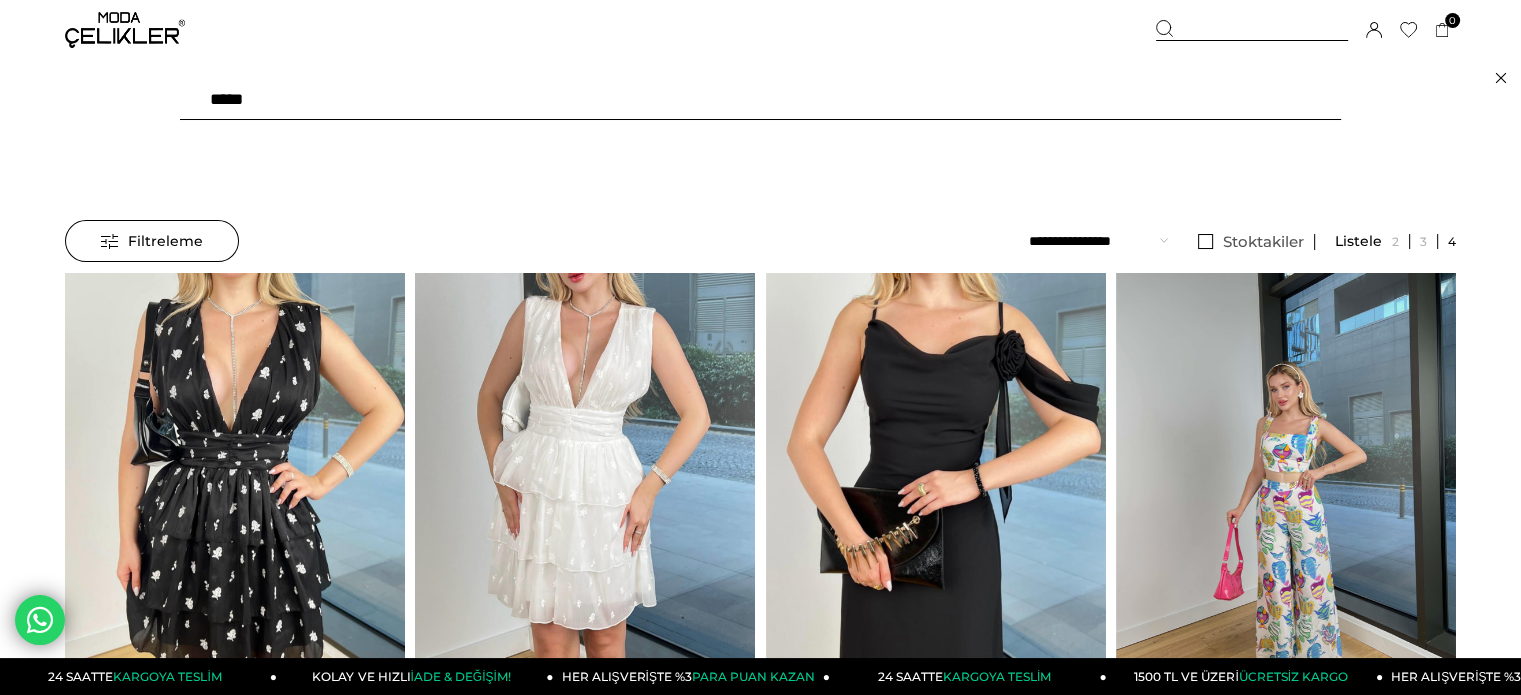 click at bounding box center (760, 100) 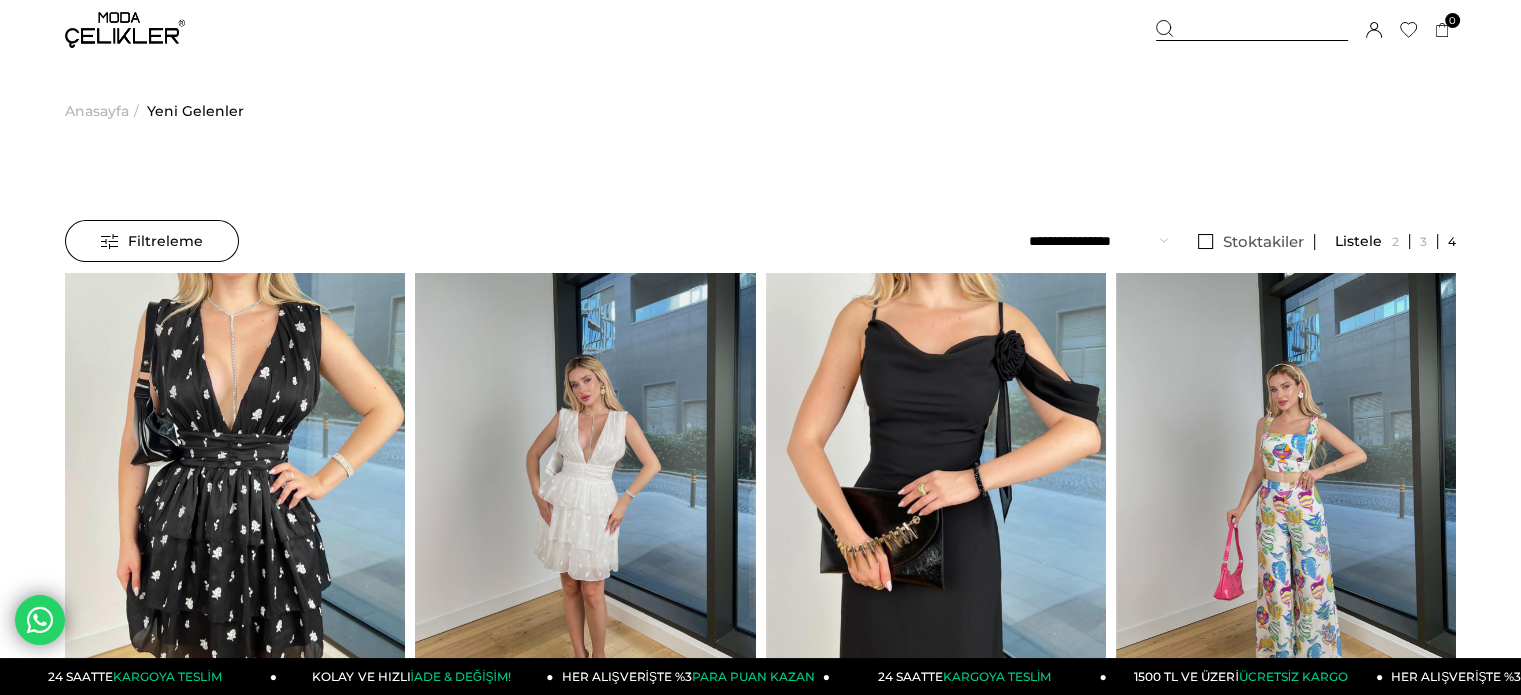 type on "******" 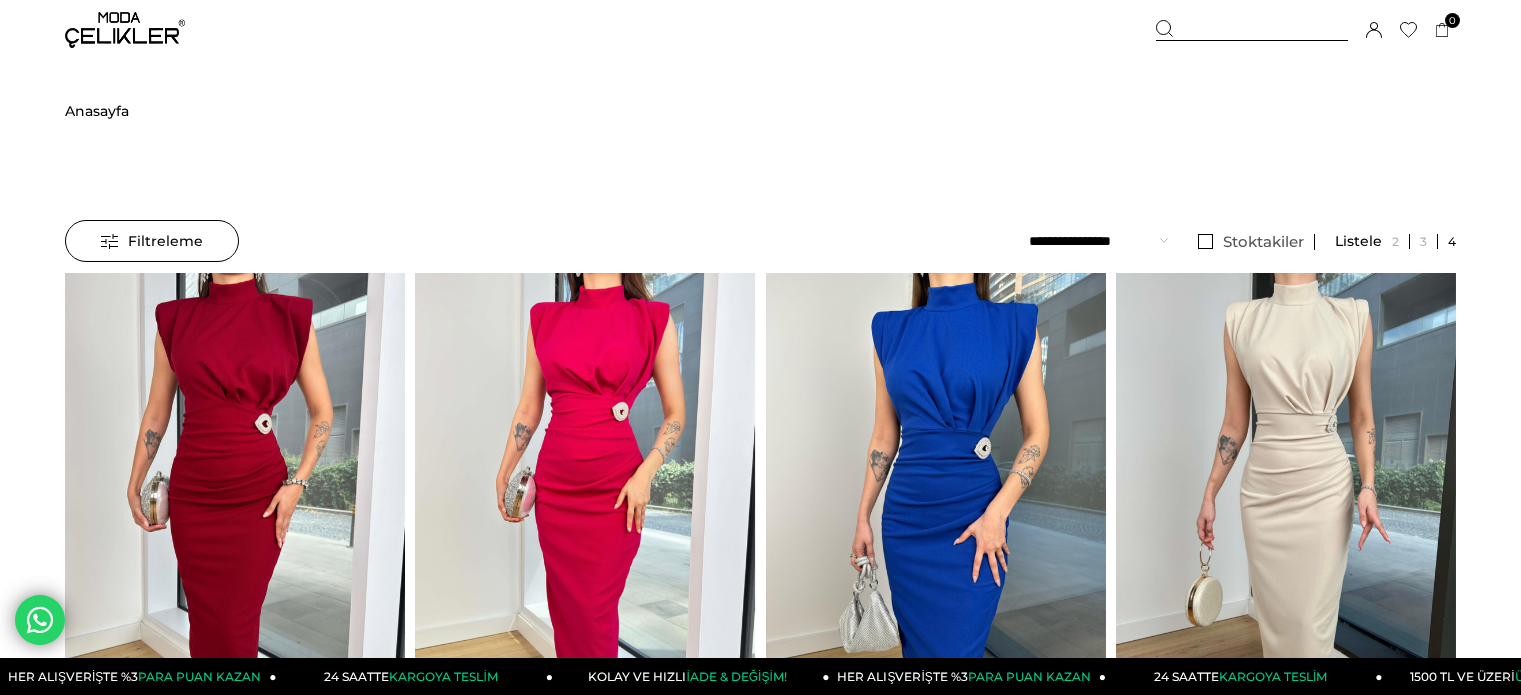 scroll, scrollTop: 0, scrollLeft: 0, axis: both 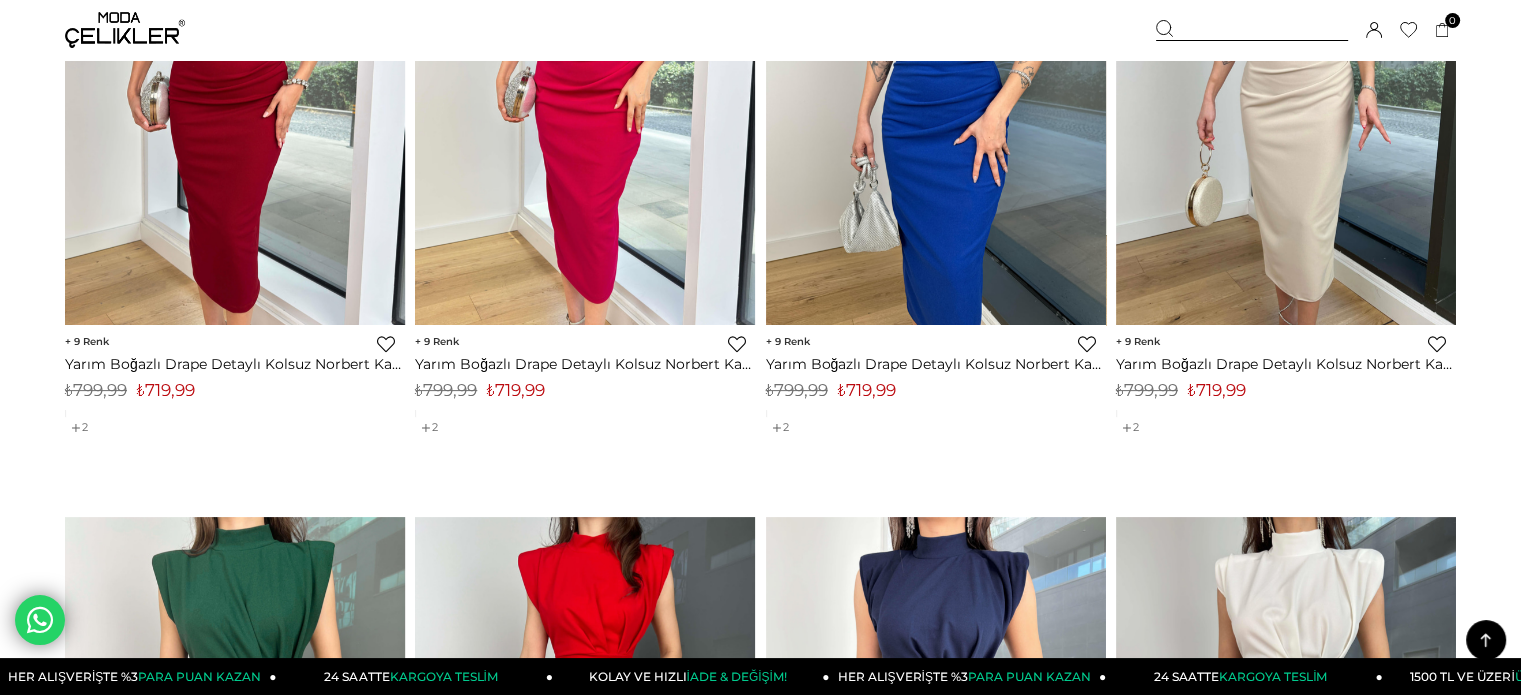 click on "₺719,99" at bounding box center (867, 390) 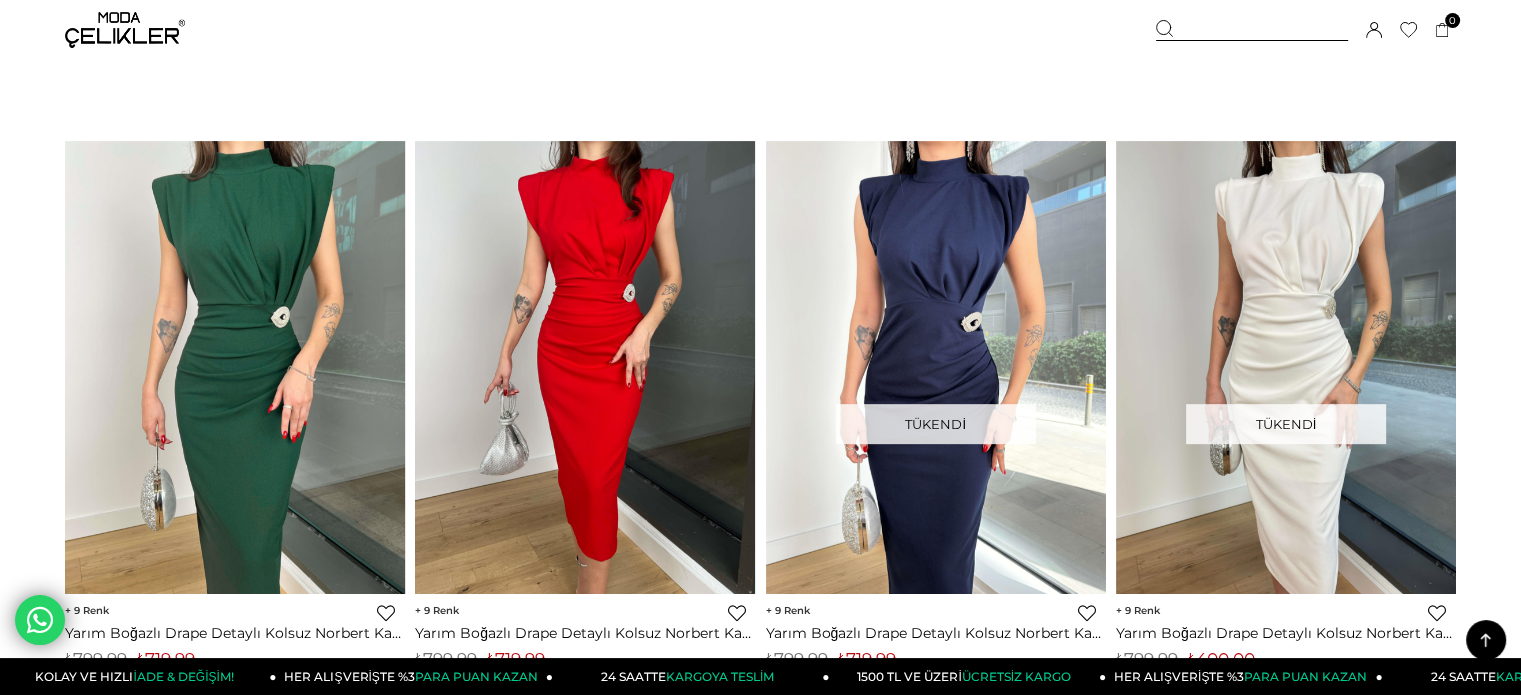 scroll, scrollTop: 1000, scrollLeft: 0, axis: vertical 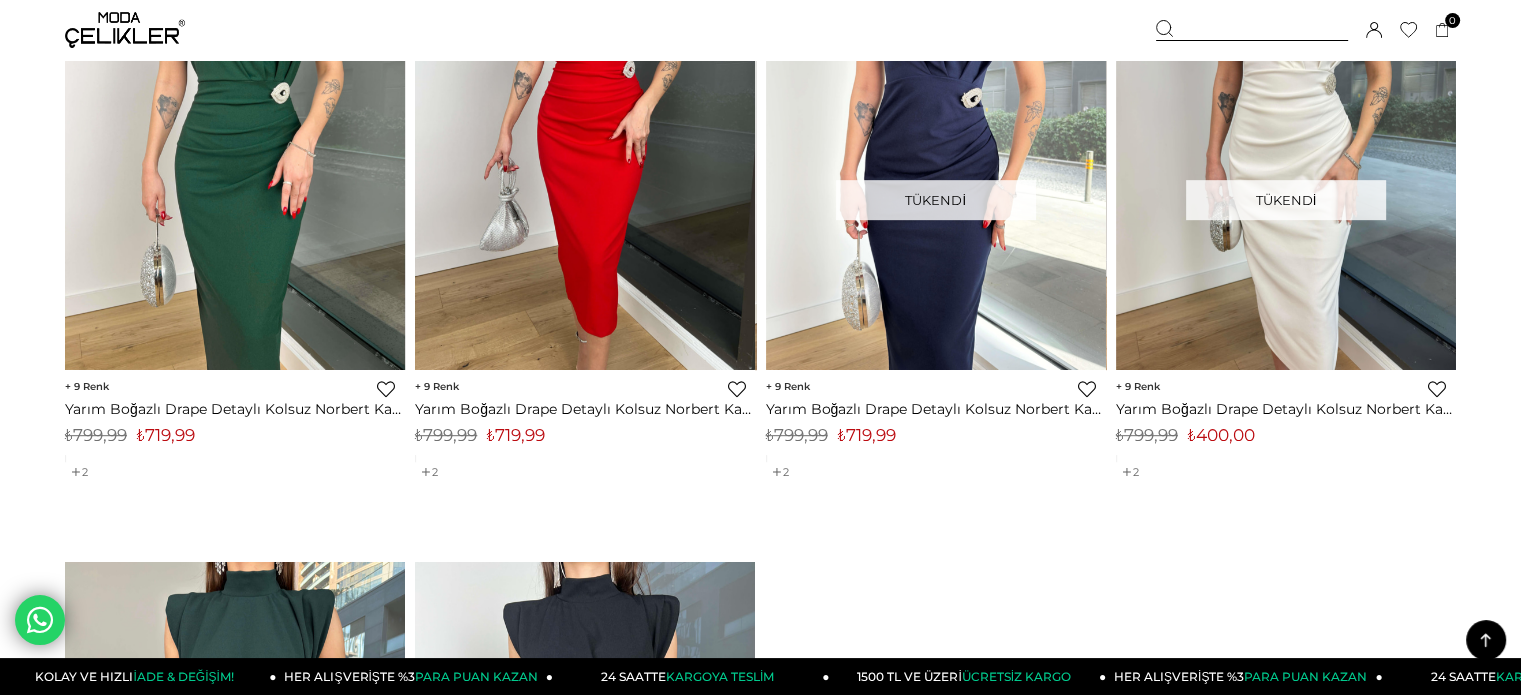 click on "₺719,99" at bounding box center [516, 435] 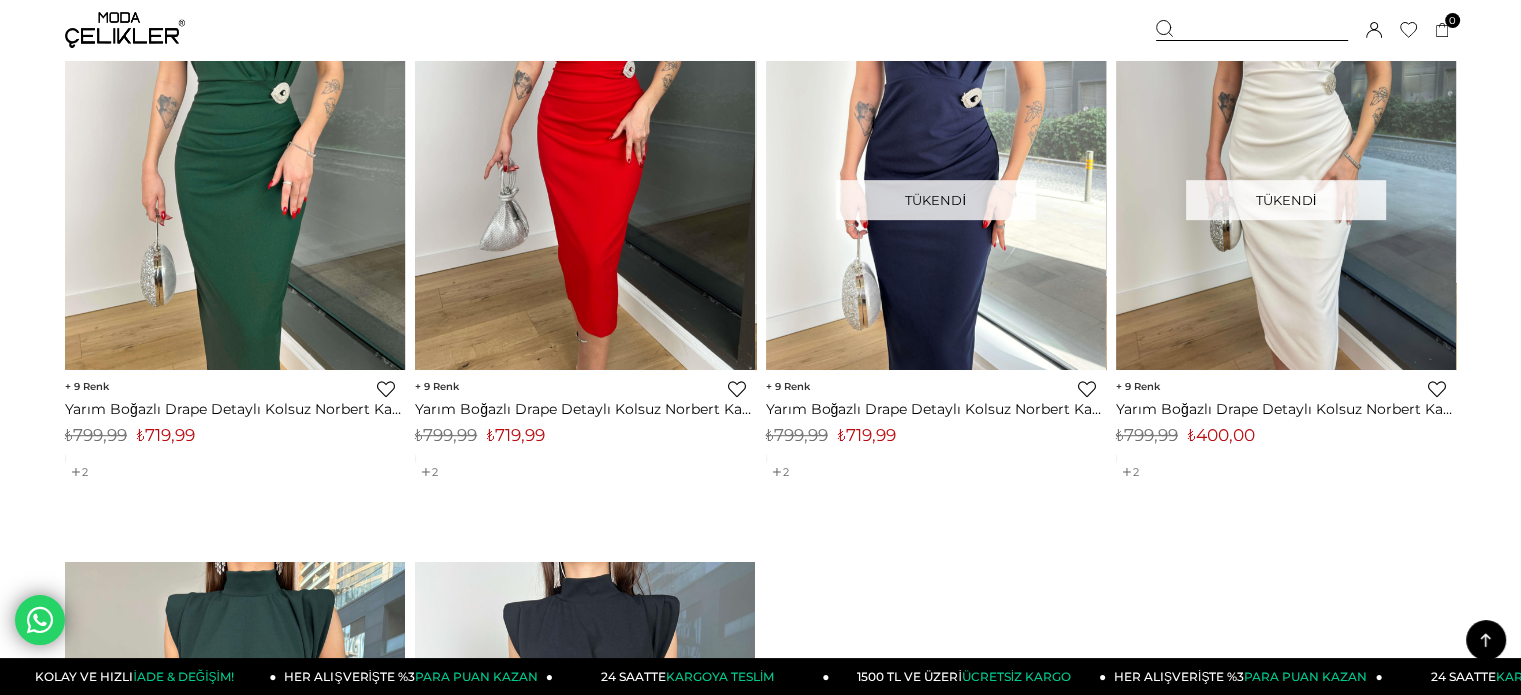 click at bounding box center (1252, 30) 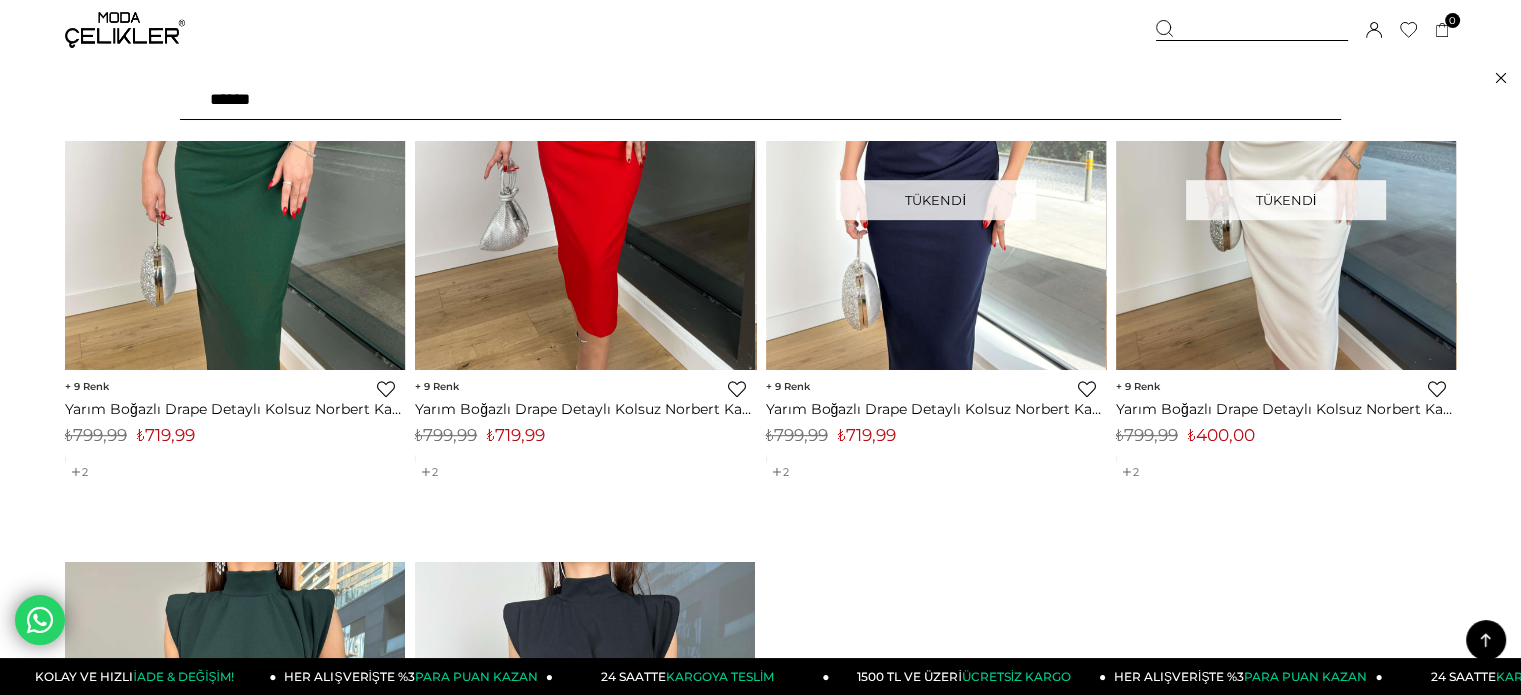 click on "******" at bounding box center [760, 100] 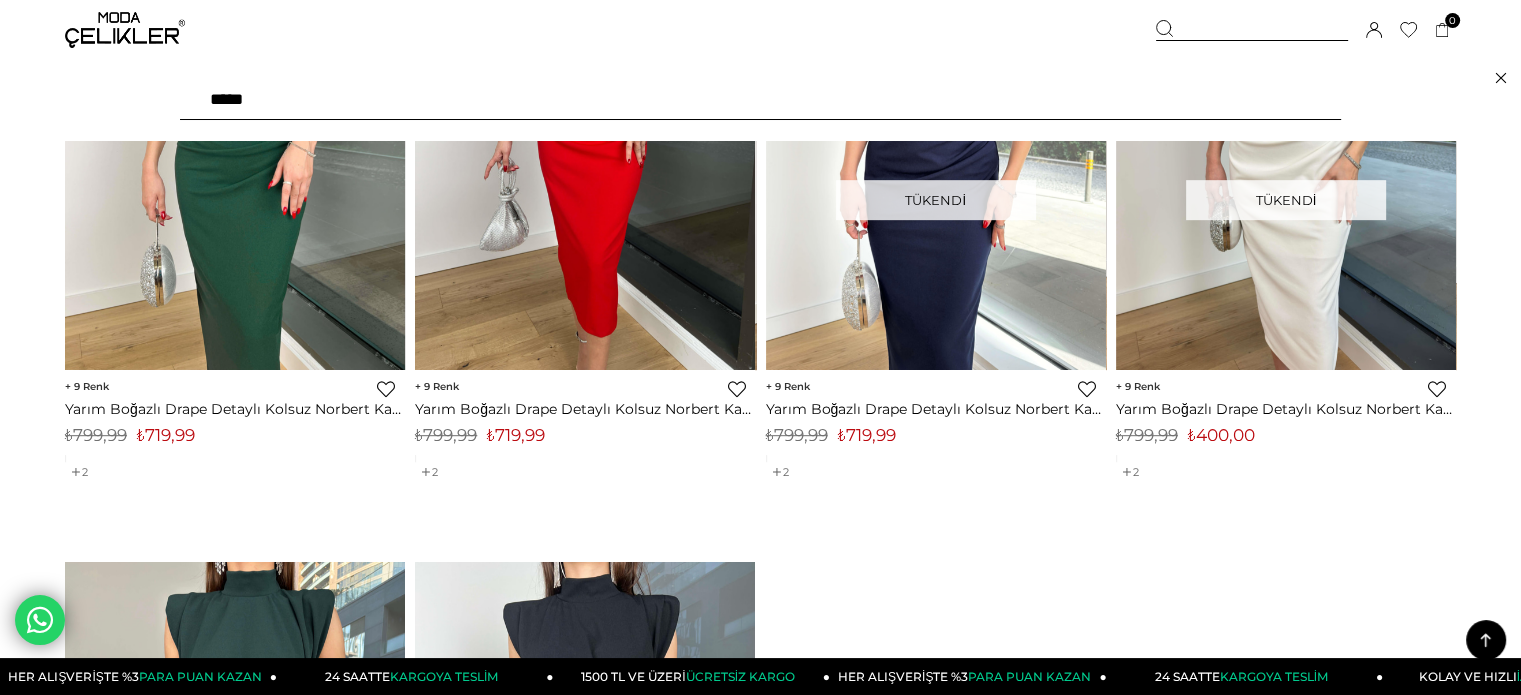 type on "******" 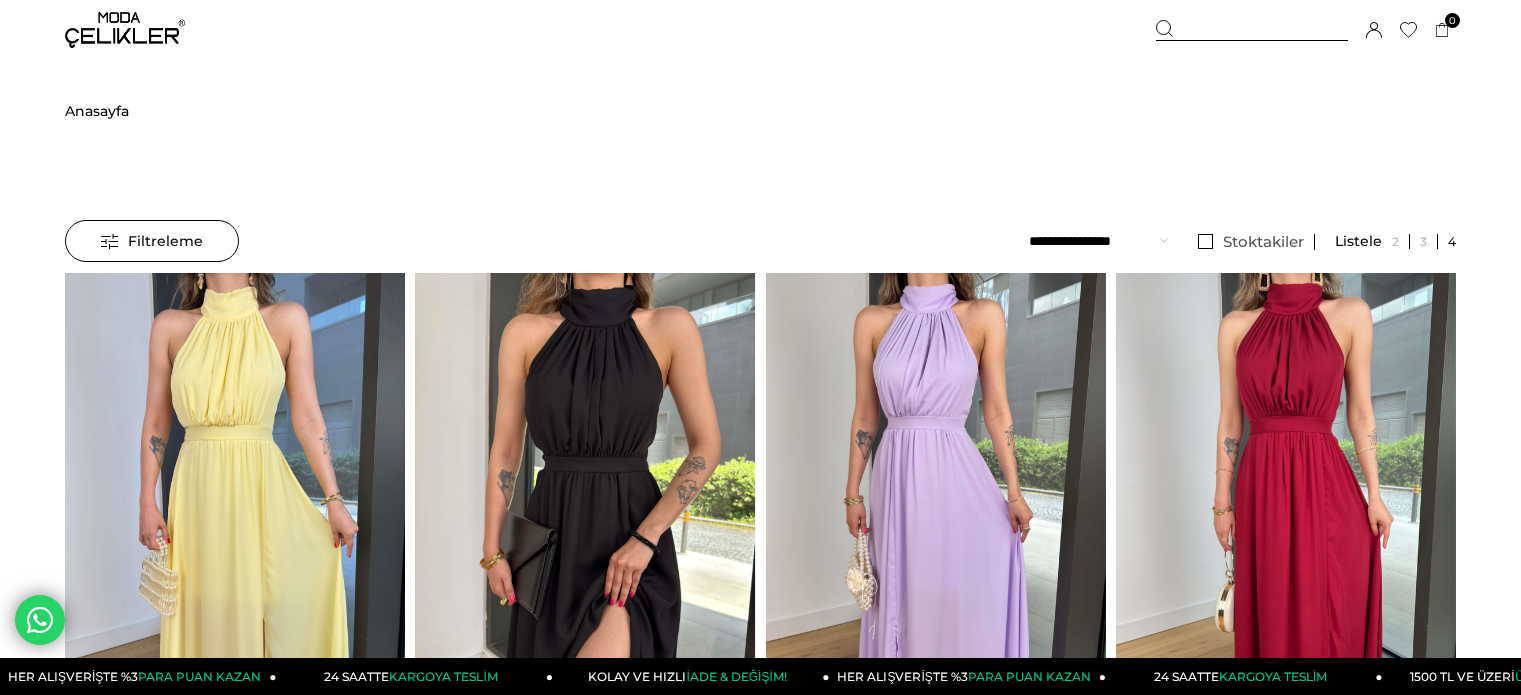 scroll, scrollTop: 0, scrollLeft: 0, axis: both 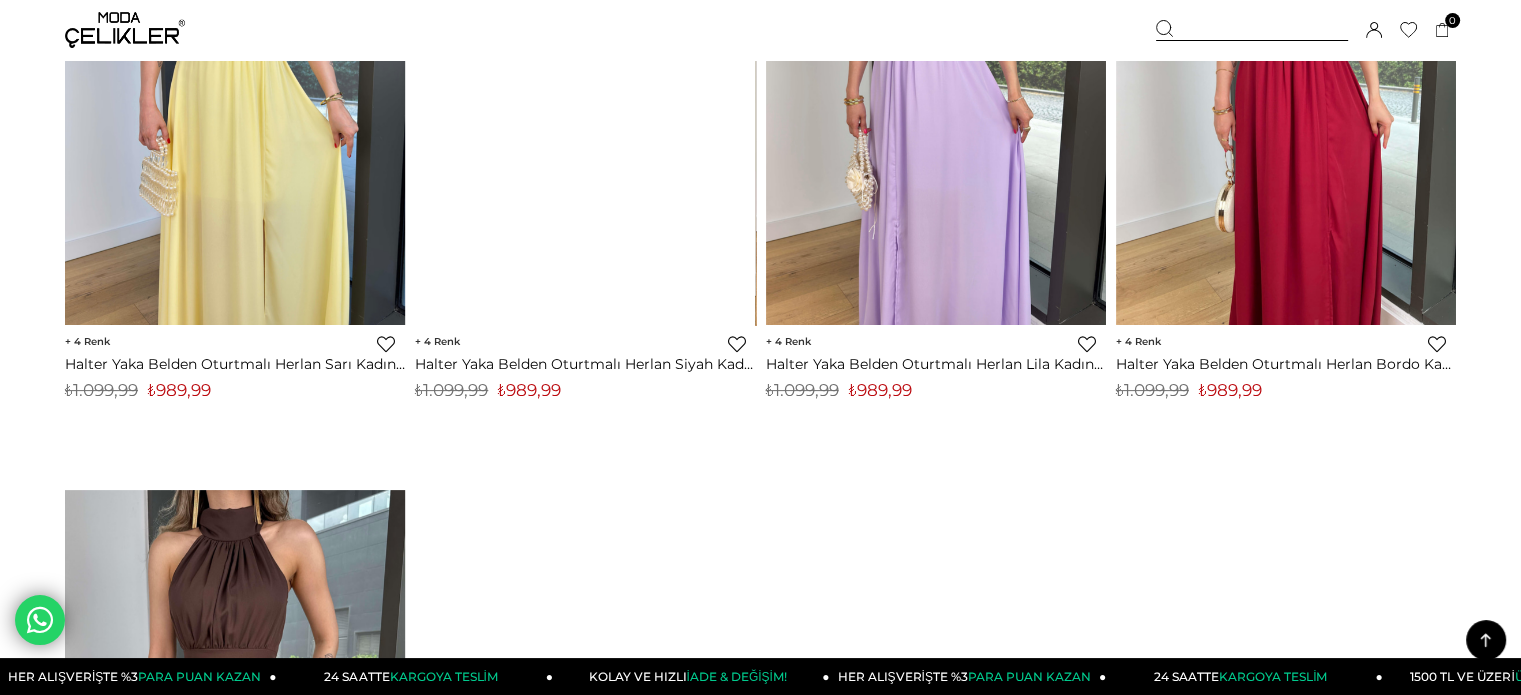 click on "₺989,99" at bounding box center [529, 390] 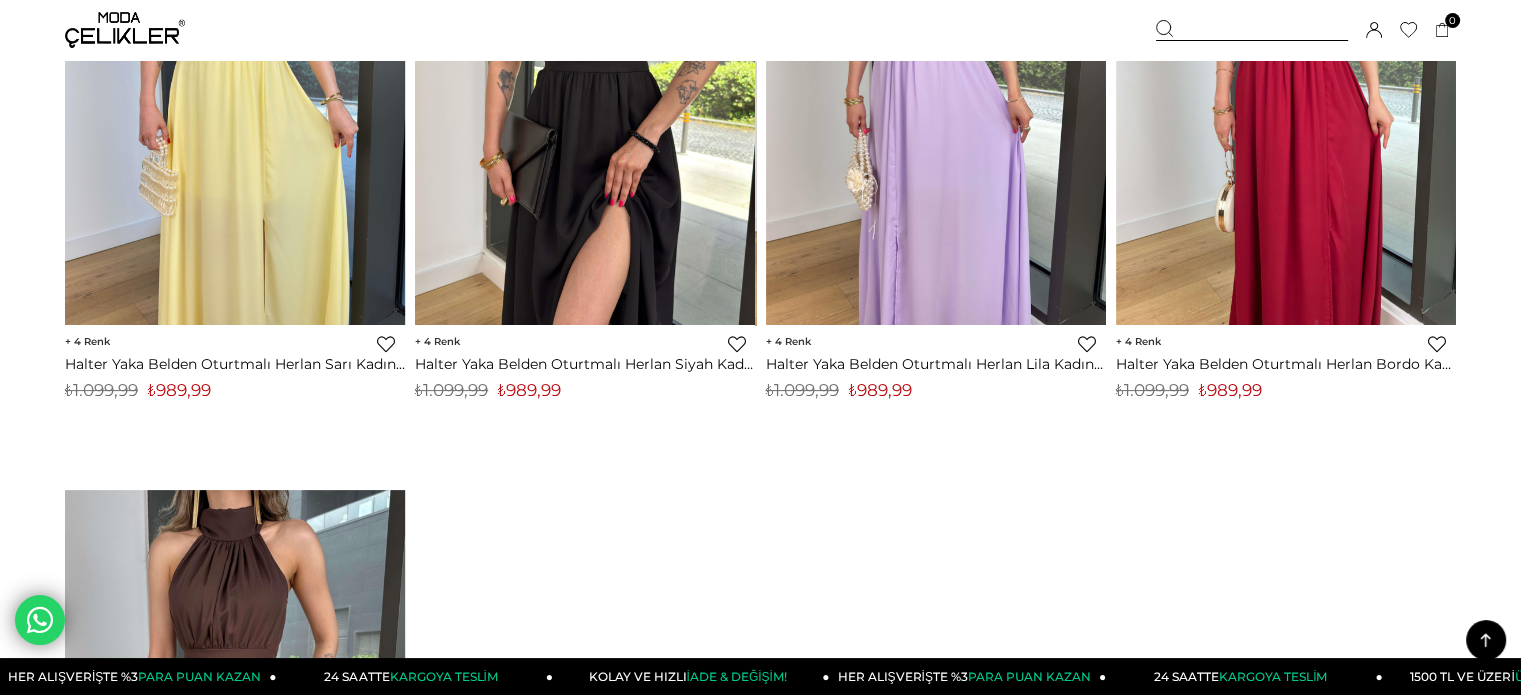 drag, startPoint x: 548, startPoint y: 392, endPoint x: 509, endPoint y: 324, distance: 78.39005 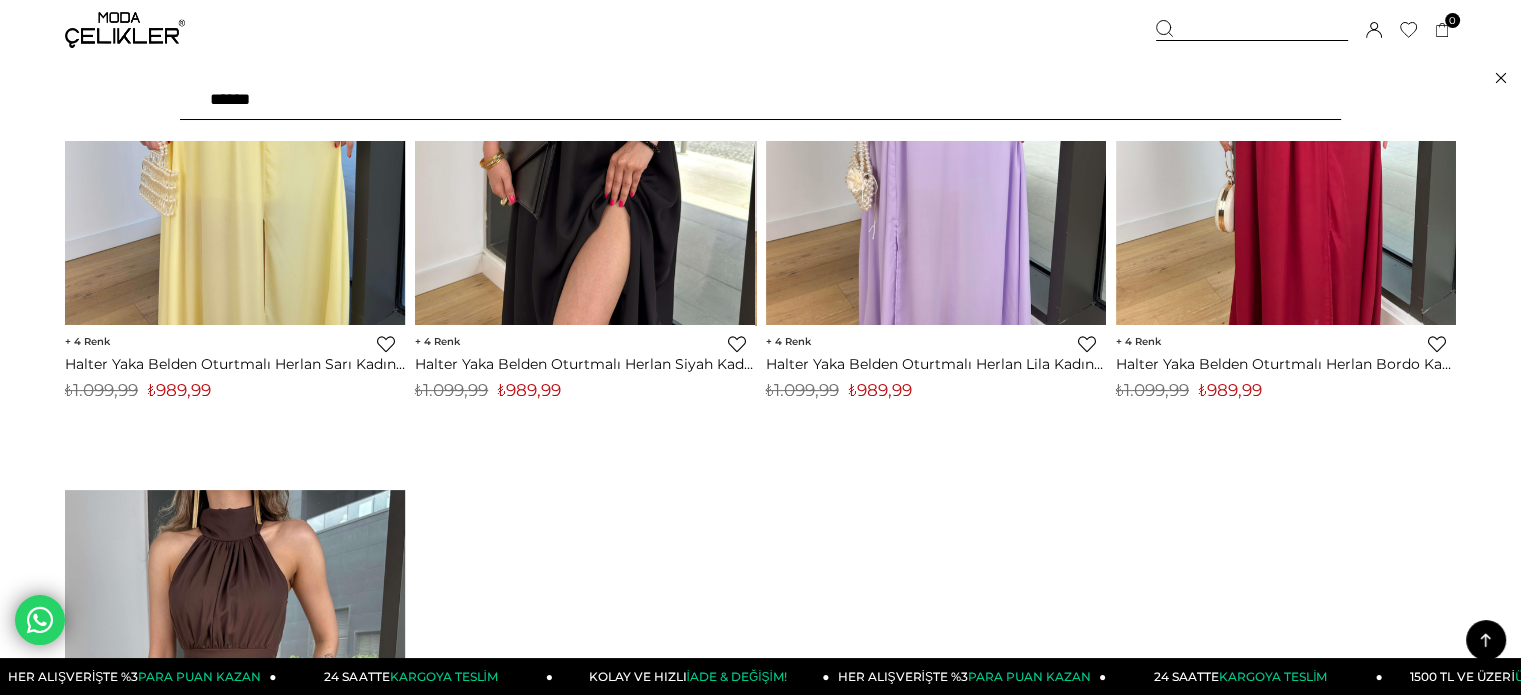 click on "******" at bounding box center [760, 100] 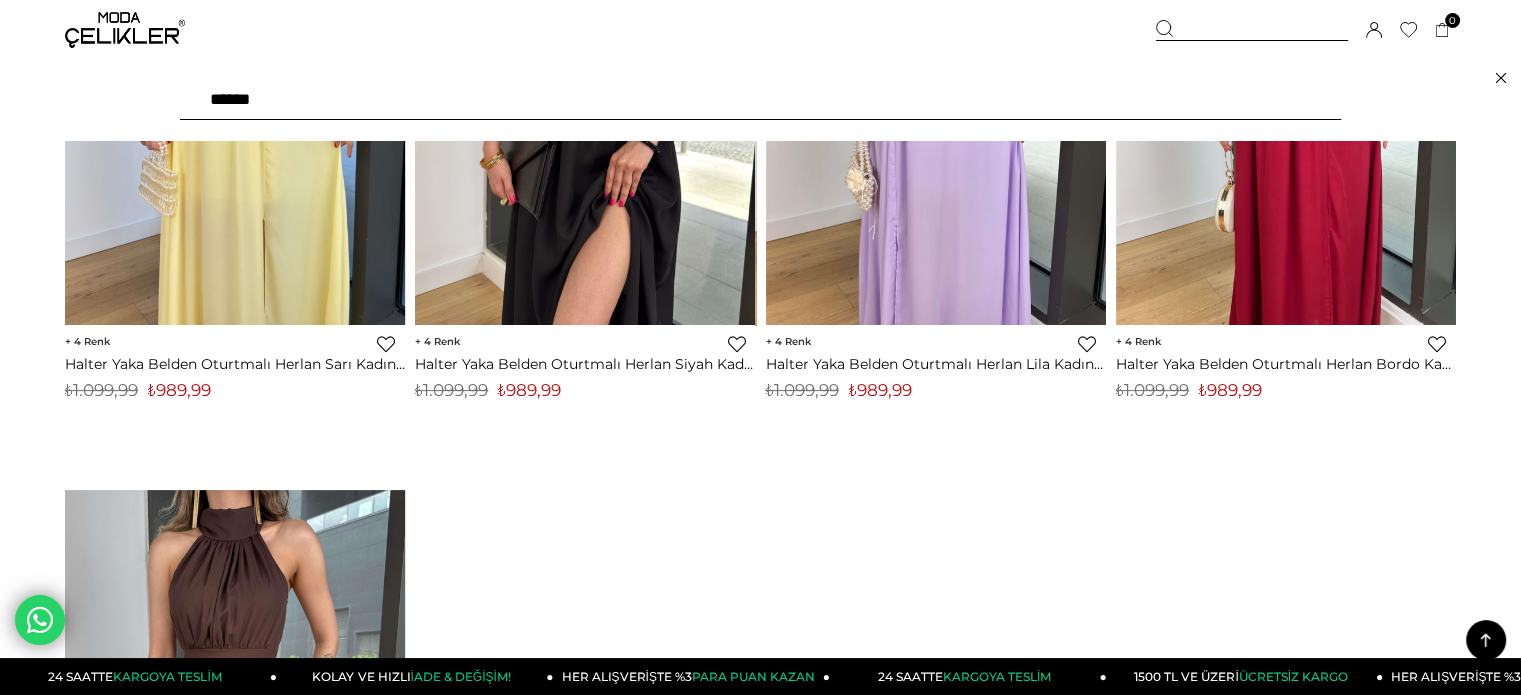 click on "******" at bounding box center (760, 100) 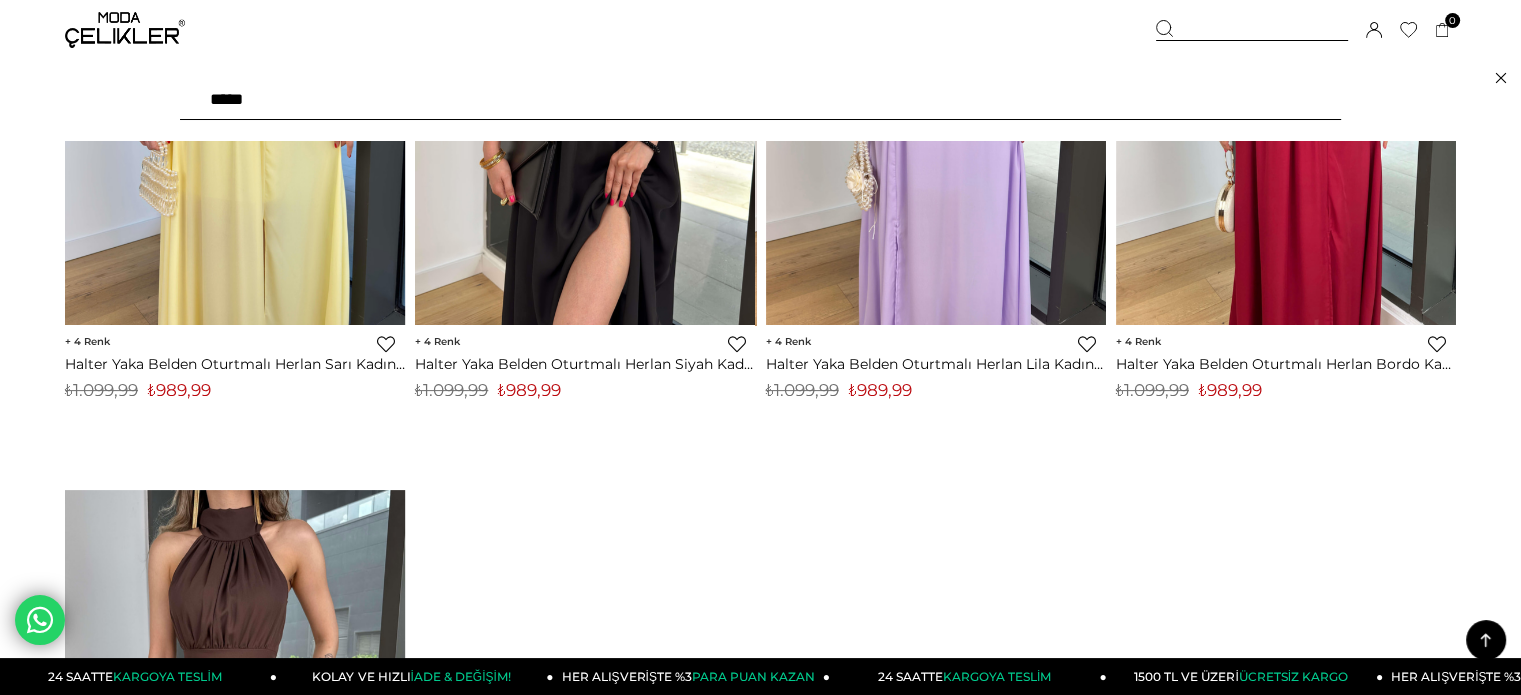 type on "******" 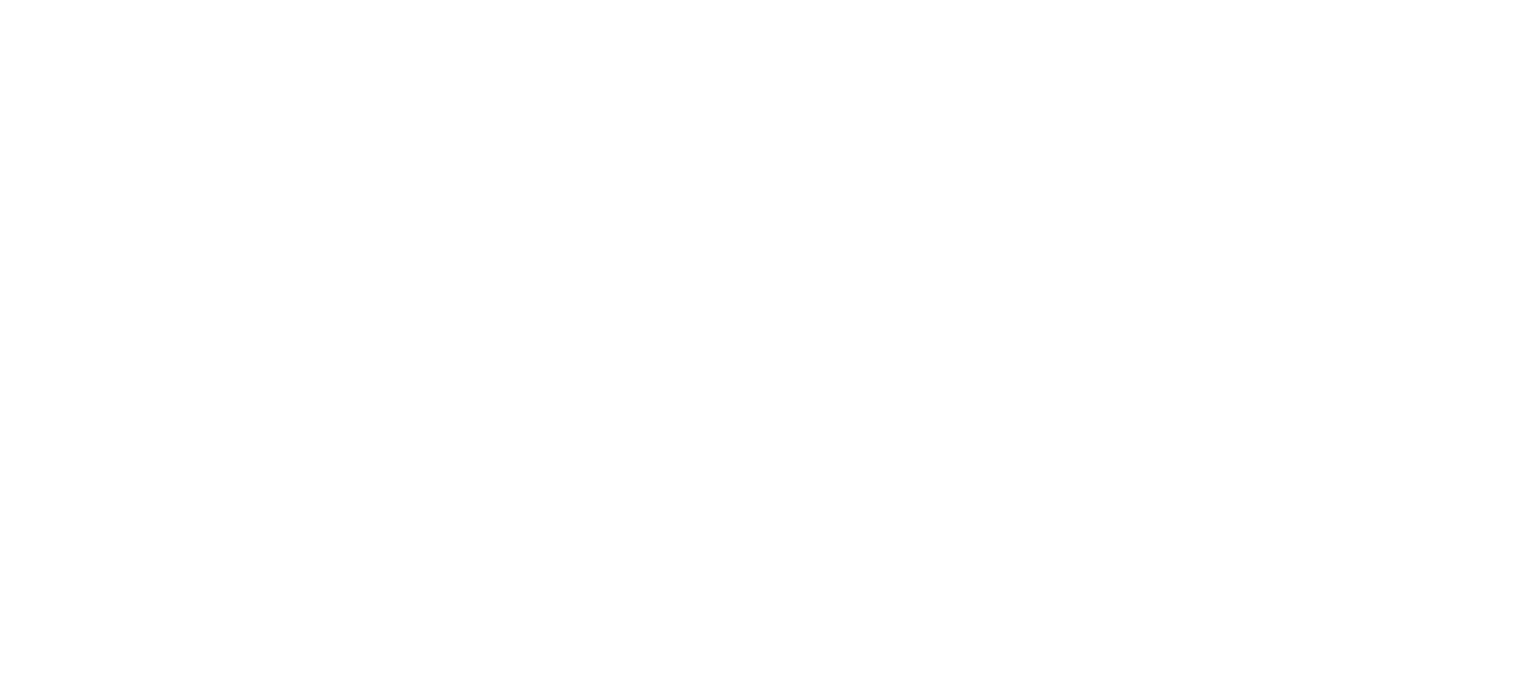 scroll, scrollTop: 0, scrollLeft: 0, axis: both 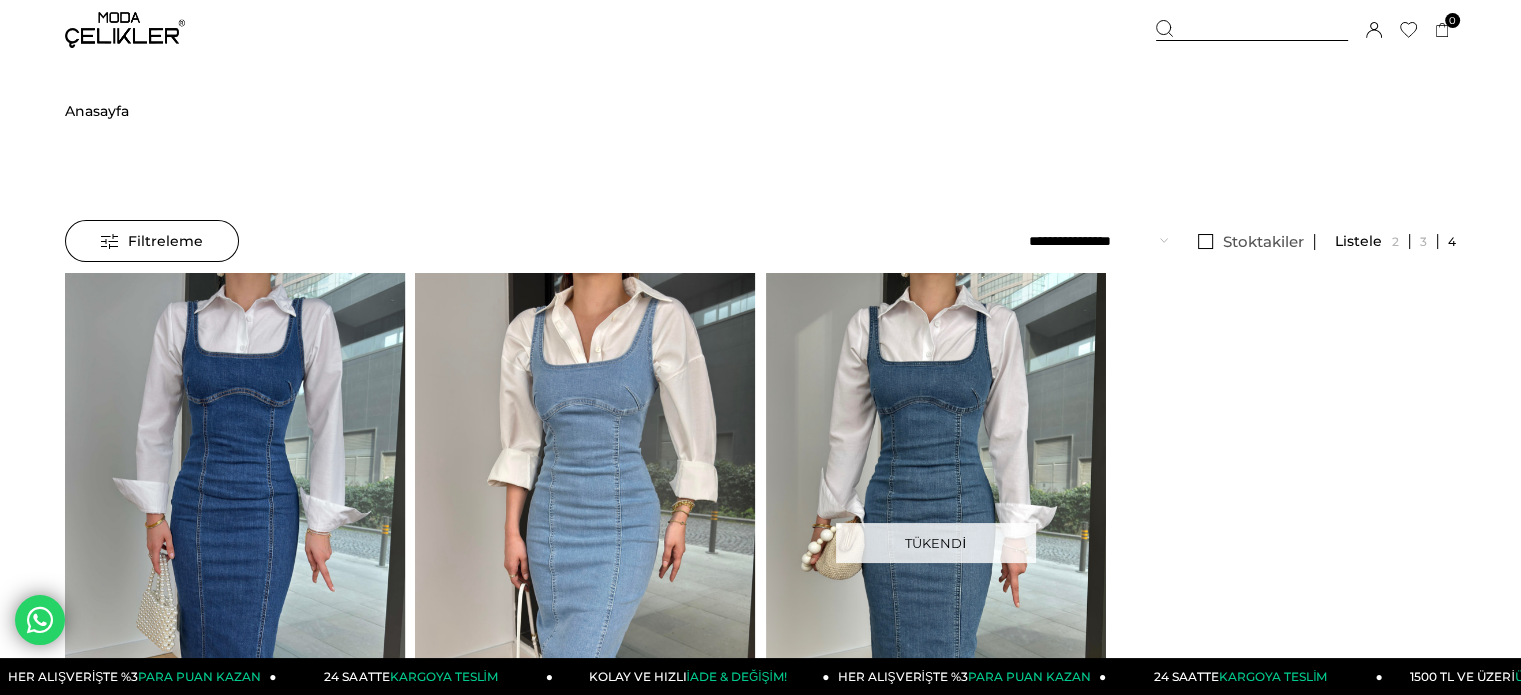 click on "Filtreleme
Filtreleme
Sıralama
Filtreleme Stoktakiler
Kategoriler
Davet Elbisesi
Uzun Elbise
Mavi Elbise
Askılı Elbise
Genç Elbise
Kot Elbise" at bounding box center (760, 241) 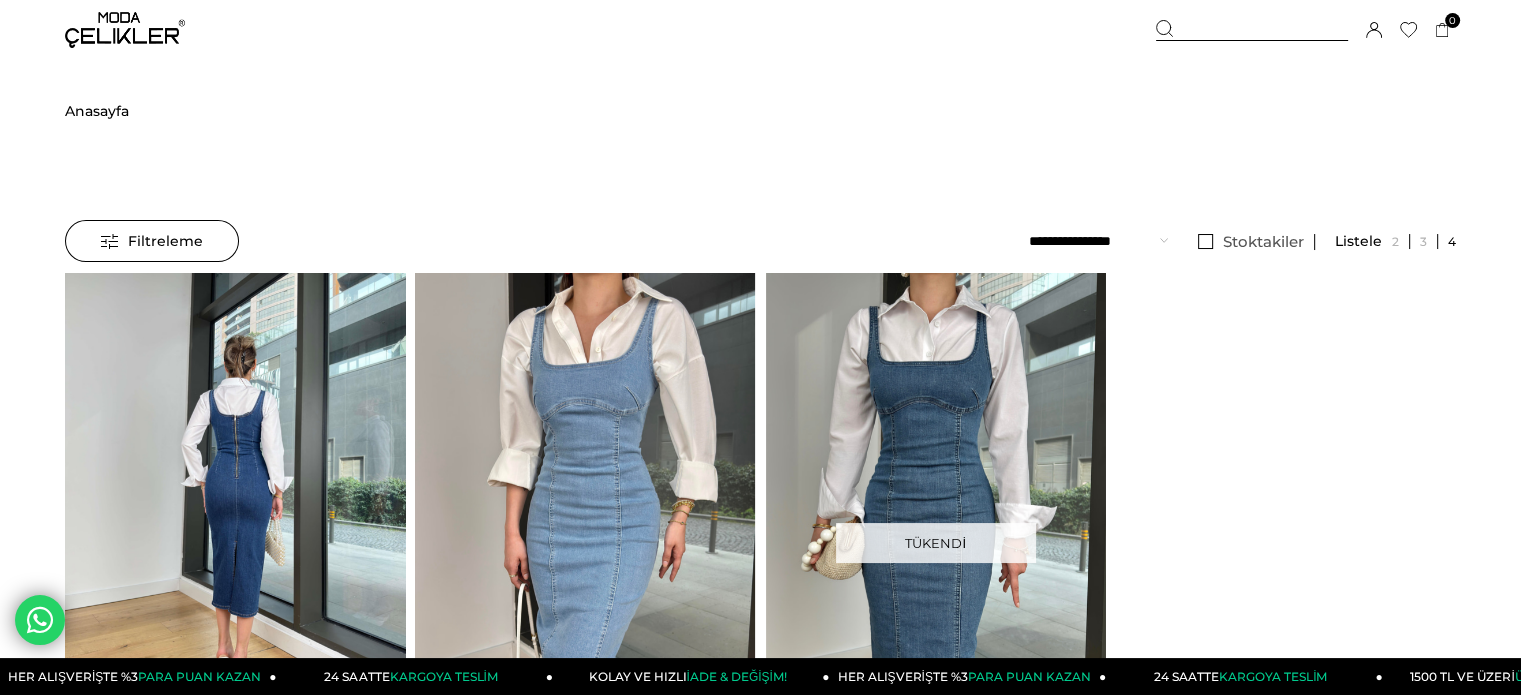 click at bounding box center (-105, 499) 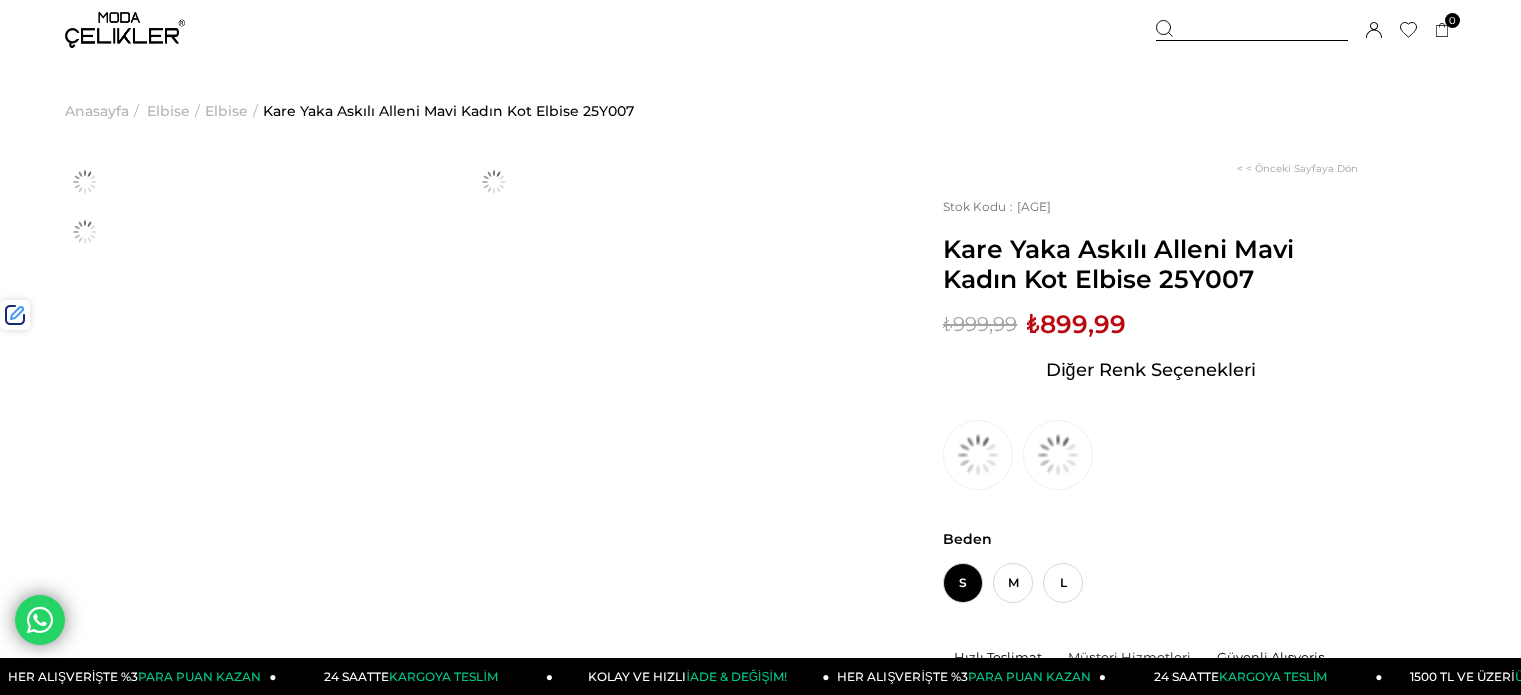 scroll, scrollTop: 0, scrollLeft: 0, axis: both 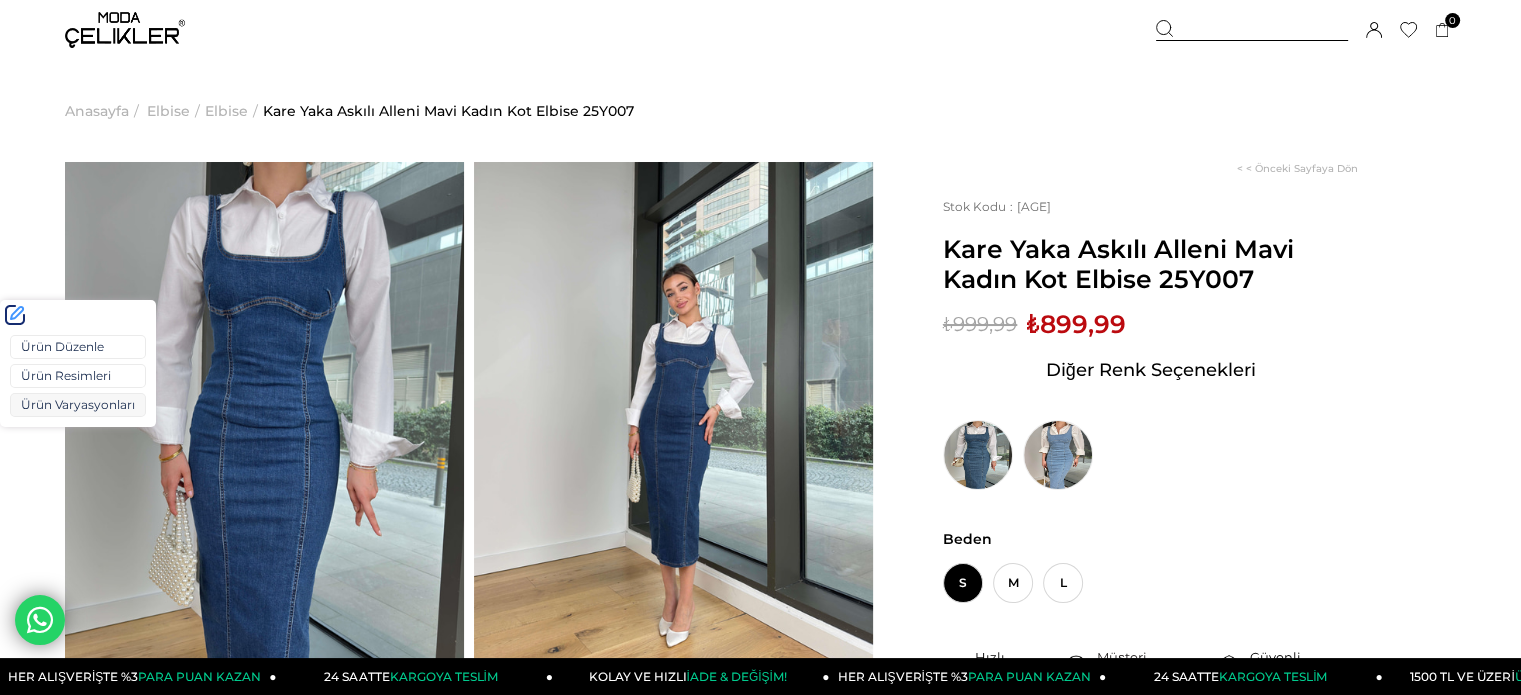 click on "Ürün Varyasyonları" at bounding box center [78, 405] 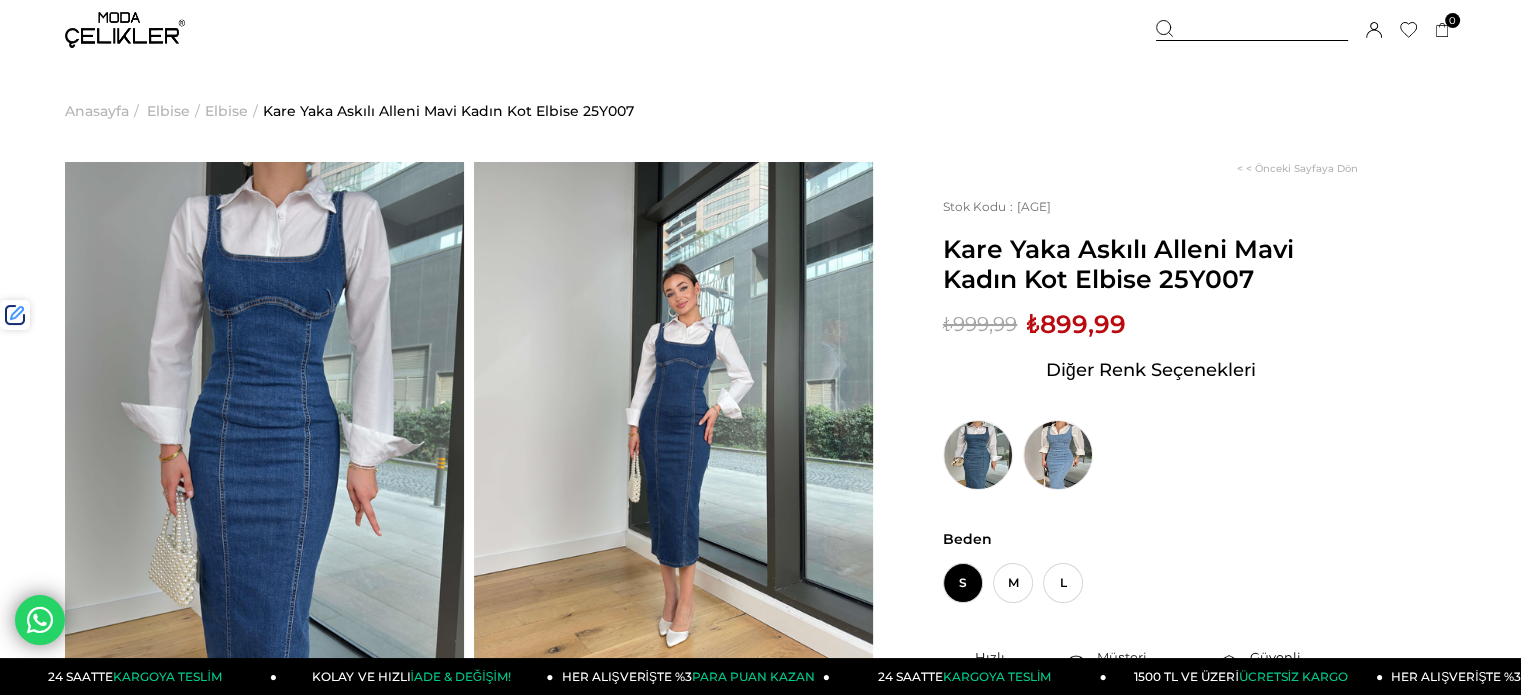 click at bounding box center (1252, 30) 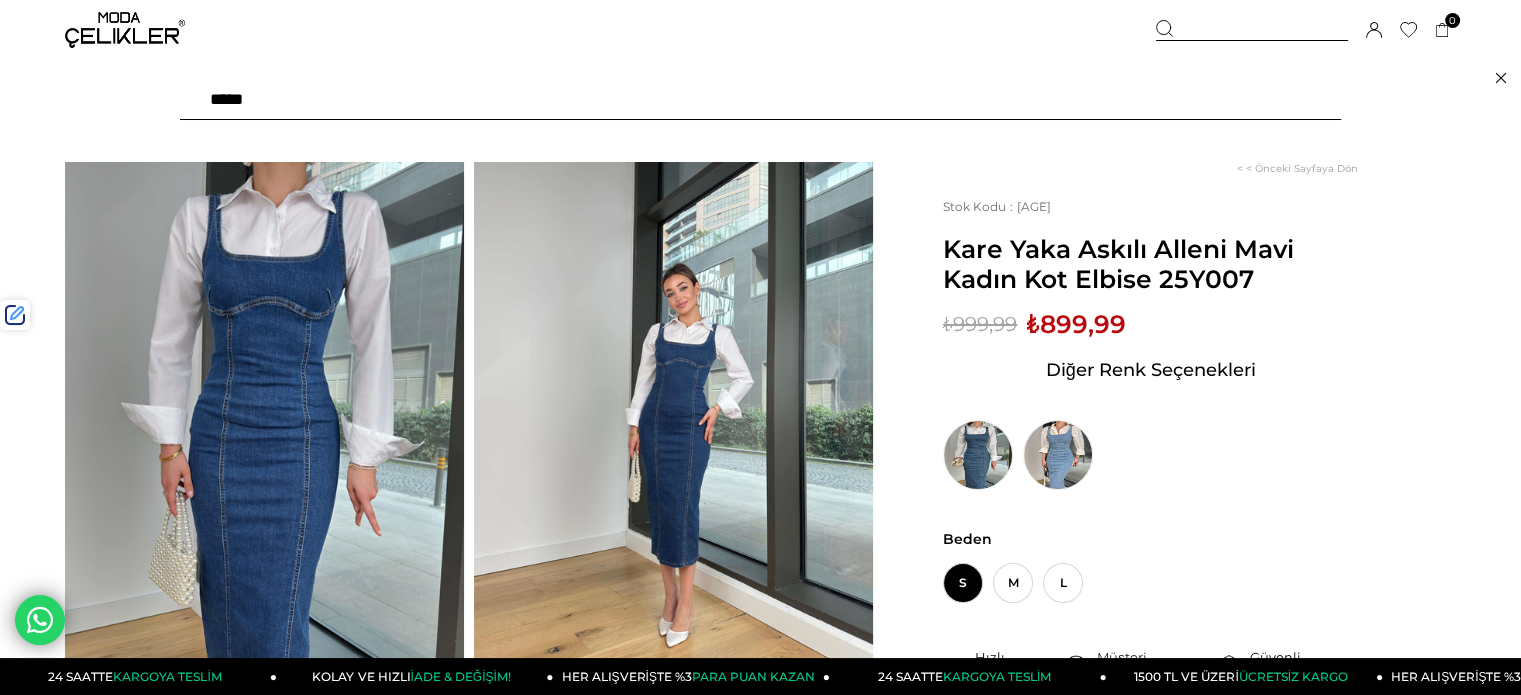 click at bounding box center (760, 100) 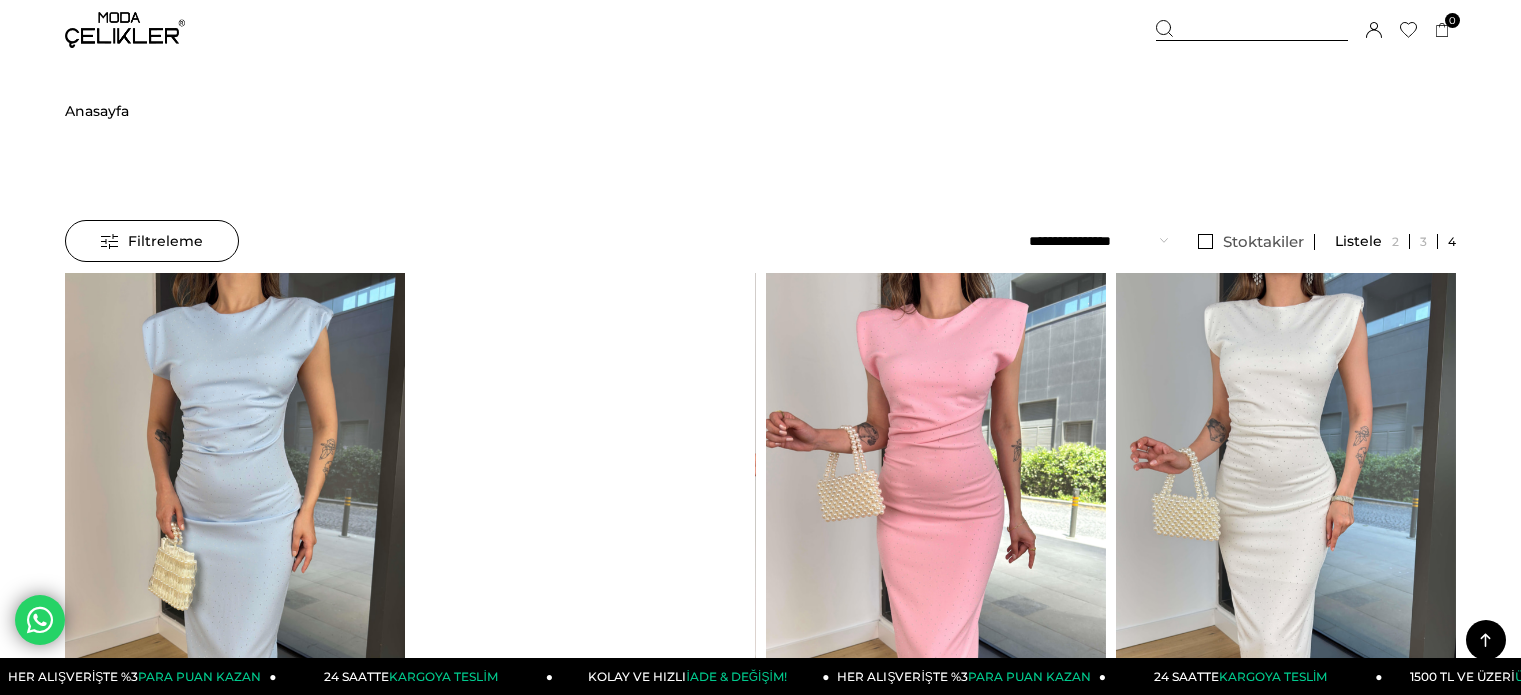 scroll, scrollTop: 416, scrollLeft: 0, axis: vertical 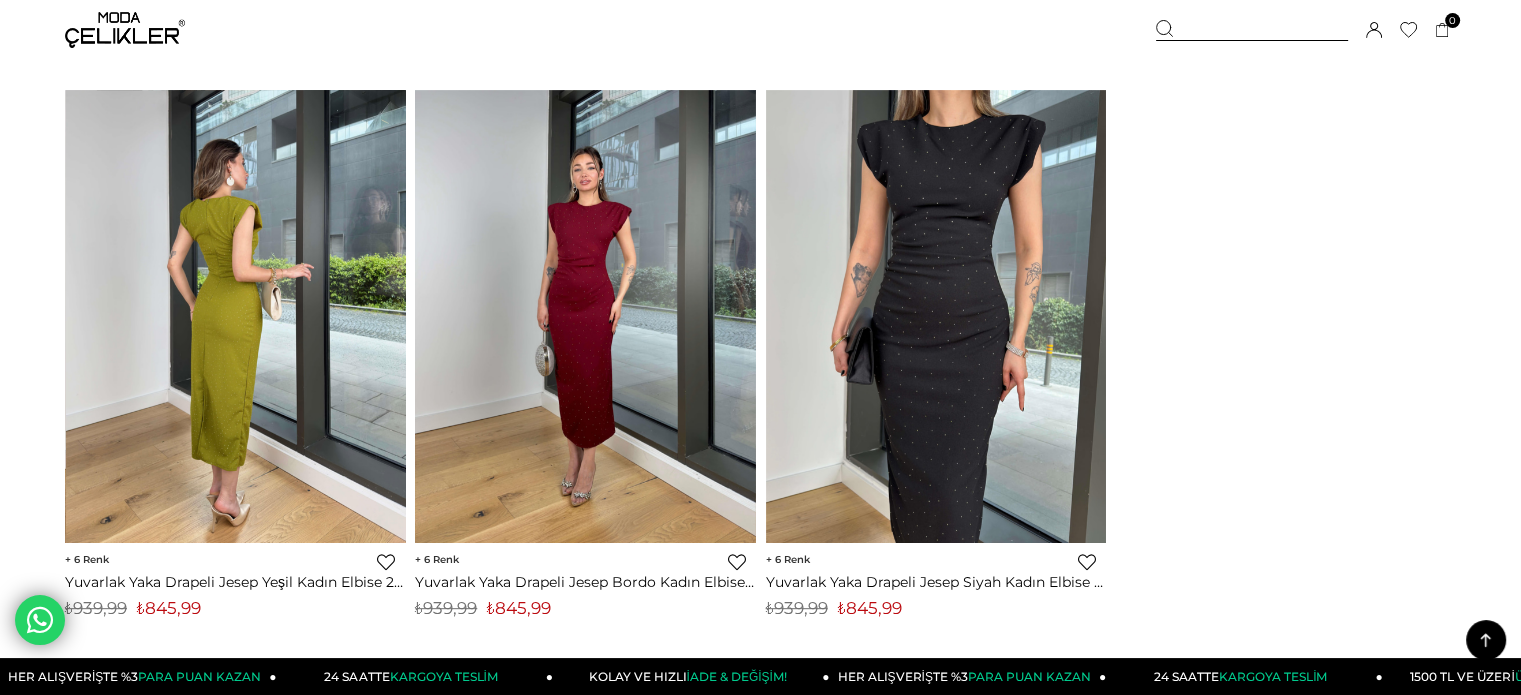 click at bounding box center (236, 316) 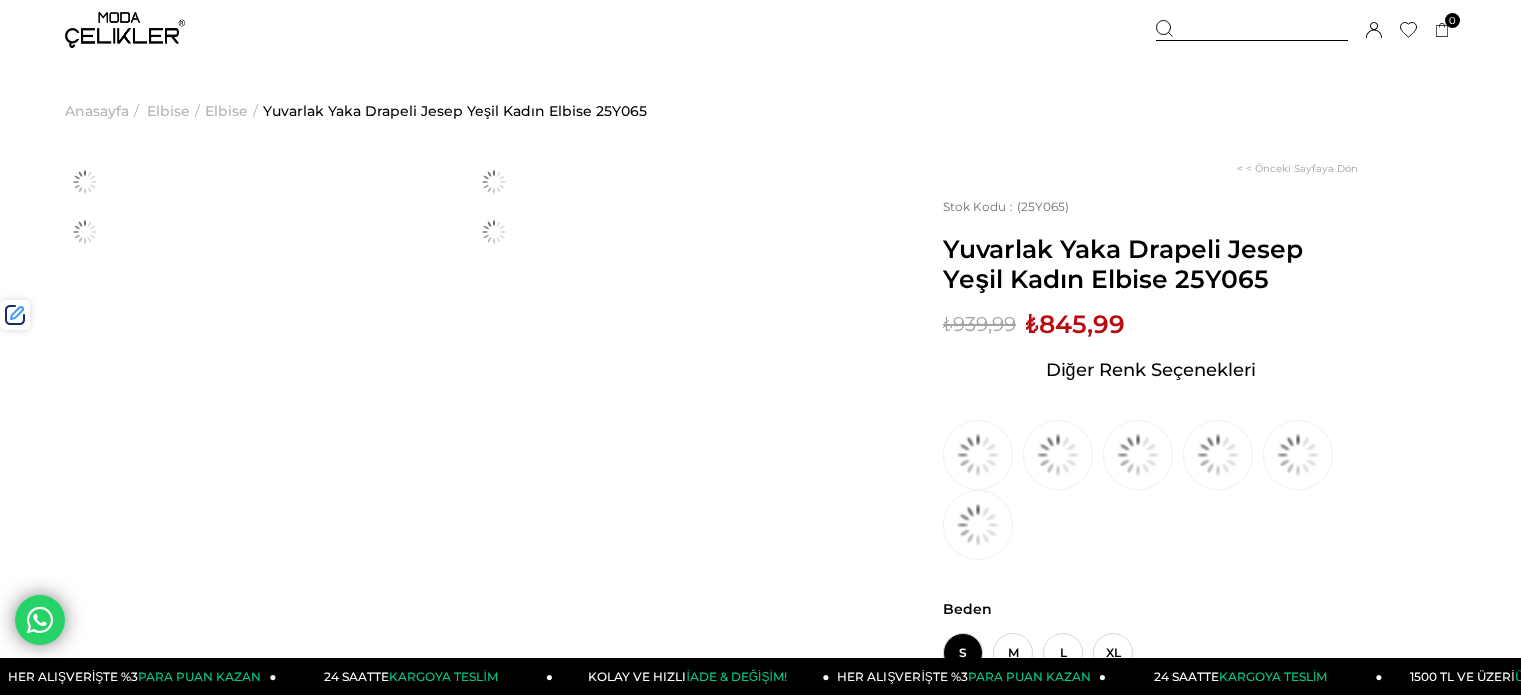 scroll, scrollTop: 0, scrollLeft: 0, axis: both 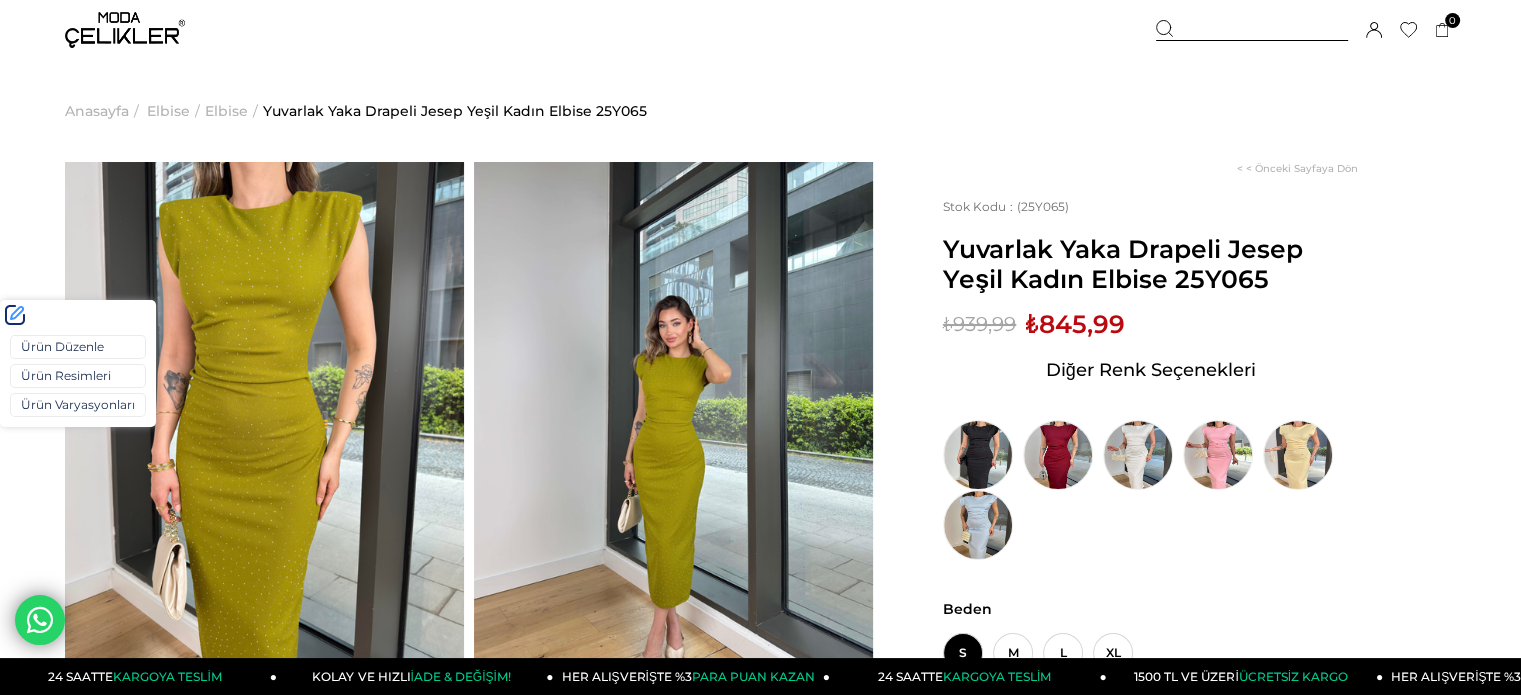 click on "Ürün Düzenle
Ürün Resimleri
Ürün Varyasyonları" at bounding box center [78, 378] 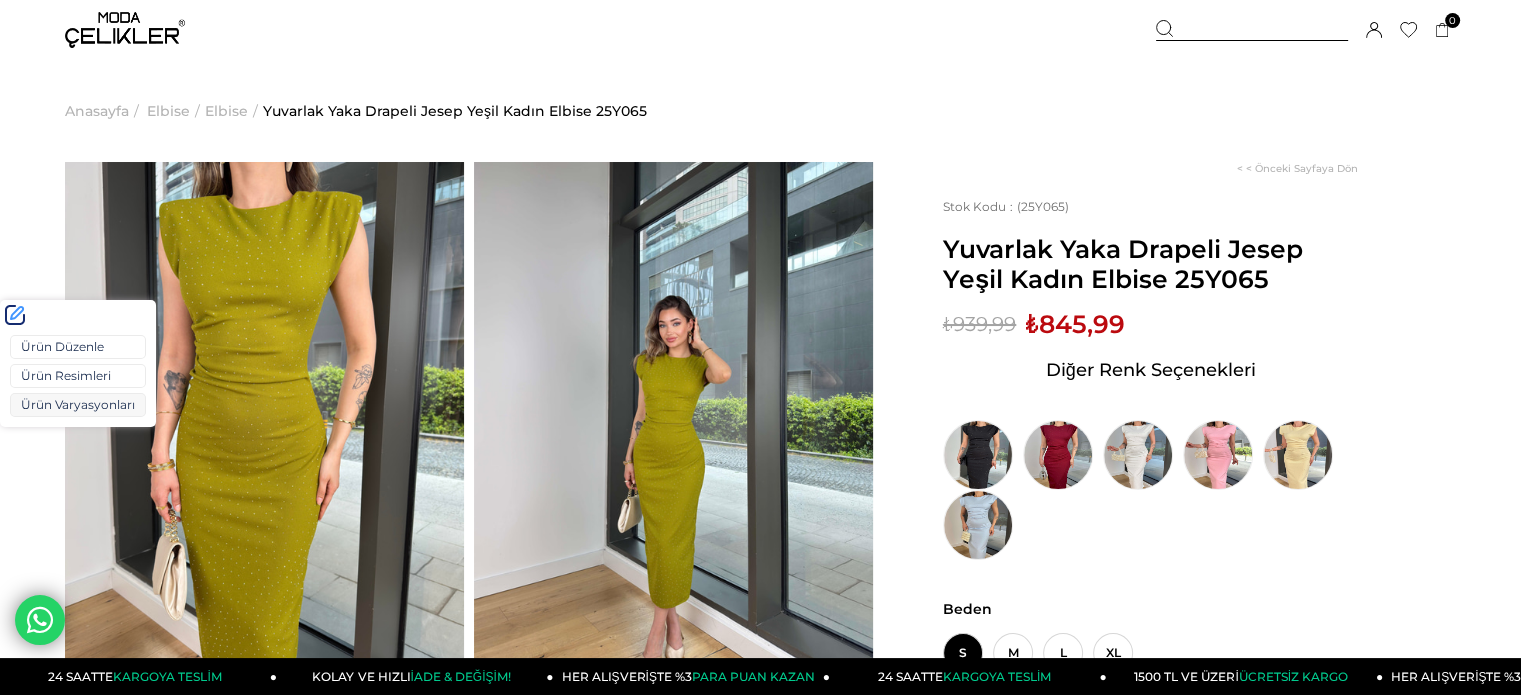 click on "Ürün Varyasyonları" at bounding box center [78, 405] 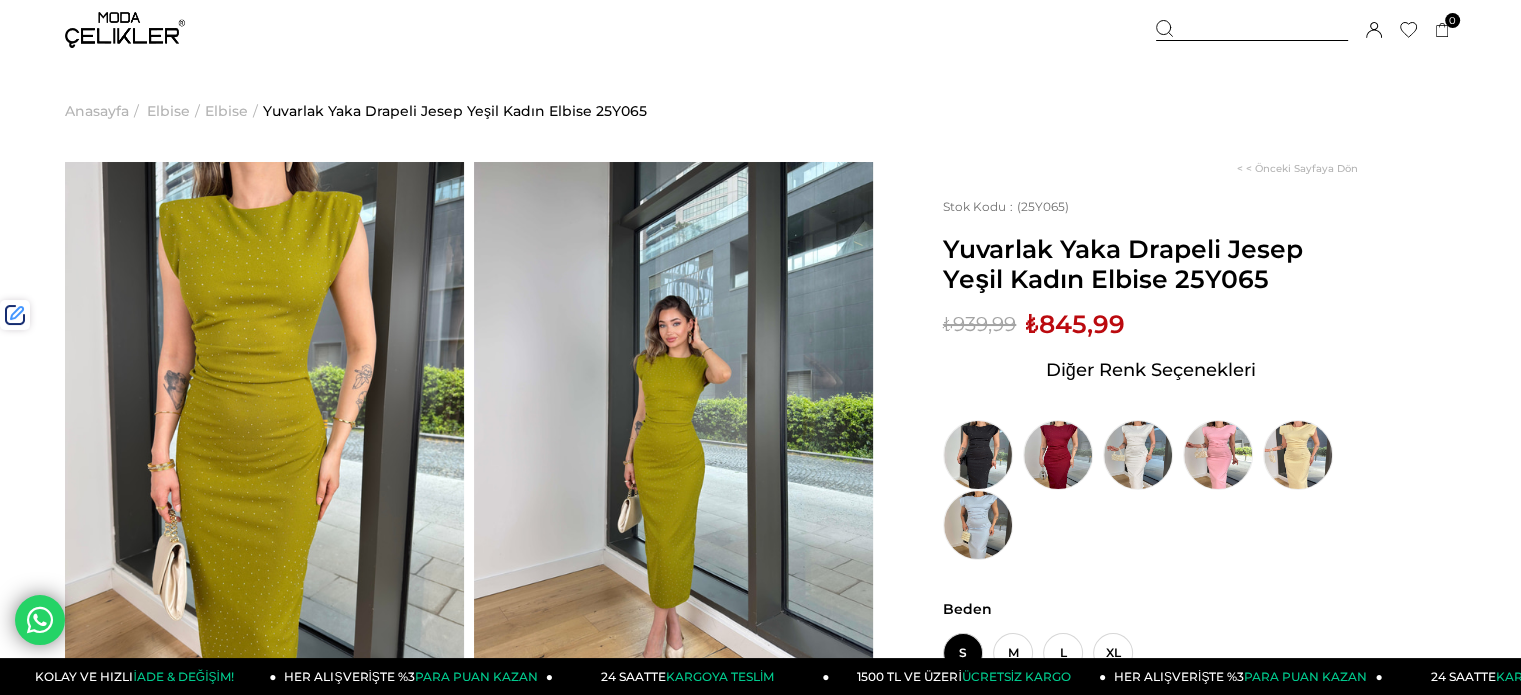 click at bounding box center [1252, 30] 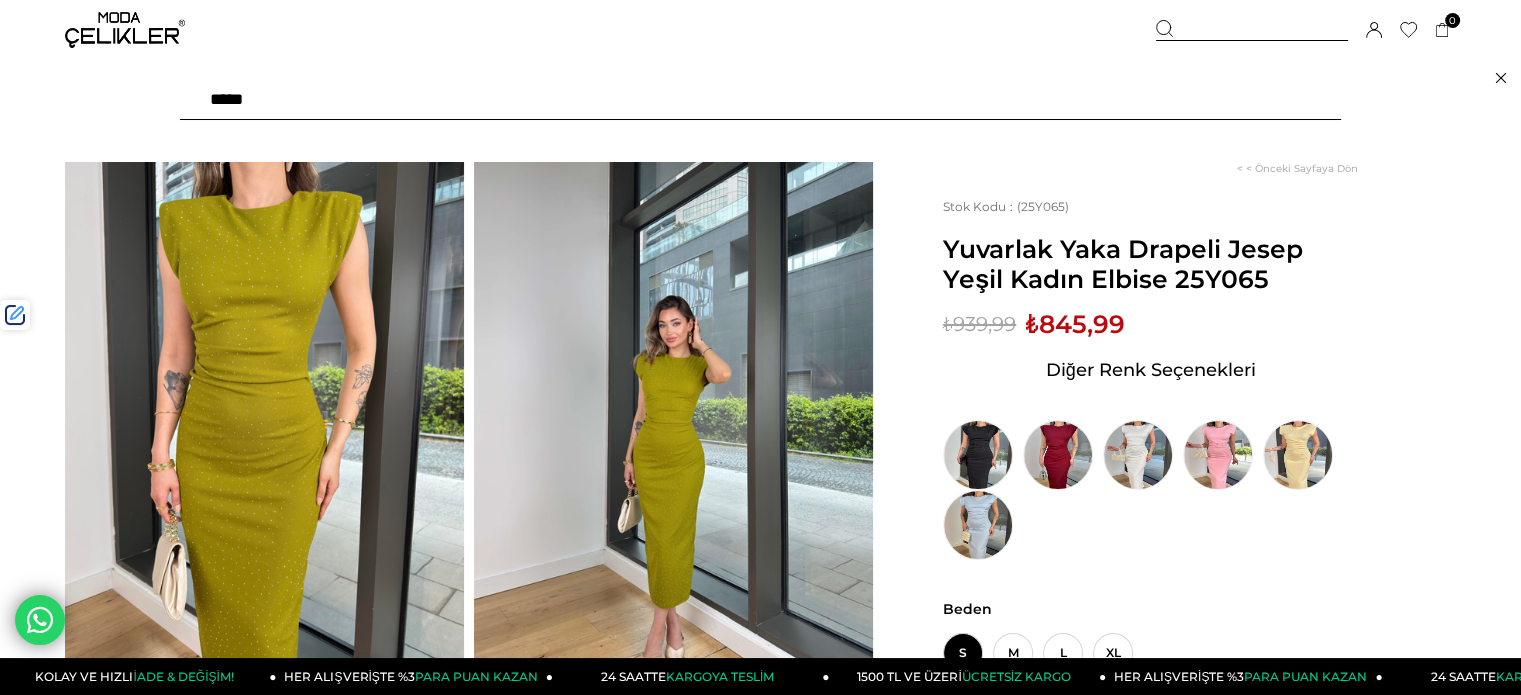 click at bounding box center [760, 100] 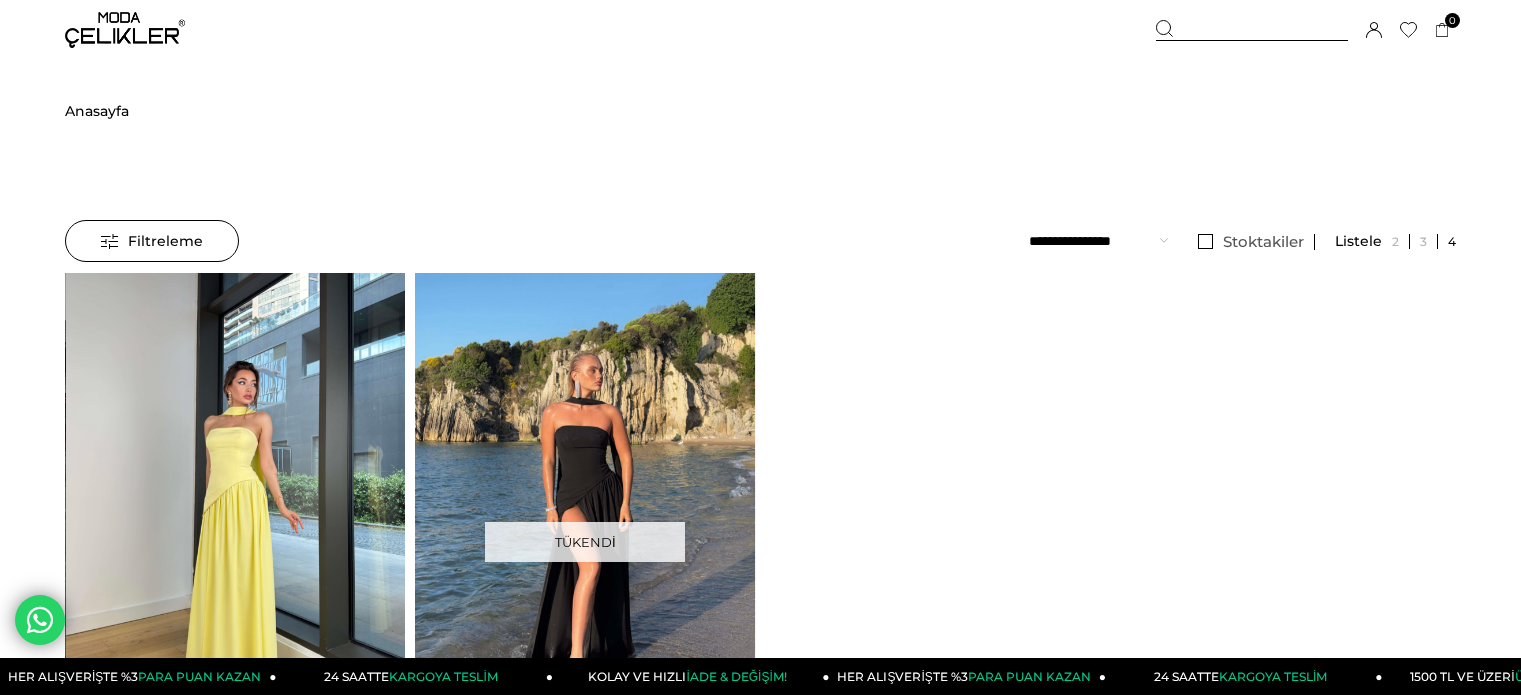 click at bounding box center (236, 499) 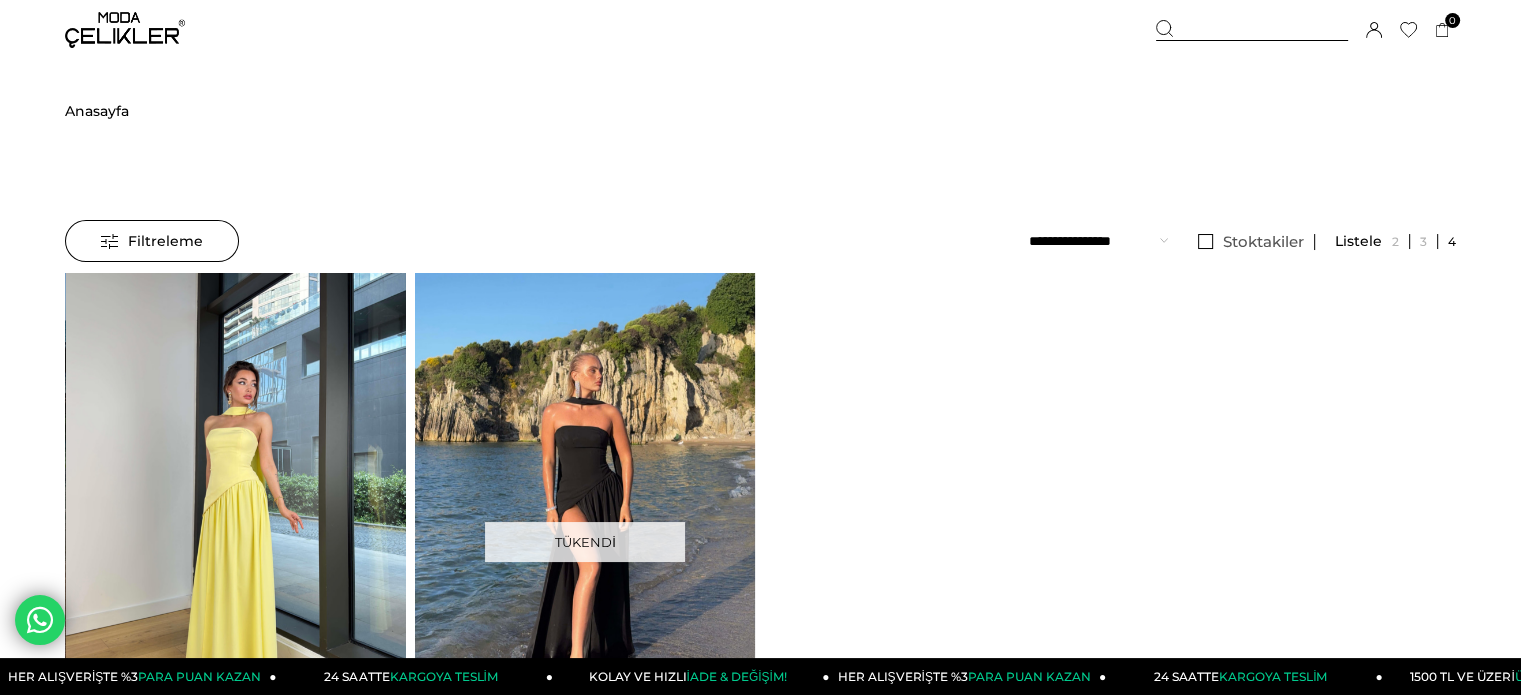 scroll, scrollTop: 0, scrollLeft: 0, axis: both 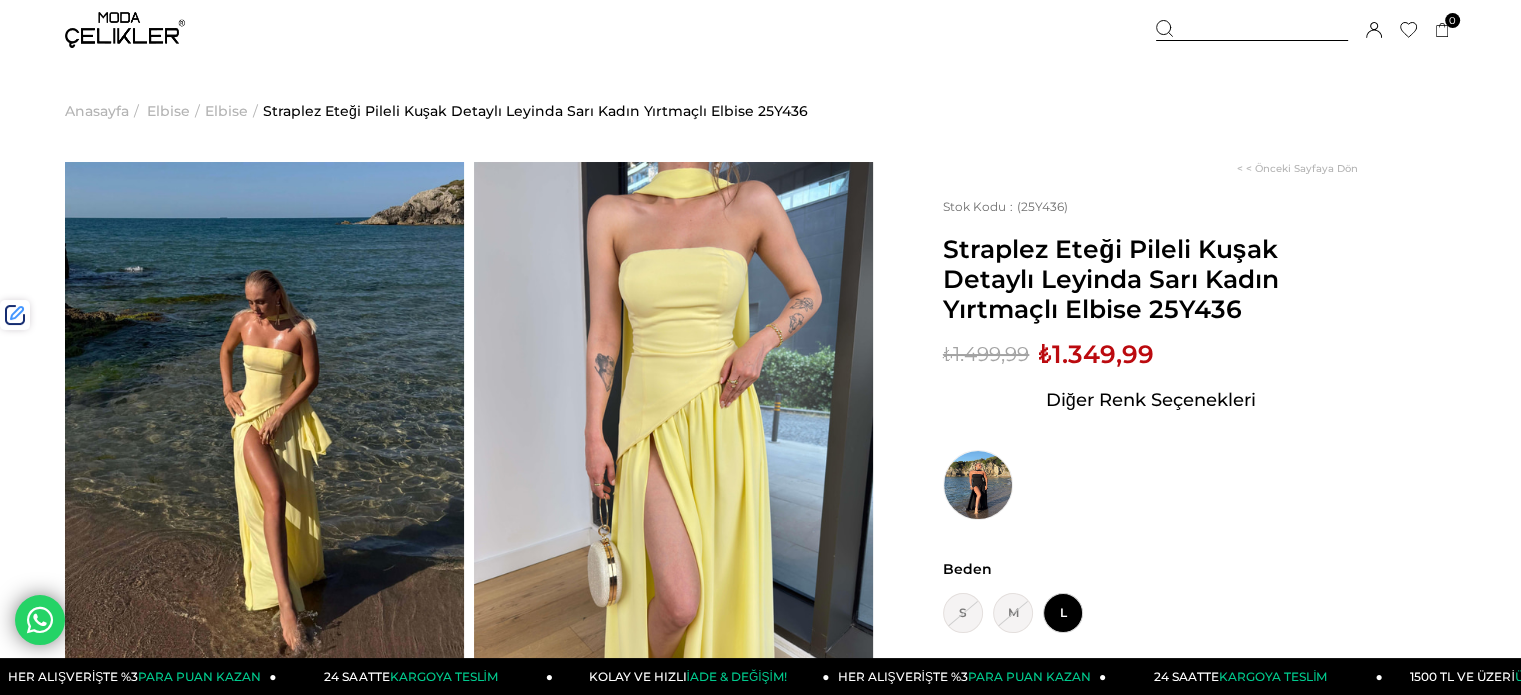 click on "₺1.349,99" at bounding box center [1096, 354] 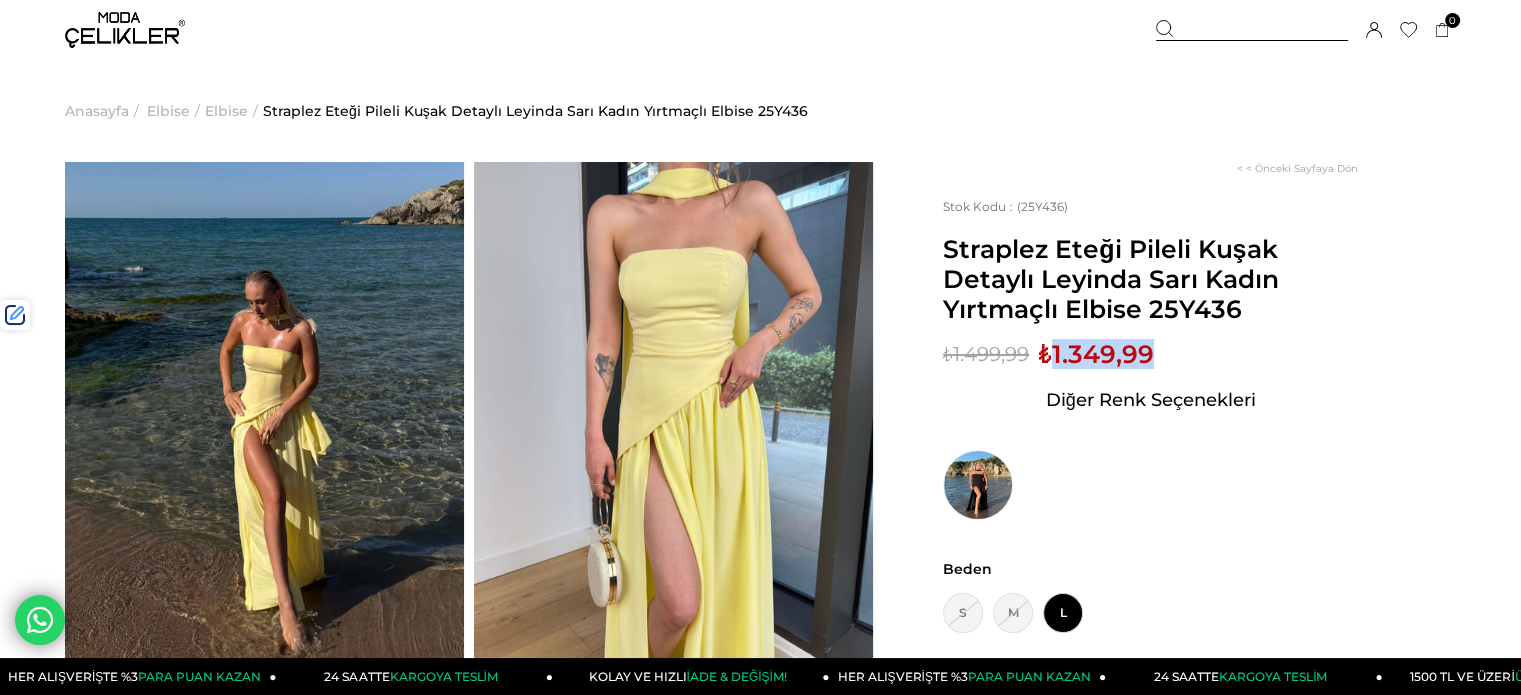 drag, startPoint x: 1107, startPoint y: 354, endPoint x: 1016, endPoint y: 319, distance: 97.49872 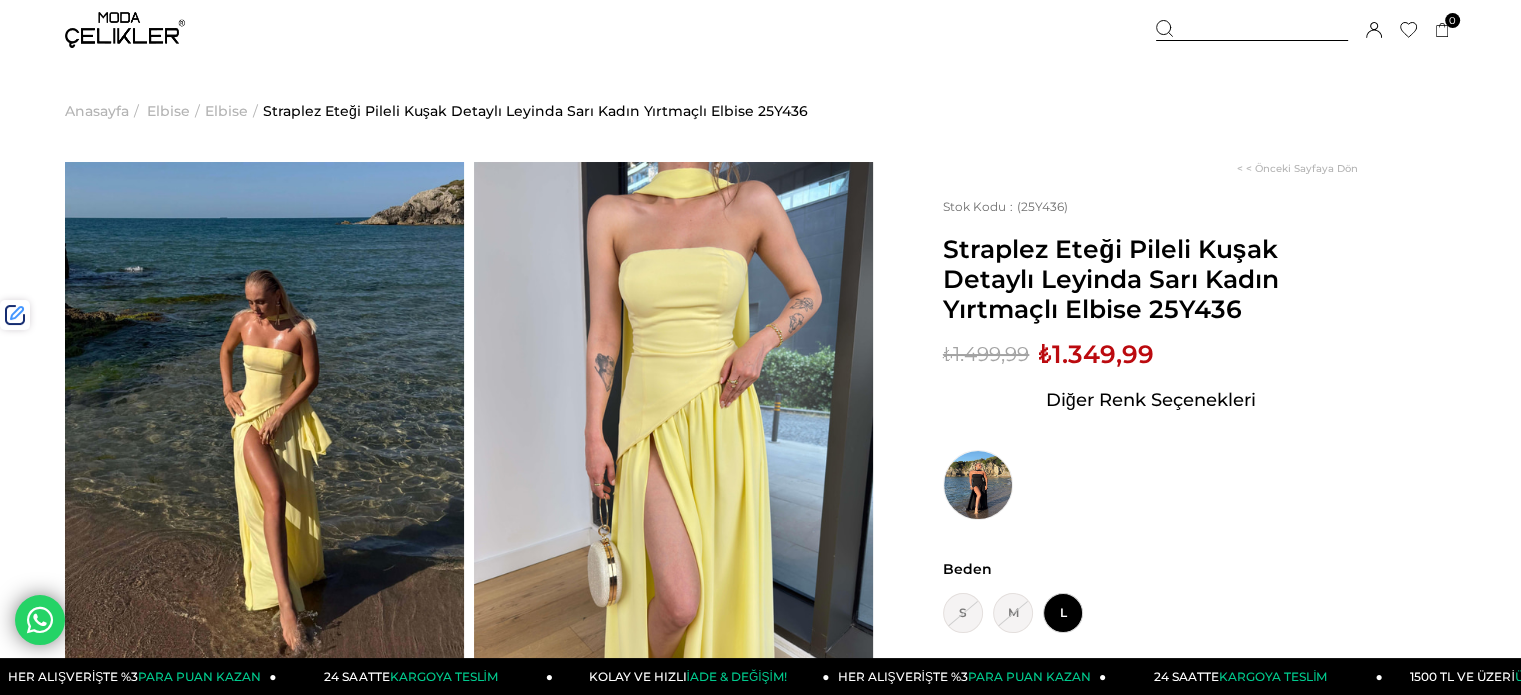 drag, startPoint x: 42, startPoint y: 59, endPoint x: 59, endPoint y: 35, distance: 29.410883 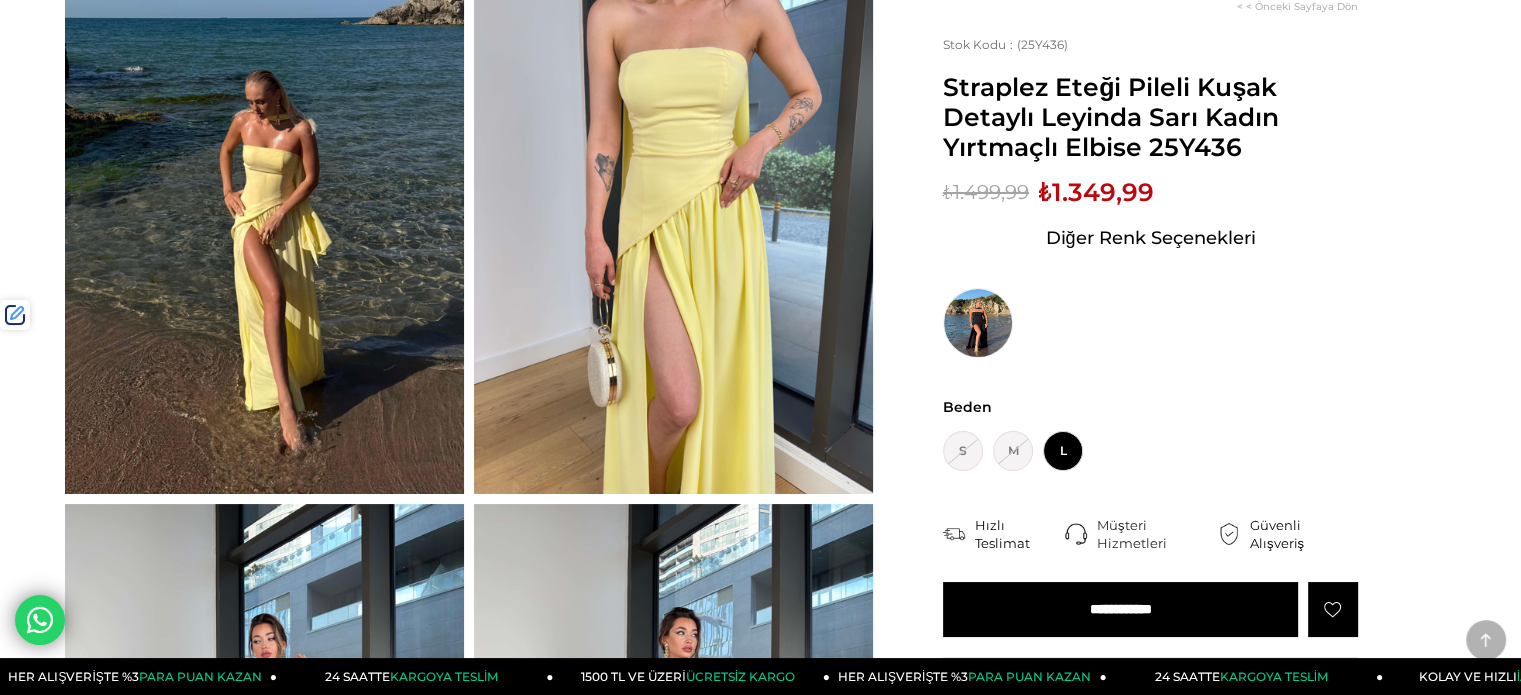 scroll, scrollTop: 0, scrollLeft: 0, axis: both 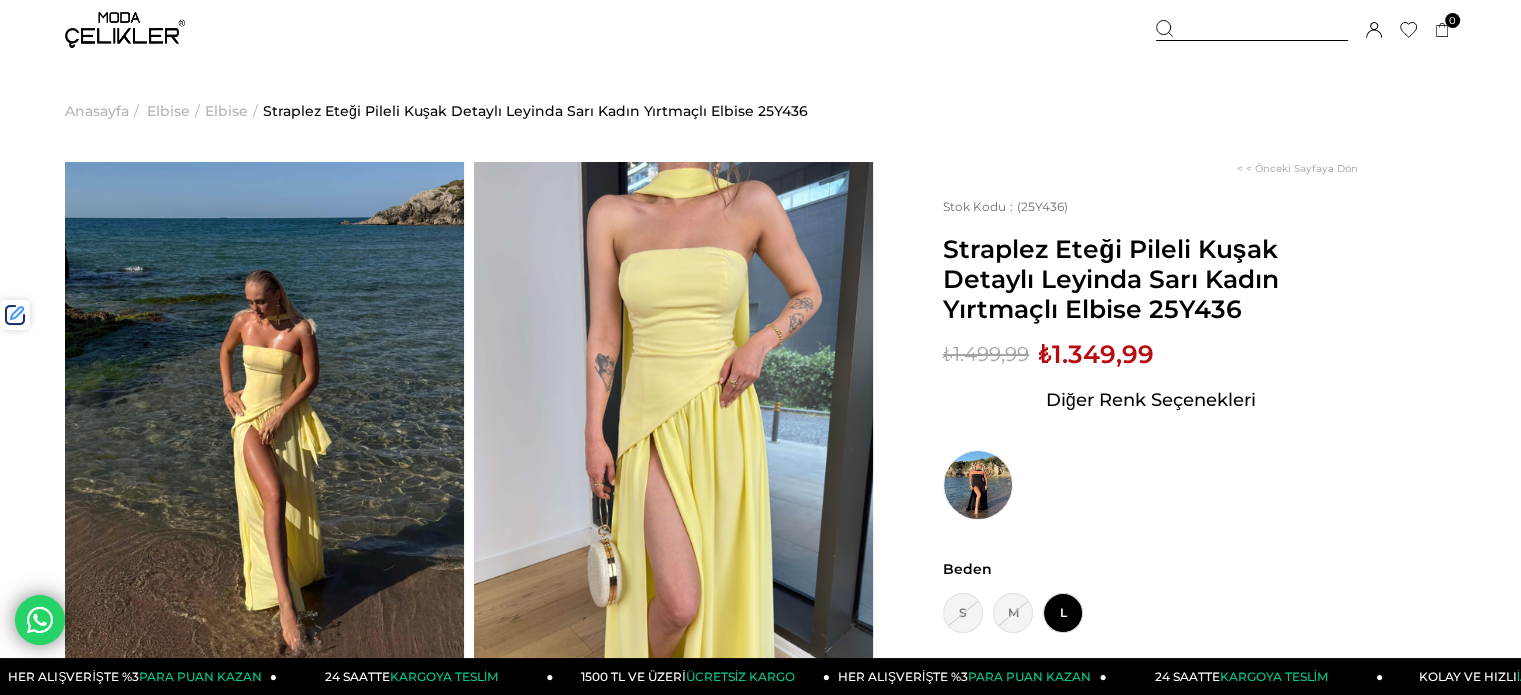 click at bounding box center (1252, 30) 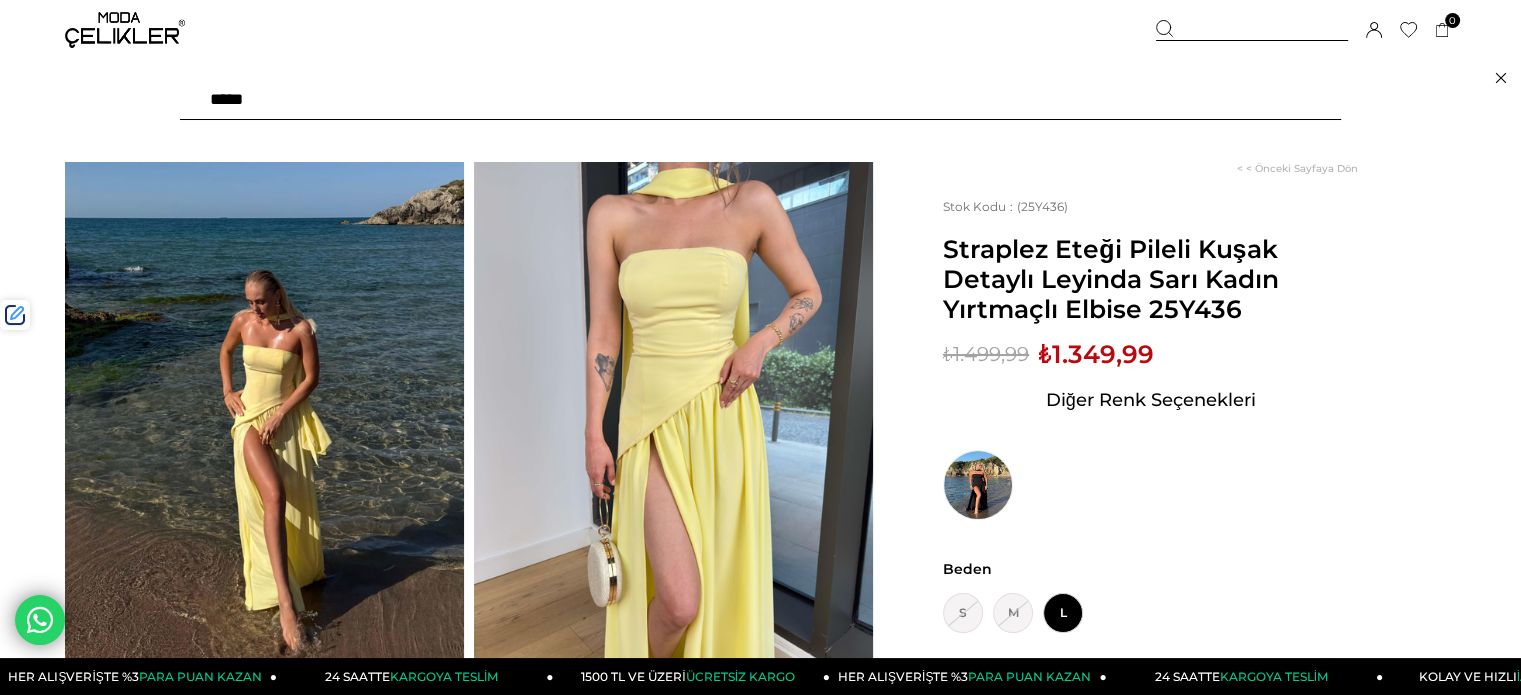 click at bounding box center [760, 100] 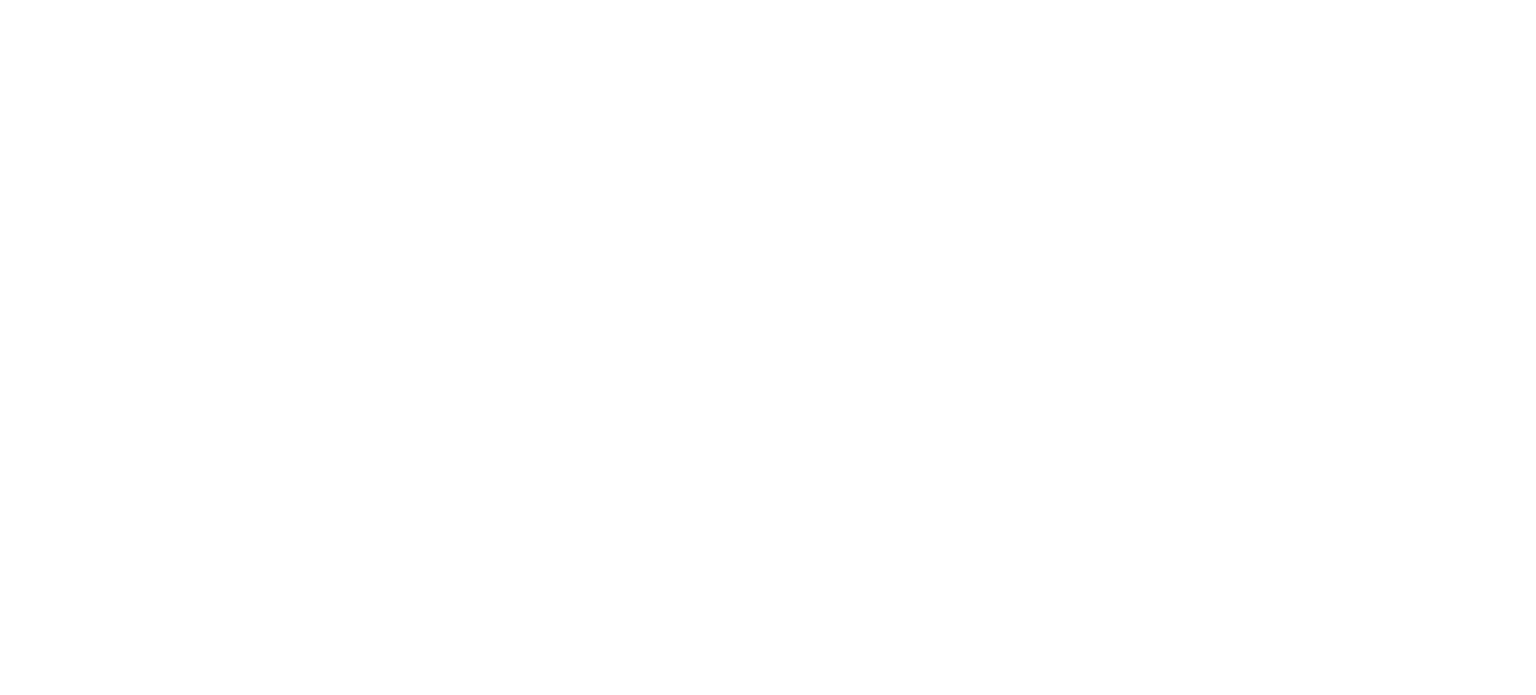 scroll, scrollTop: 0, scrollLeft: 0, axis: both 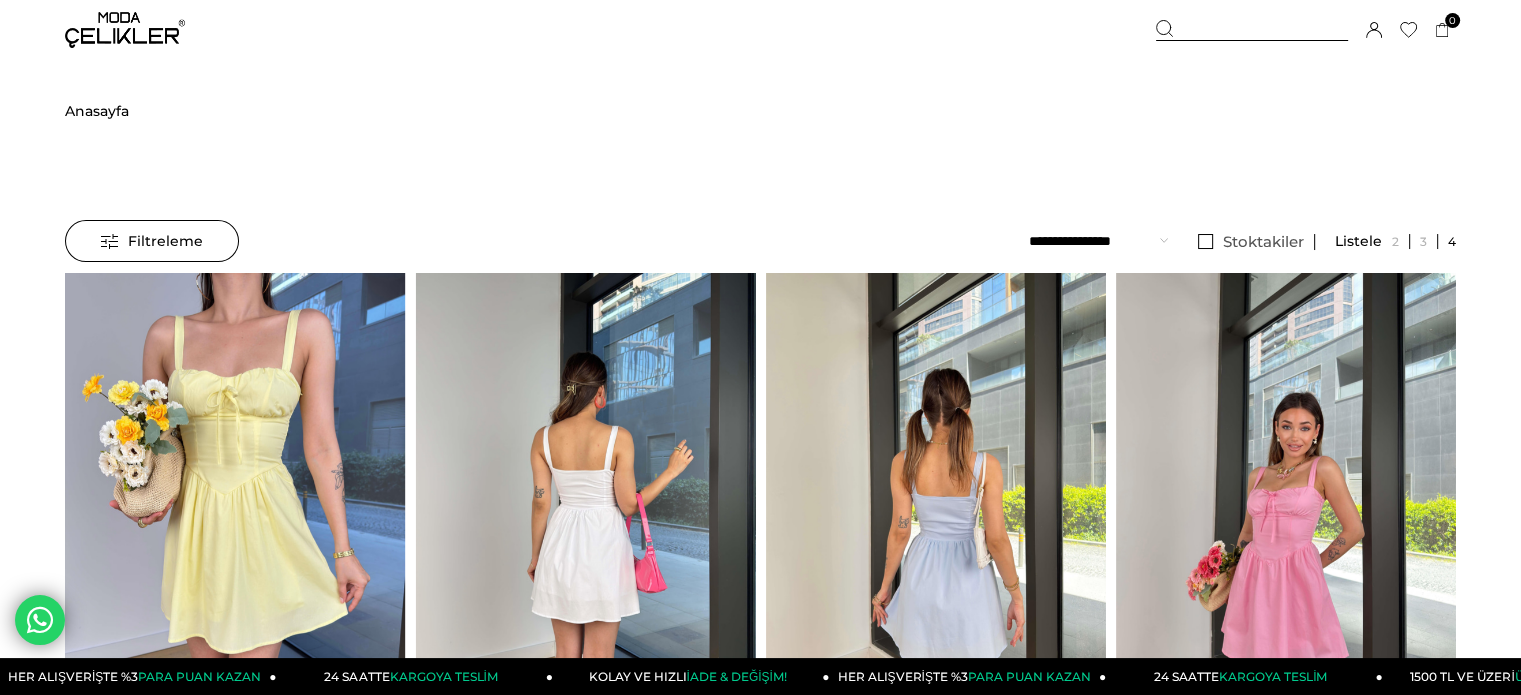 click at bounding box center [1286, 499] 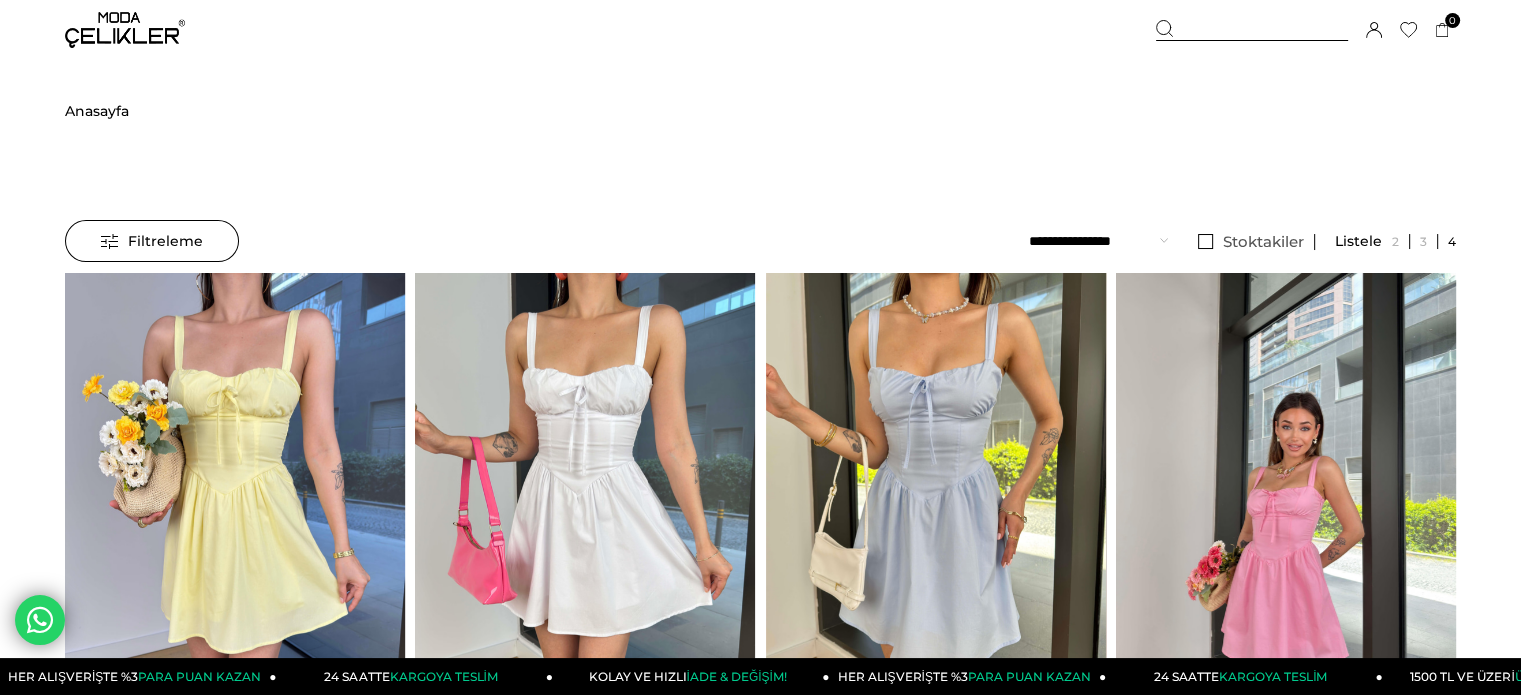 drag, startPoint x: 1274, startPoint y: 523, endPoint x: 640, endPoint y: 35, distance: 800.0625 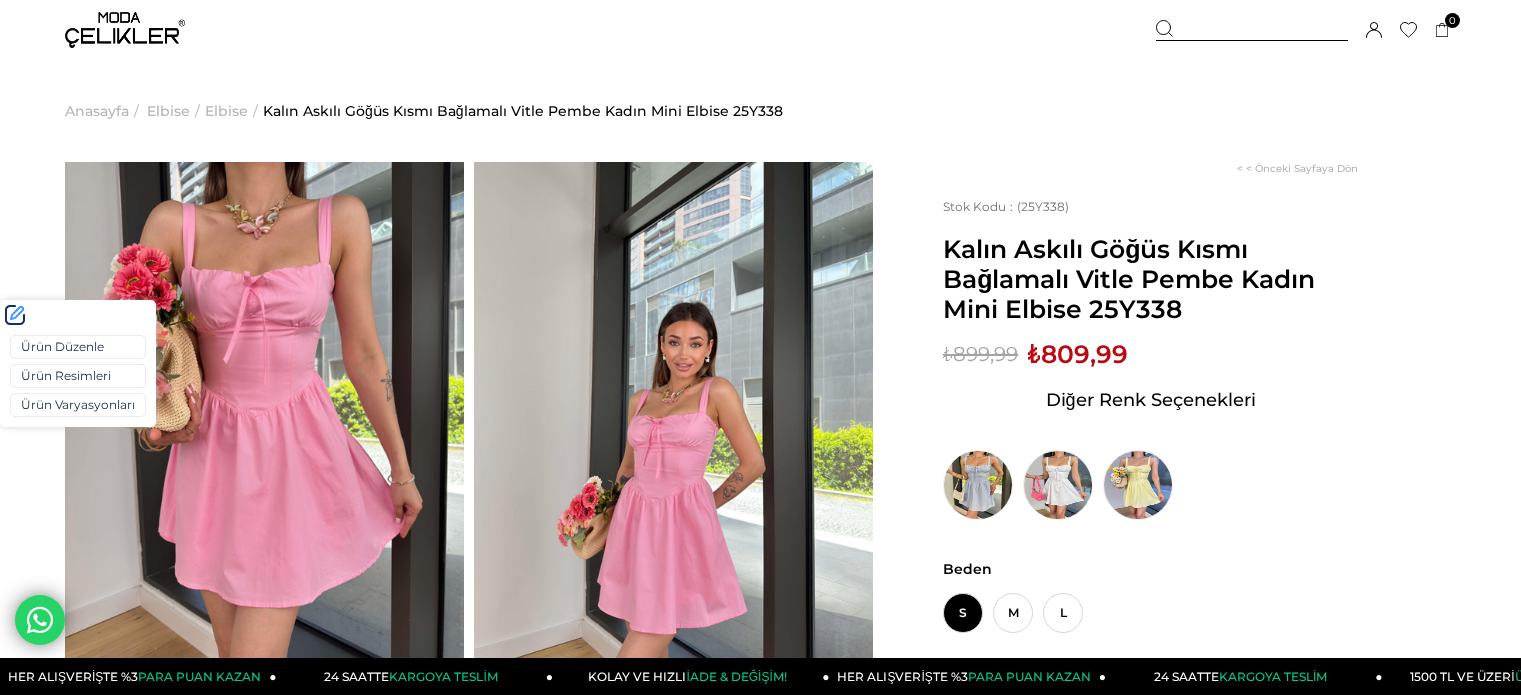 scroll, scrollTop: 0, scrollLeft: 0, axis: both 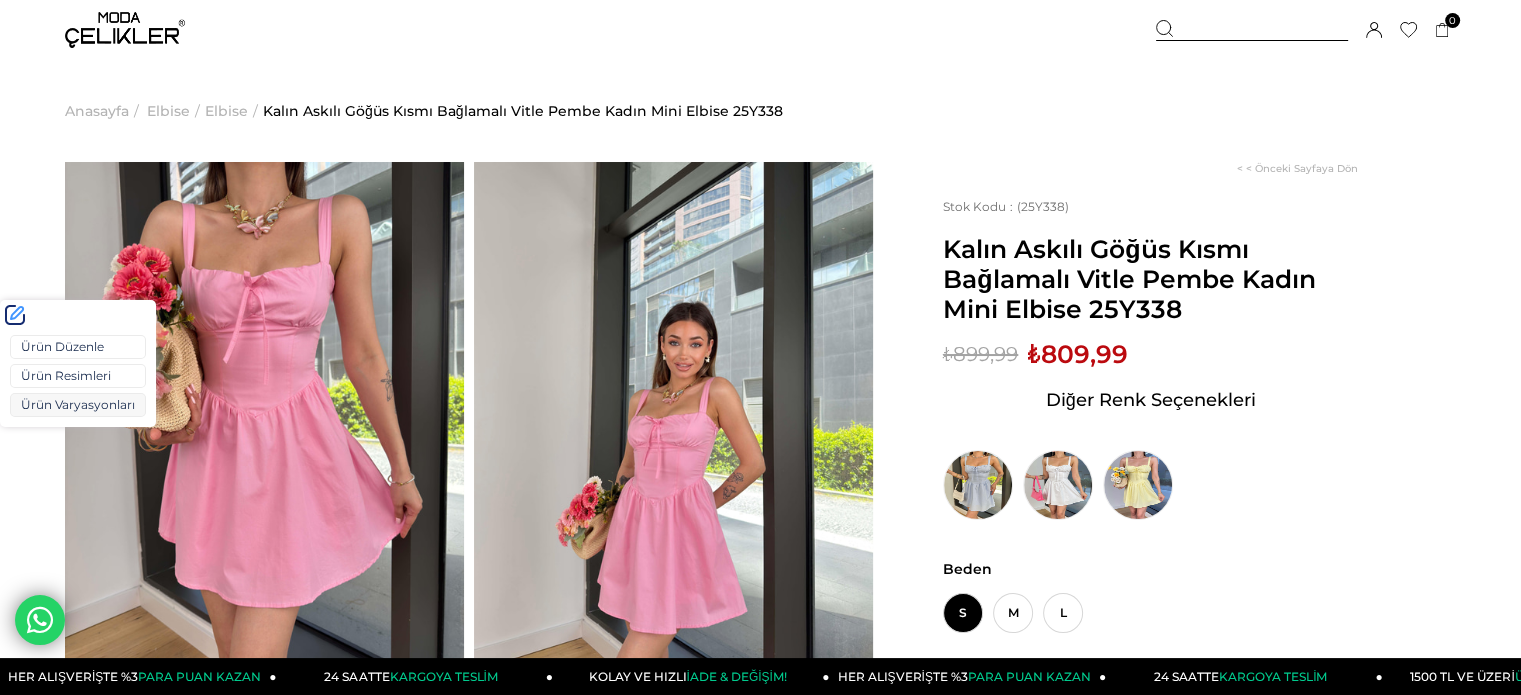 click on "Ürün Varyasyonları" at bounding box center (78, 405) 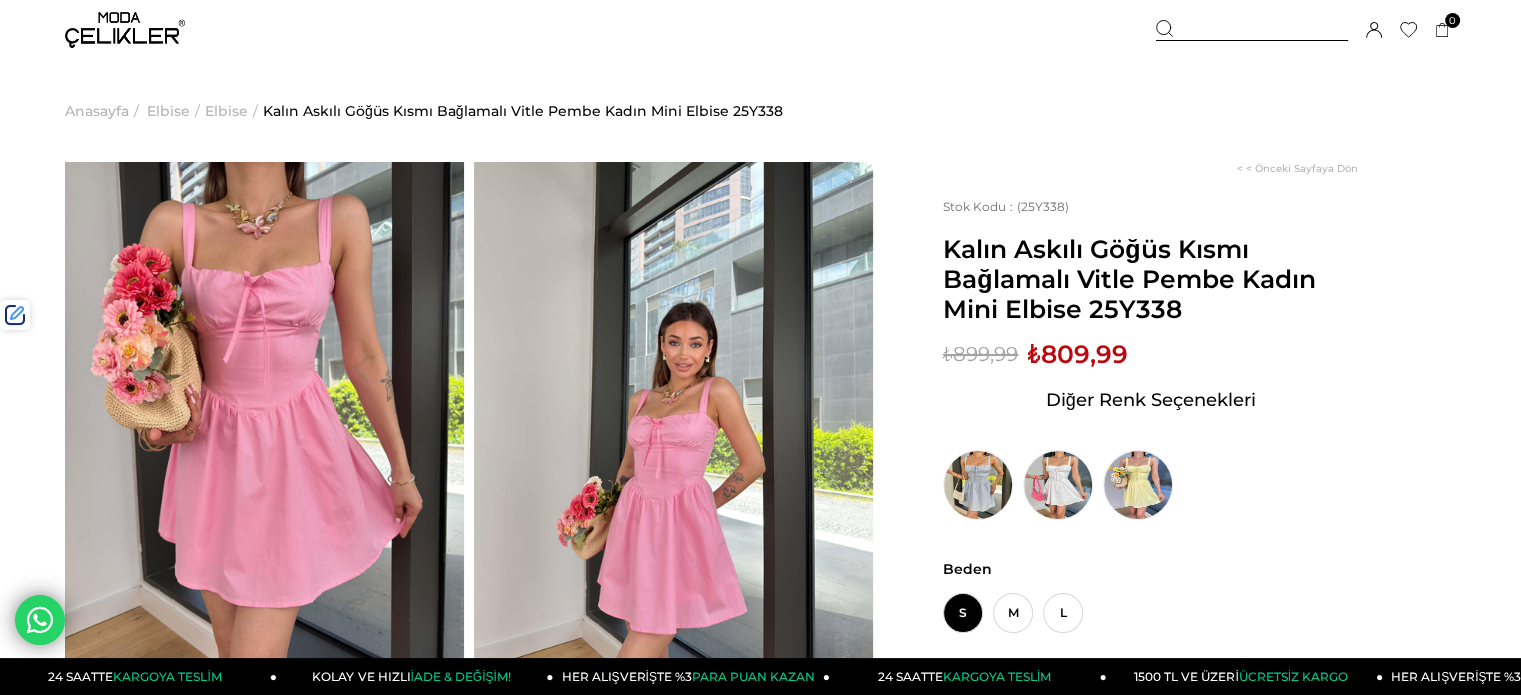 click at bounding box center [1252, 30] 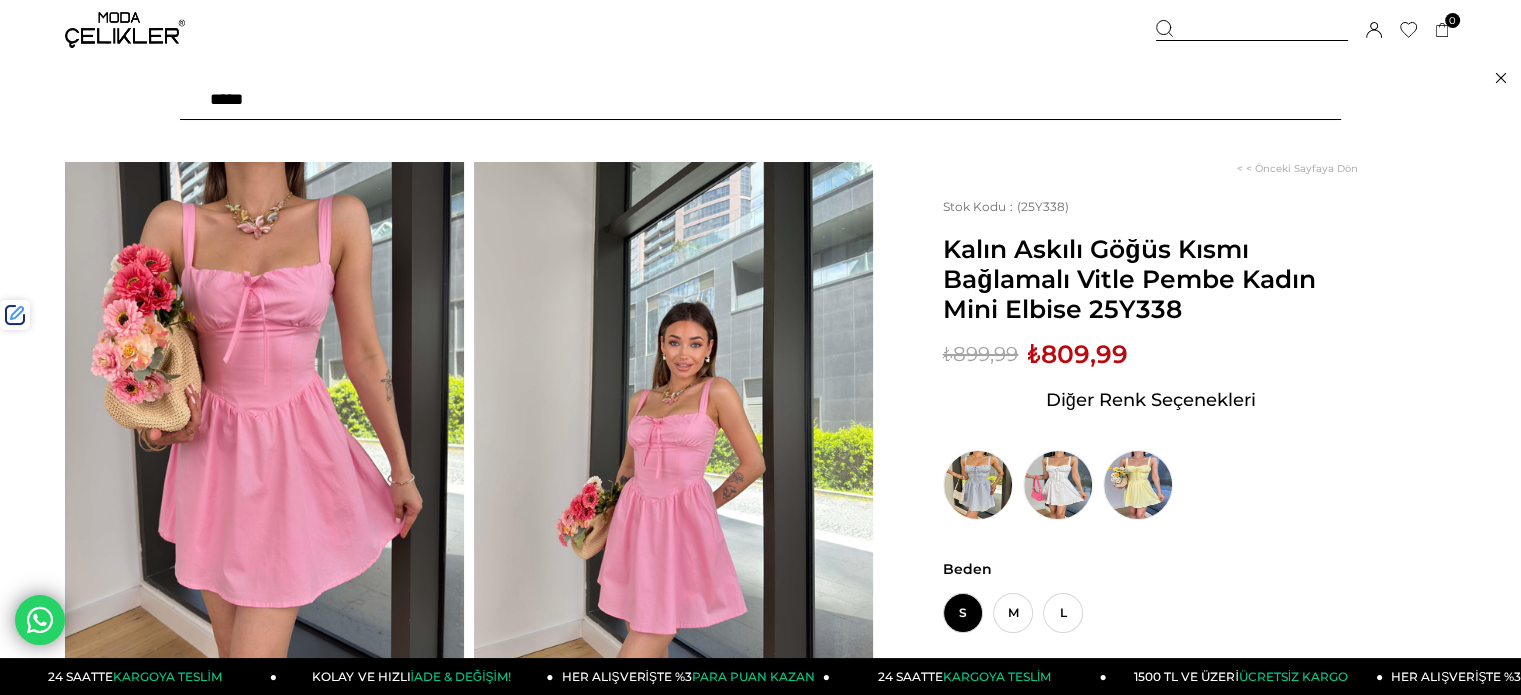 click at bounding box center [760, 100] 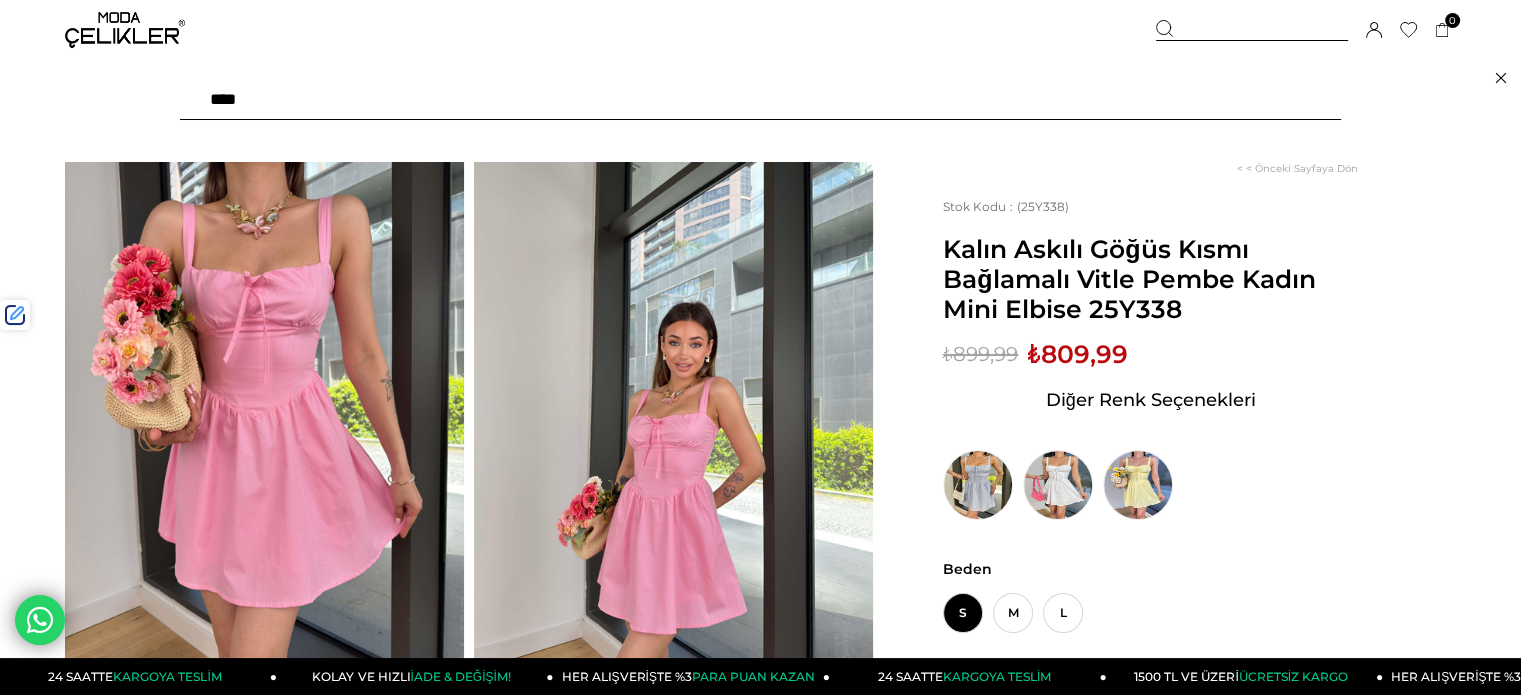 type on "*****" 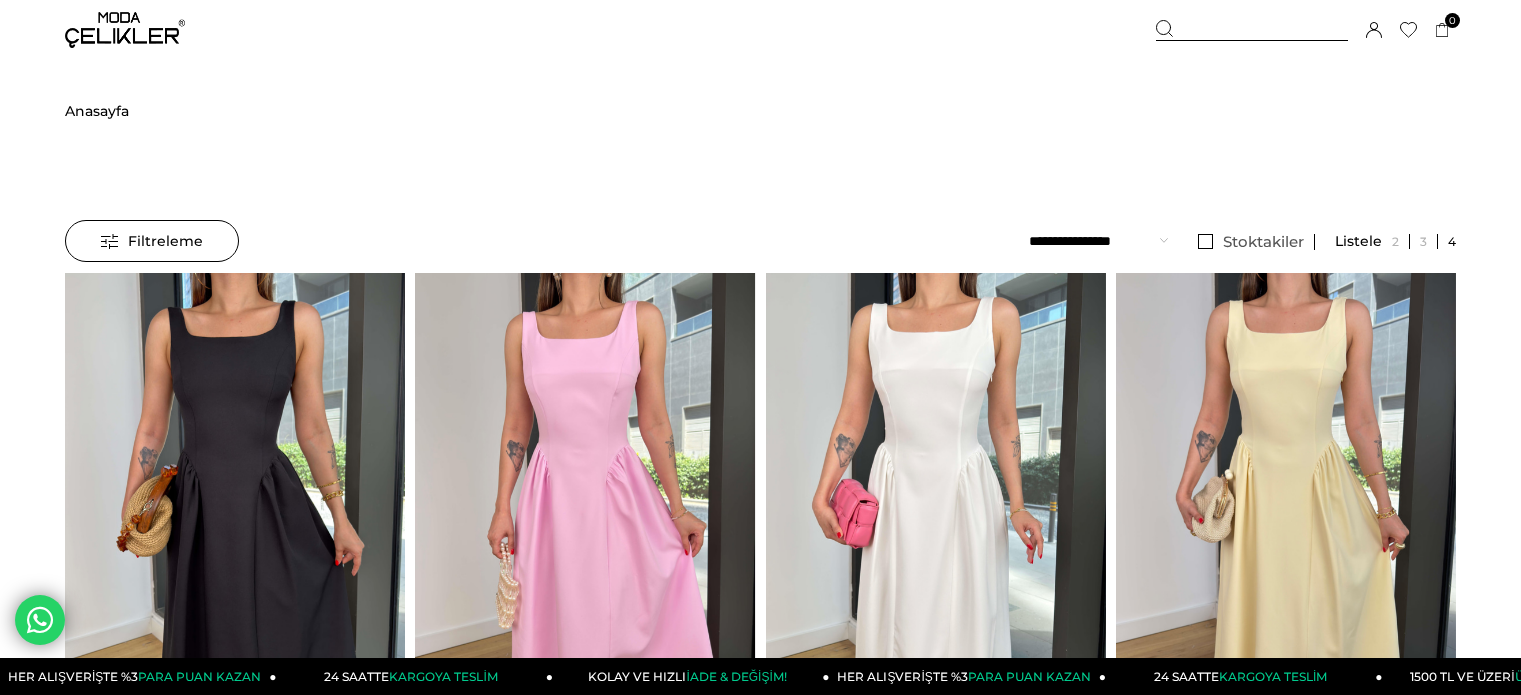scroll, scrollTop: 0, scrollLeft: 0, axis: both 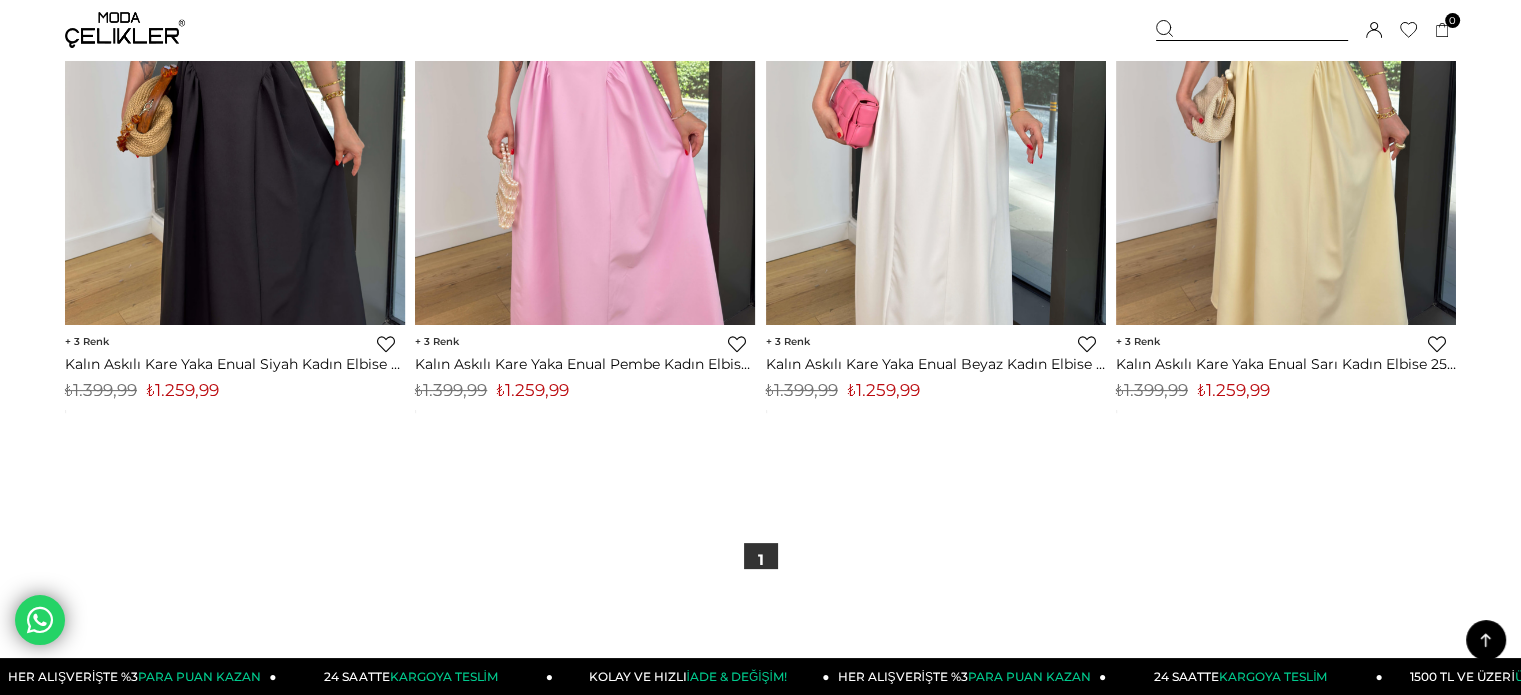 click on "₺1.259,99" at bounding box center (533, 390) 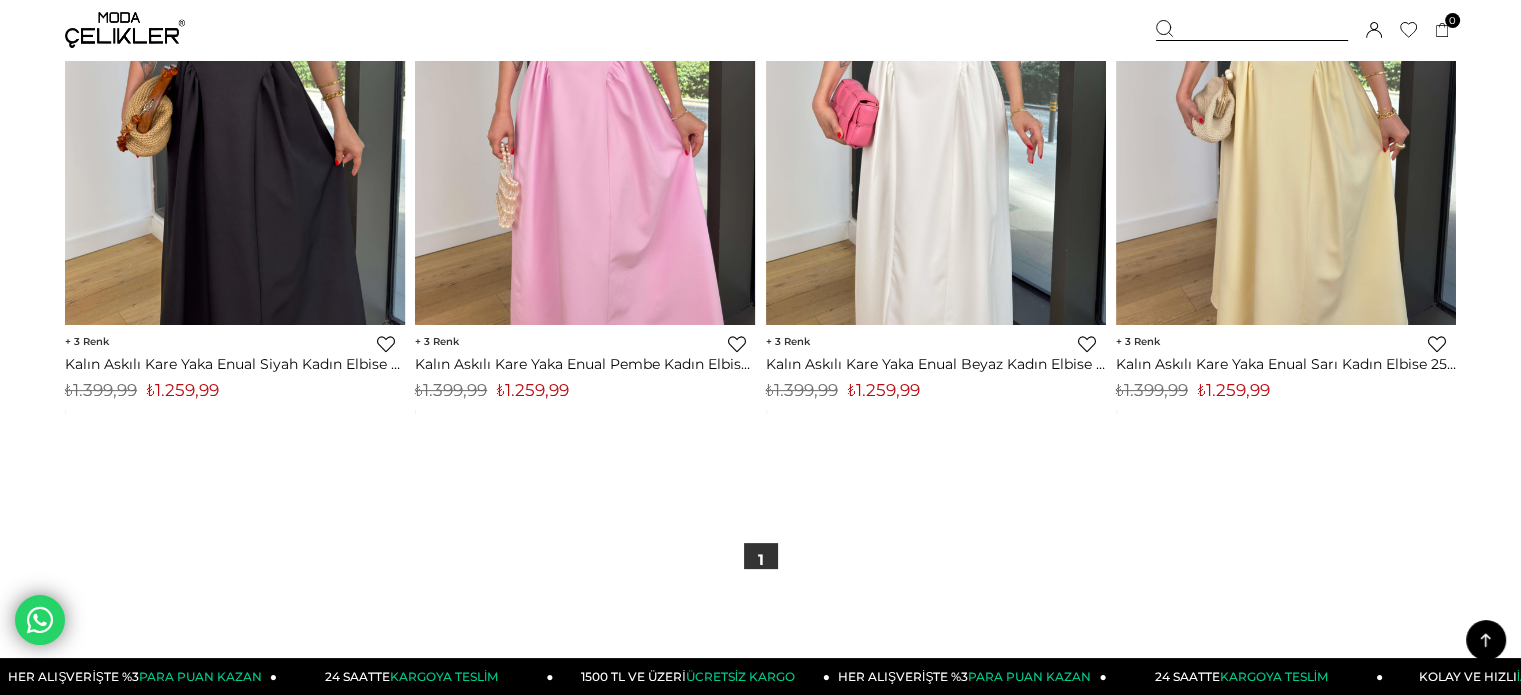 click at bounding box center [1252, 30] 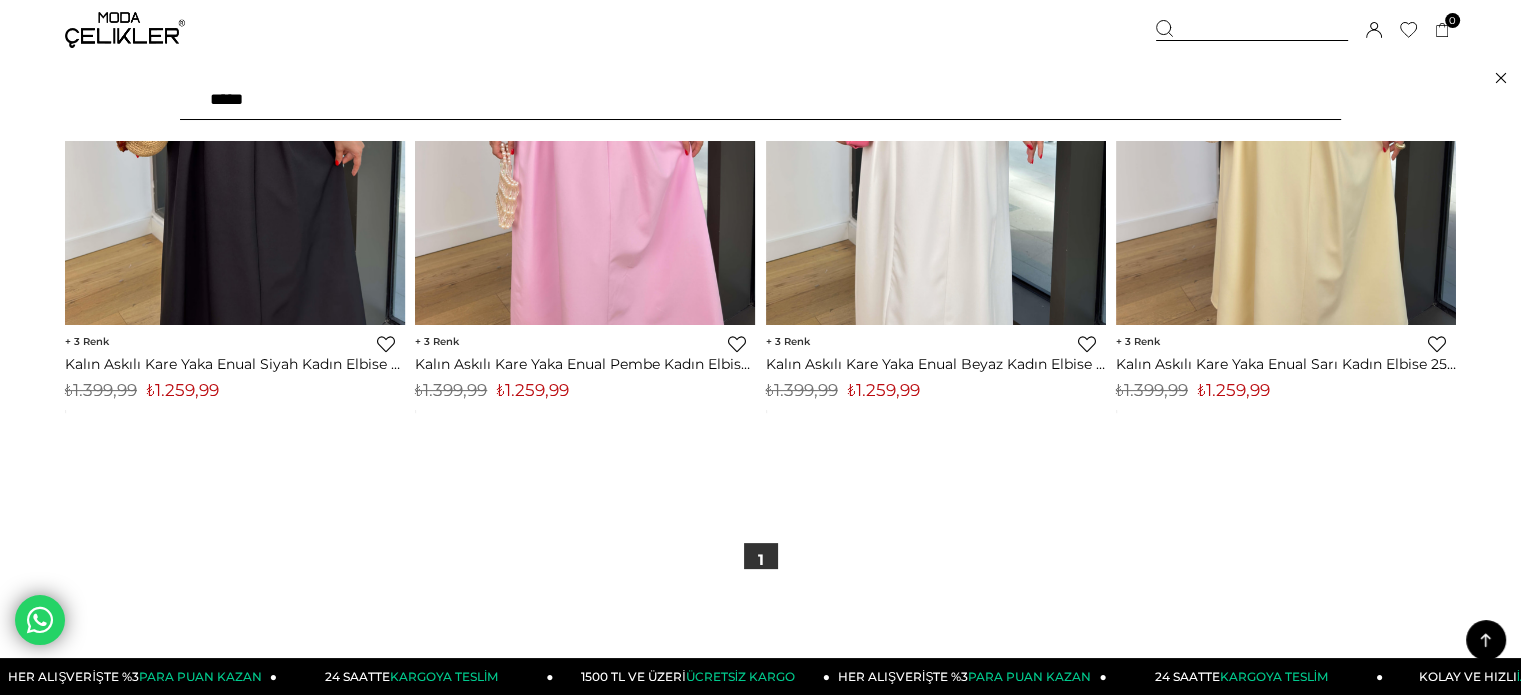 click on "*****" at bounding box center [760, 100] 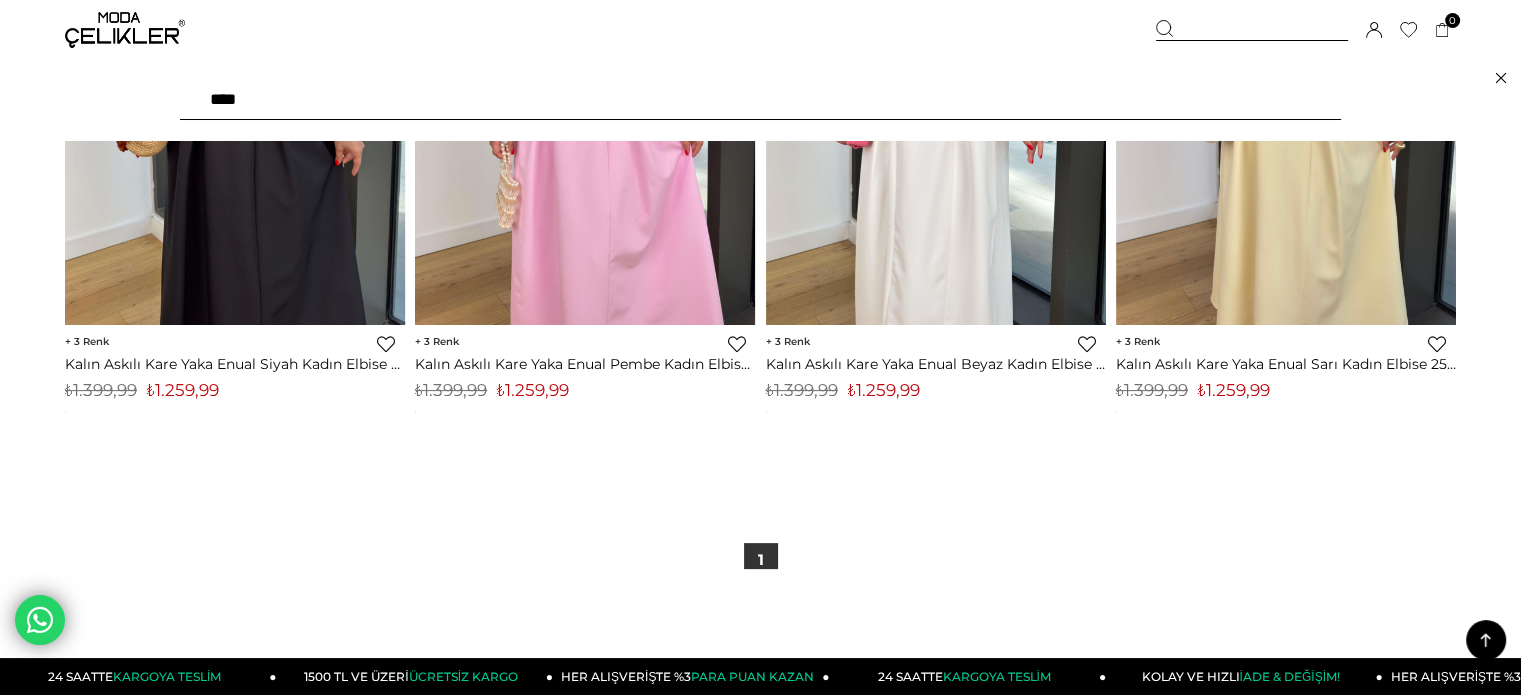 type on "*****" 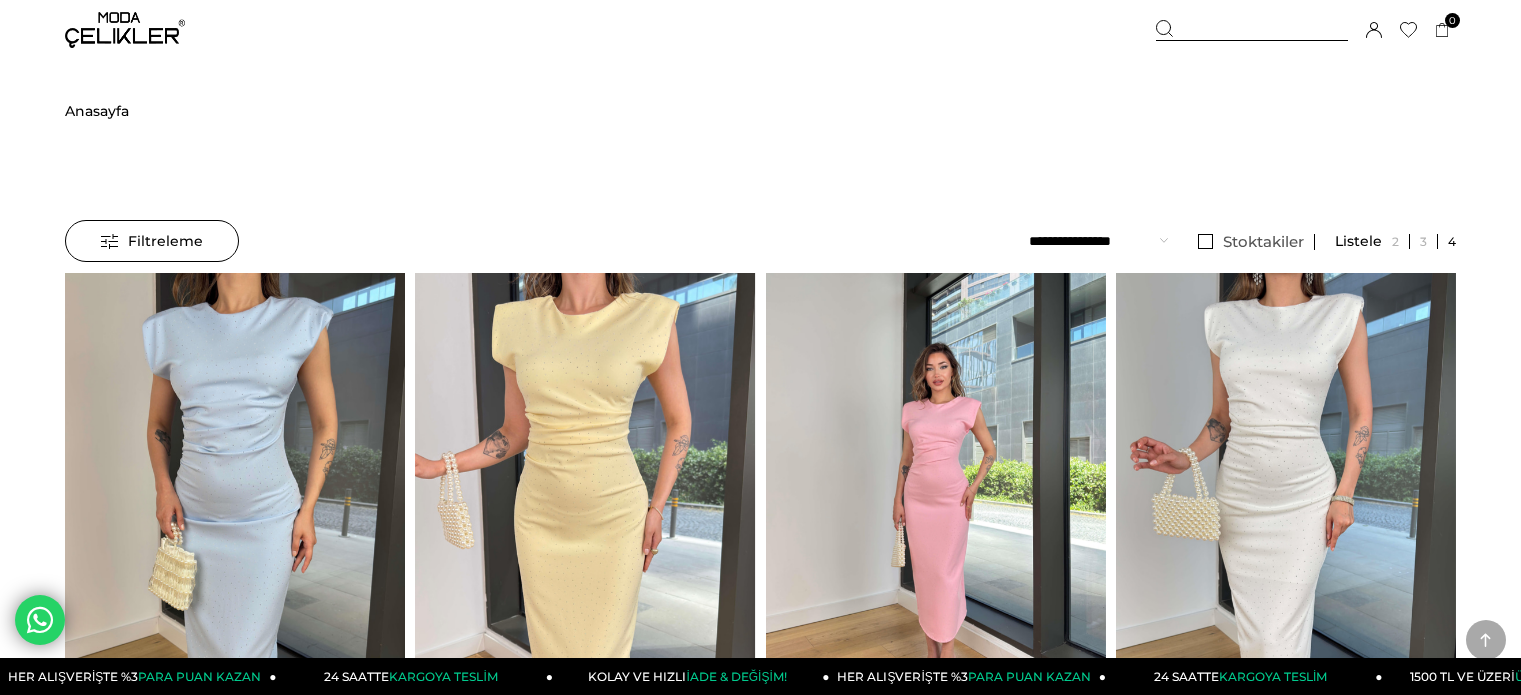 scroll, scrollTop: 601, scrollLeft: 0, axis: vertical 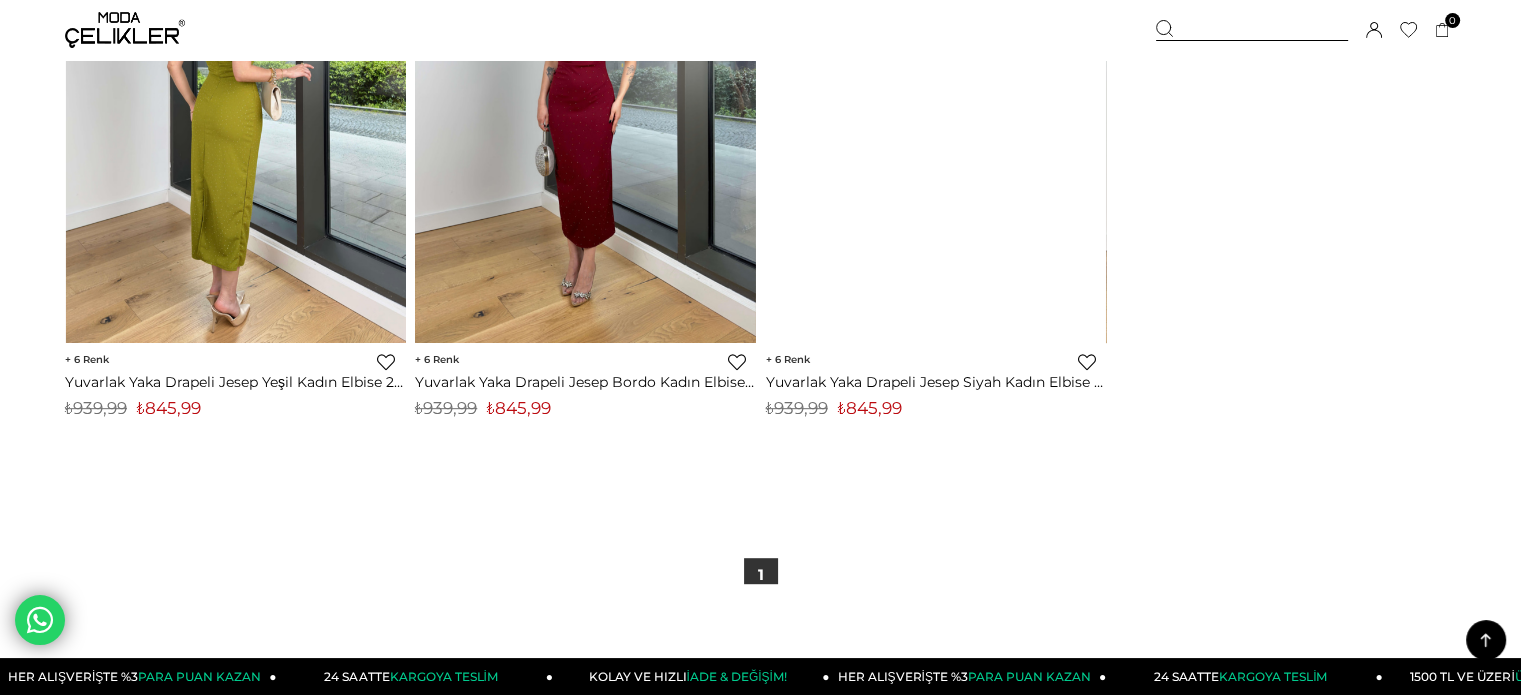 click at bounding box center [235, 116] 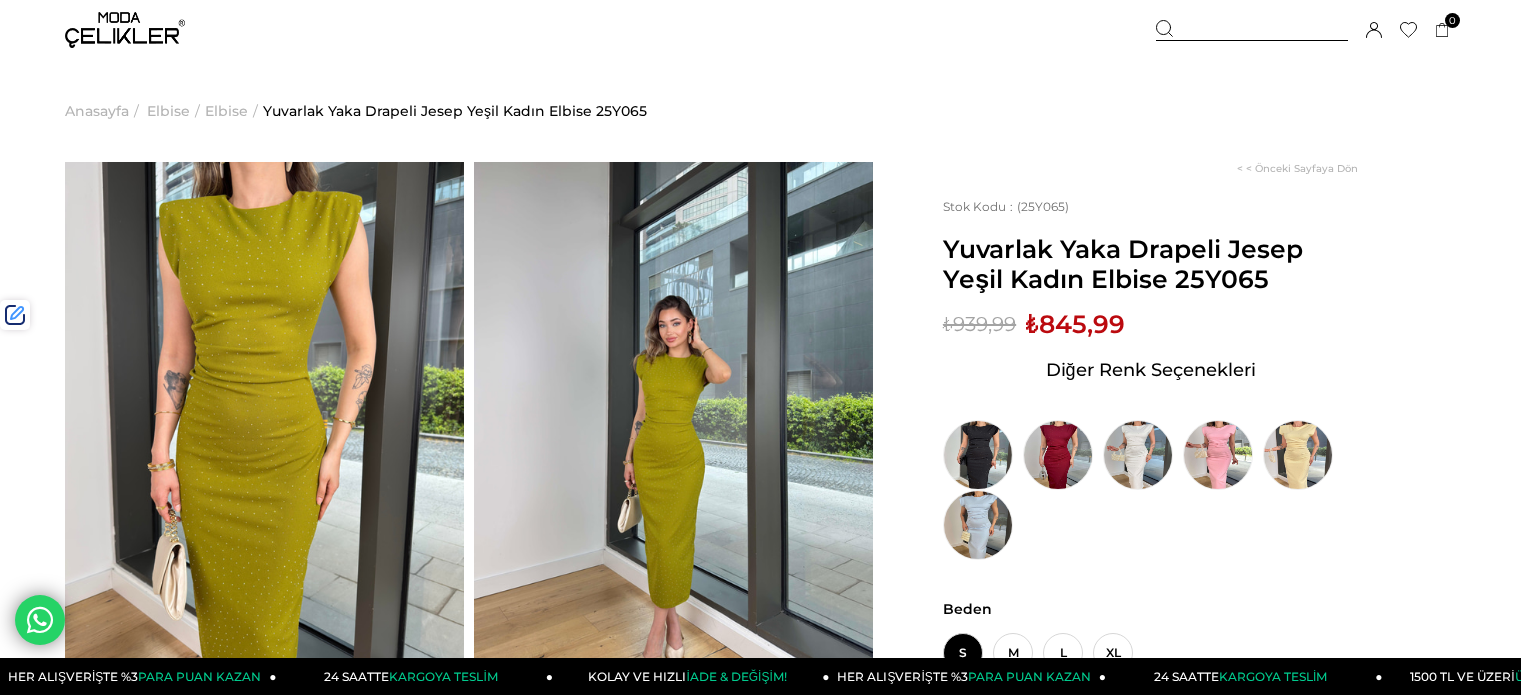 scroll, scrollTop: 0, scrollLeft: 0, axis: both 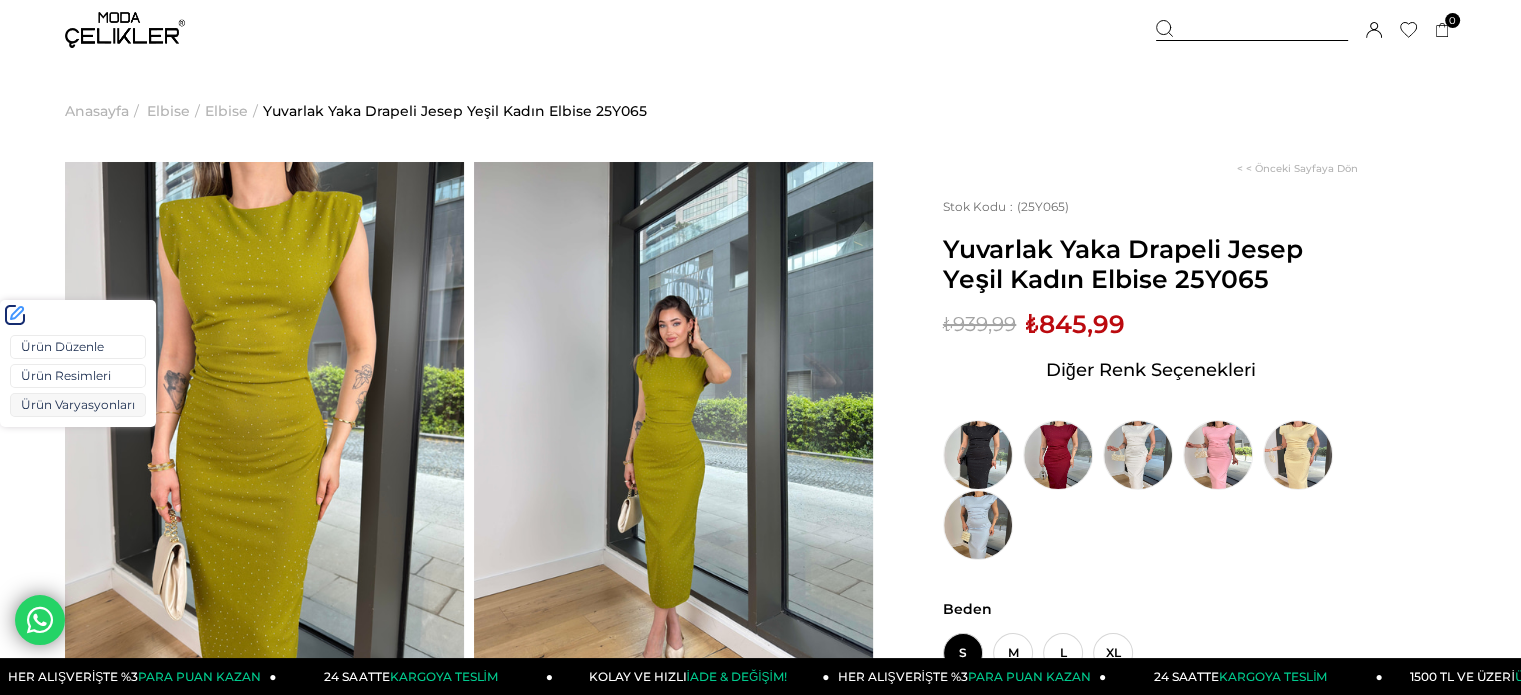 click on "Ürün Varyasyonları" at bounding box center (78, 405) 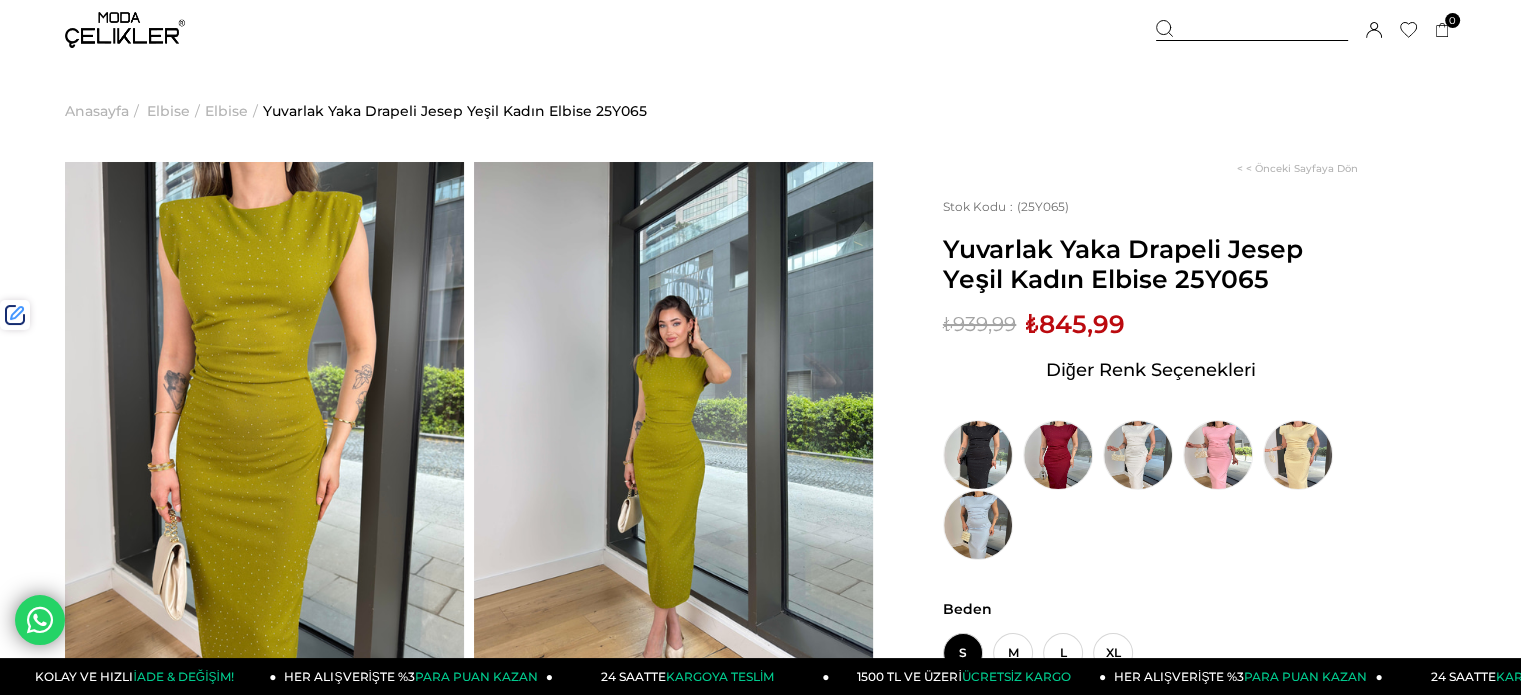 click on "₺845,99" at bounding box center [1075, 324] 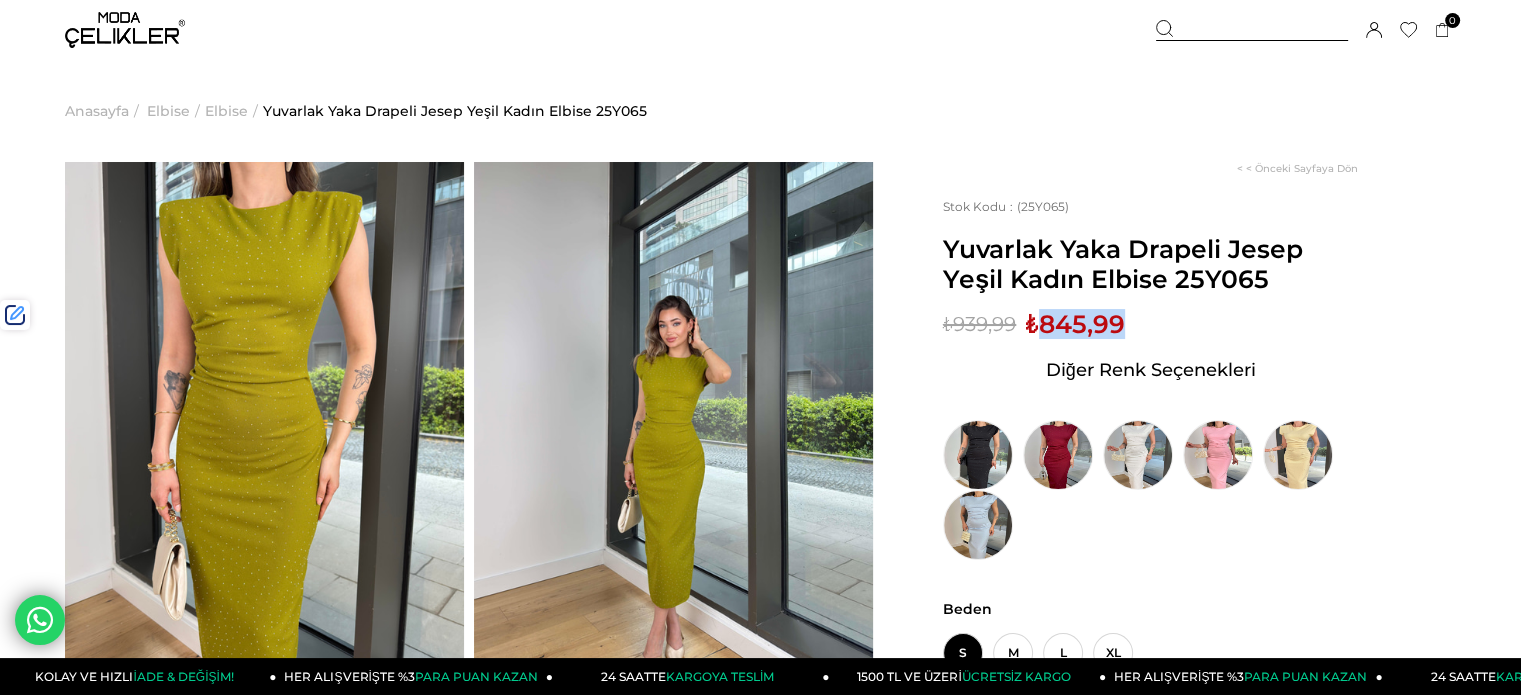 click on "₺845,99" at bounding box center [1075, 324] 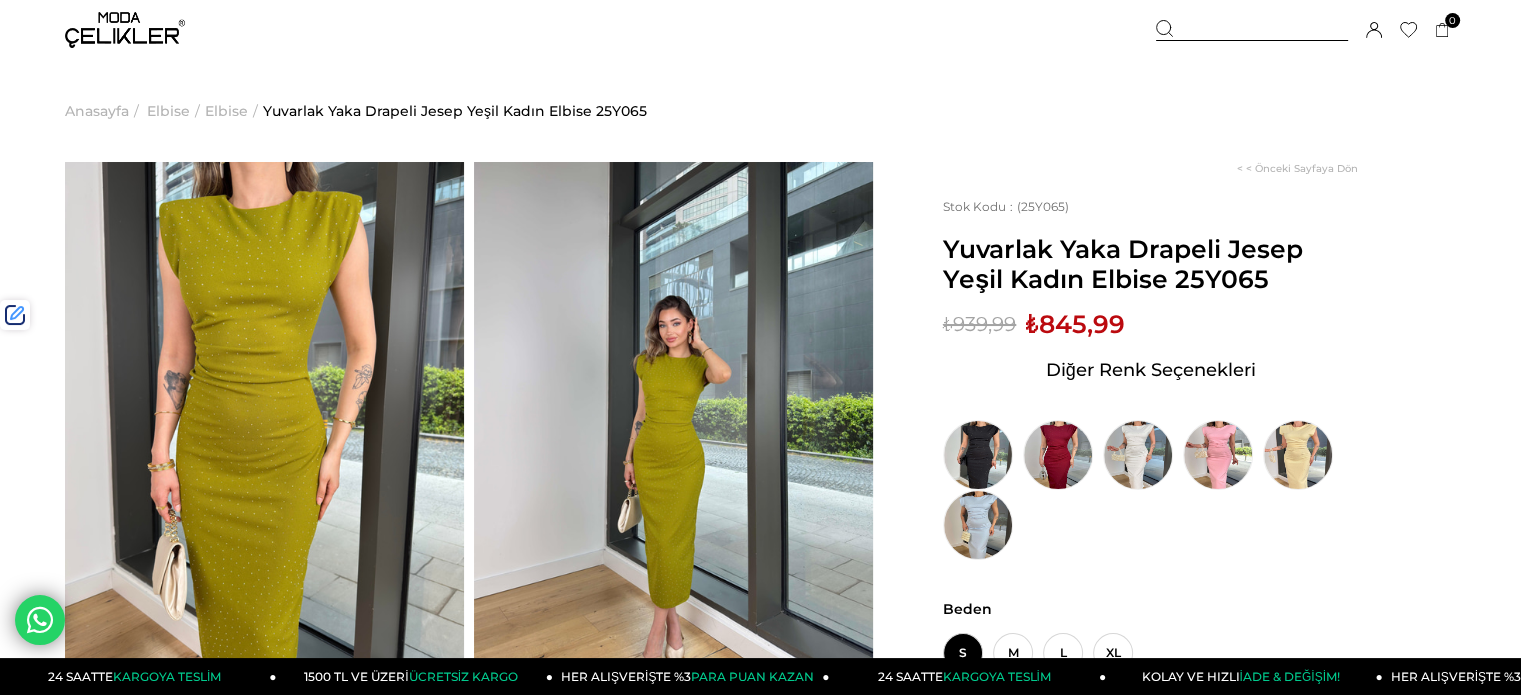click at bounding box center [1252, 30] 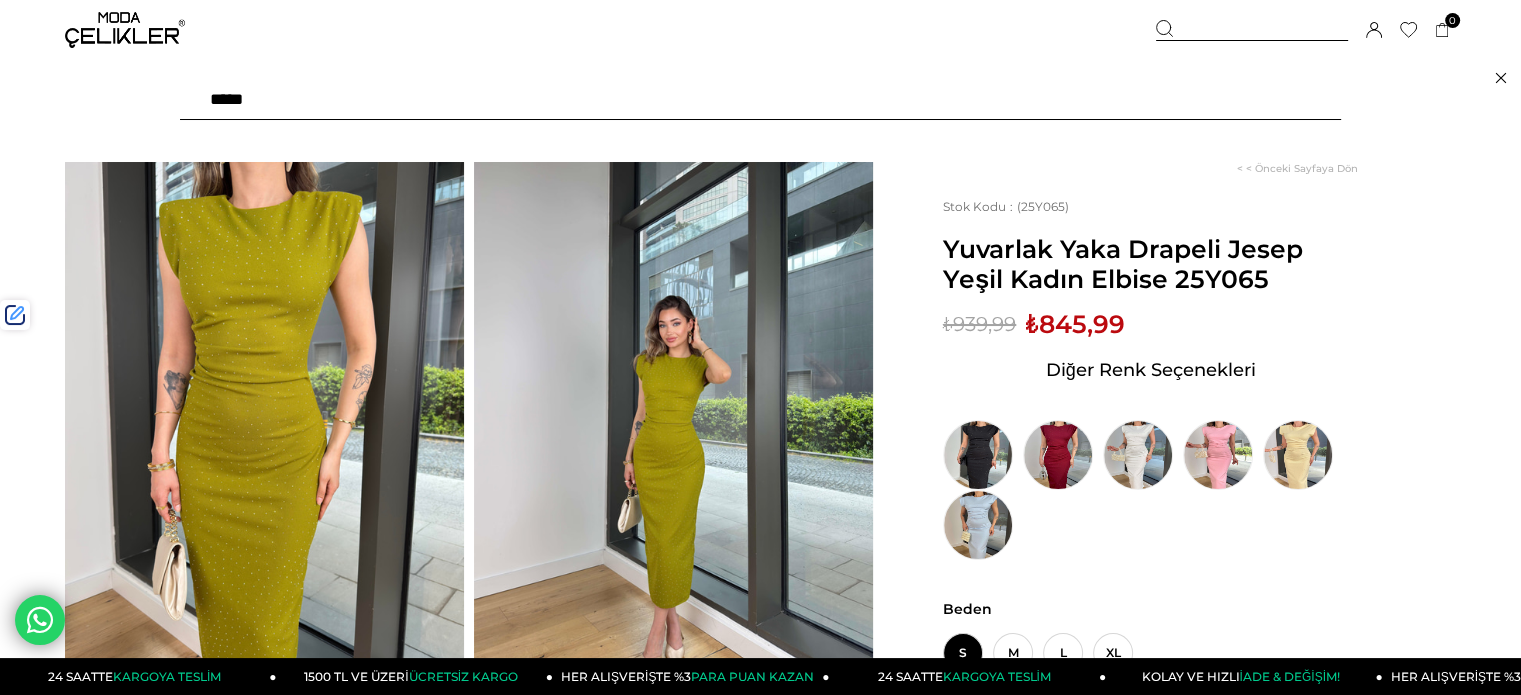 click at bounding box center (760, 100) 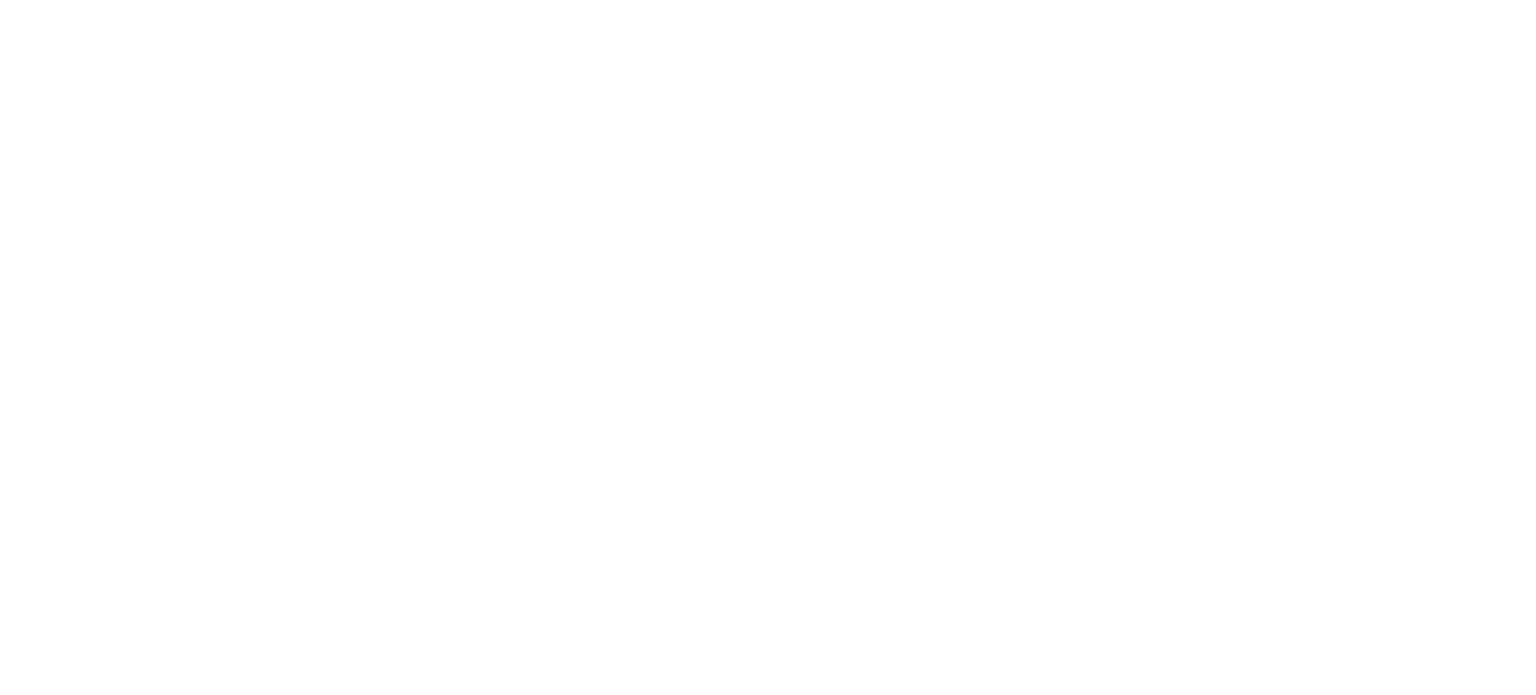 scroll, scrollTop: 0, scrollLeft: 0, axis: both 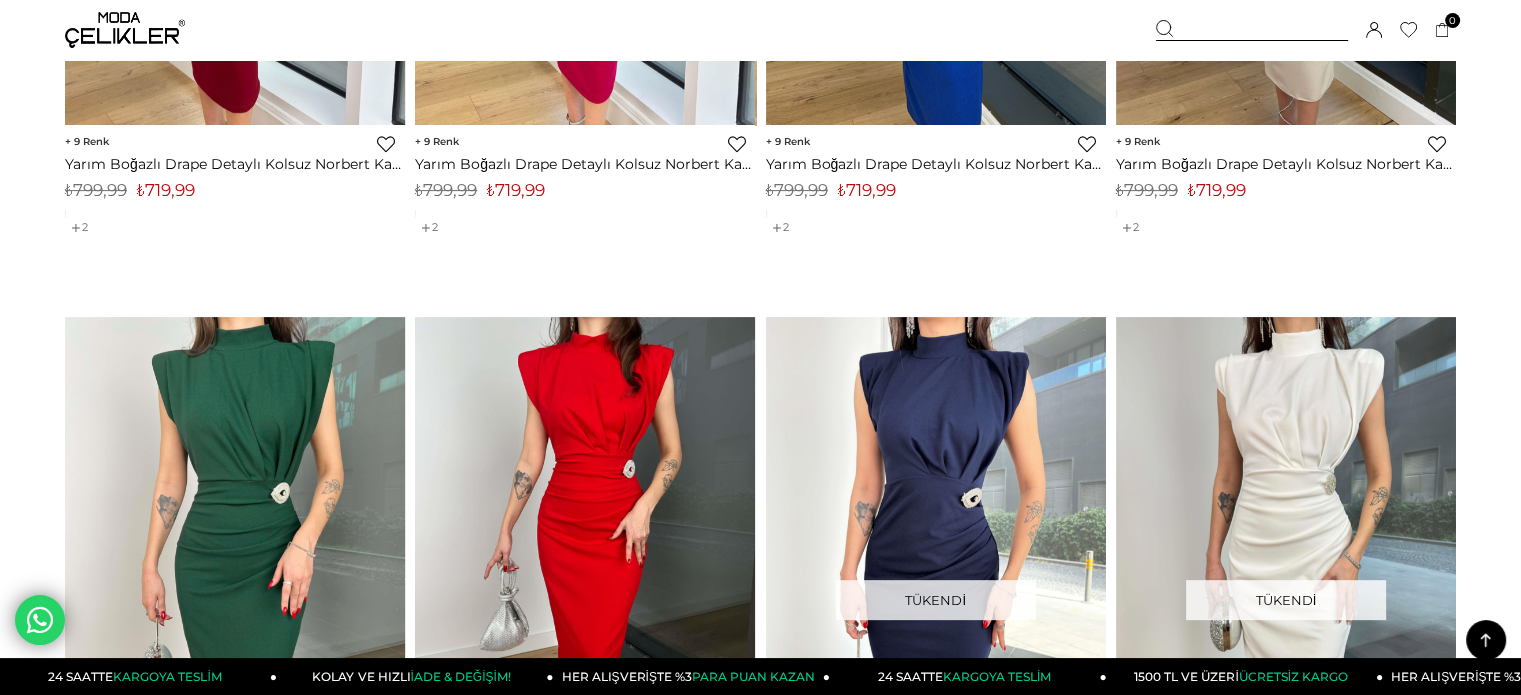 click on "₺719,99" at bounding box center [867, 190] 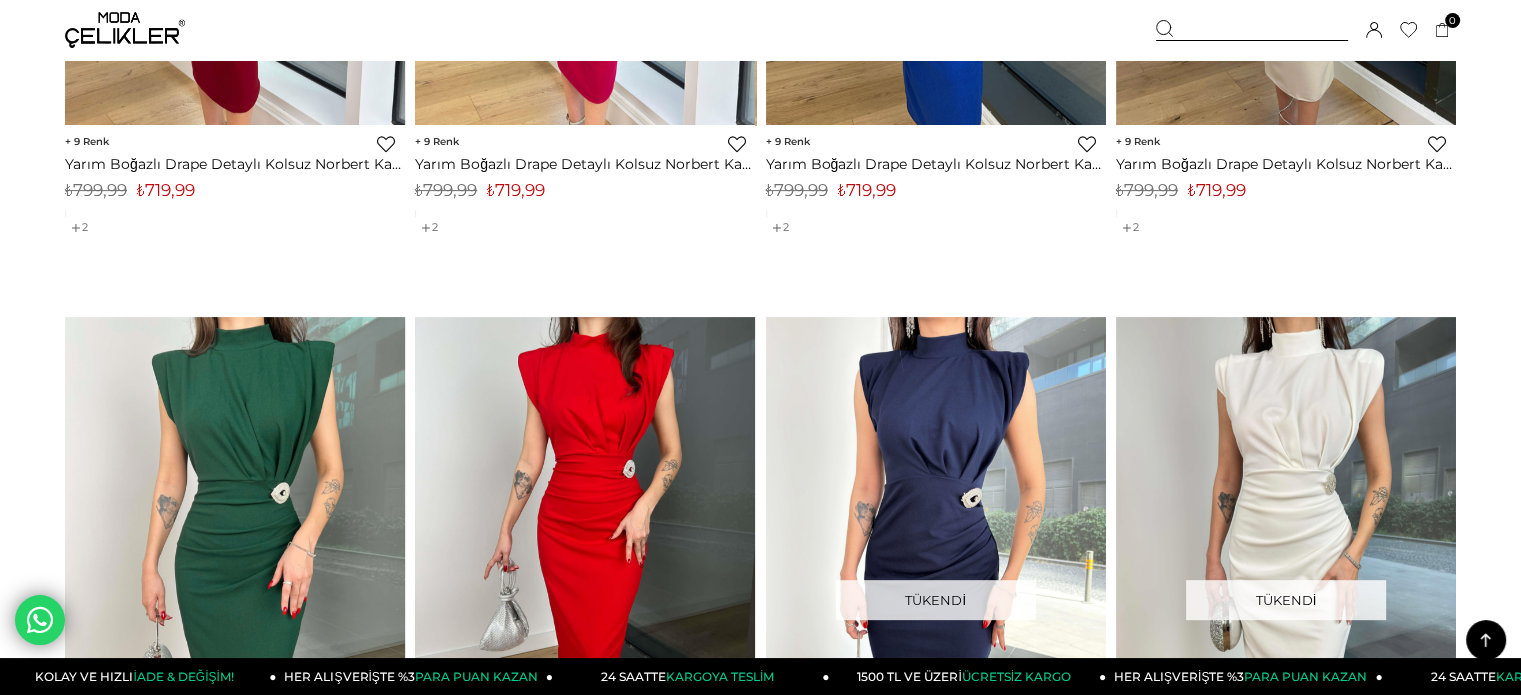 click at bounding box center (1252, 30) 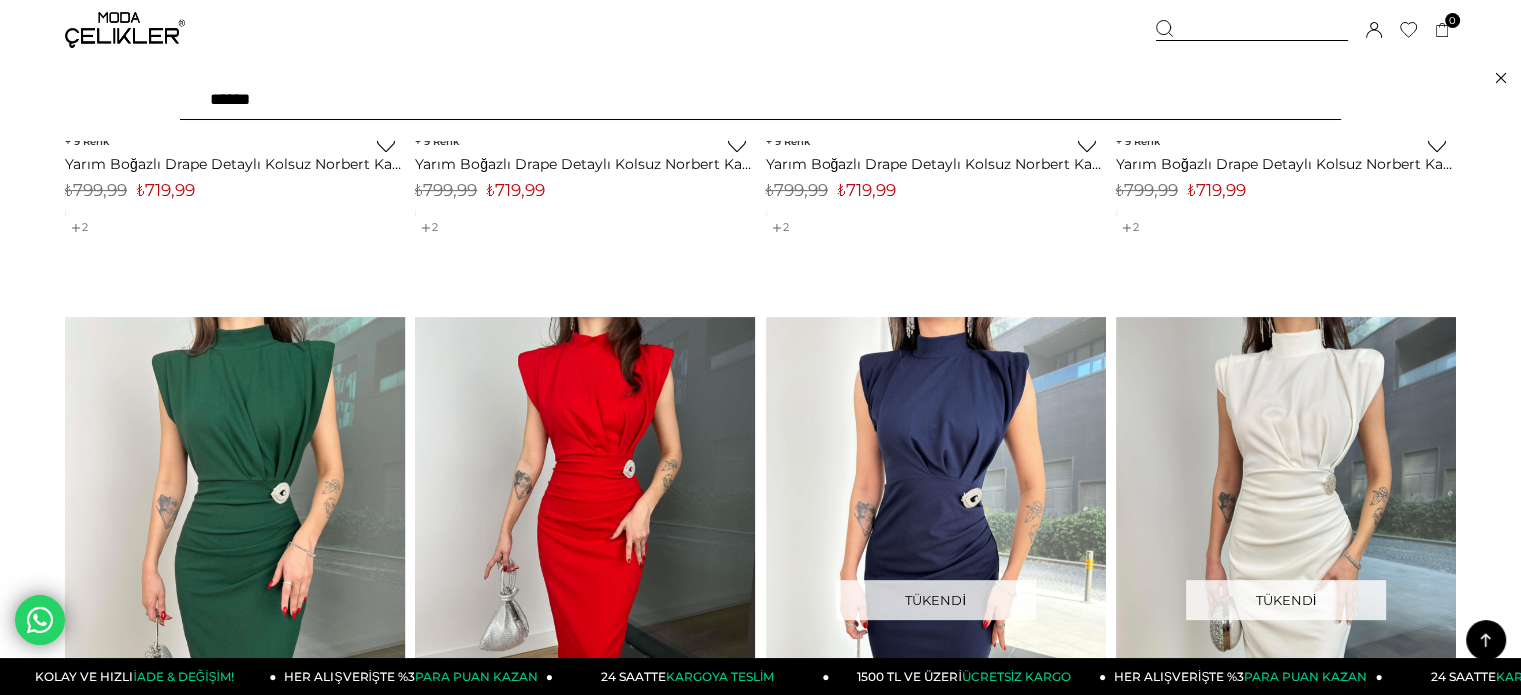 click on "******" at bounding box center [760, 100] 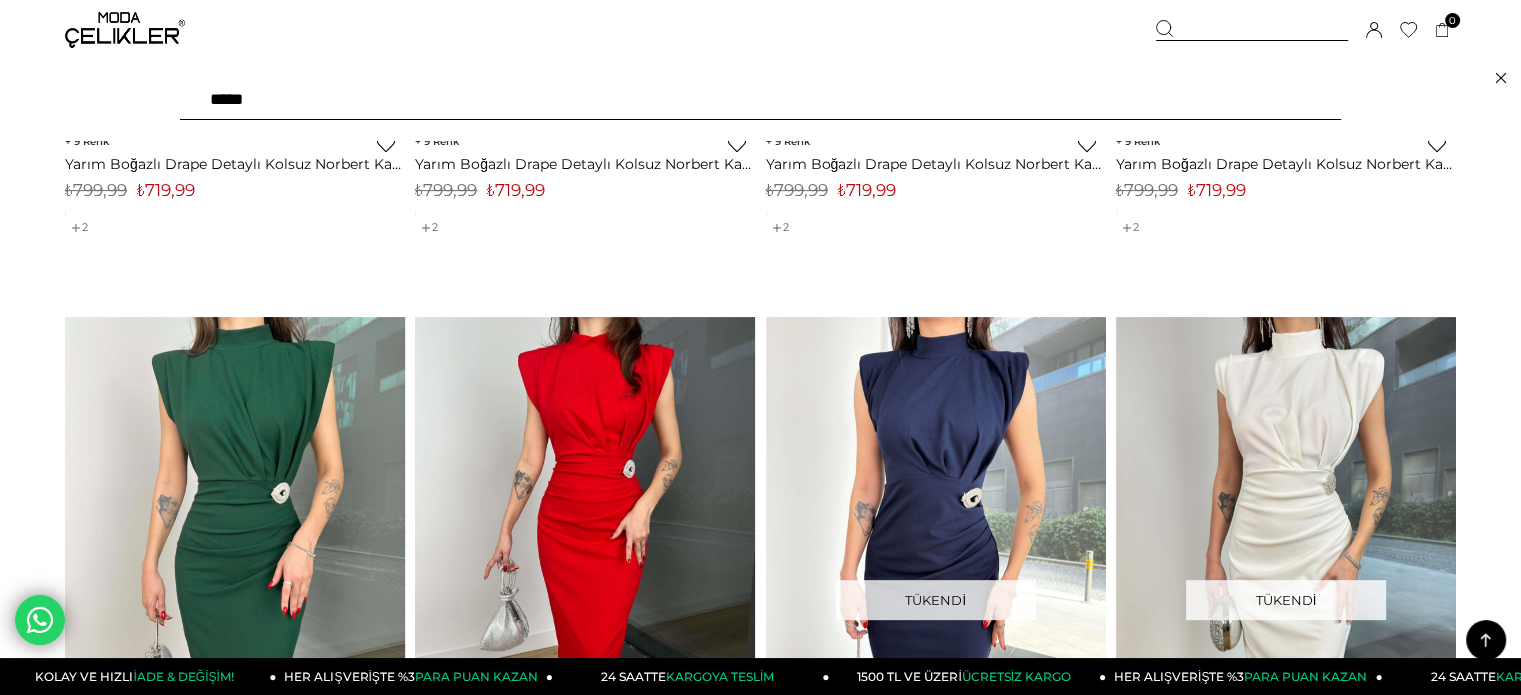 type on "******" 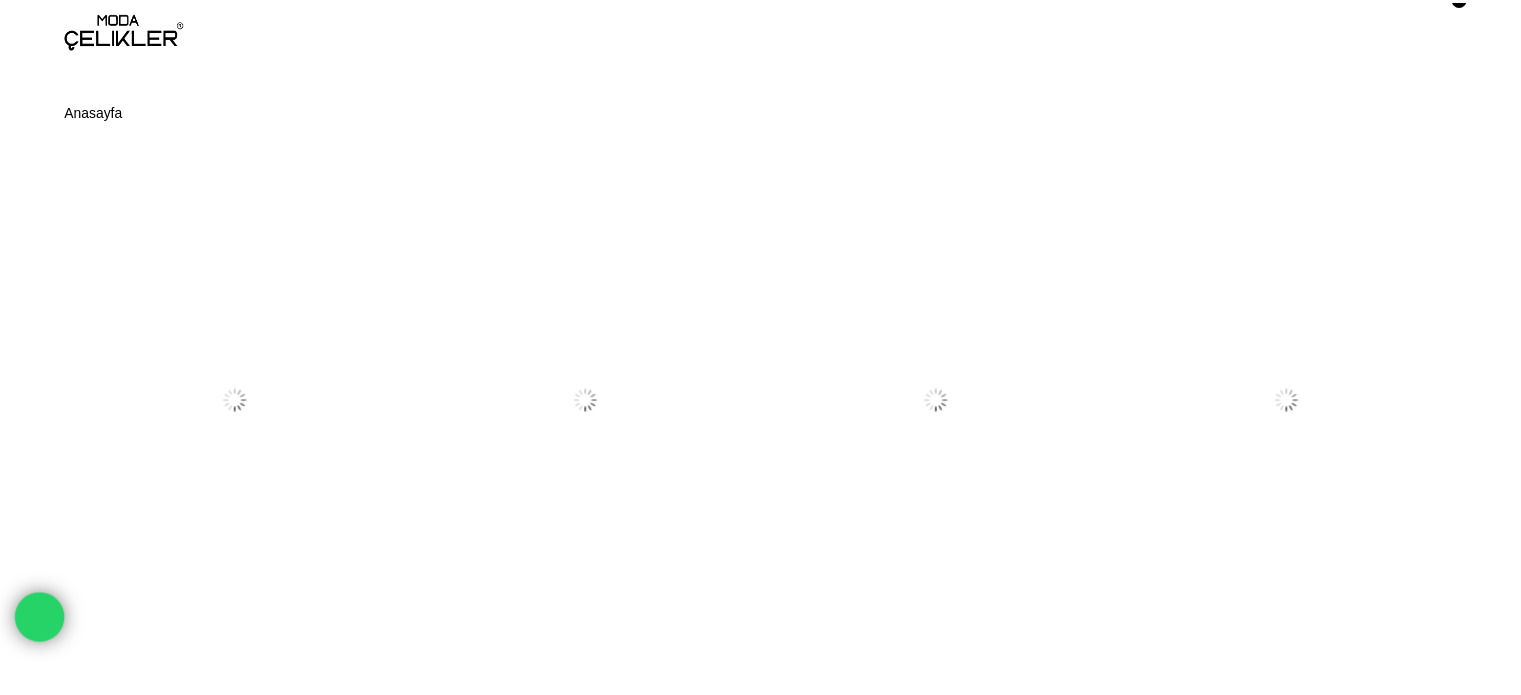 scroll, scrollTop: 0, scrollLeft: 0, axis: both 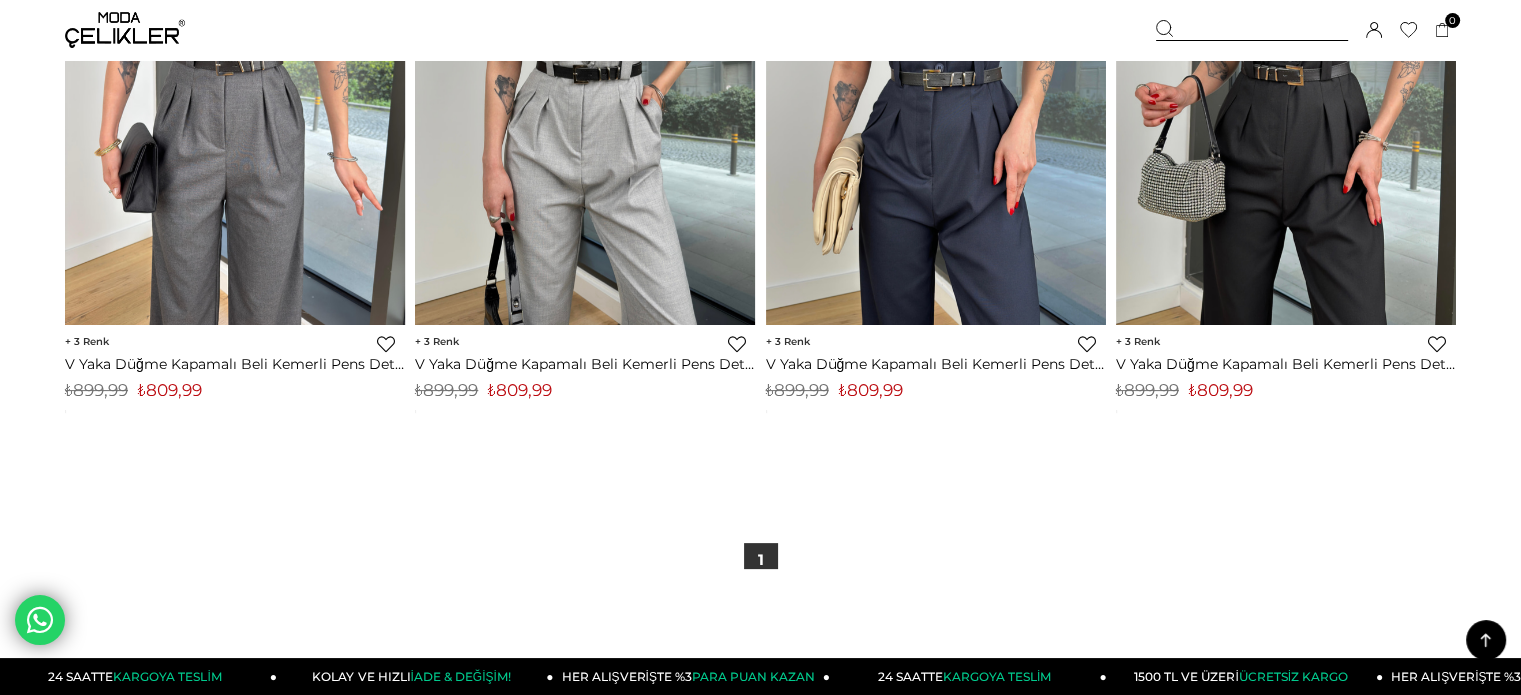 click on "₺809,99" at bounding box center [520, 390] 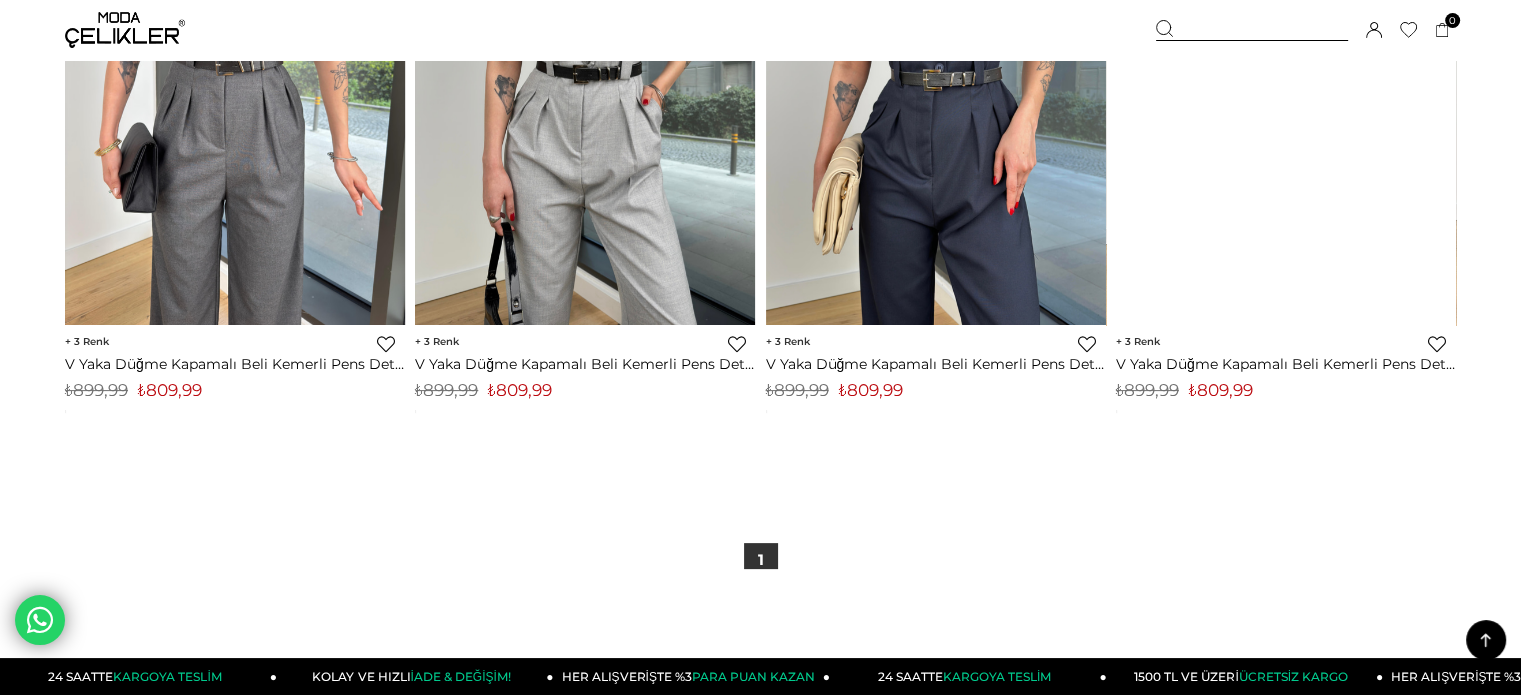 click at bounding box center (1252, 30) 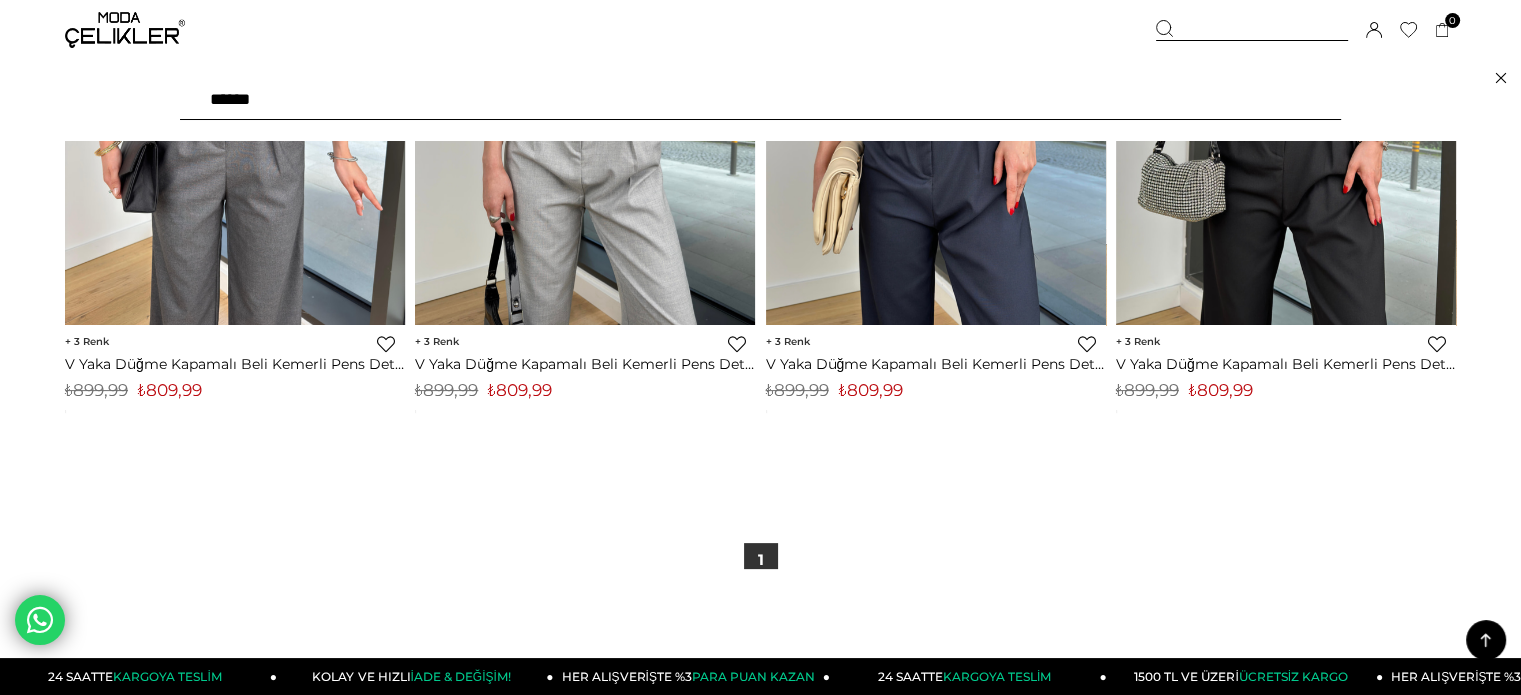 click on "******" at bounding box center (760, 100) 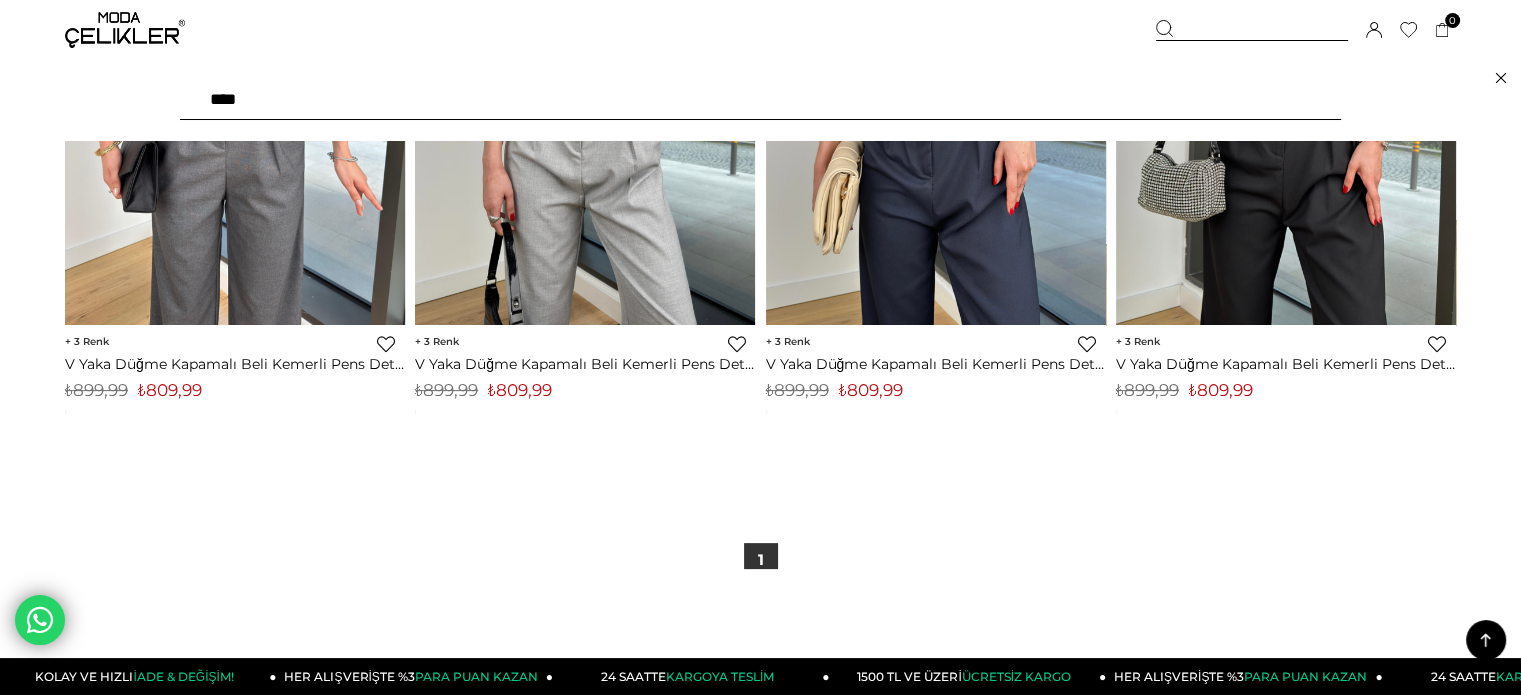 type on "*****" 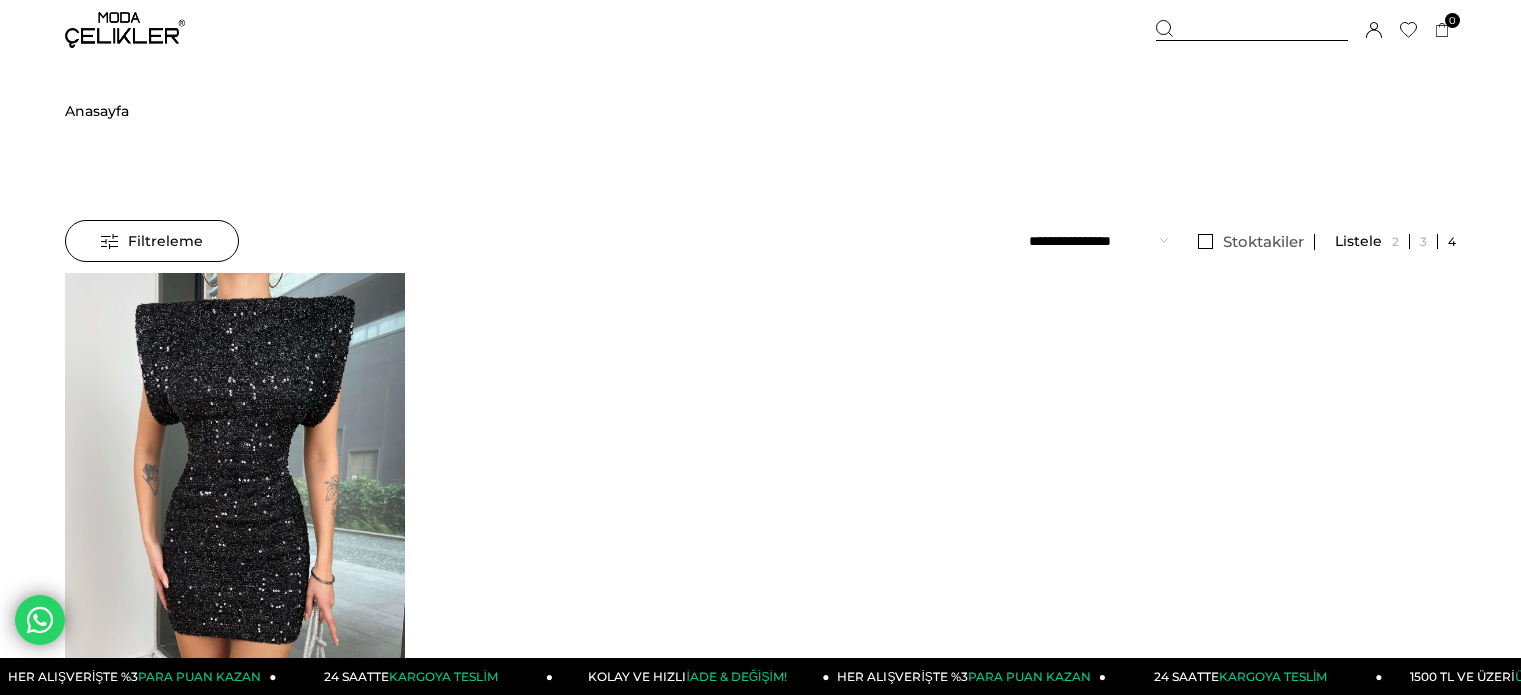 scroll, scrollTop: 0, scrollLeft: 0, axis: both 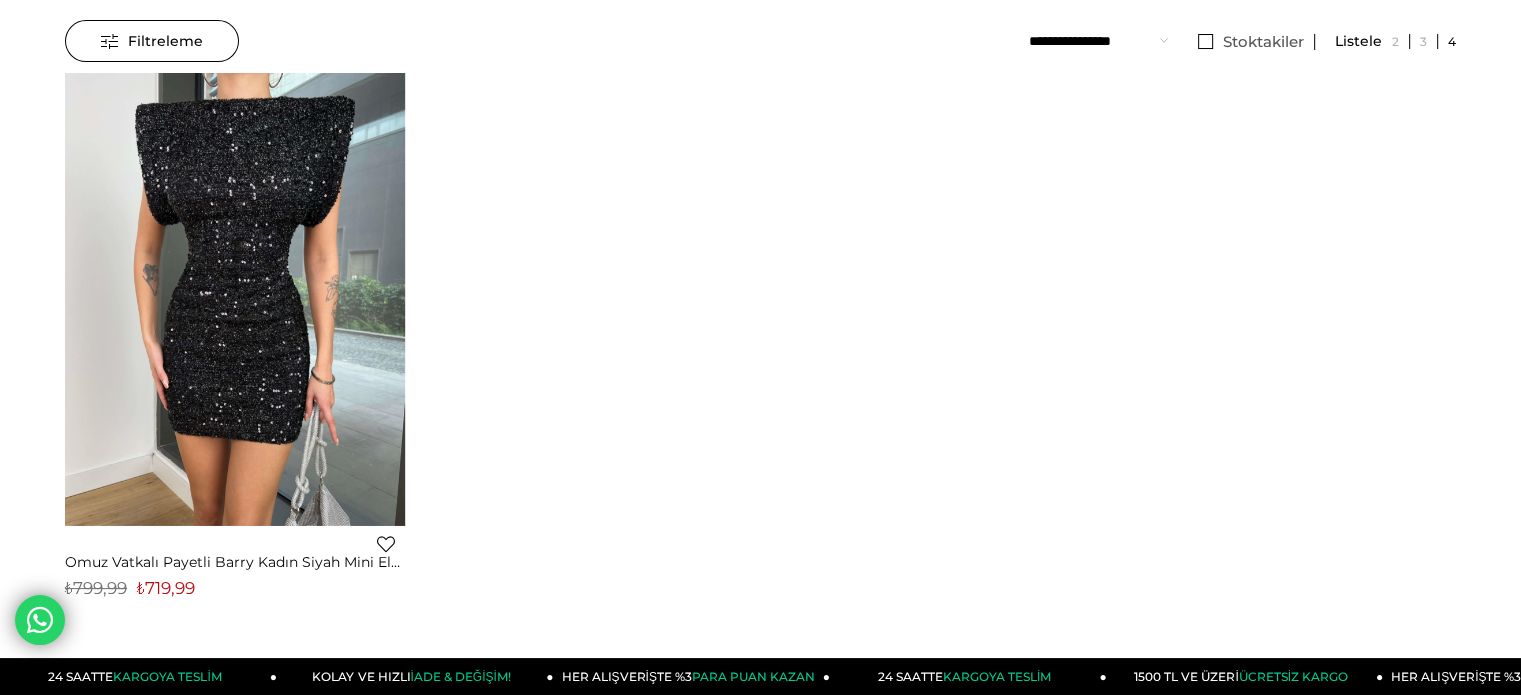 click at bounding box center (-105, 299) 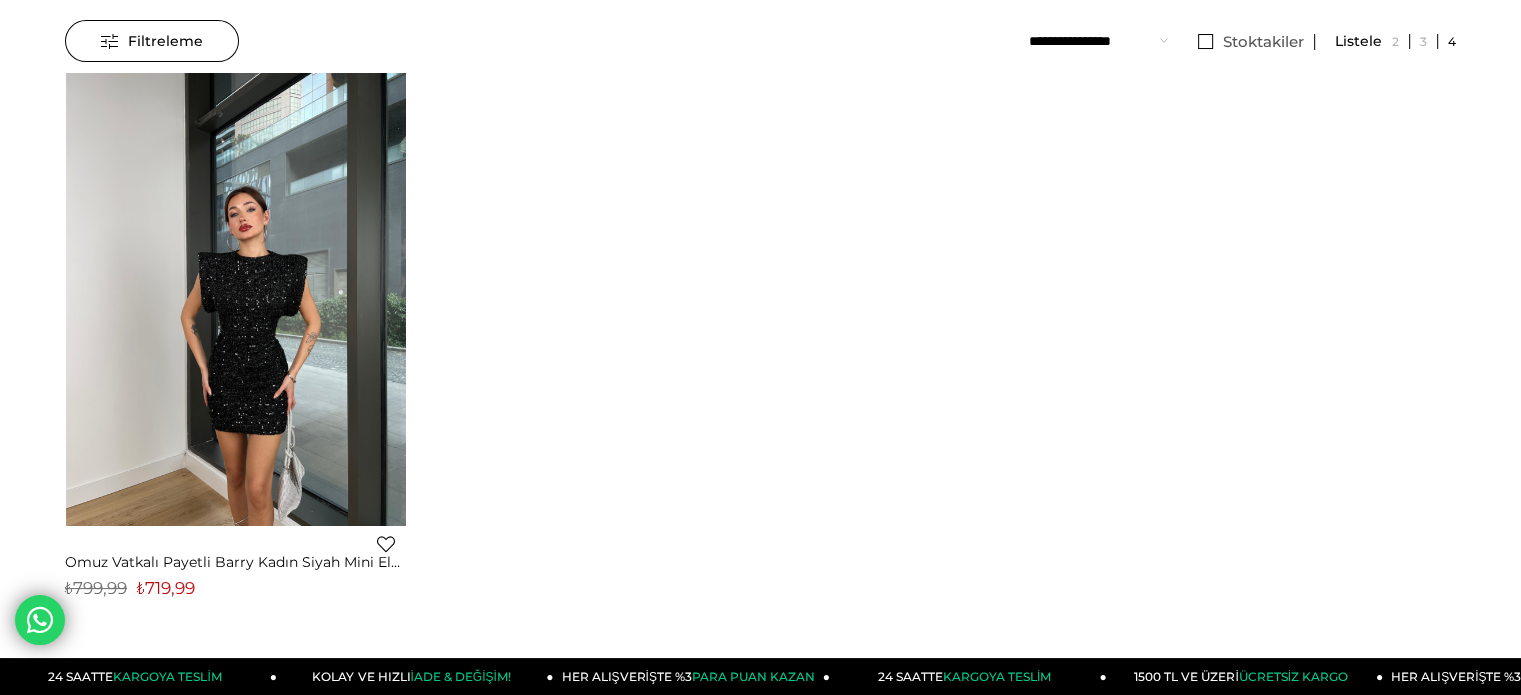 scroll, scrollTop: 100, scrollLeft: 0, axis: vertical 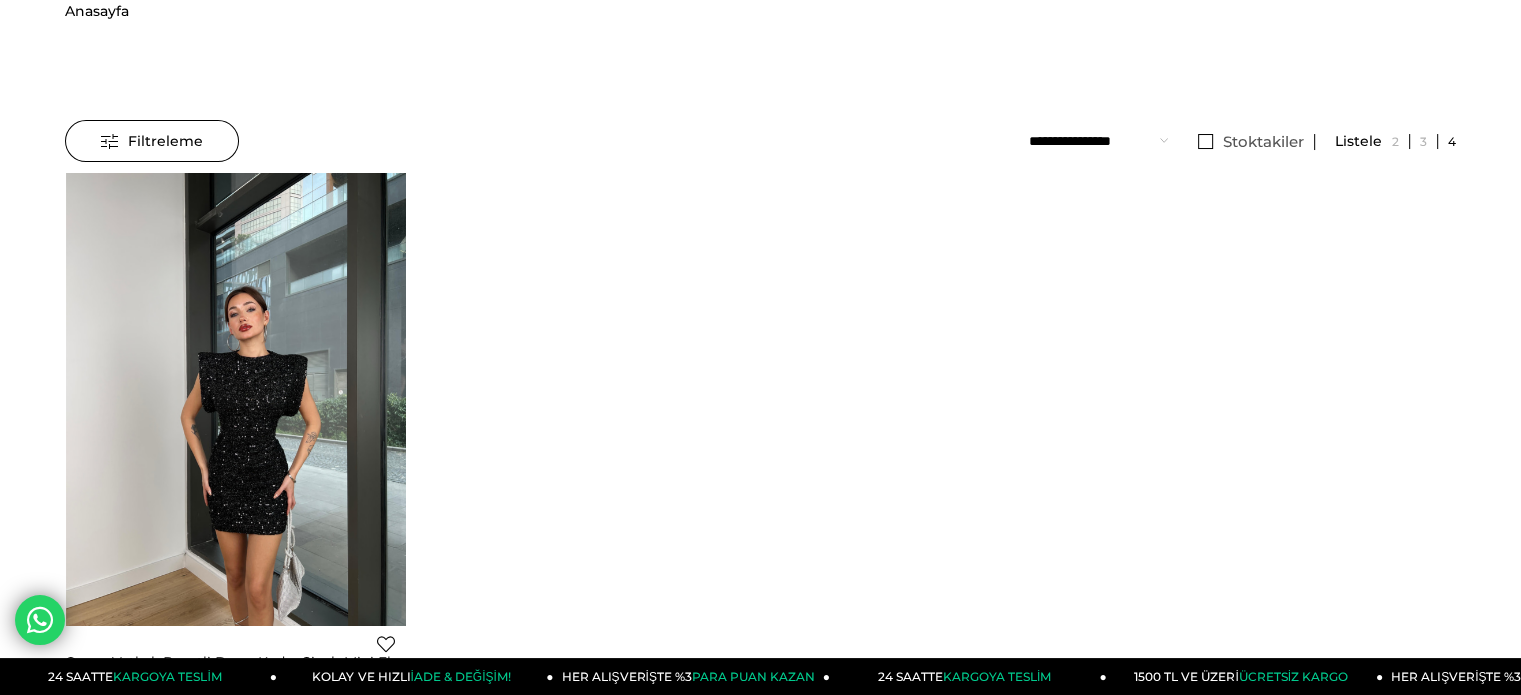 click at bounding box center [236, 399] 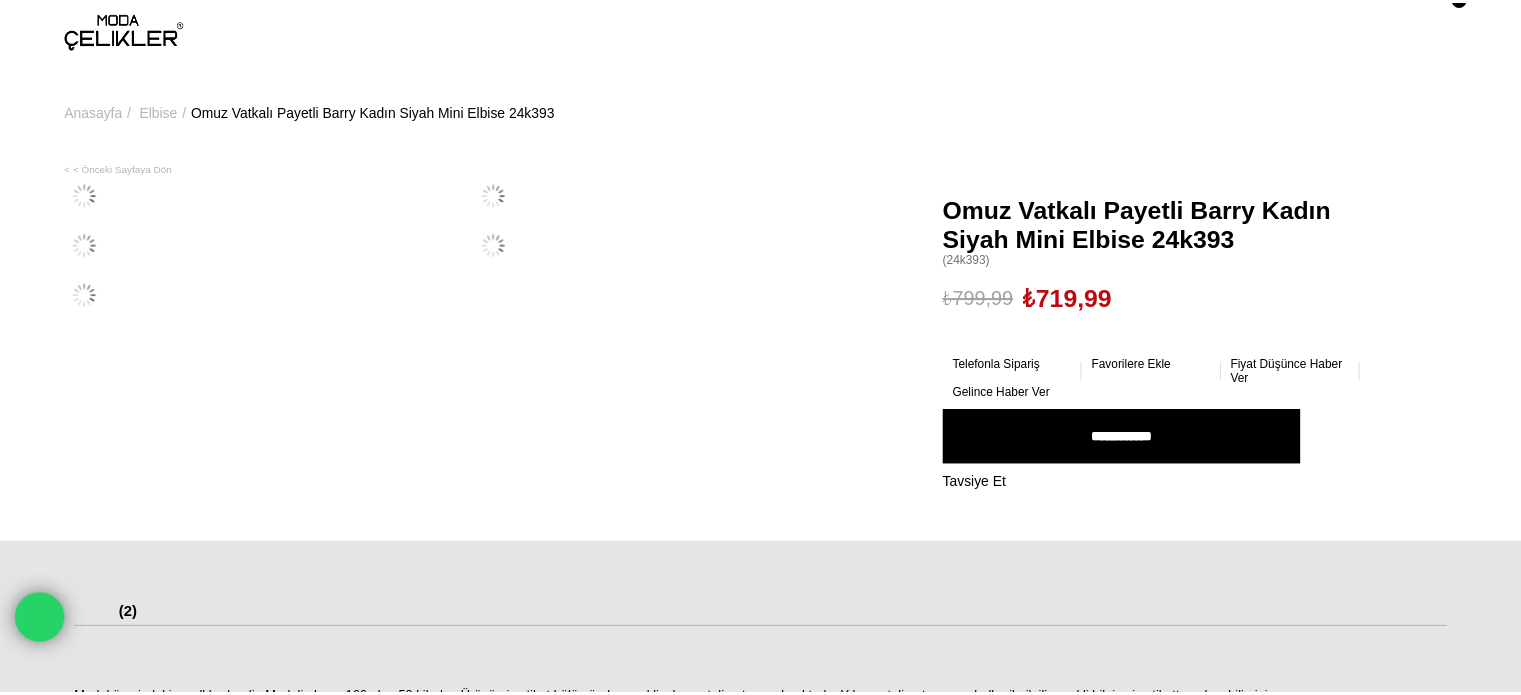 scroll, scrollTop: 0, scrollLeft: 0, axis: both 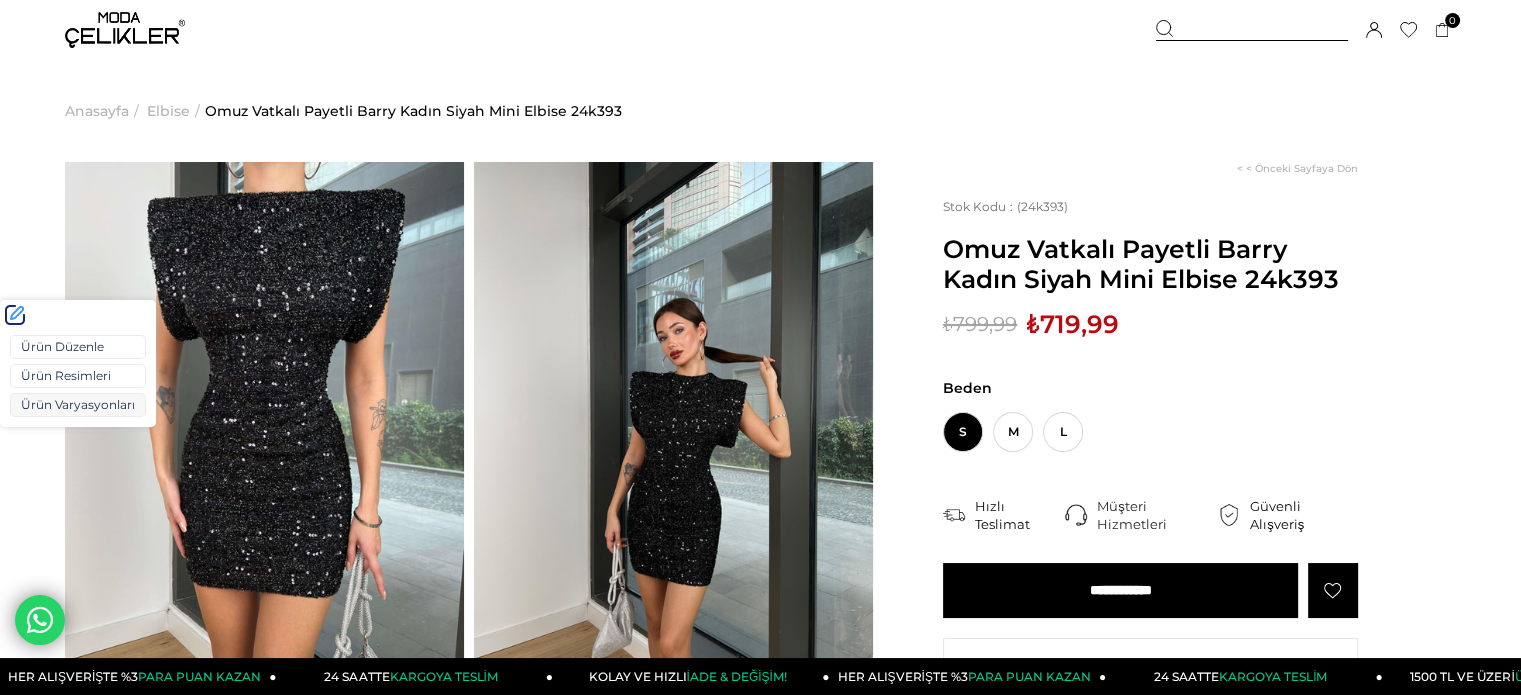 click on "Ürün Varyasyonları" at bounding box center [78, 405] 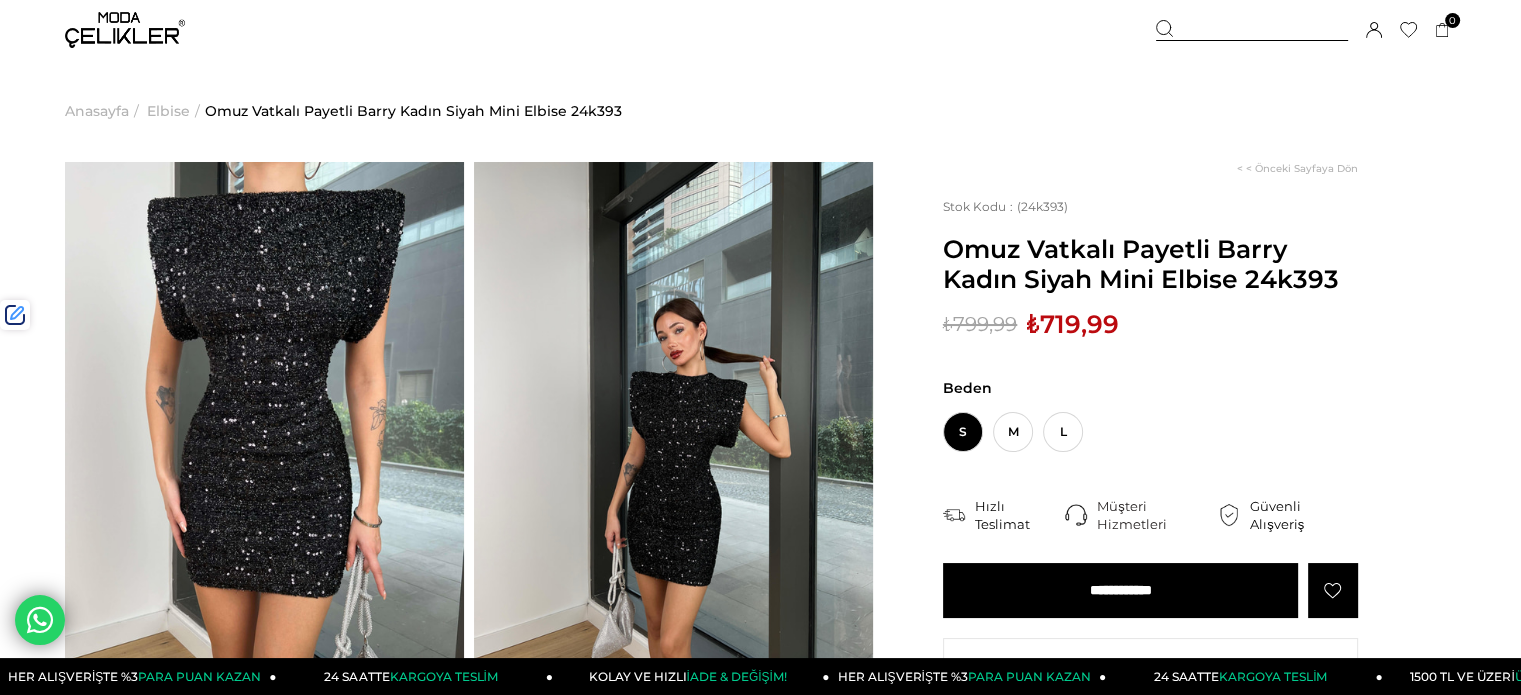 click on "₺719,99" at bounding box center [1073, 324] 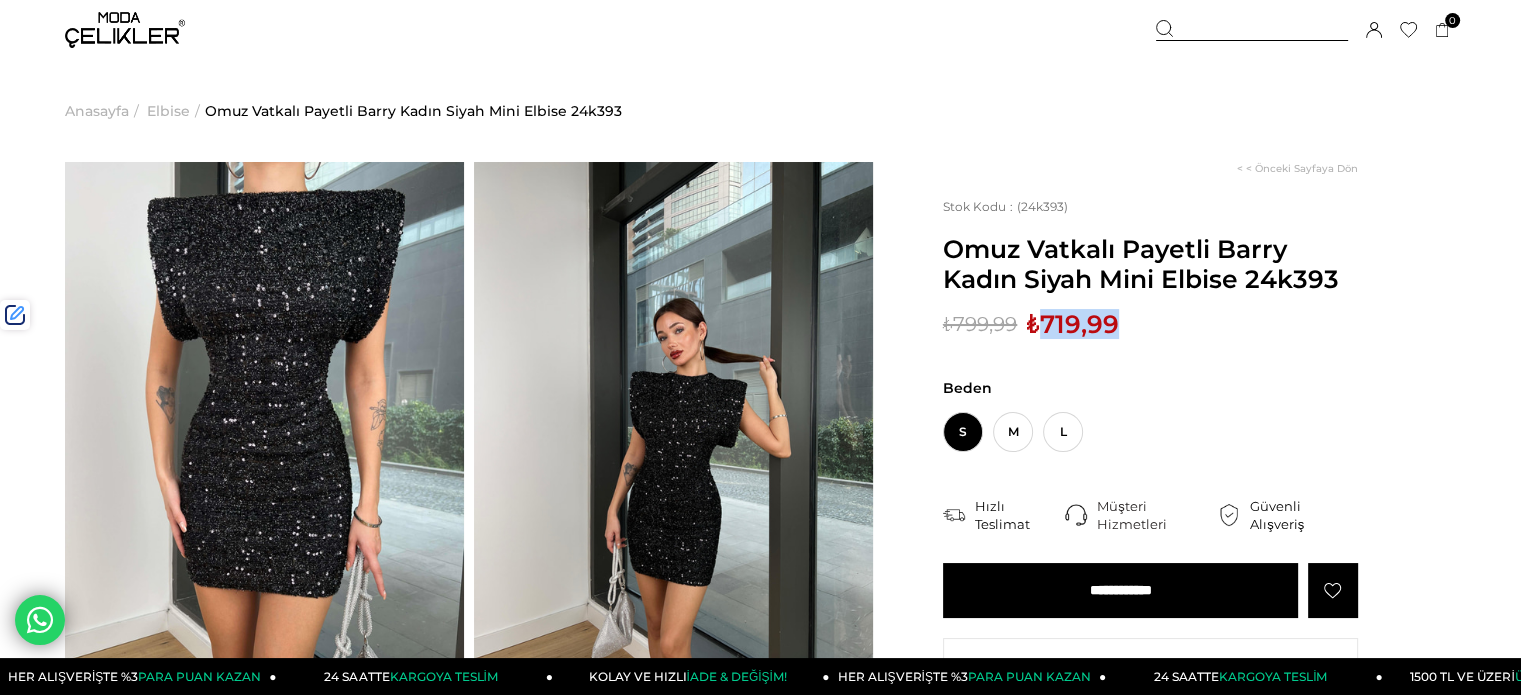 click on "₺719,99" at bounding box center [1073, 324] 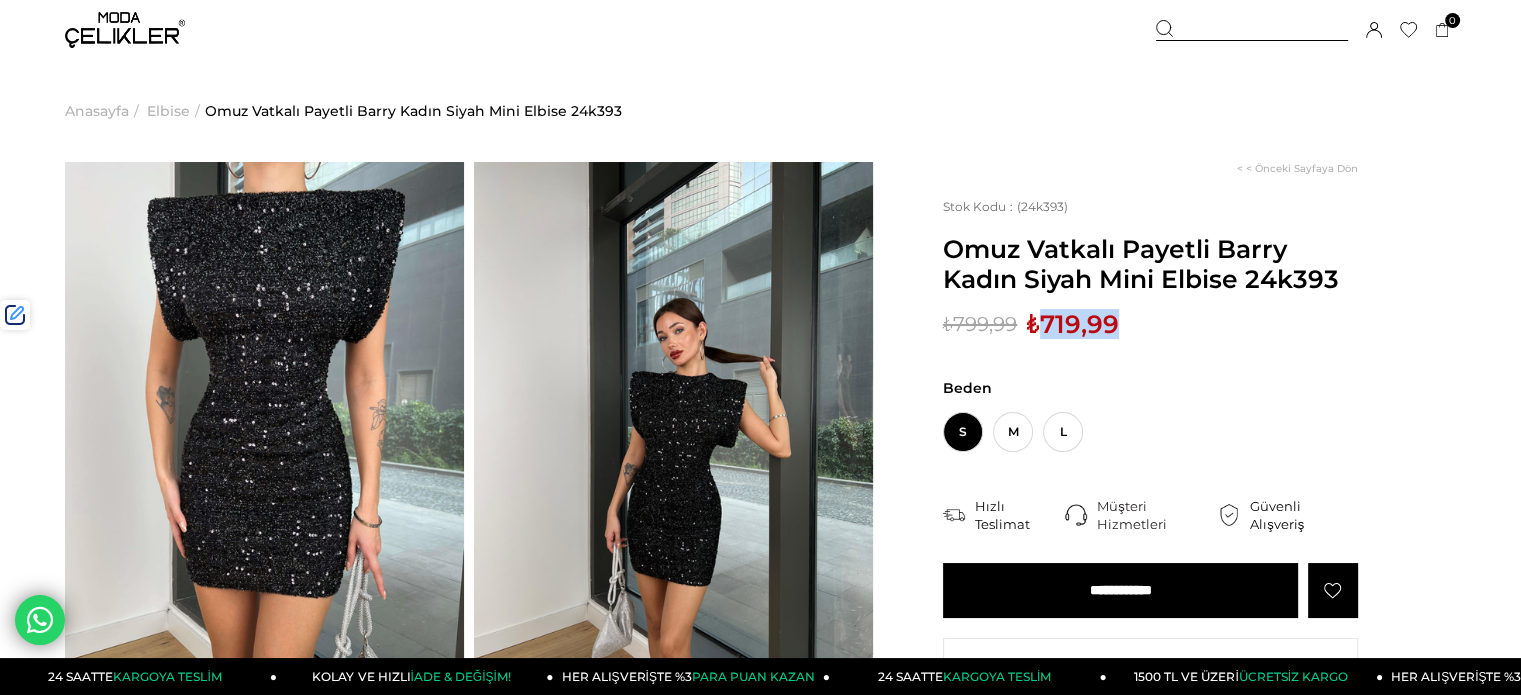 copy on "719,99" 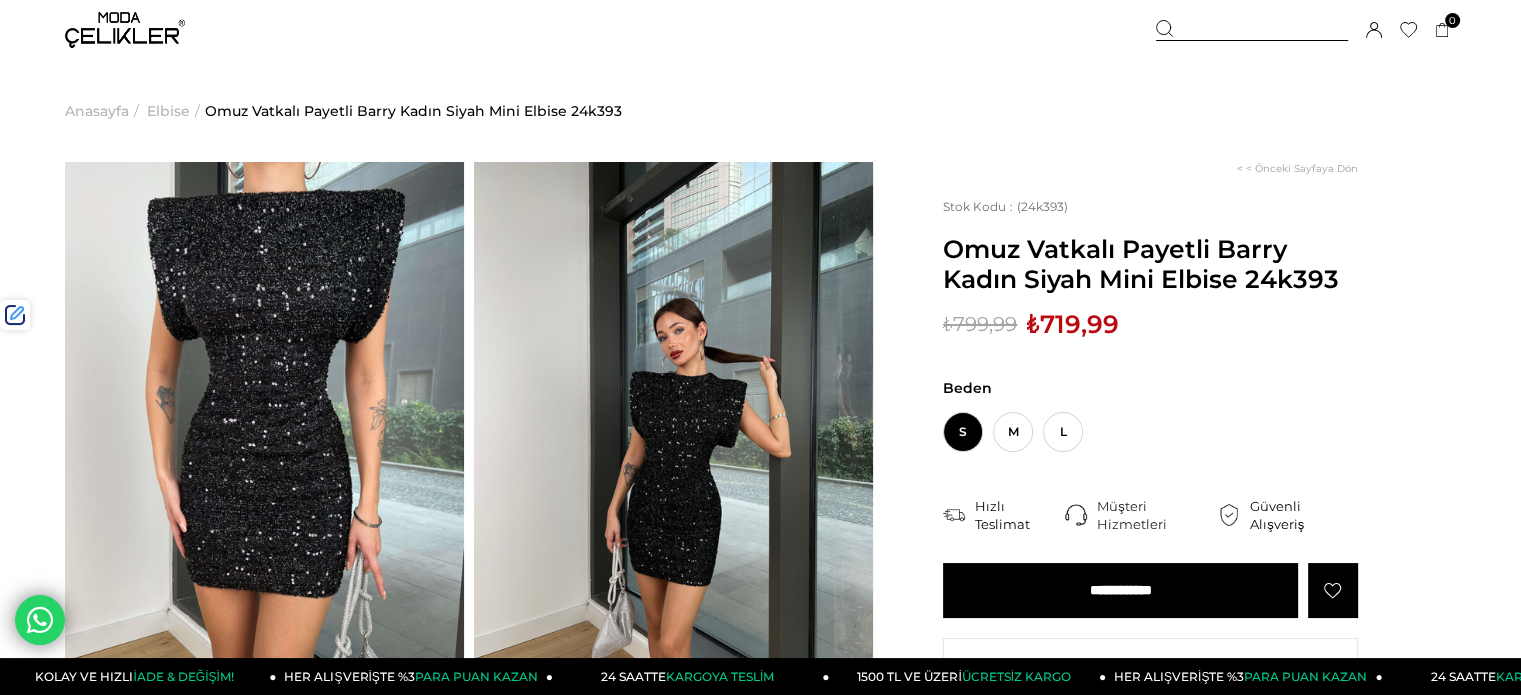 click at bounding box center (1252, 30) 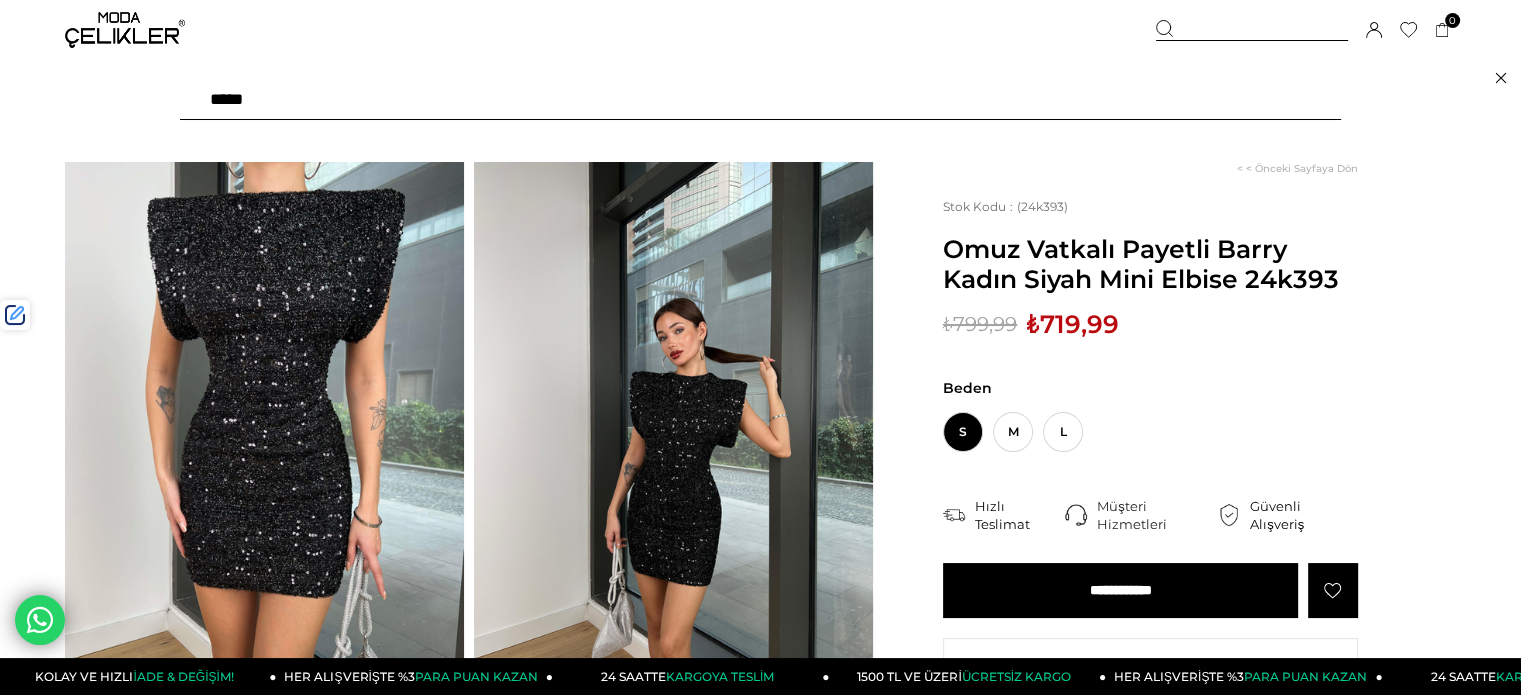 click at bounding box center [760, 100] 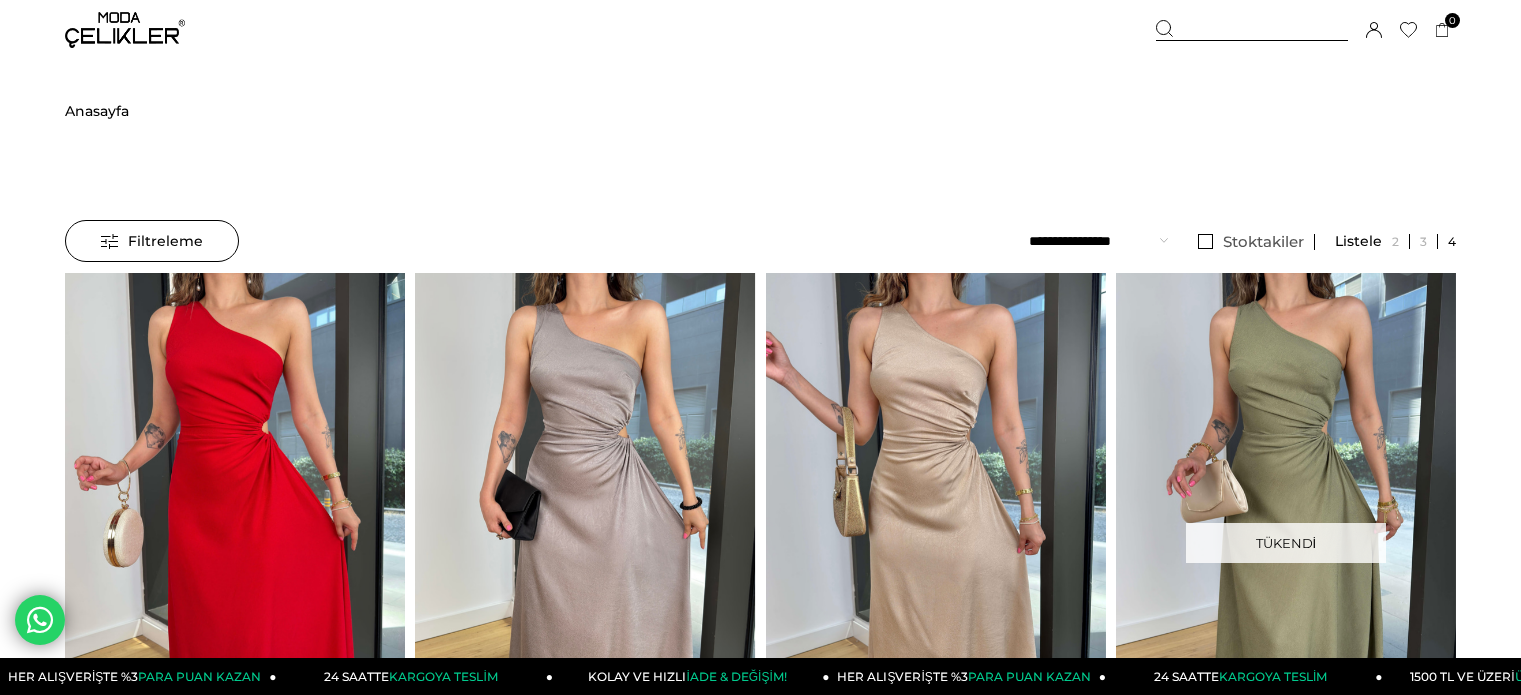 click at bounding box center [235, 499] 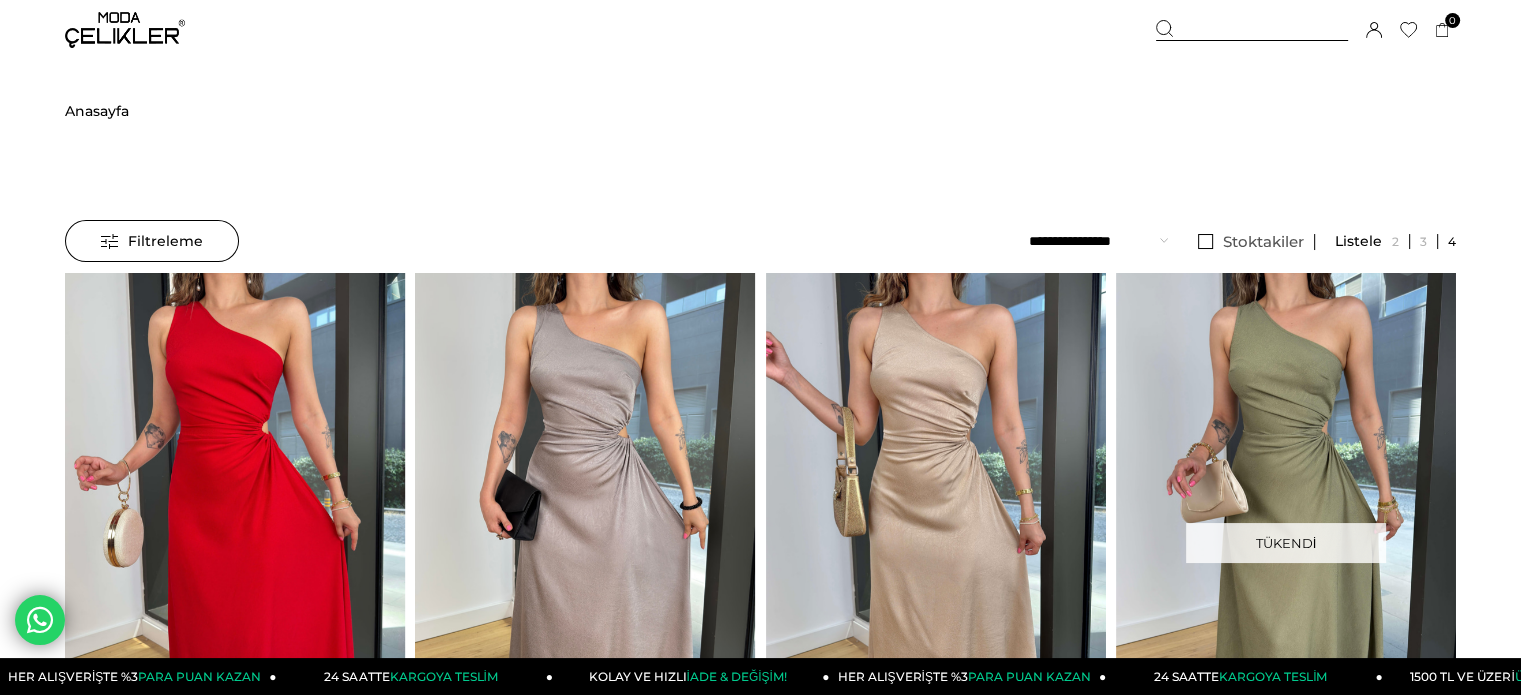 drag, startPoint x: 0, startPoint y: 0, endPoint x: 164, endPoint y: 444, distance: 473.3202 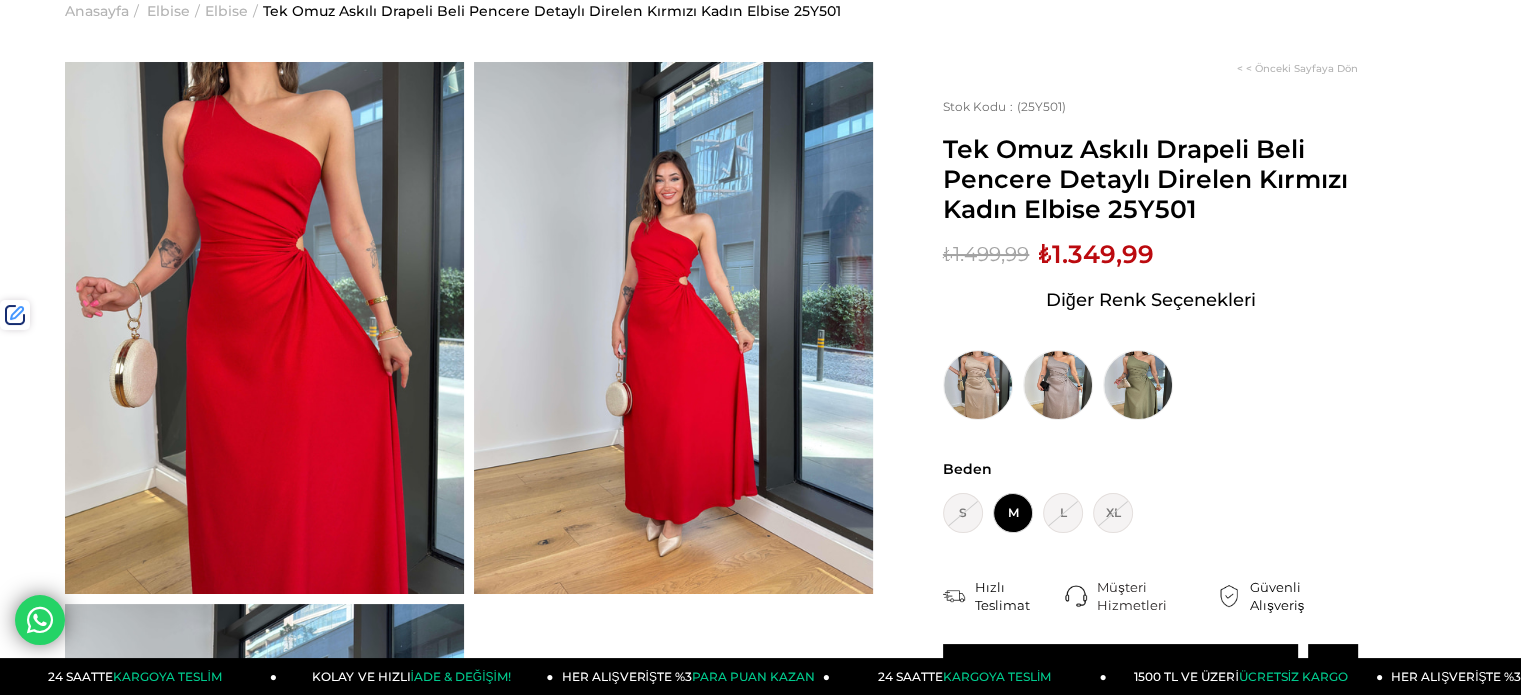 scroll, scrollTop: 100, scrollLeft: 0, axis: vertical 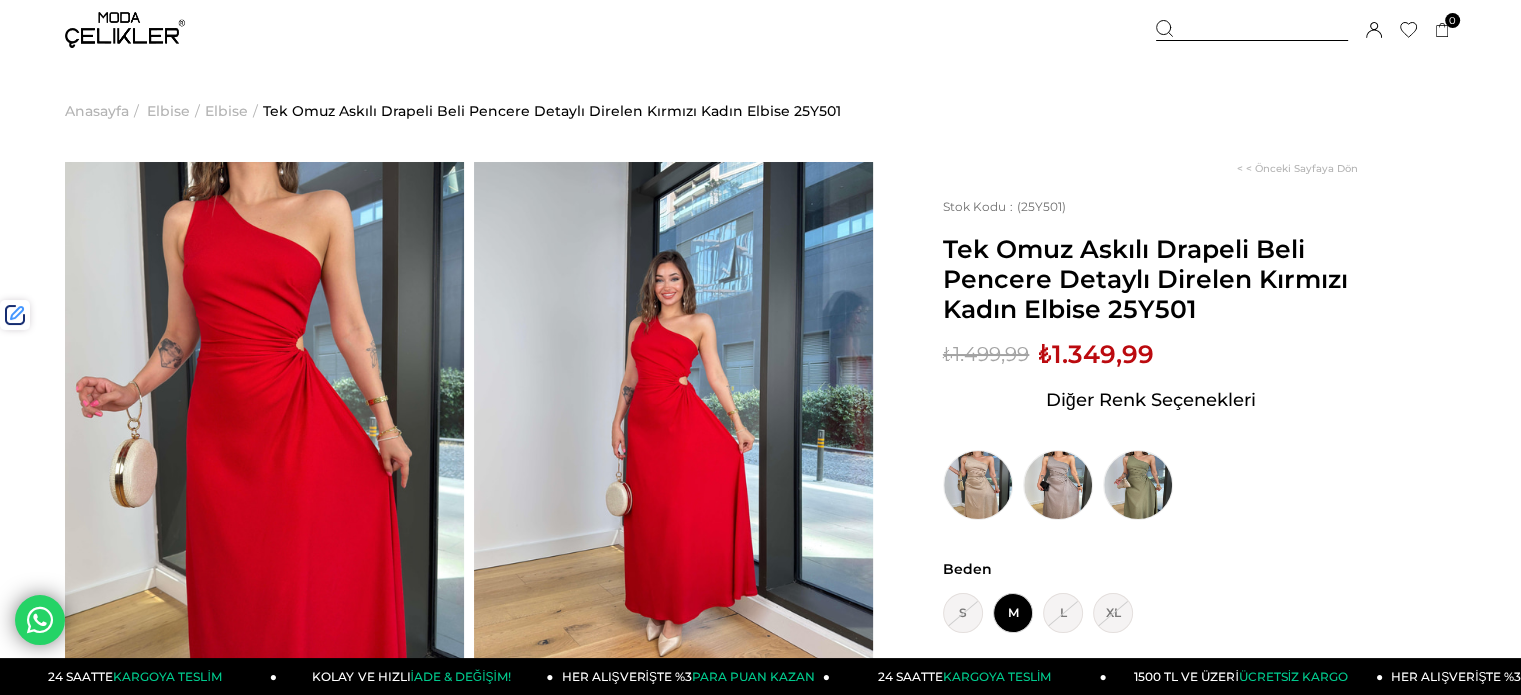 click at bounding box center (1252, 30) 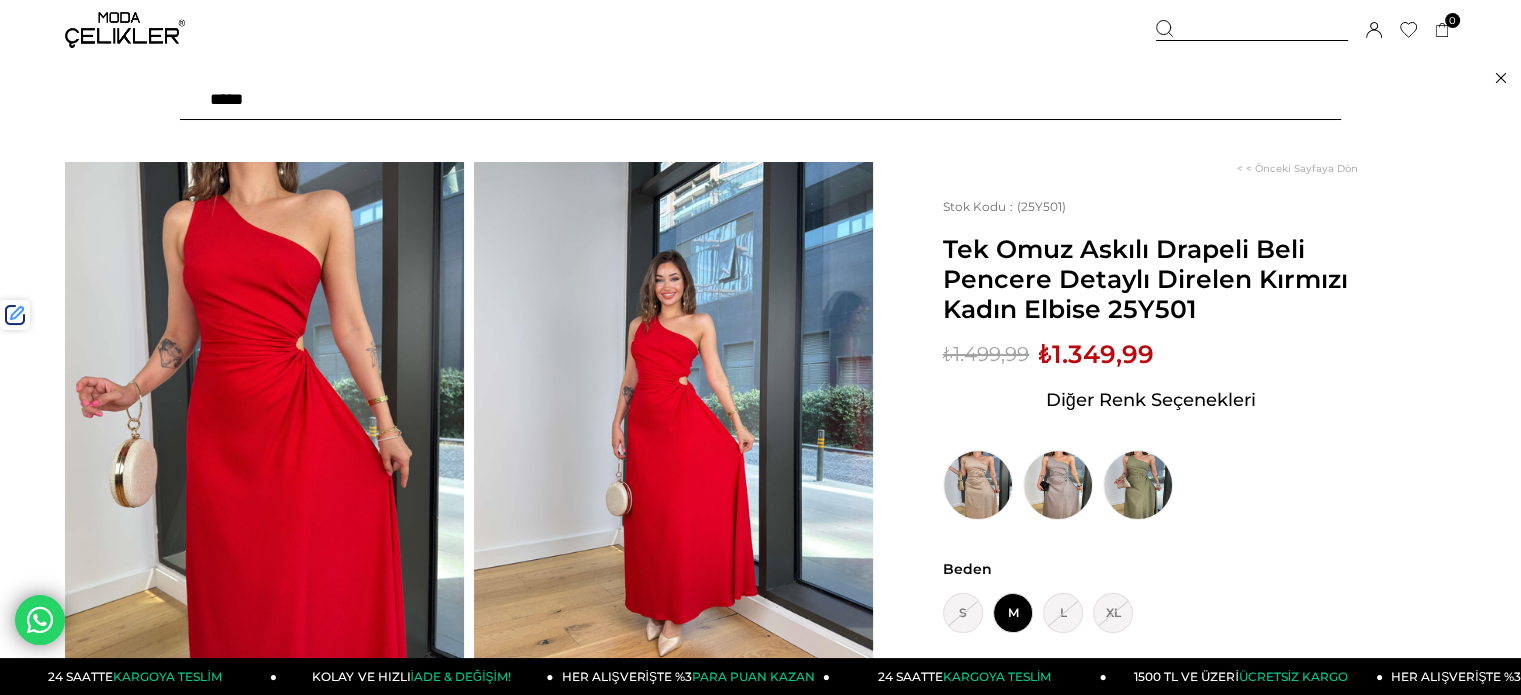 click at bounding box center (760, 100) 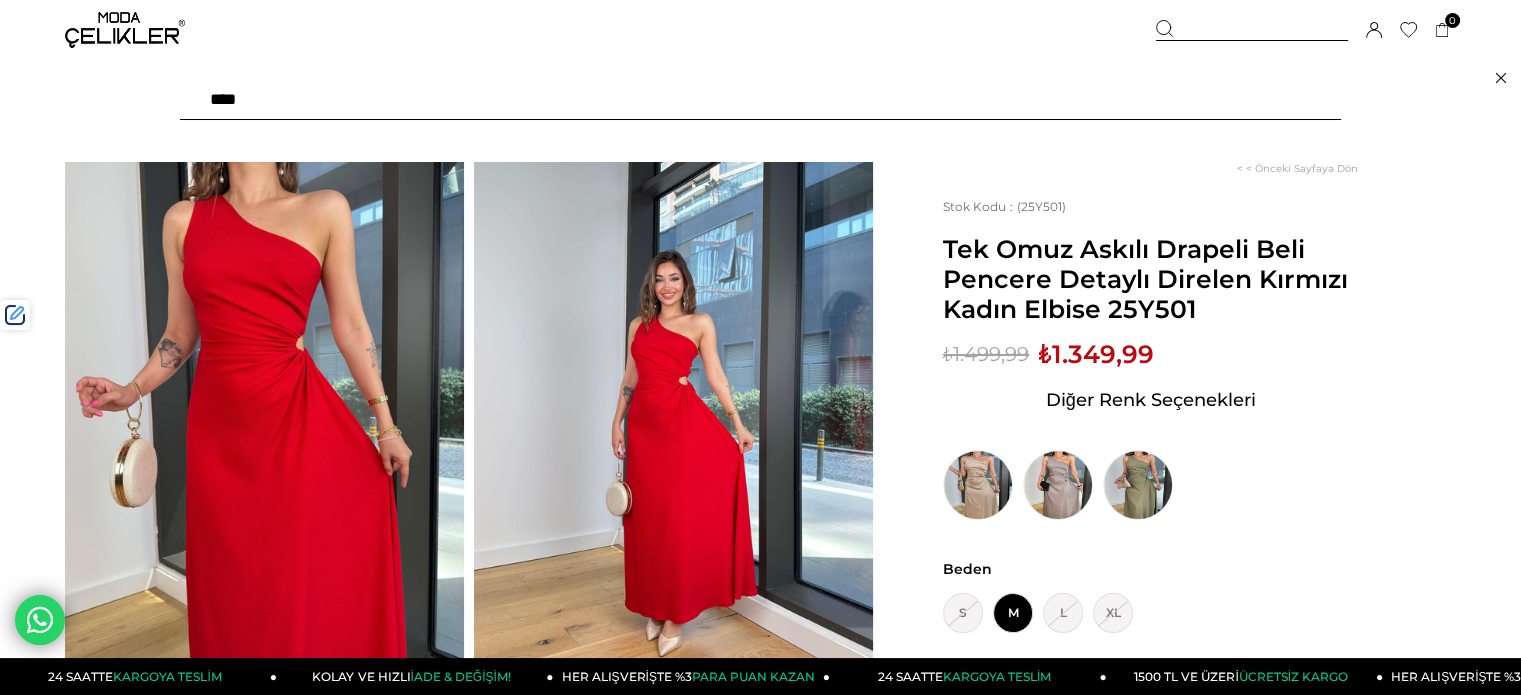 type on "*****" 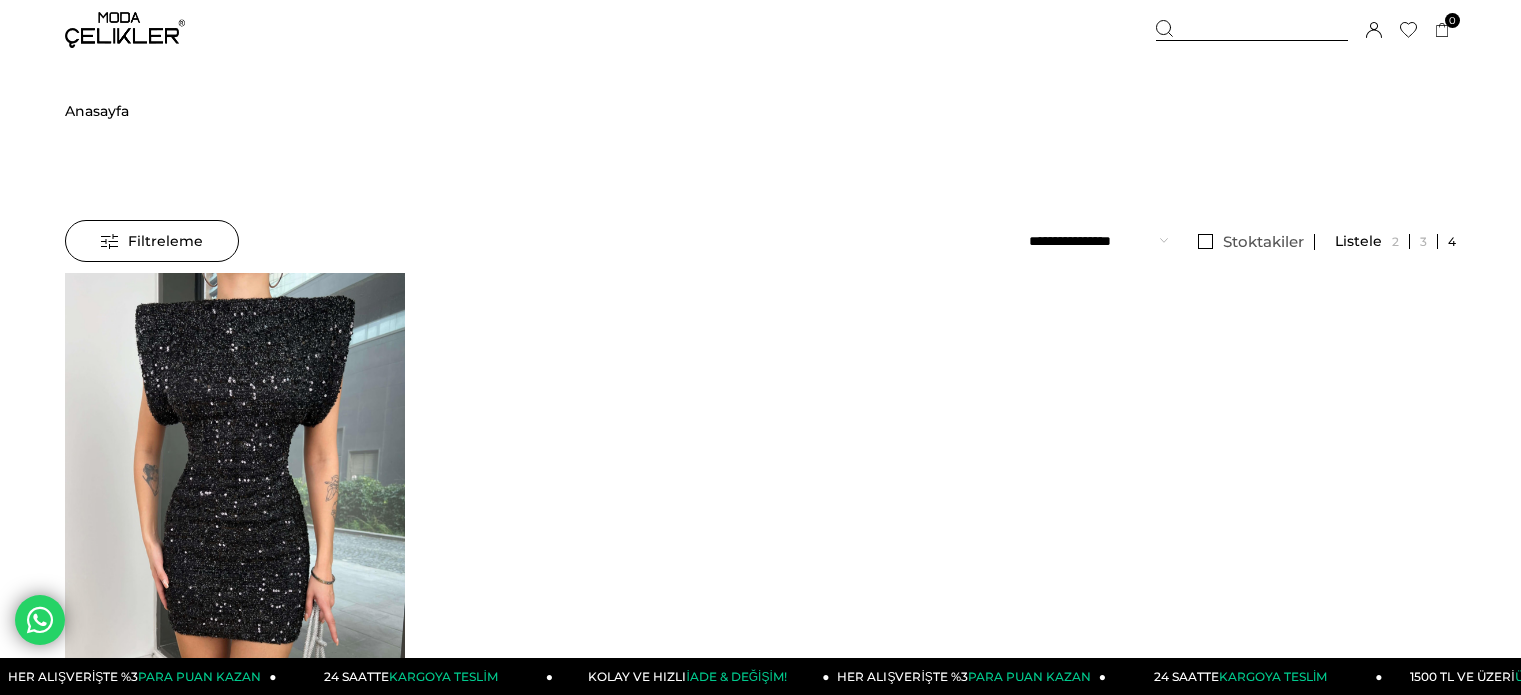 scroll, scrollTop: 0, scrollLeft: 0, axis: both 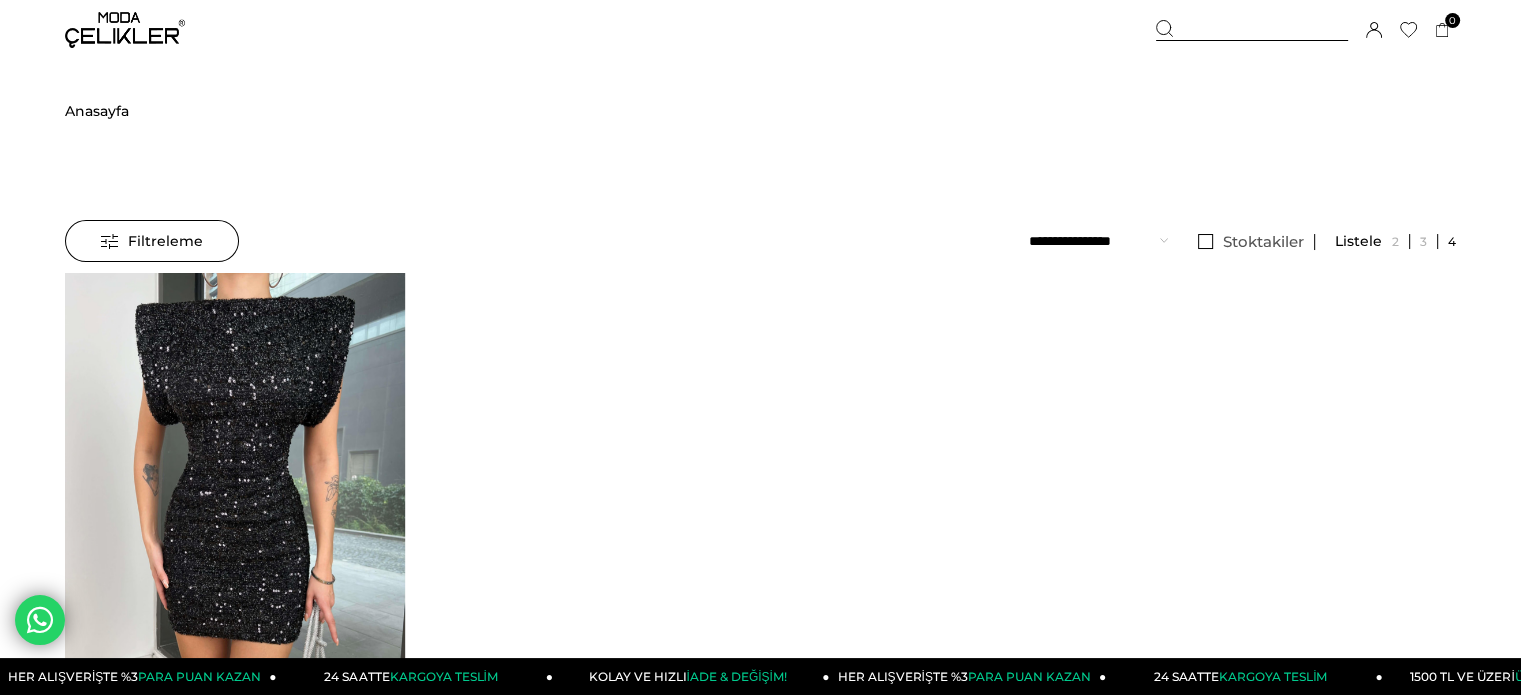 click at bounding box center (235, 499) 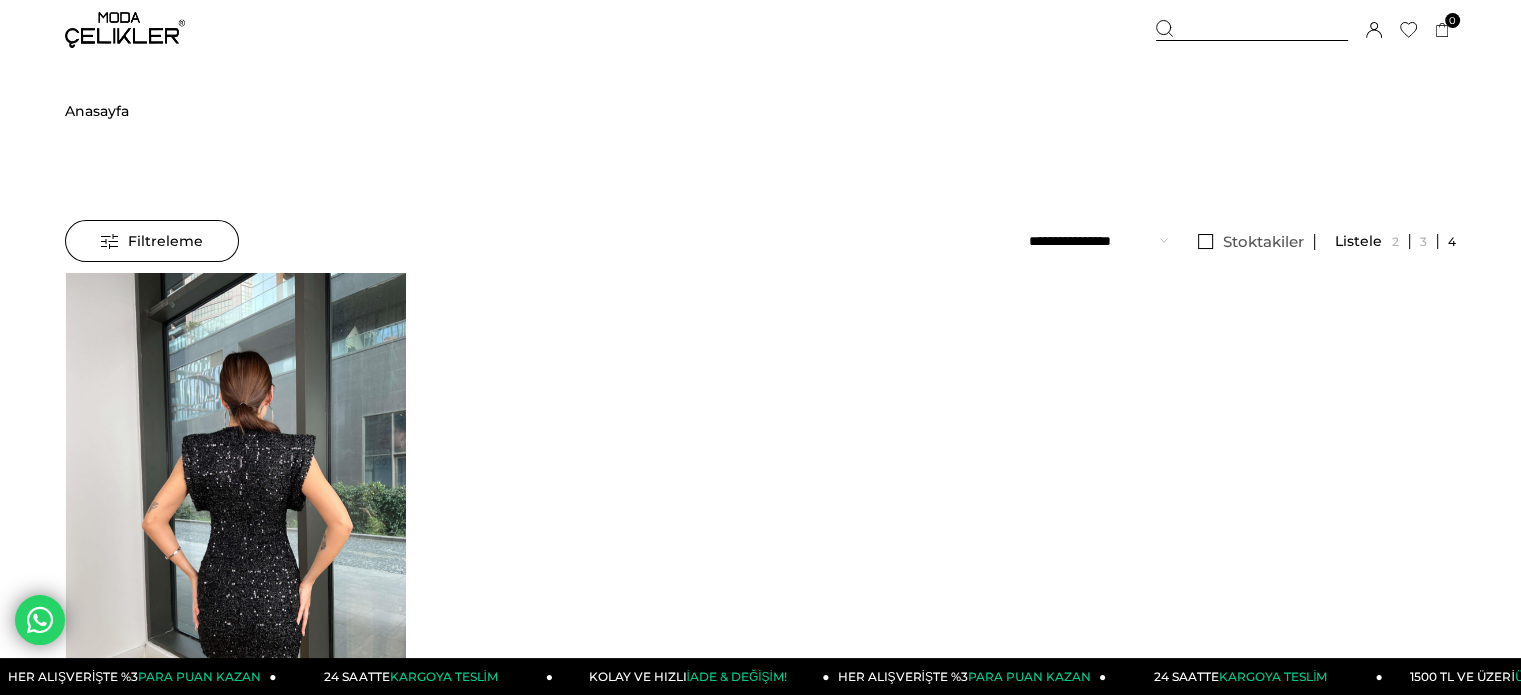 click at bounding box center (-445, 499) 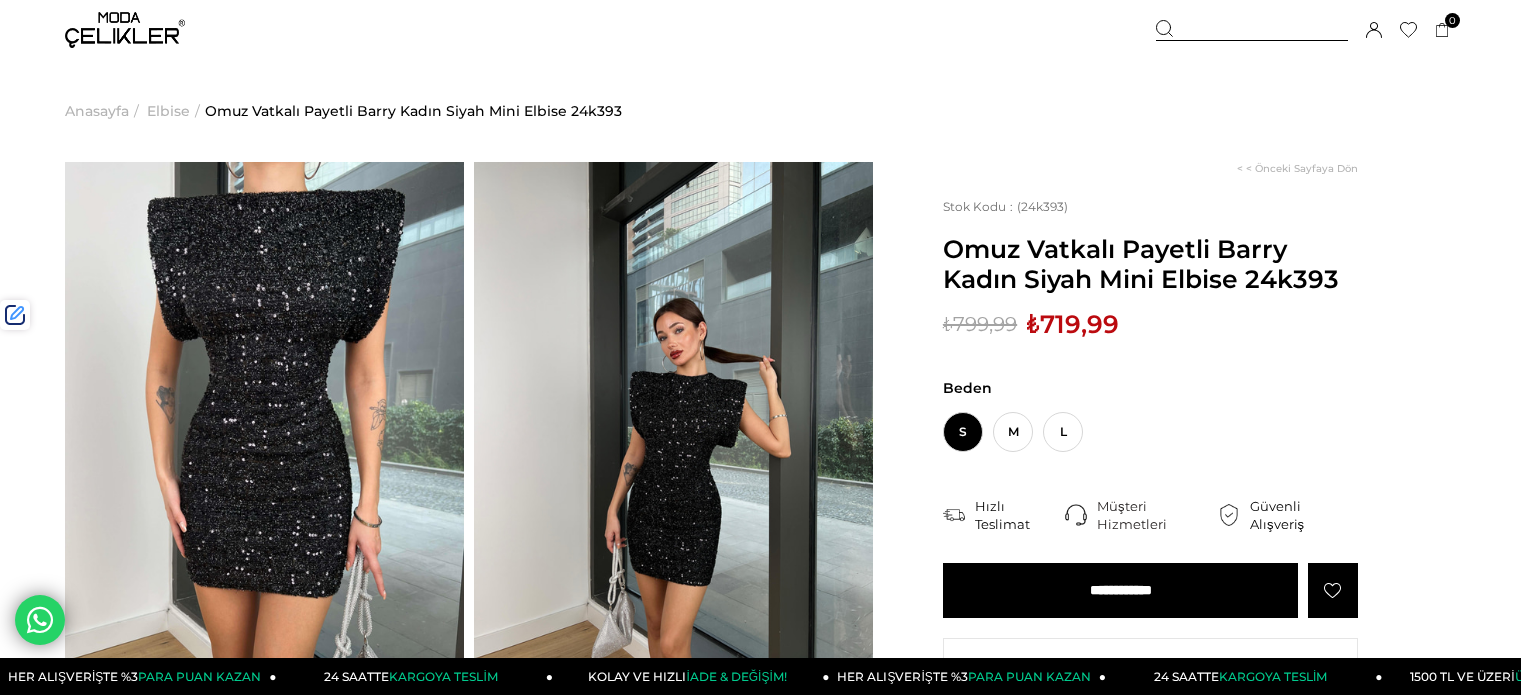 scroll, scrollTop: 0, scrollLeft: 0, axis: both 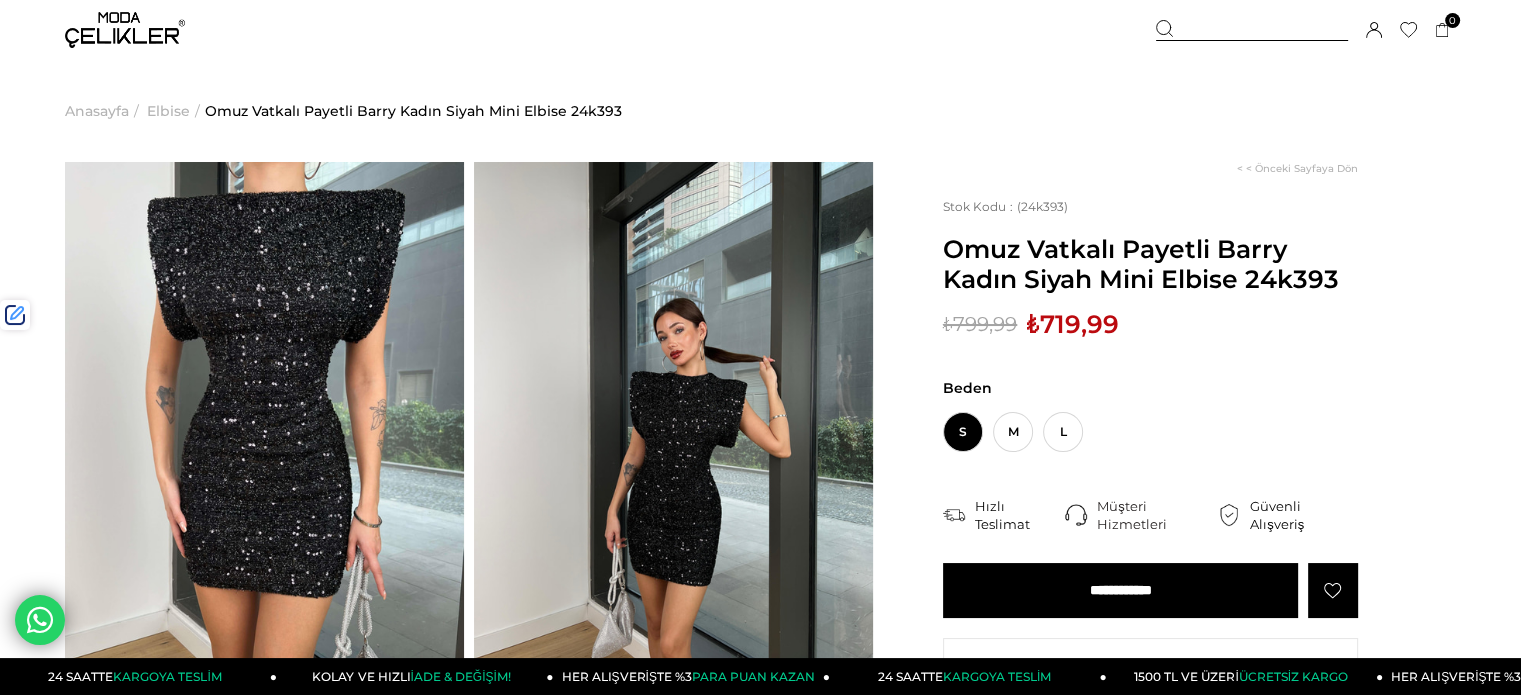 drag, startPoint x: 1185, startPoint y: 29, endPoint x: 1112, endPoint y: 87, distance: 93.23626 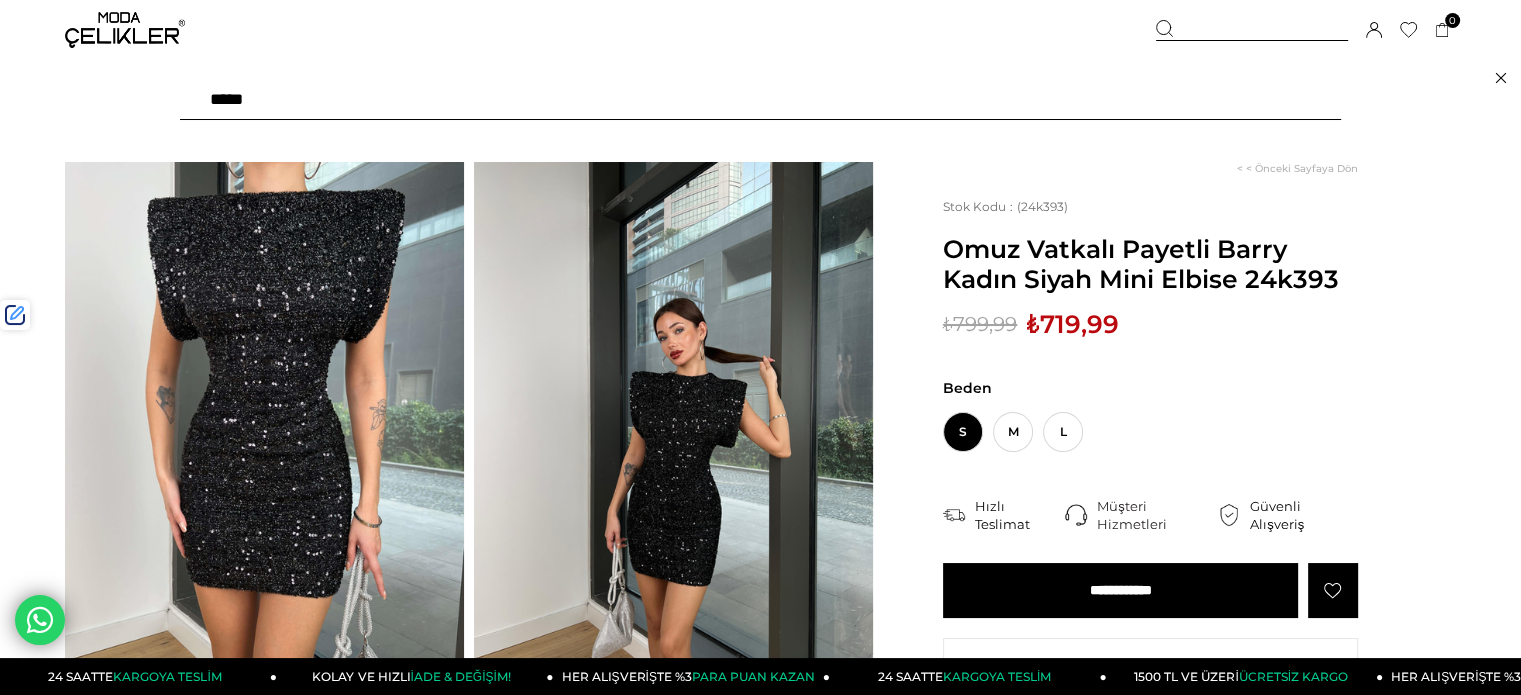 click at bounding box center (760, 100) 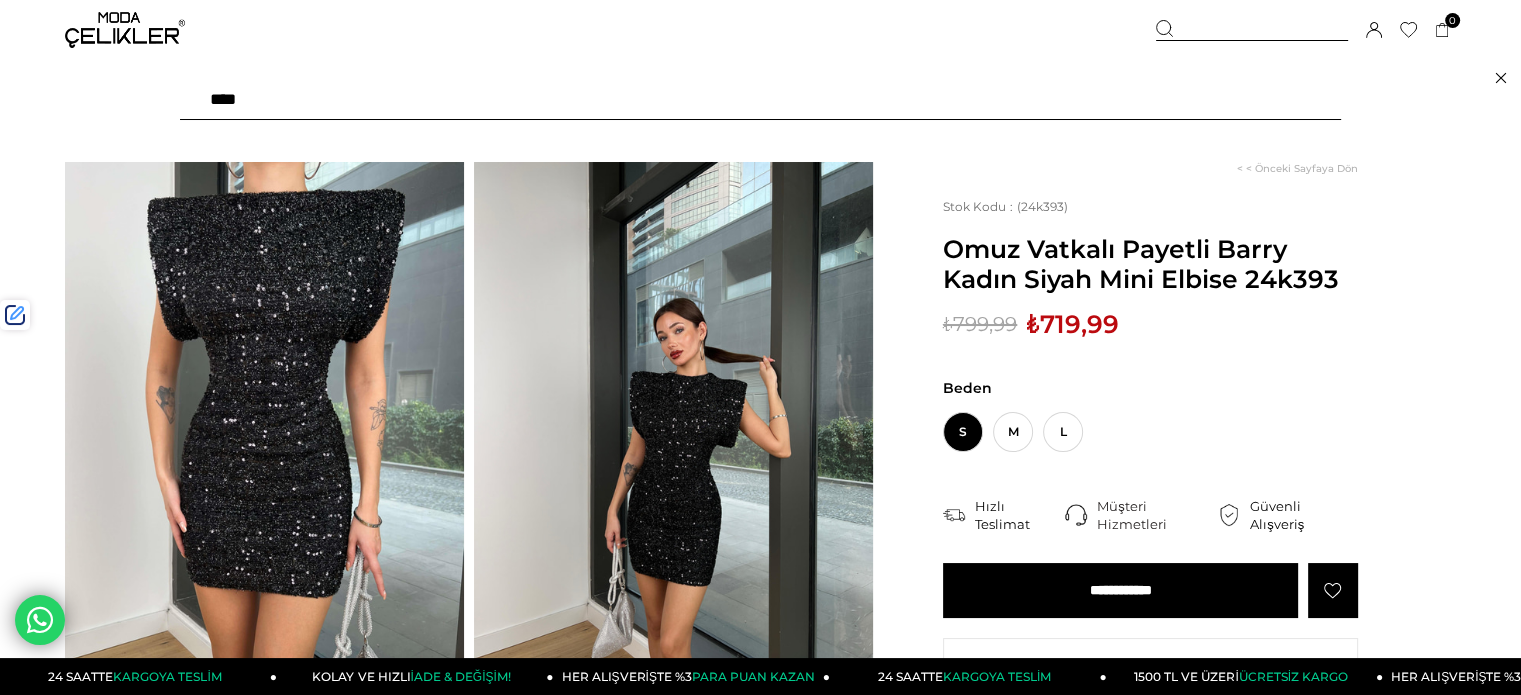 type on "*****" 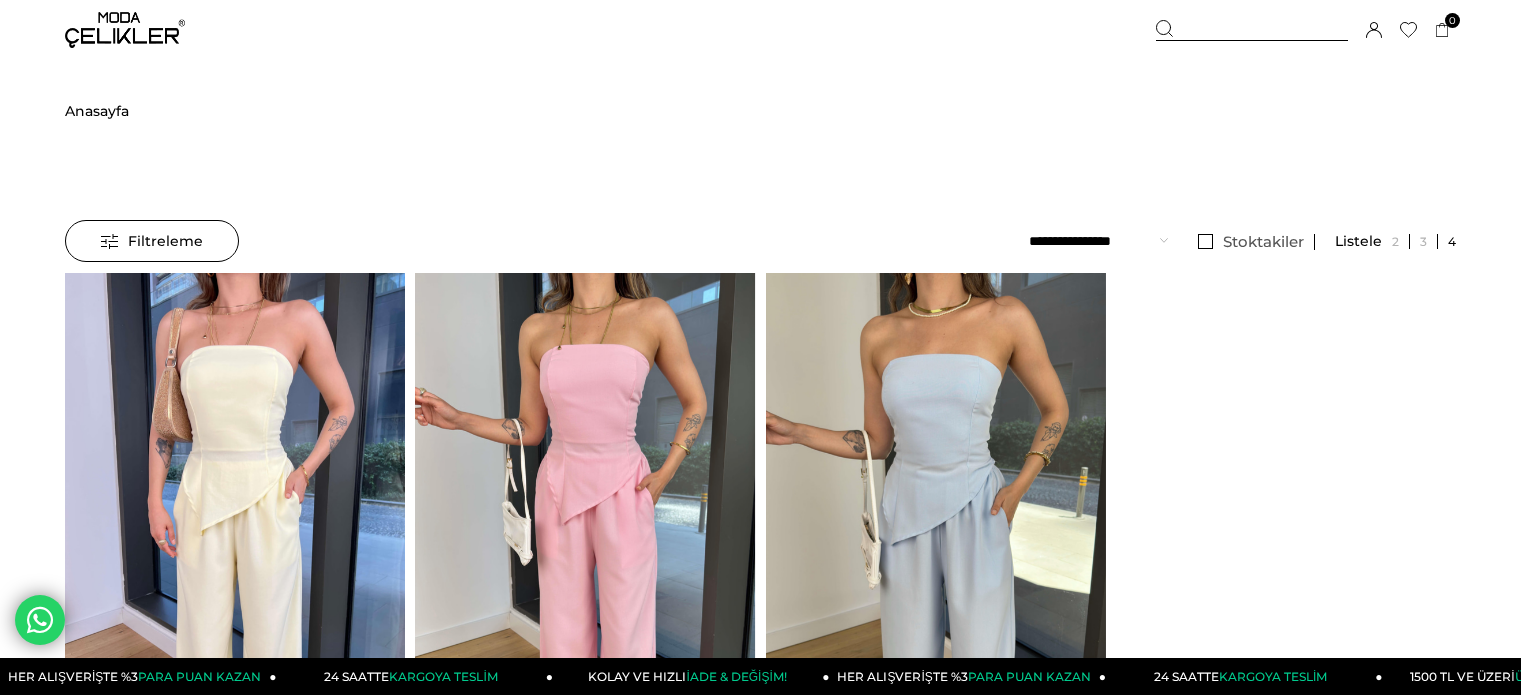 scroll, scrollTop: 0, scrollLeft: 0, axis: both 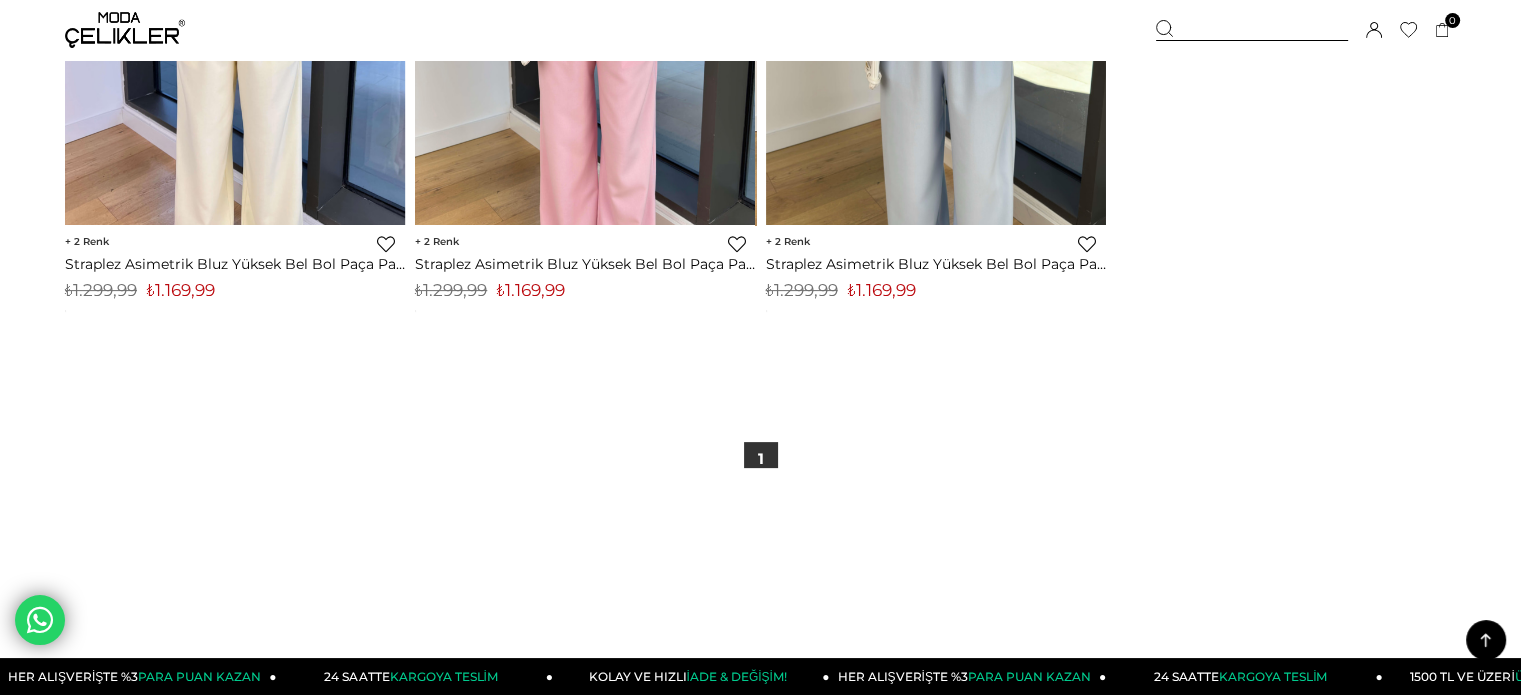 click on "₺1.169,99" at bounding box center [181, 290] 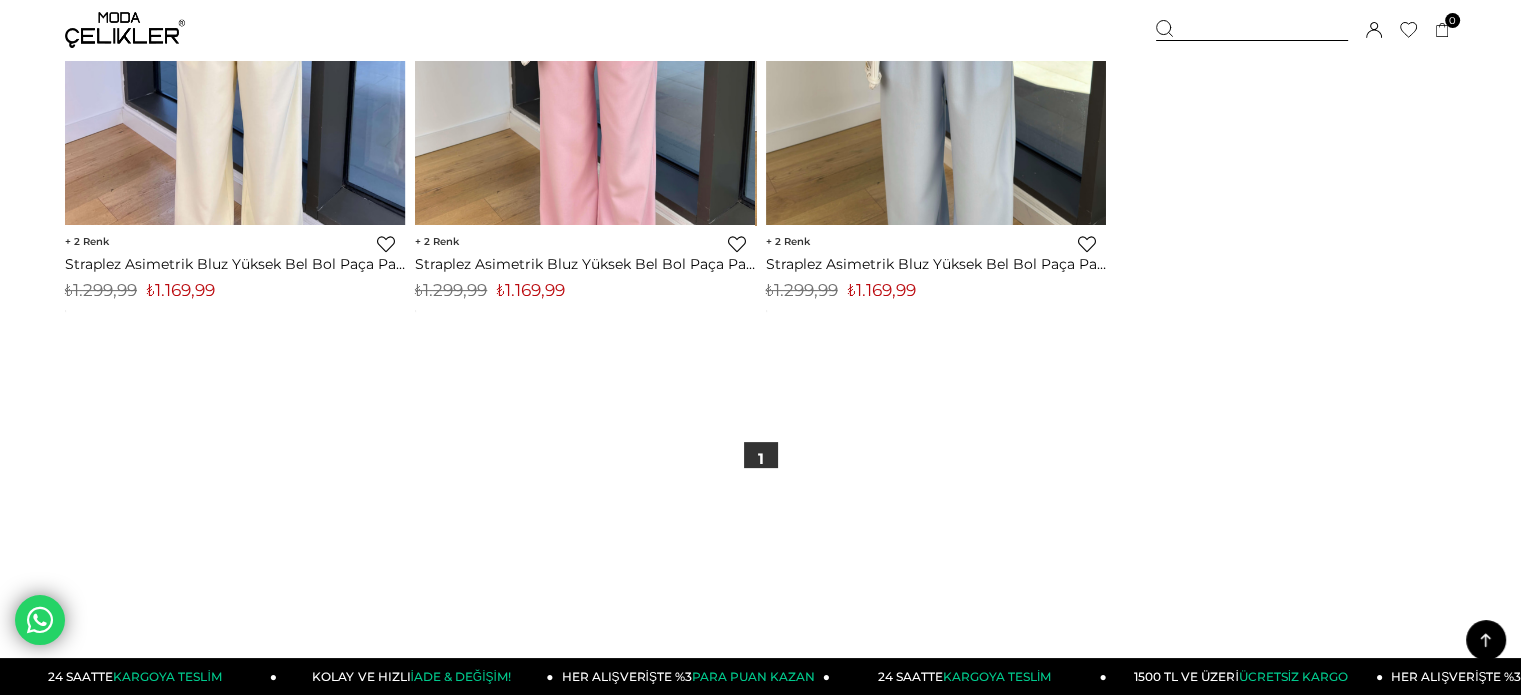 click on "Sepetim
0
Ürün
Sepetinizde ürün bulunmamaktadır.
Genel Toplam :
Sepetim
SİPARİŞİ TAMAMLA
Hoşgeldiniz
[FIRST] [LAST]
Hesabım
Çıkış Yap
Hesabım
Çıkış Yap
[FIRST] [LAST]         Siparişlerim       Hesabım       Favorilerim       Adres Defterim       İade Taleplerim       Kargom Nerede       Çıkış Yap" at bounding box center (1306, 30) 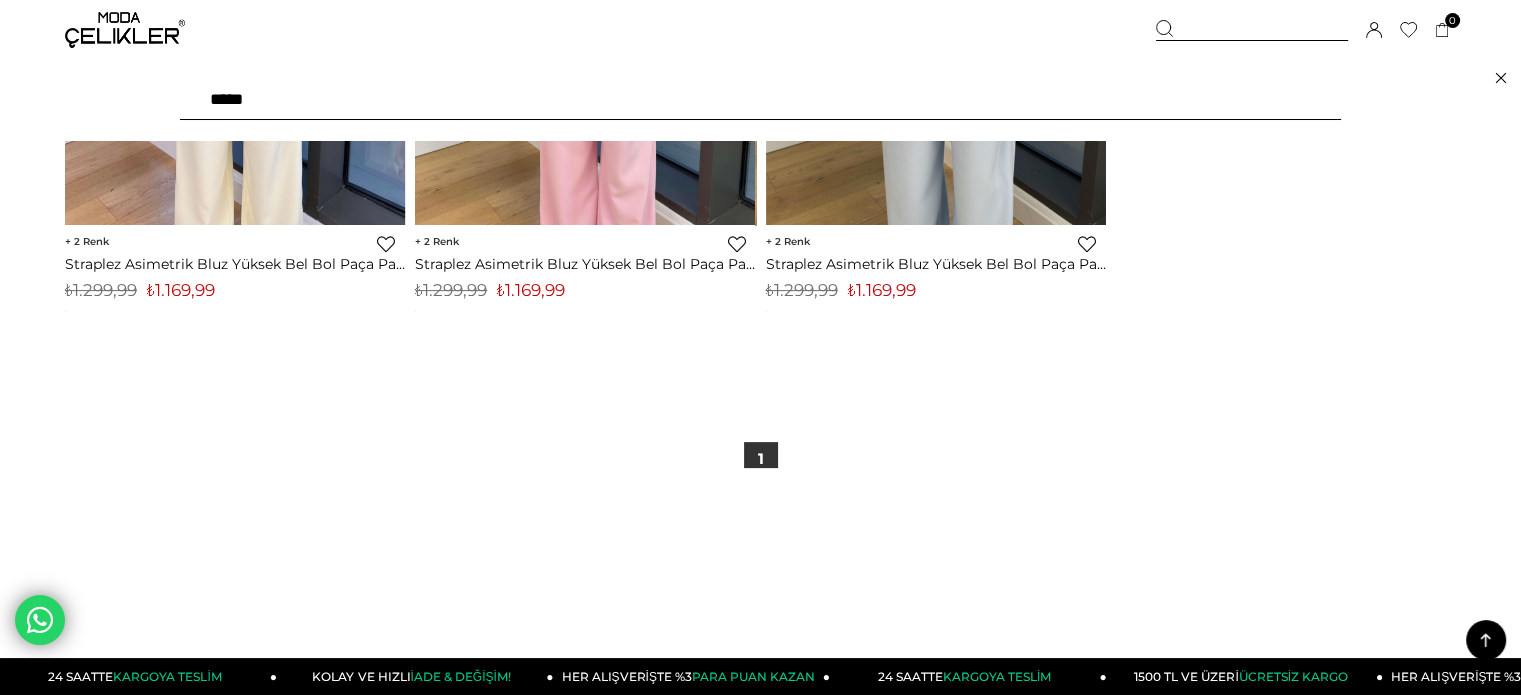 click on "*****" at bounding box center (760, 100) 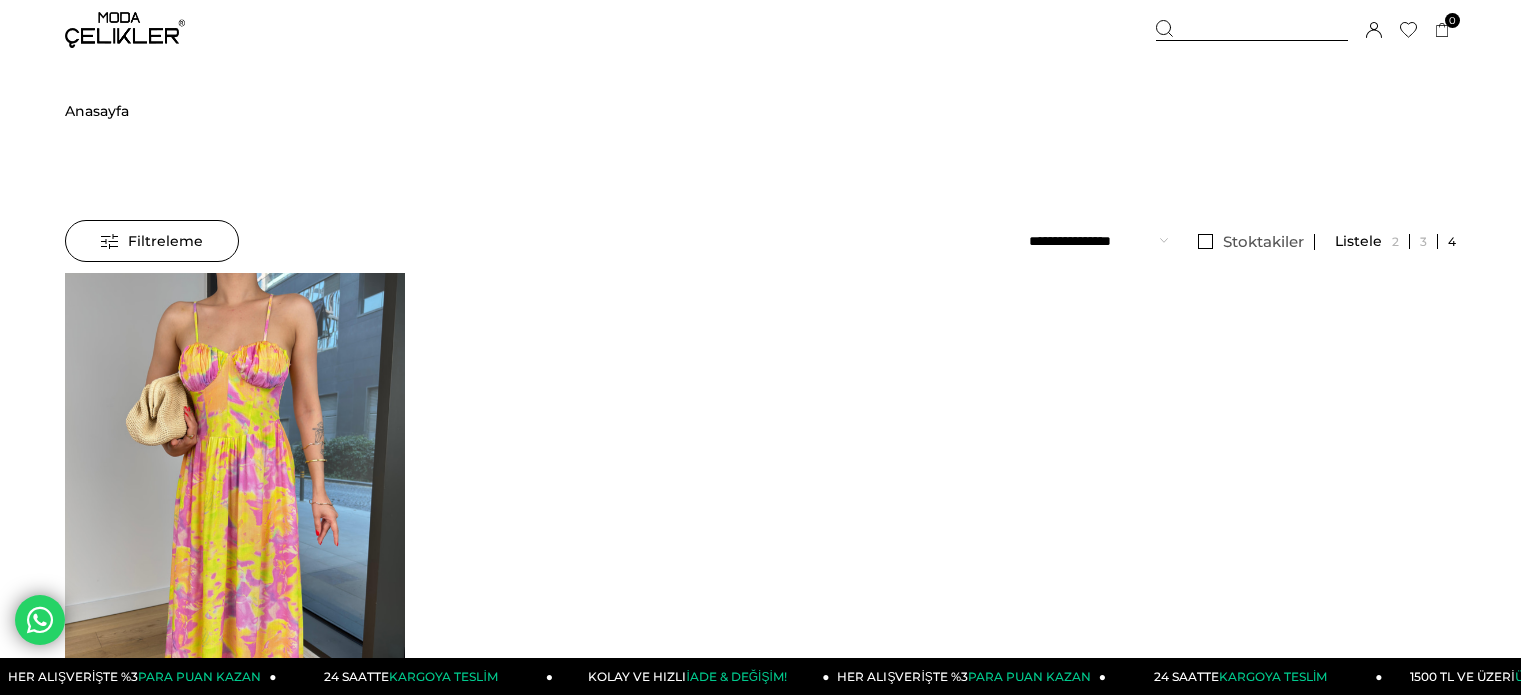 scroll, scrollTop: 0, scrollLeft: 0, axis: both 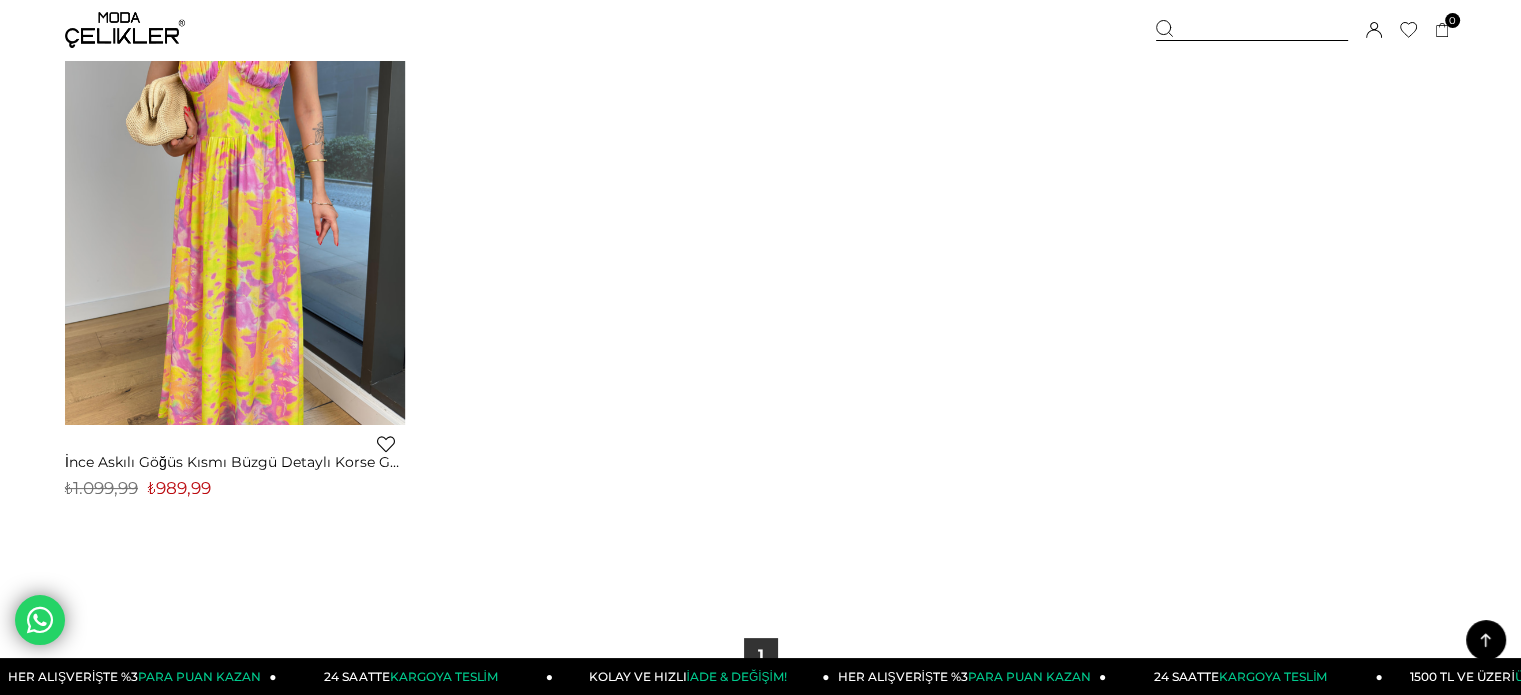 click on "₺989,99" at bounding box center (179, 488) 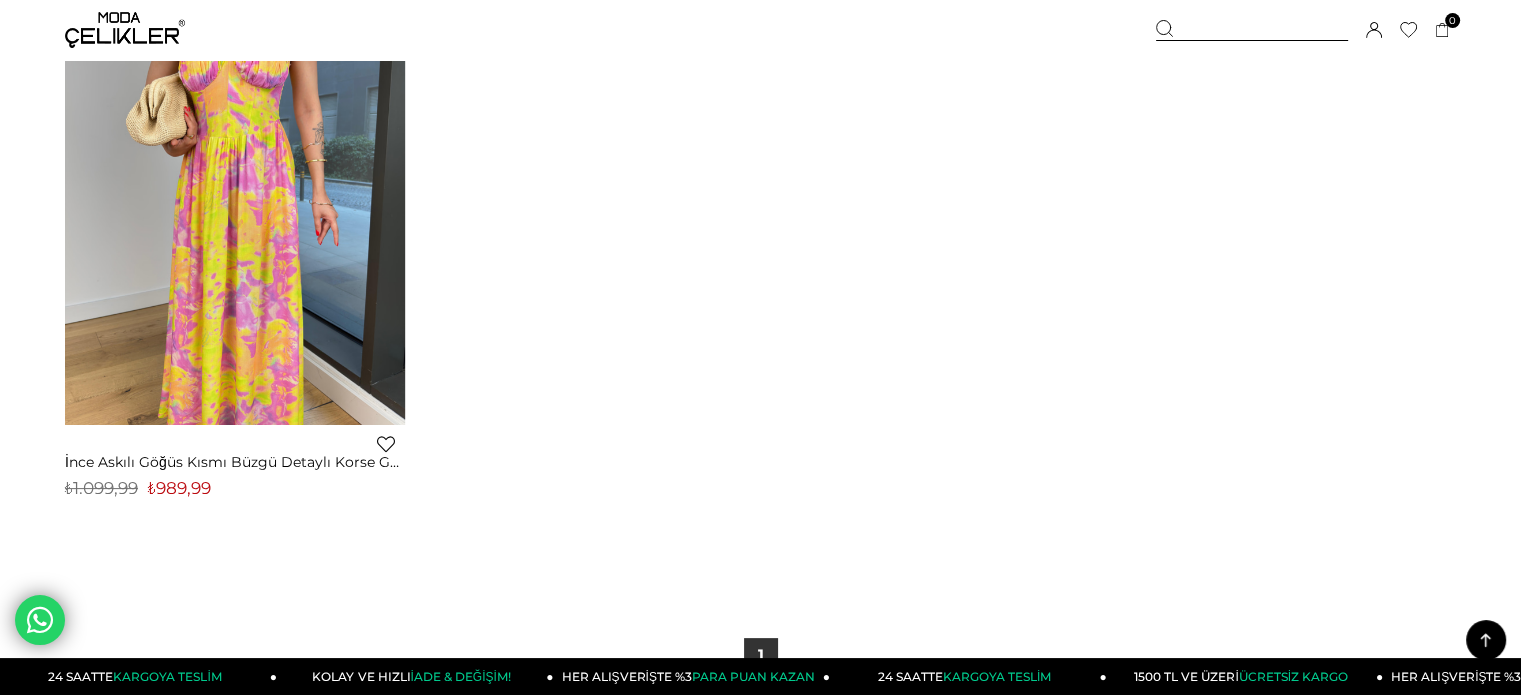 click at bounding box center (1252, 30) 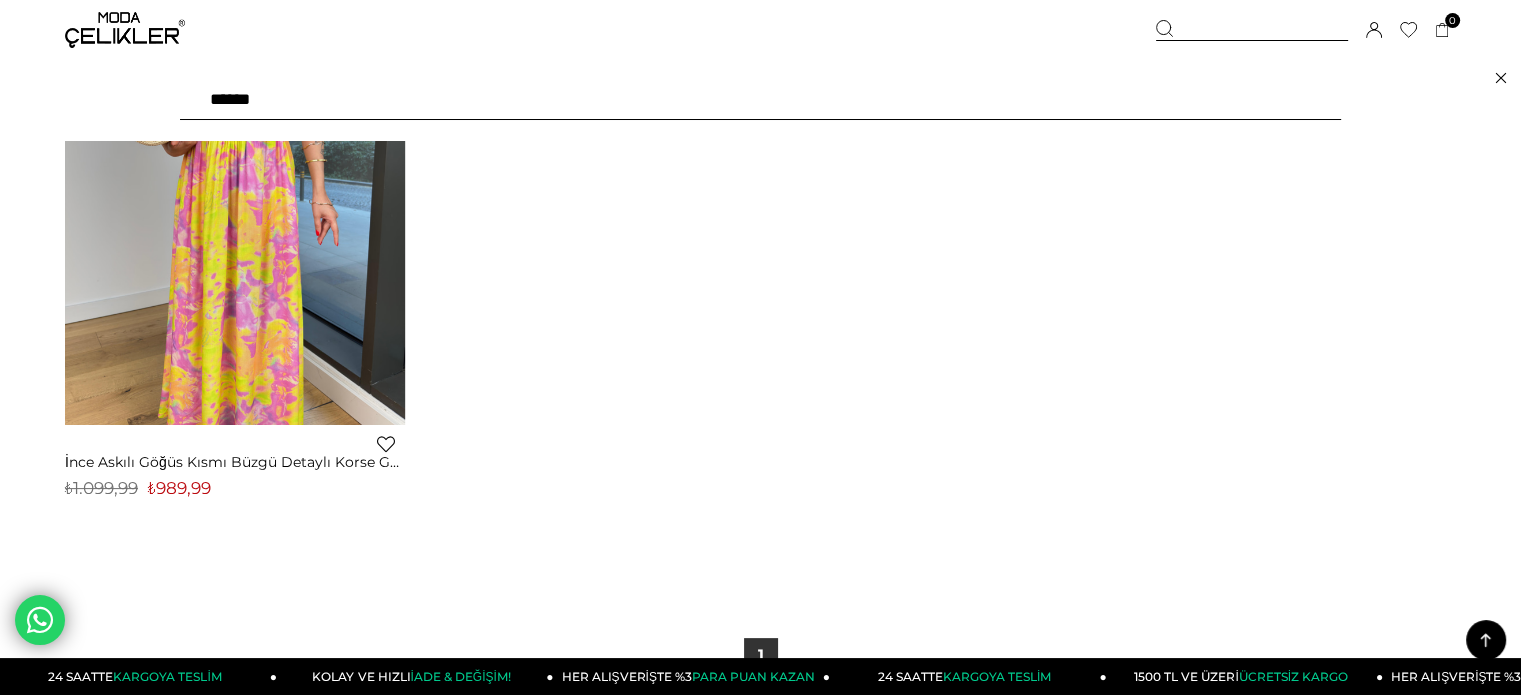 click on "******" at bounding box center [760, 100] 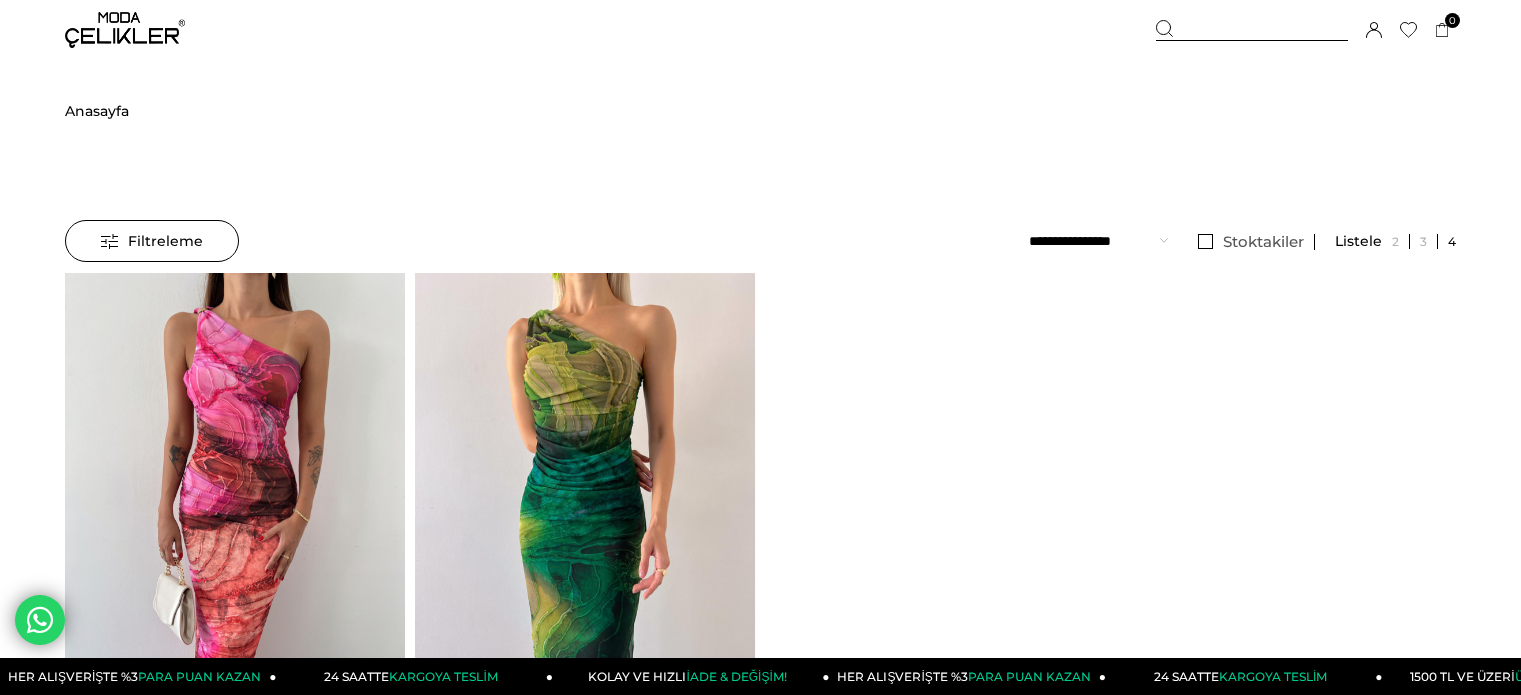scroll, scrollTop: 0, scrollLeft: 0, axis: both 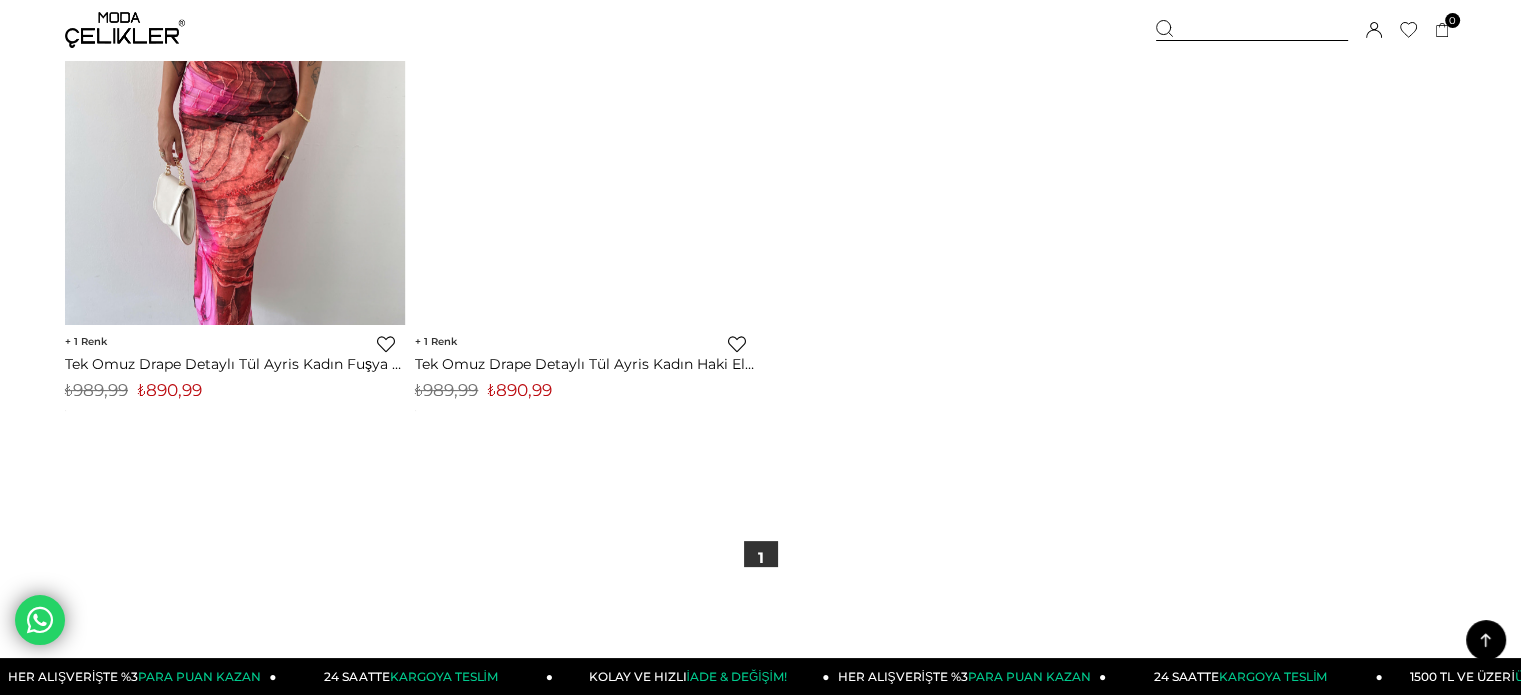 click on "₺890,99" at bounding box center (520, 390) 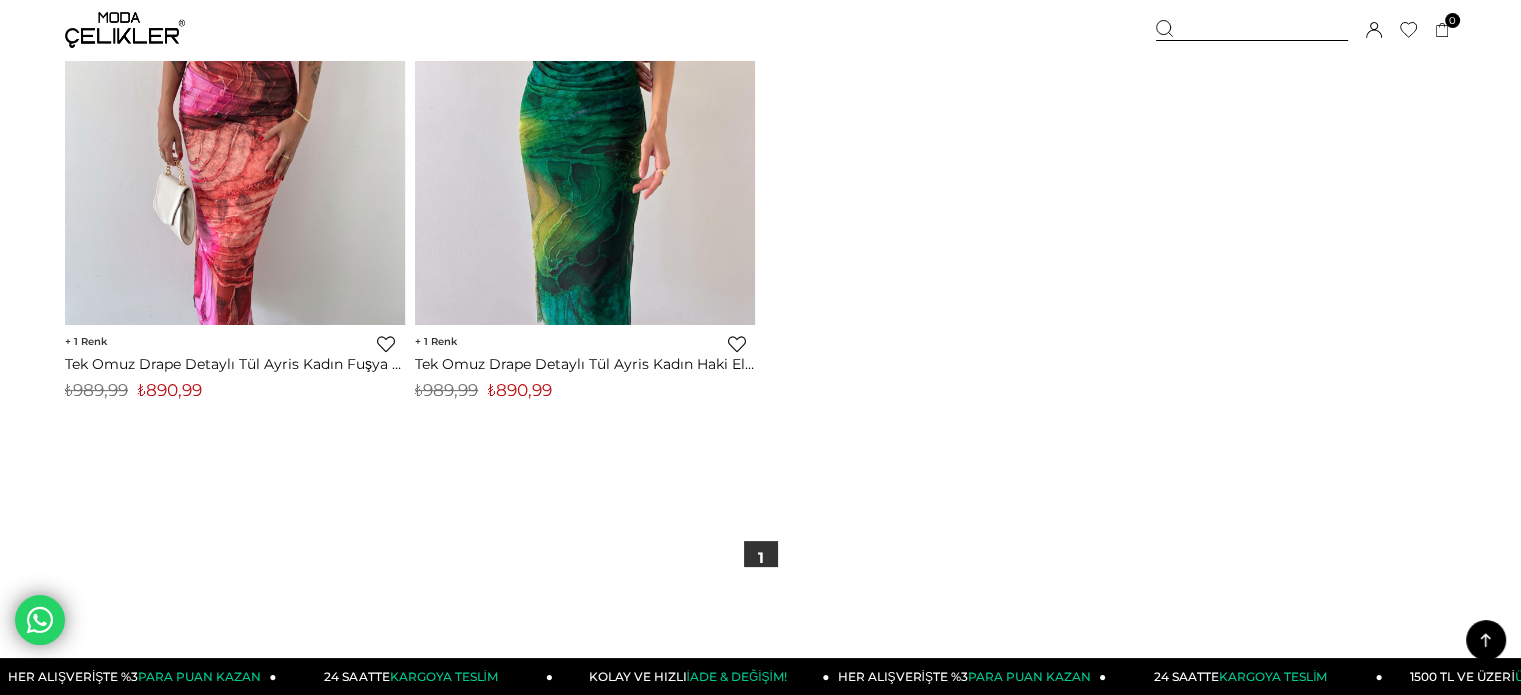 click on "₺890,99" at bounding box center [520, 390] 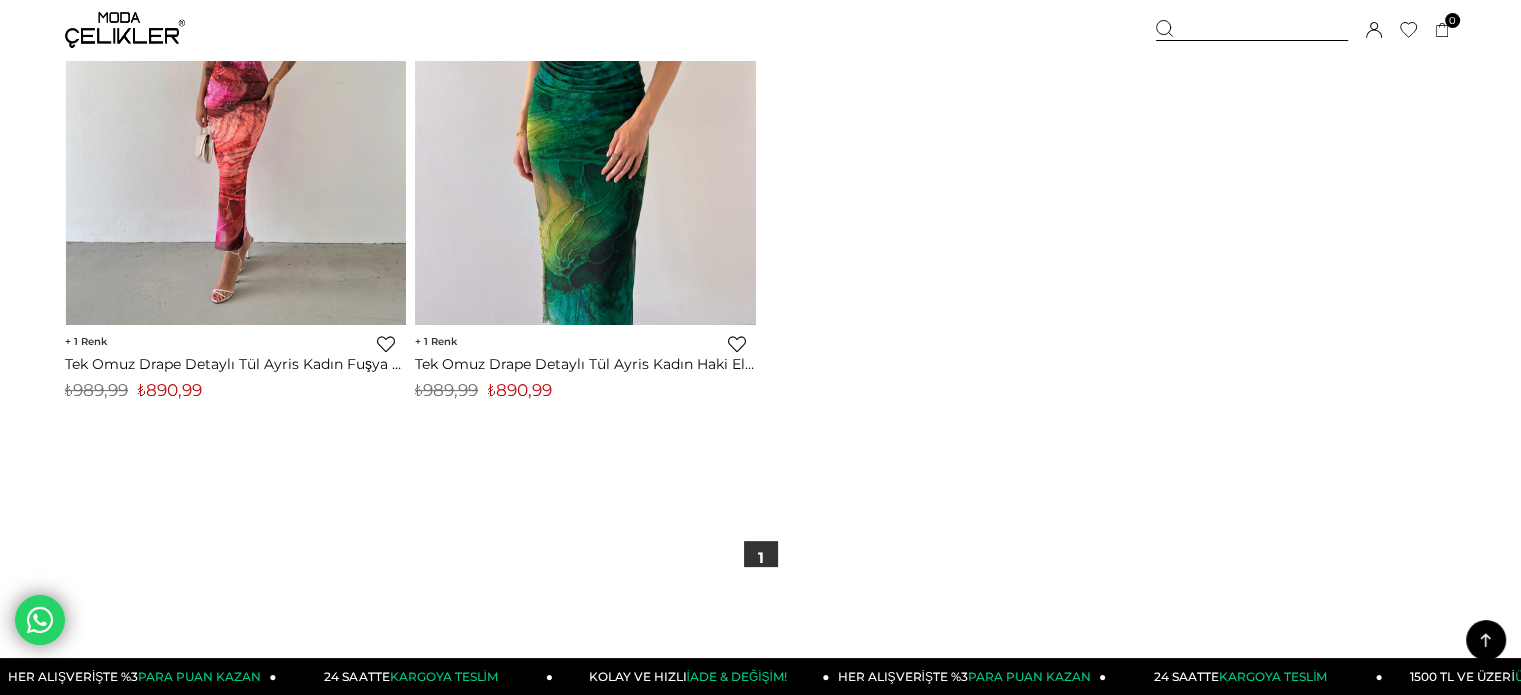 copy on "890,99" 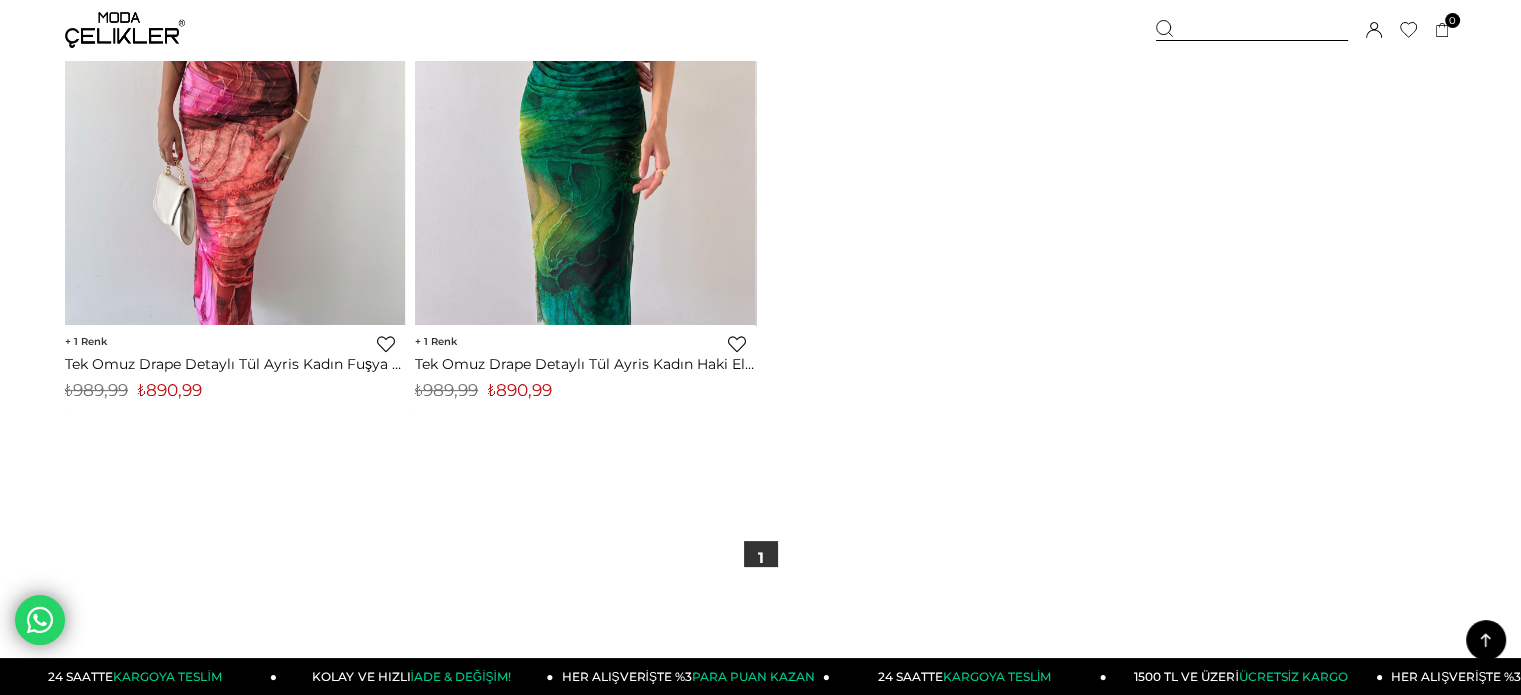 click at bounding box center (1252, 30) 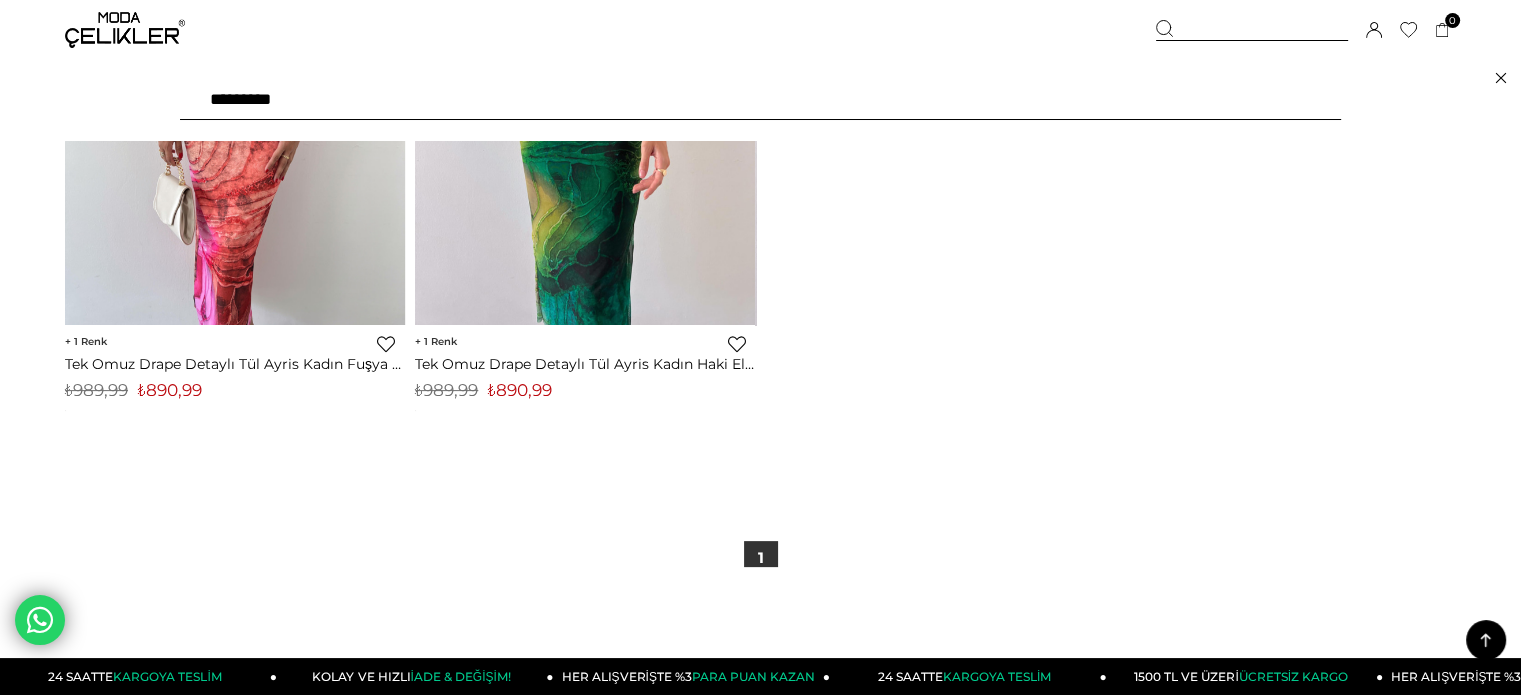 click on "*********" at bounding box center (760, 100) 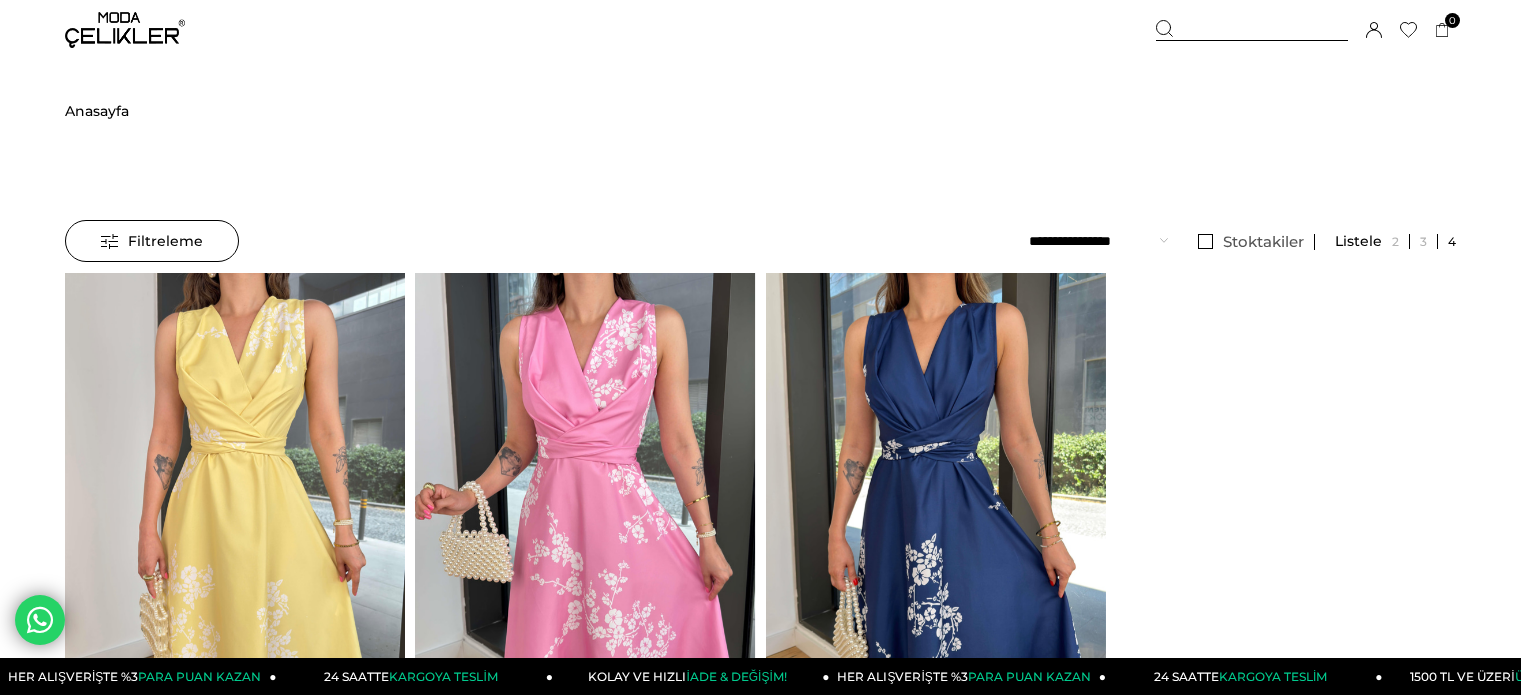 scroll, scrollTop: 0, scrollLeft: 0, axis: both 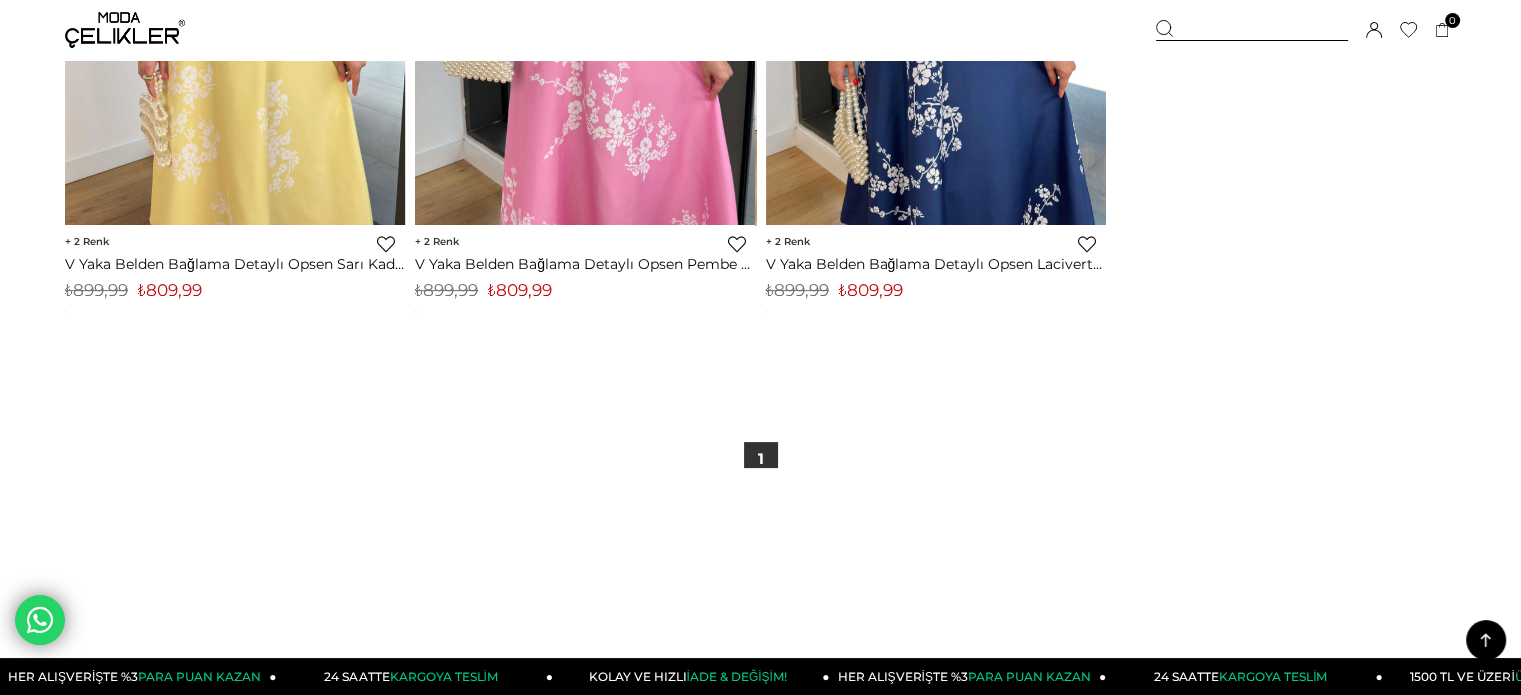 click on "₺809,99" at bounding box center (520, 290) 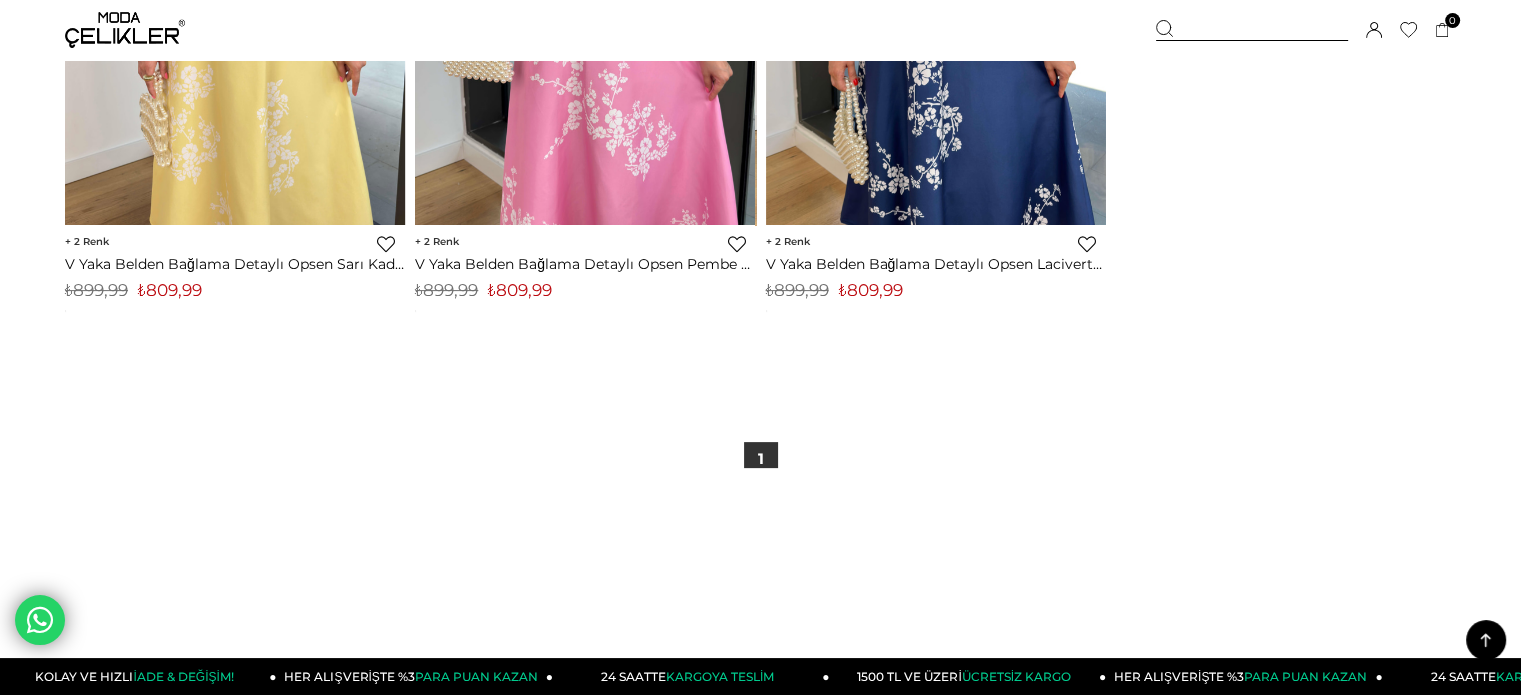 click at bounding box center [1252, 30] 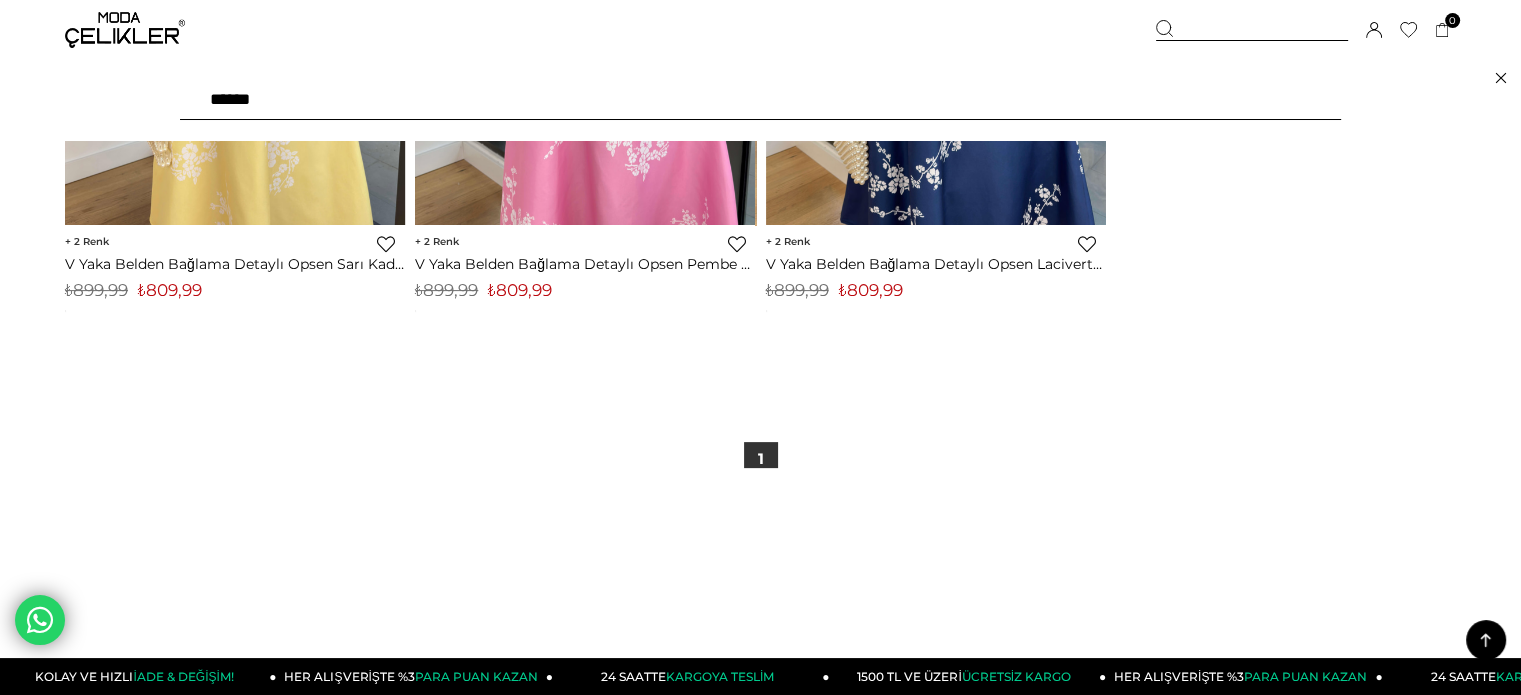 click on "******" at bounding box center (760, 100) 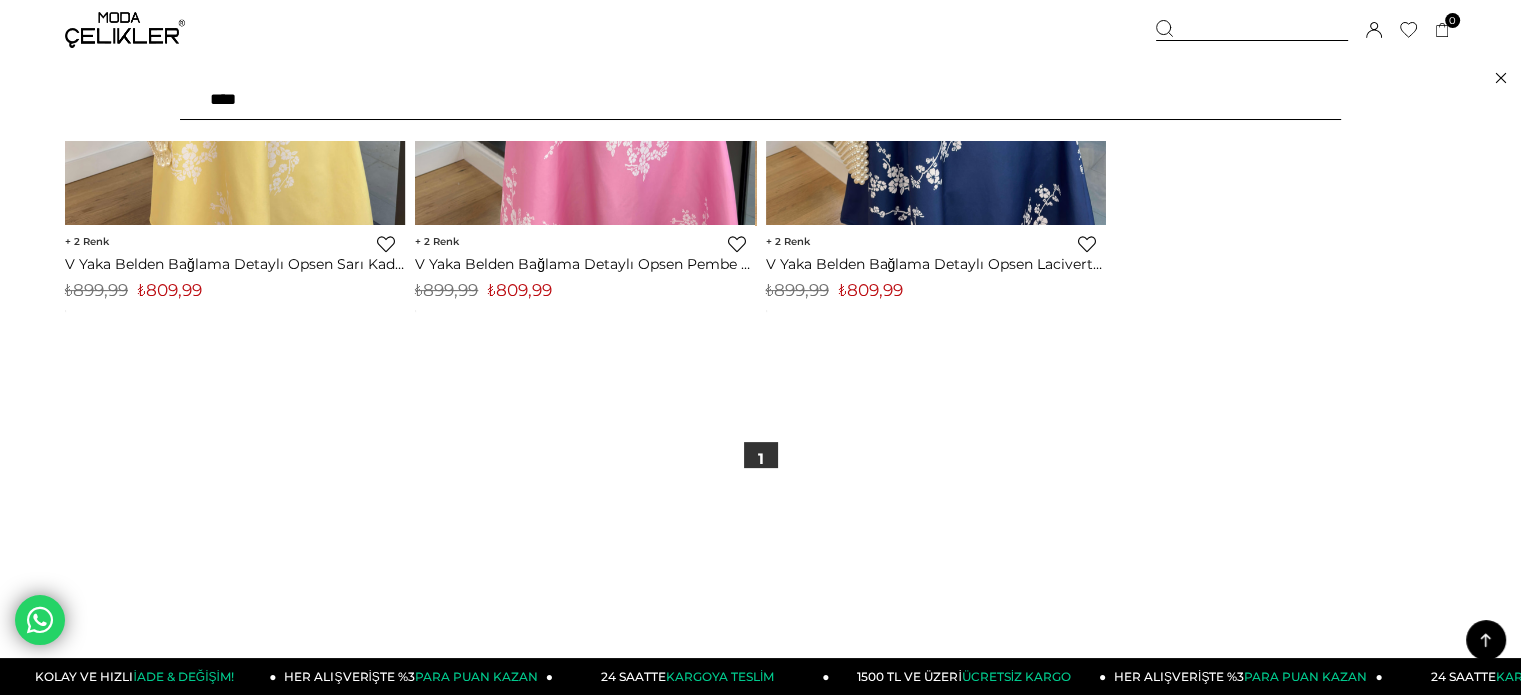 type on "*****" 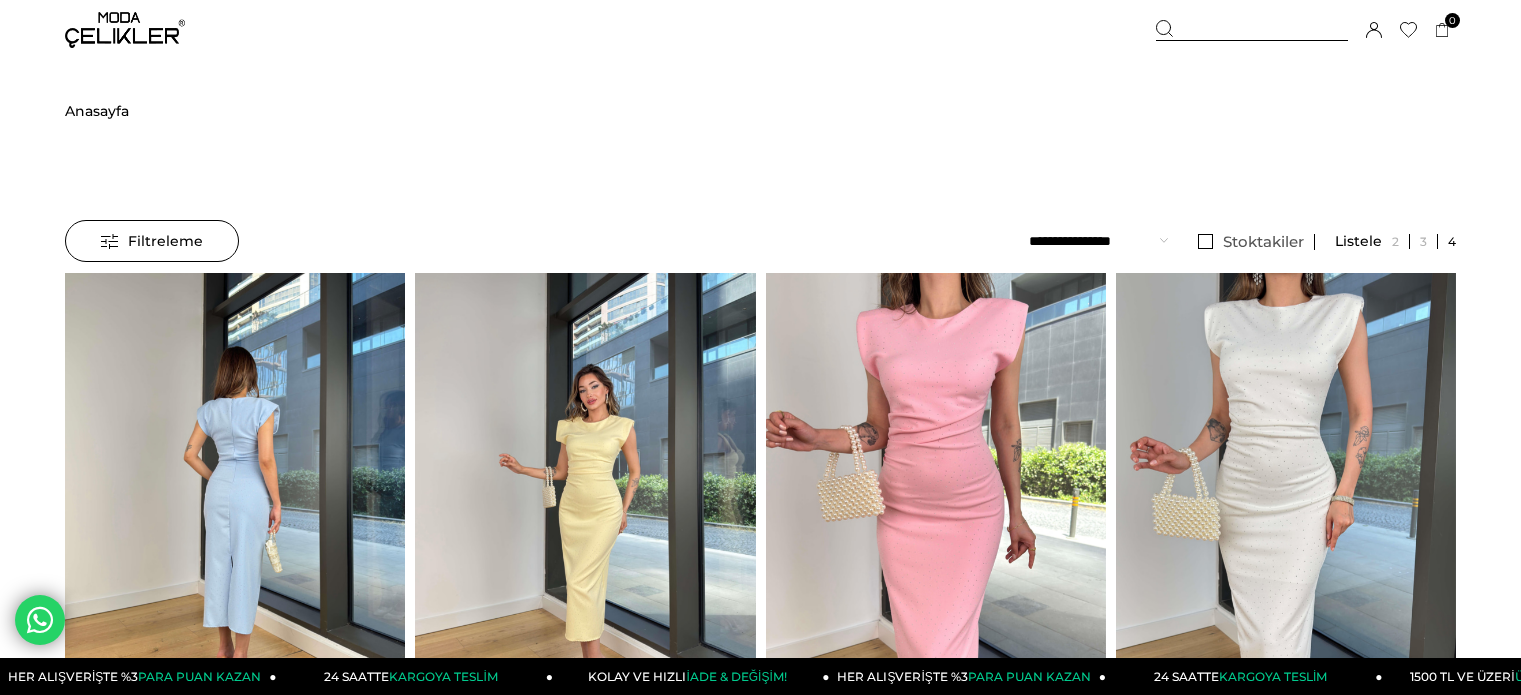 scroll, scrollTop: 0, scrollLeft: 0, axis: both 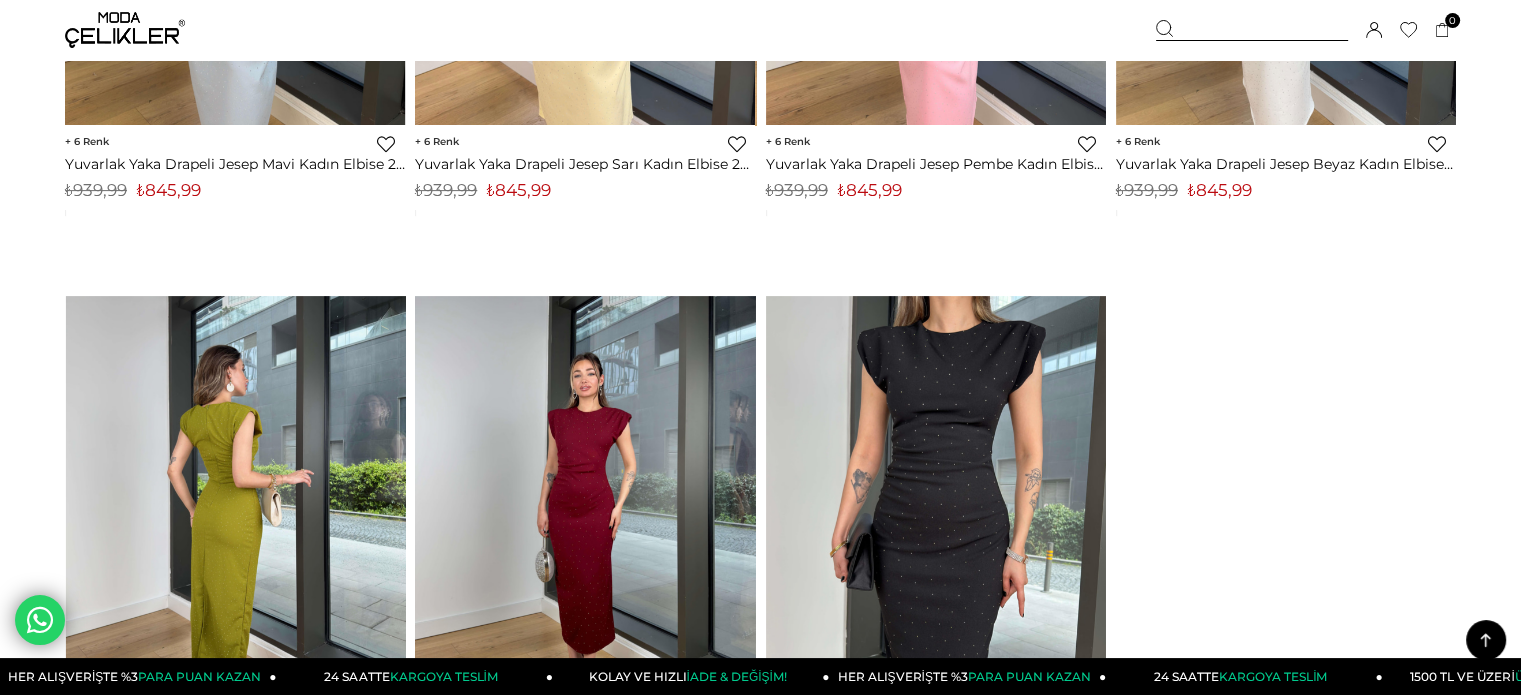 click at bounding box center (235, 522) 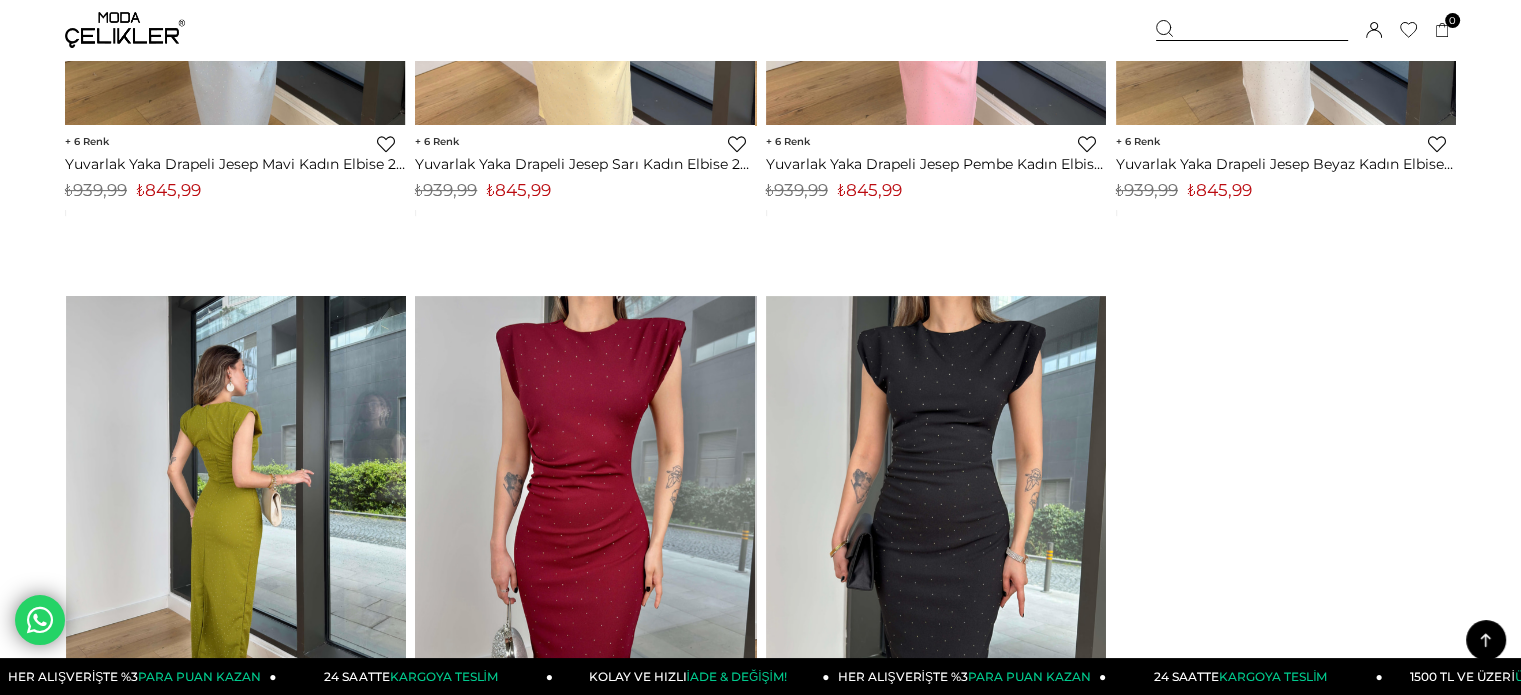 click at bounding box center (-275, 522) 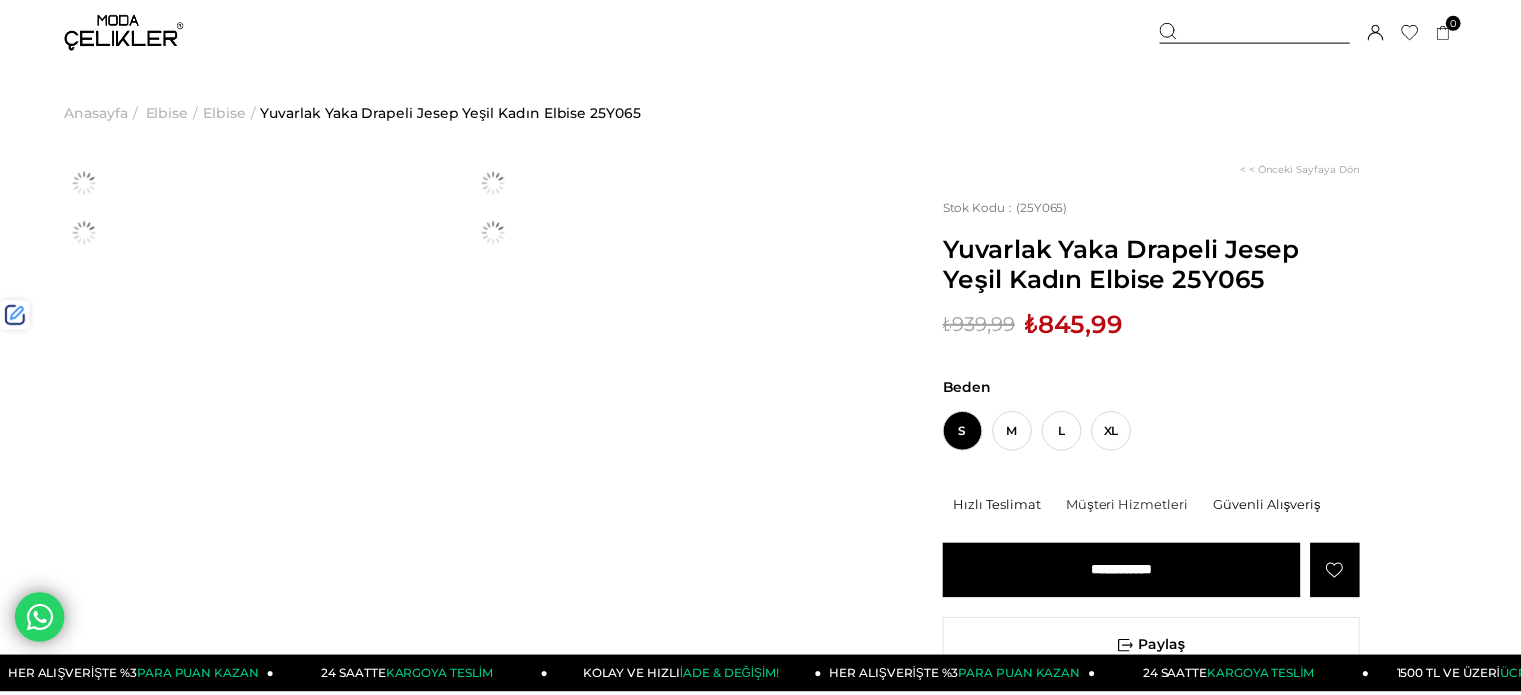 scroll, scrollTop: 0, scrollLeft: 0, axis: both 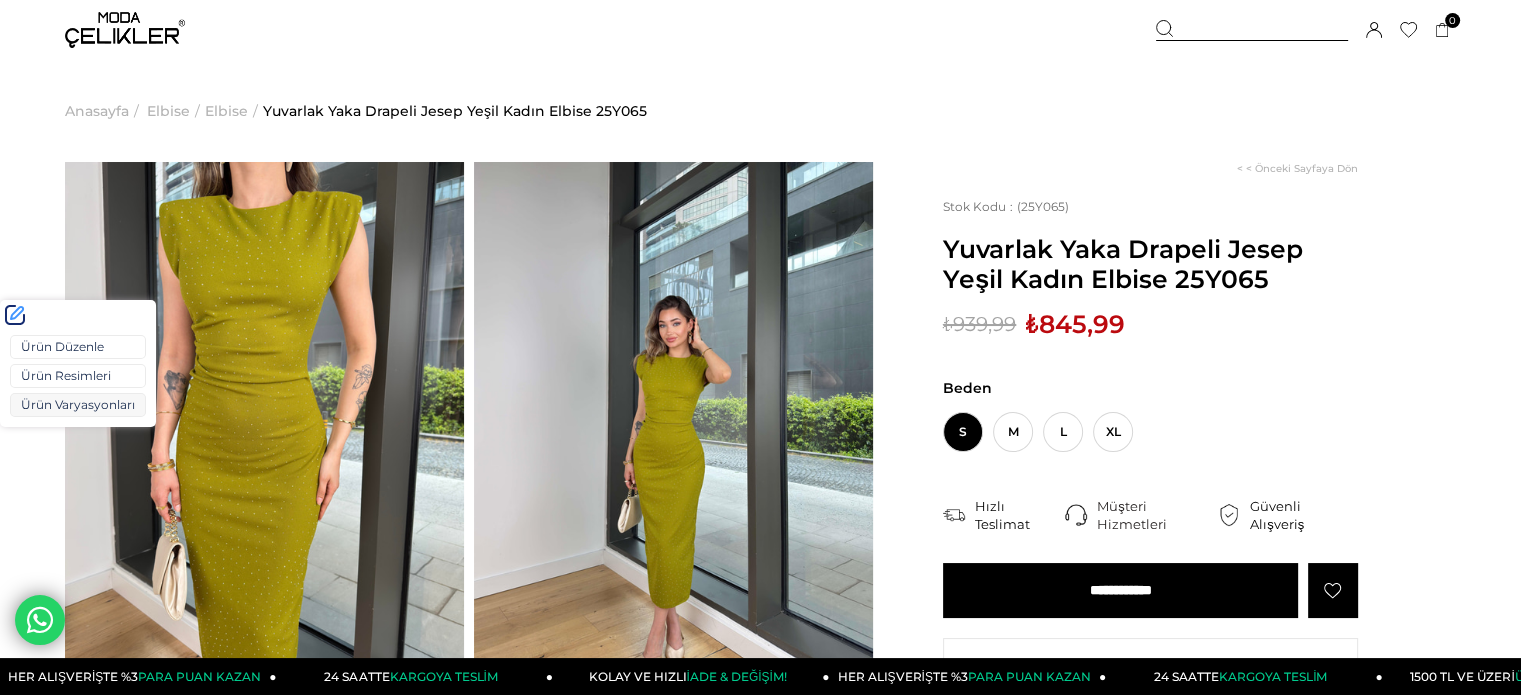 click on "Ürün Varyasyonları" at bounding box center [78, 405] 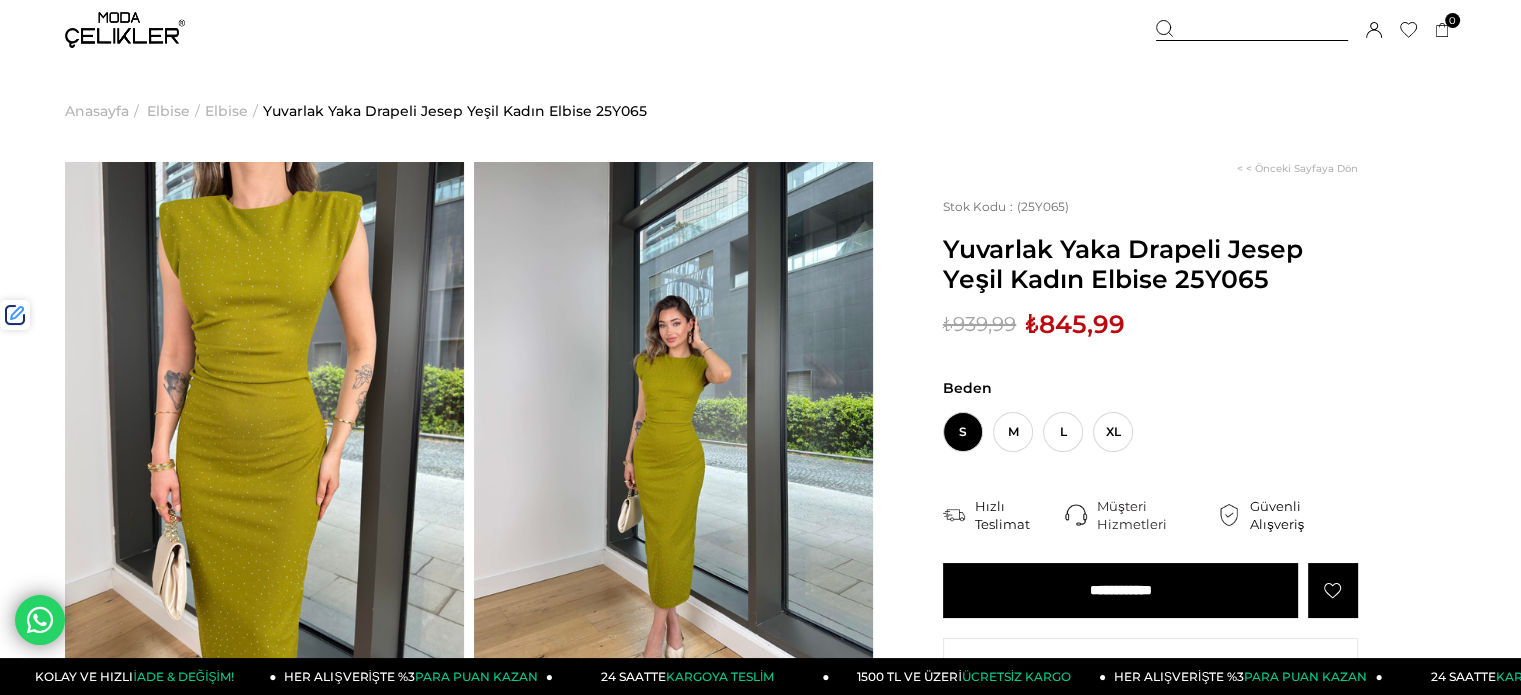 click on "₺845,99" at bounding box center [1075, 324] 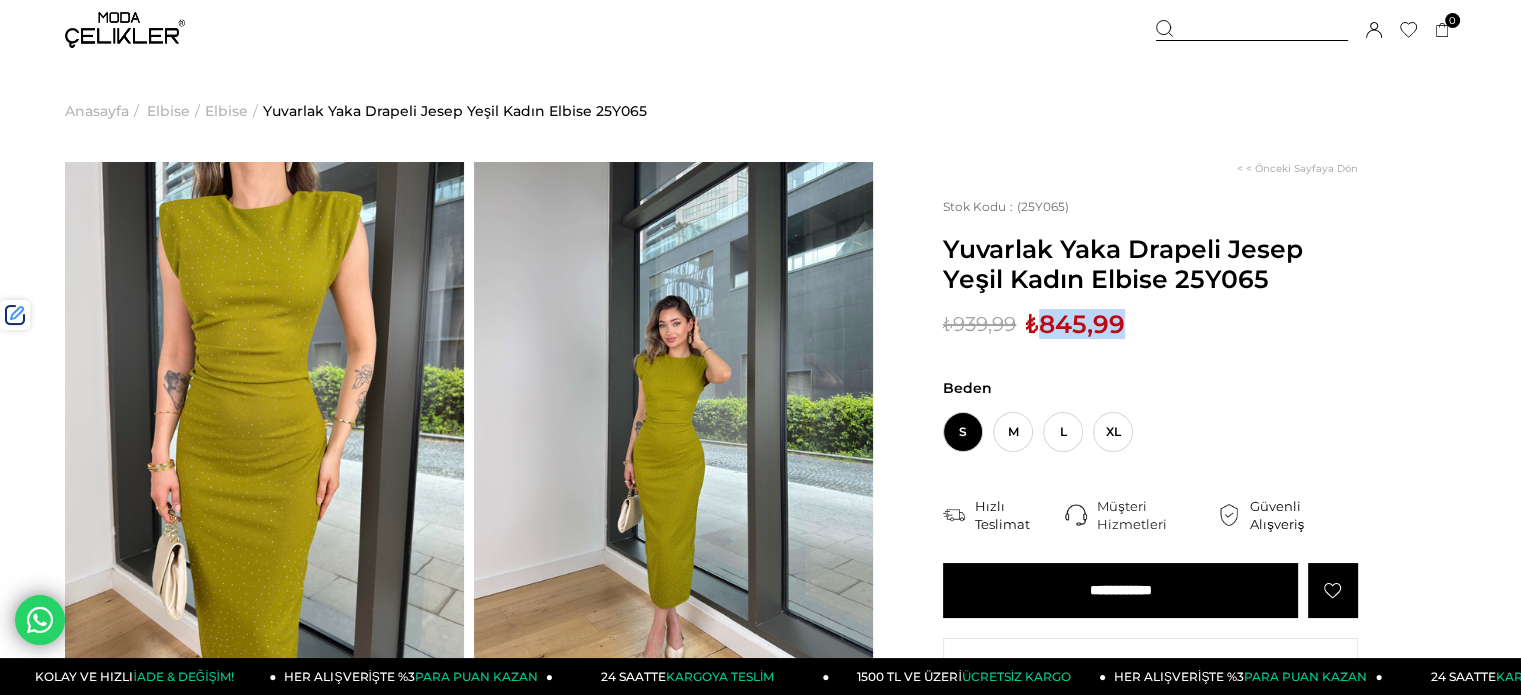 click on "₺845,99" at bounding box center (1075, 324) 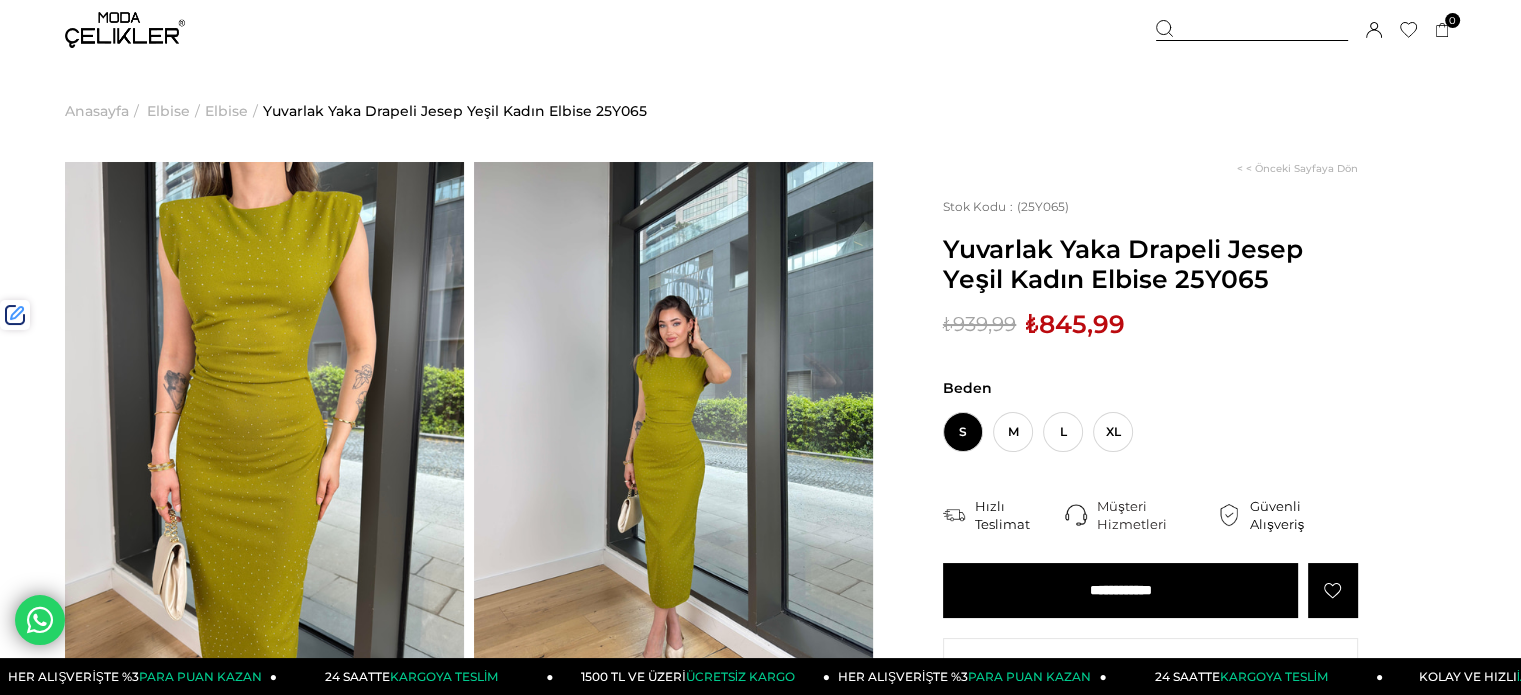 click at bounding box center [1252, 30] 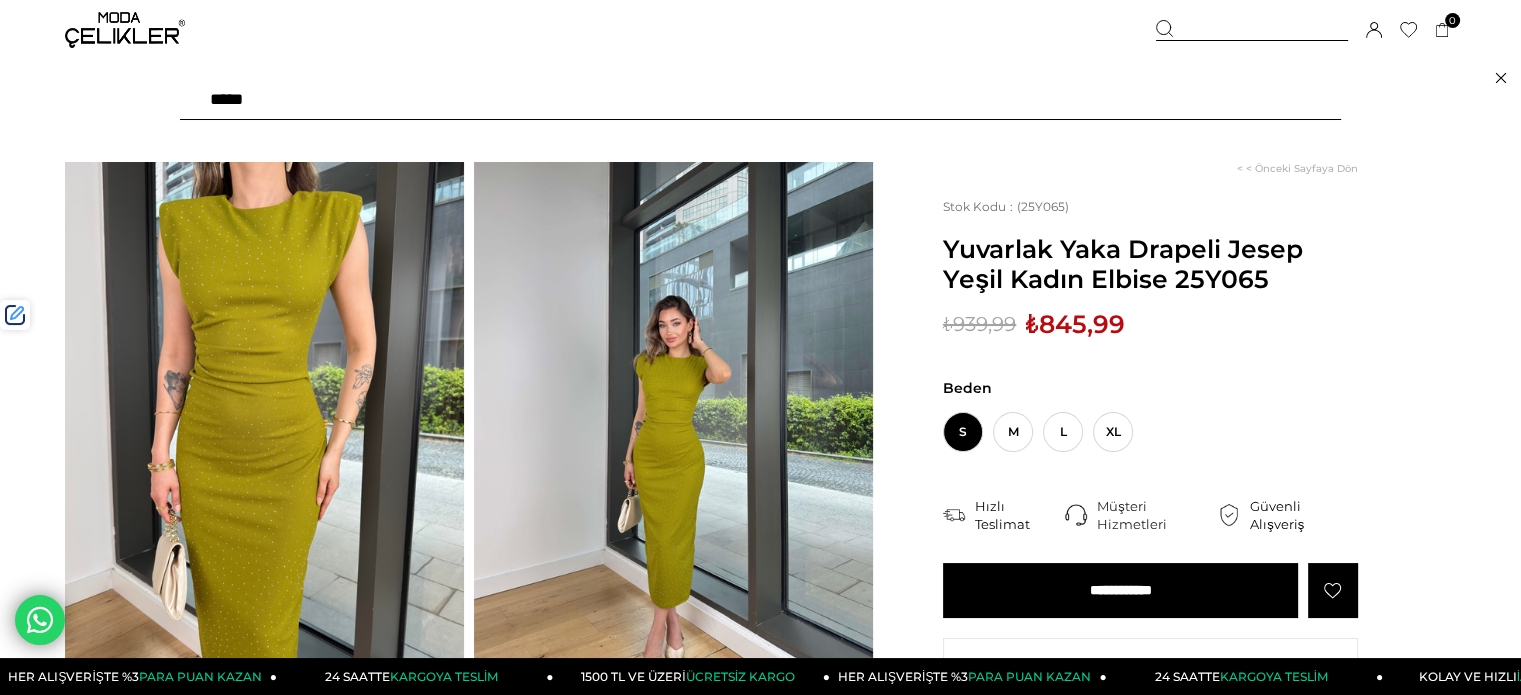 click at bounding box center [760, 100] 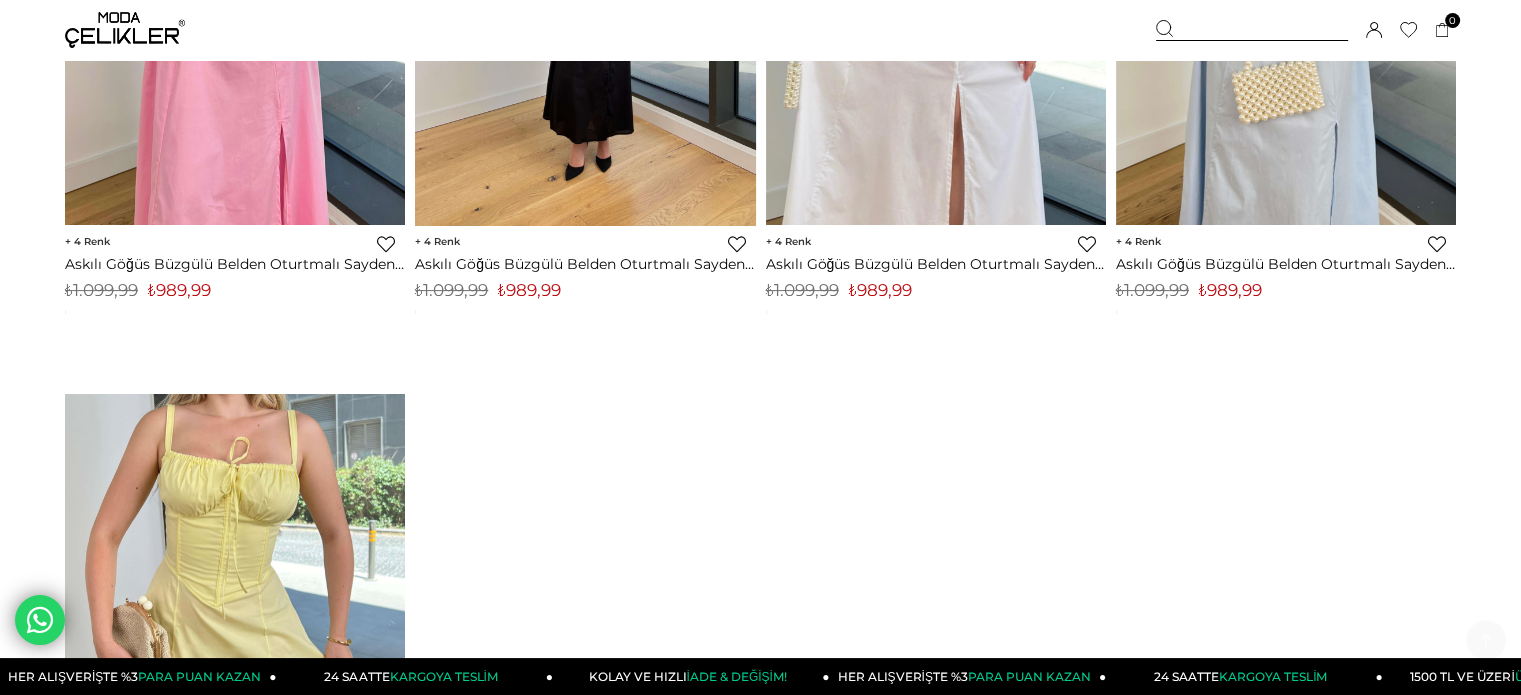 scroll, scrollTop: 0, scrollLeft: 0, axis: both 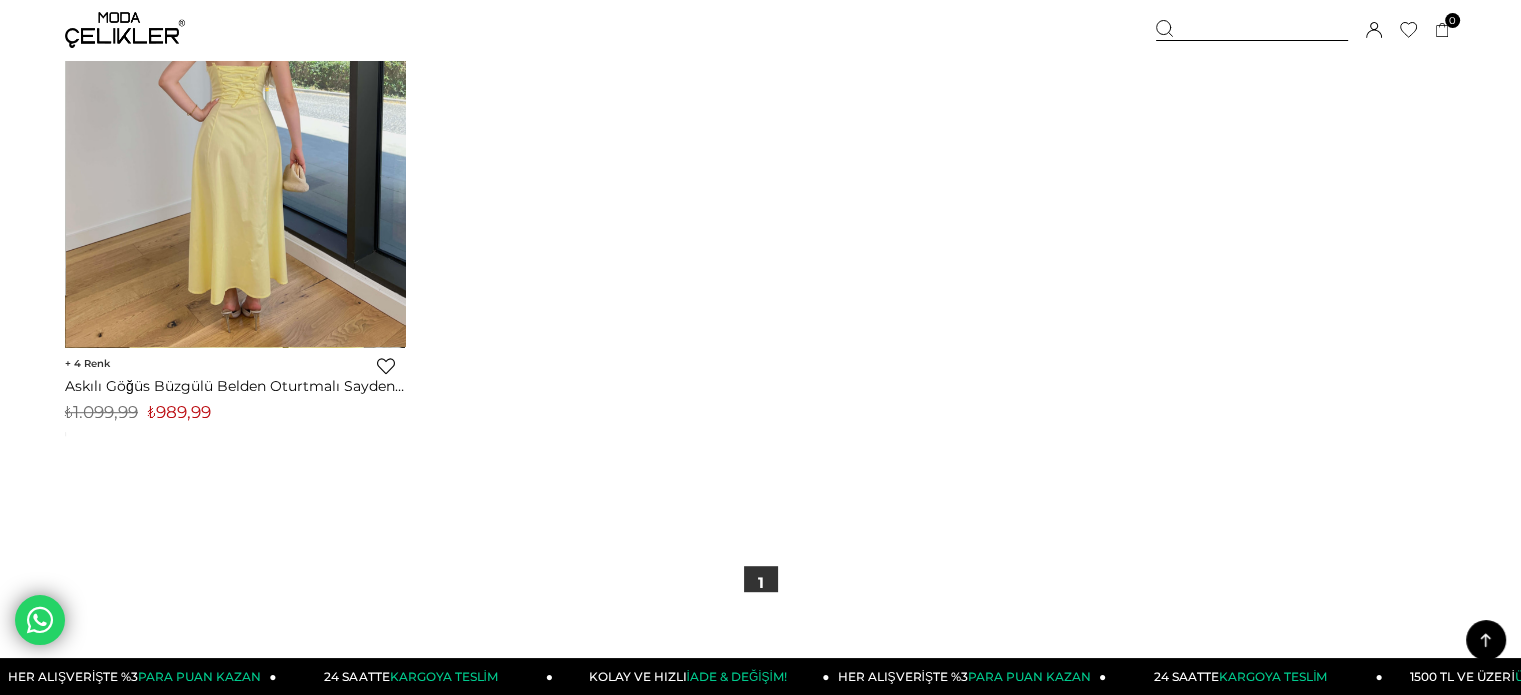 click at bounding box center [236, 120] 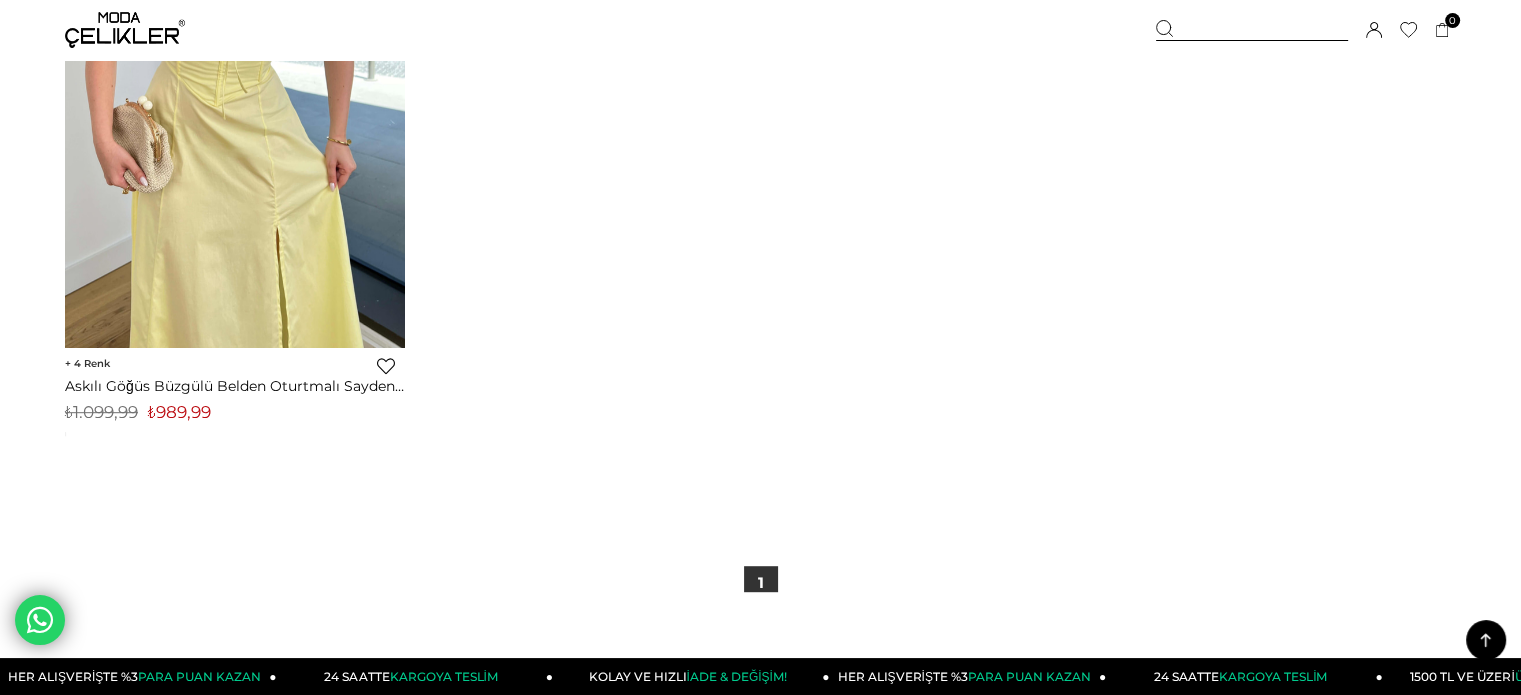 click at bounding box center (65, 120) 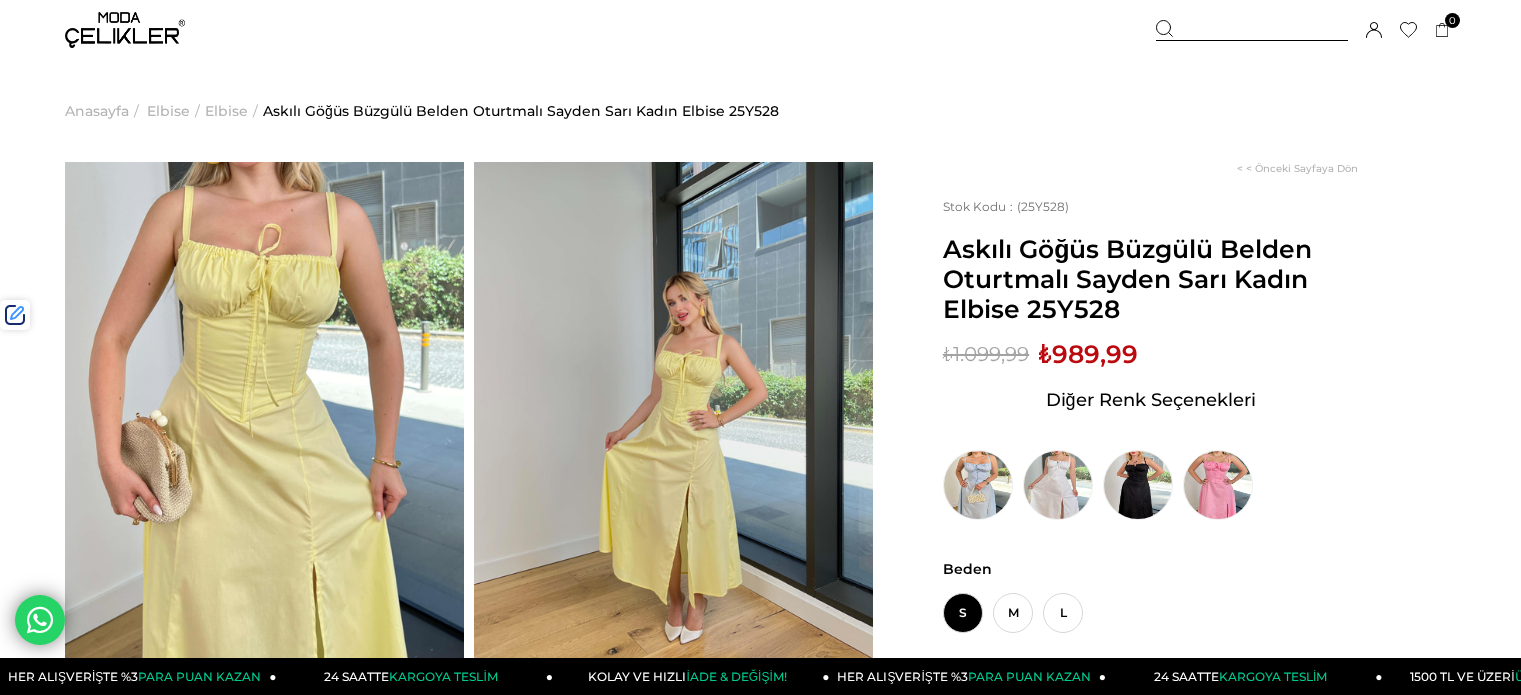 scroll, scrollTop: 0, scrollLeft: 0, axis: both 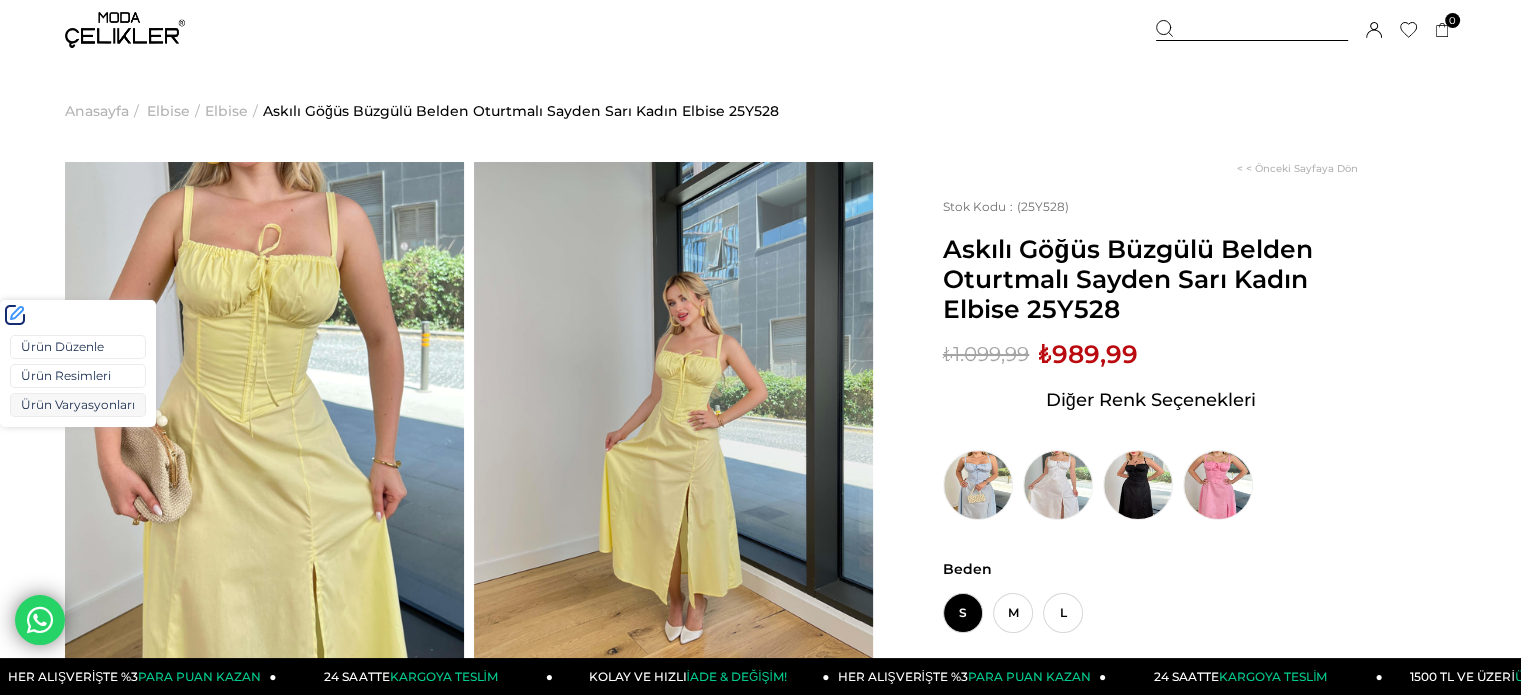 click on "Ürün Varyasyonları" at bounding box center [78, 405] 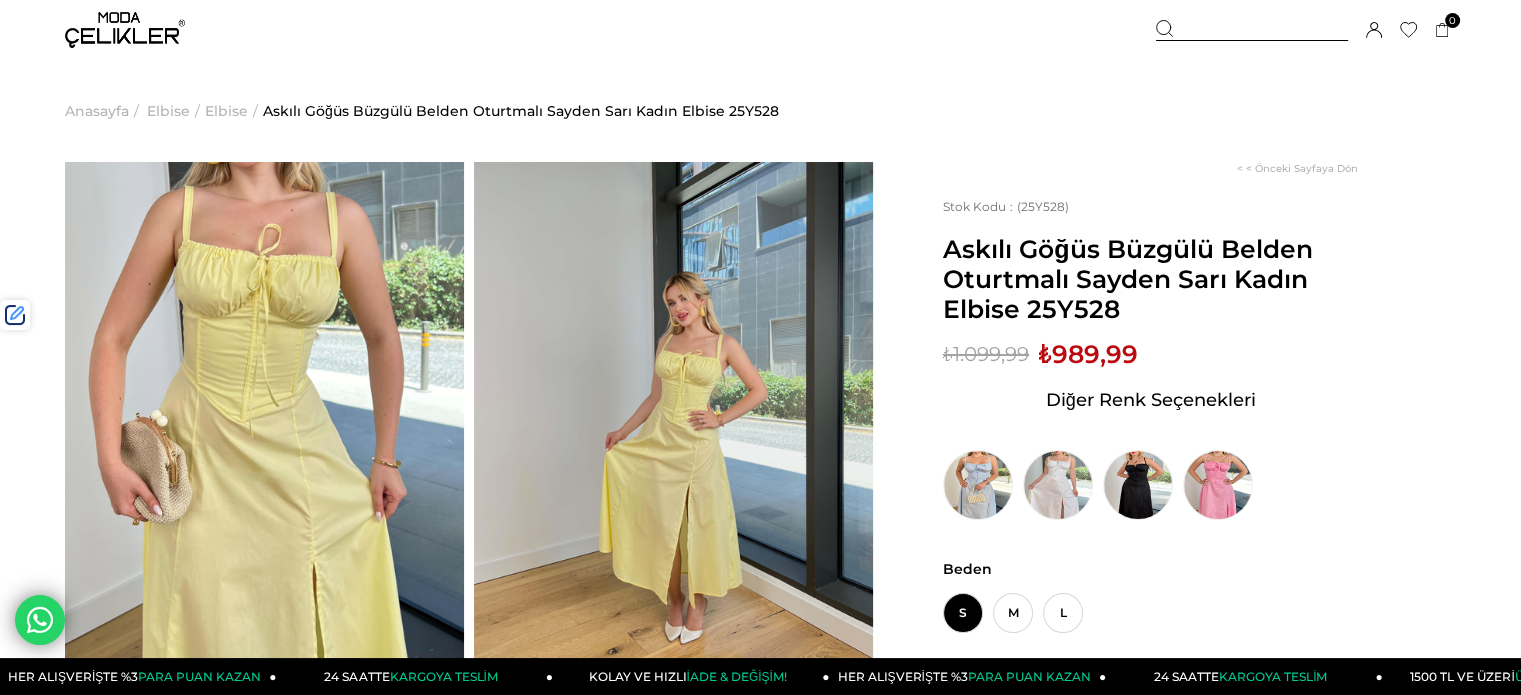 click at bounding box center (1252, 30) 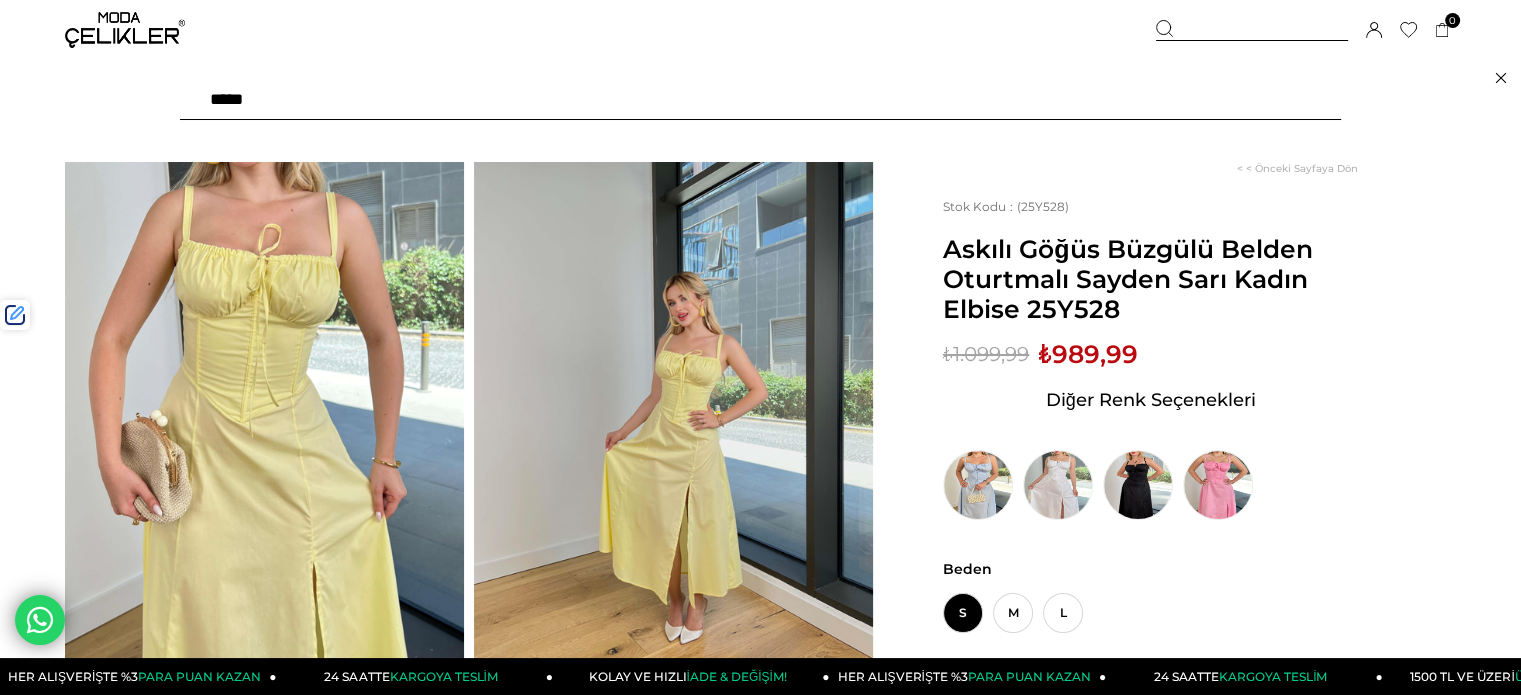 click at bounding box center [760, 100] 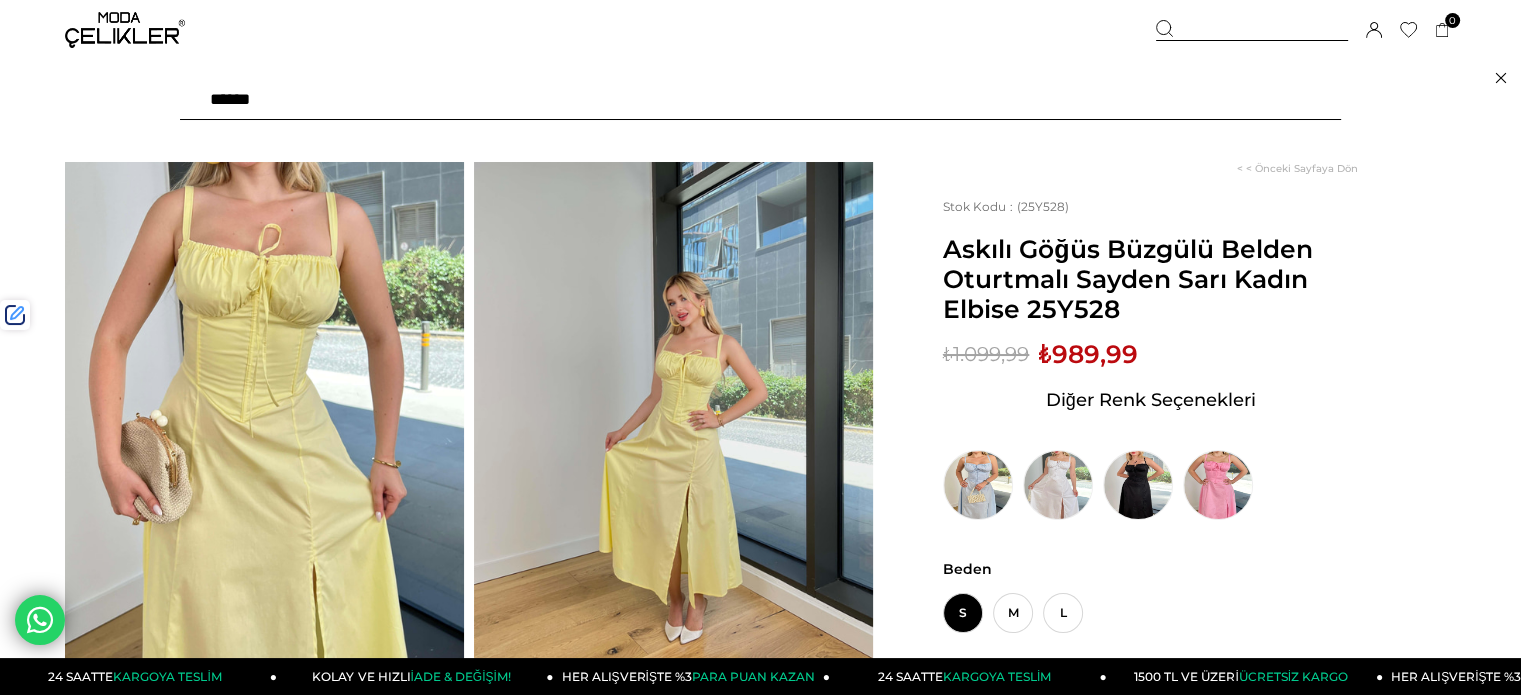 type on "*******" 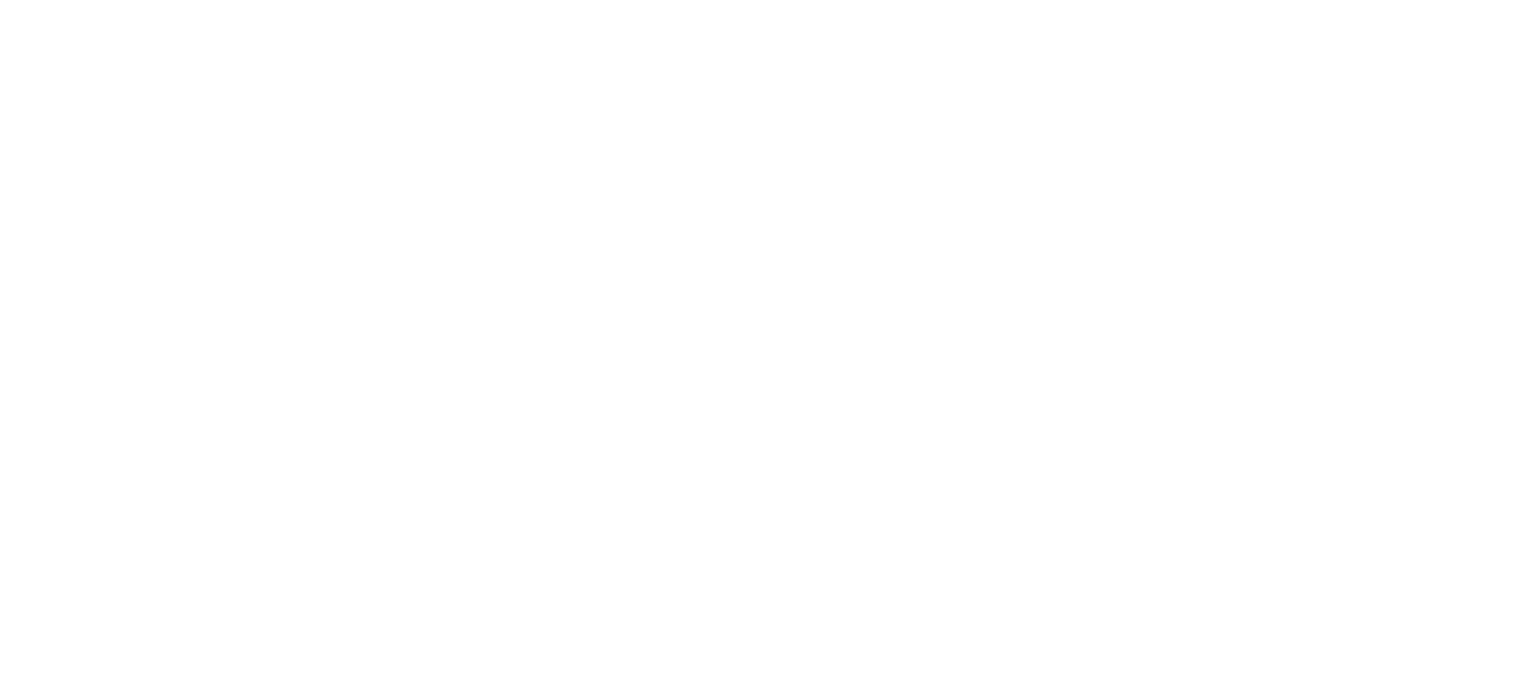 scroll, scrollTop: 0, scrollLeft: 0, axis: both 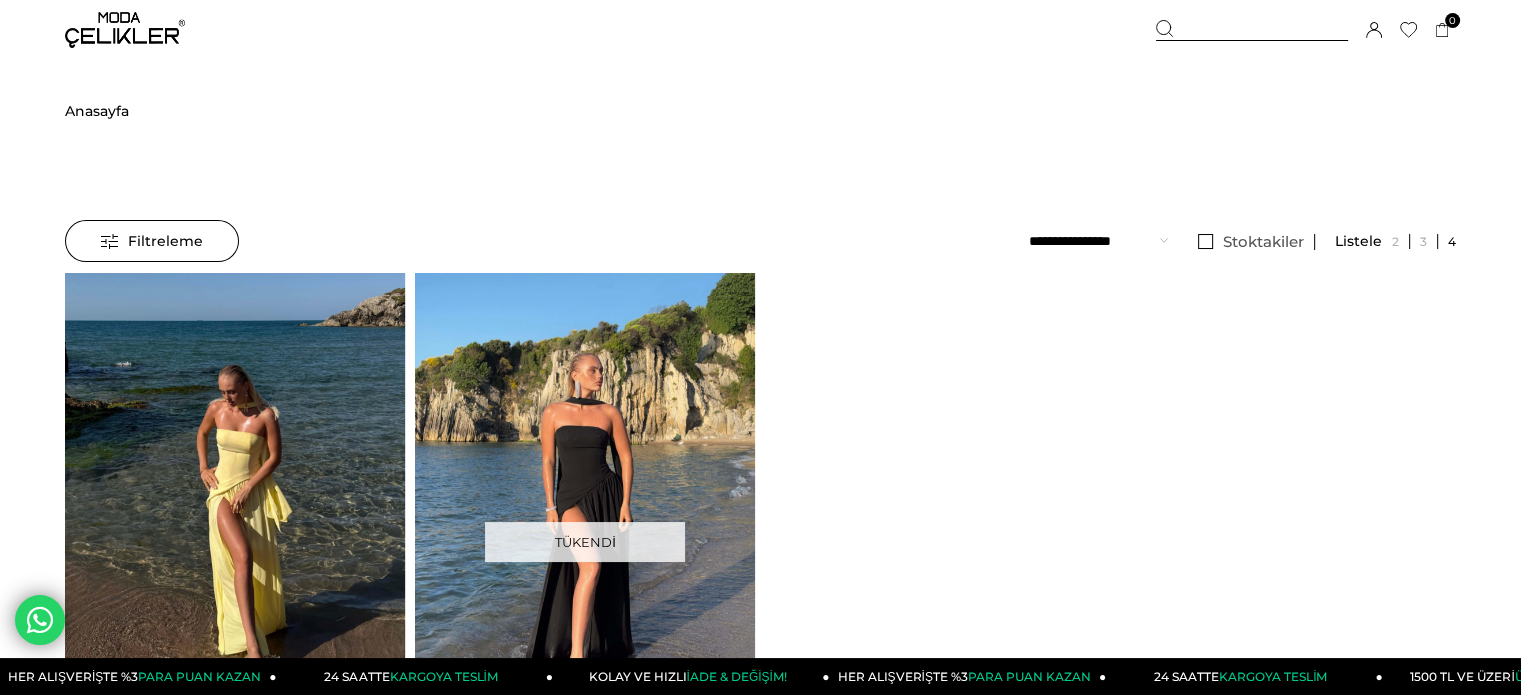 click at bounding box center [1252, 30] 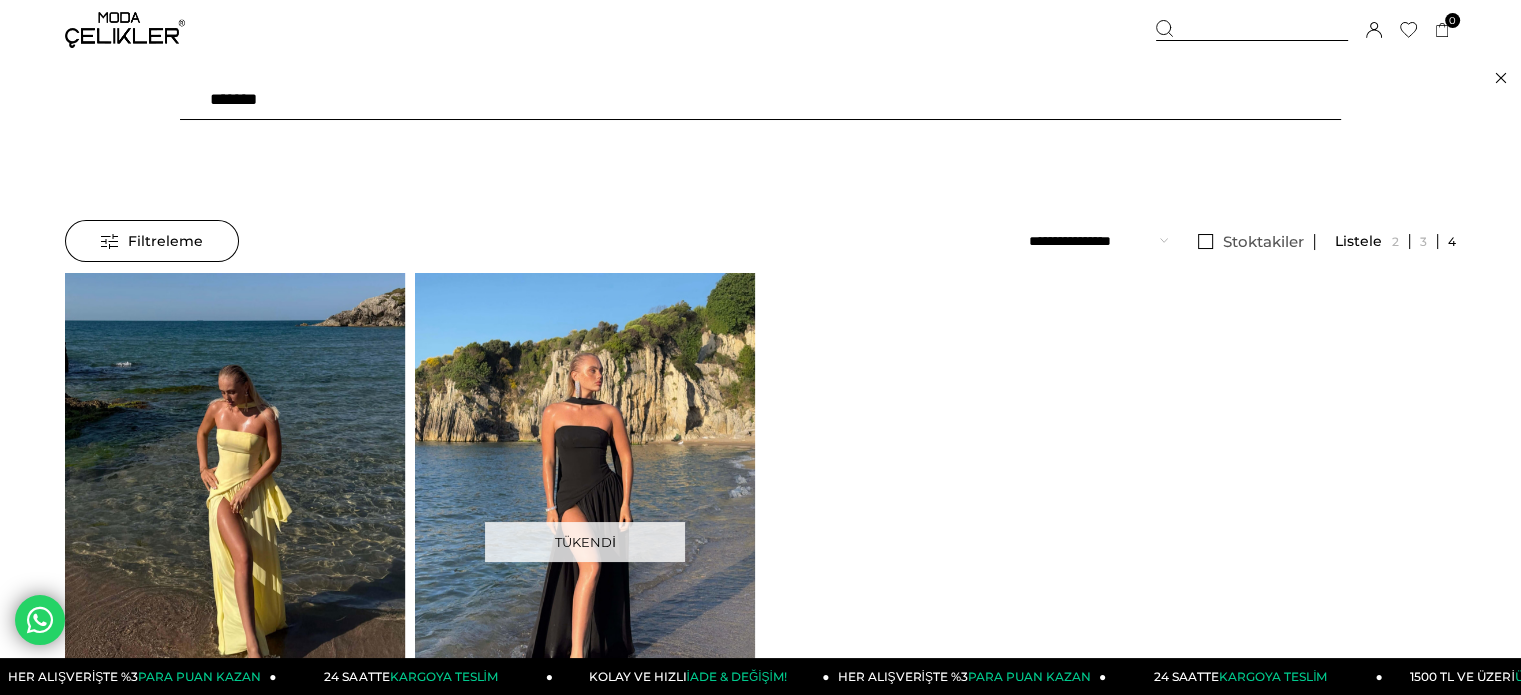 click on "*******" at bounding box center (760, 100) 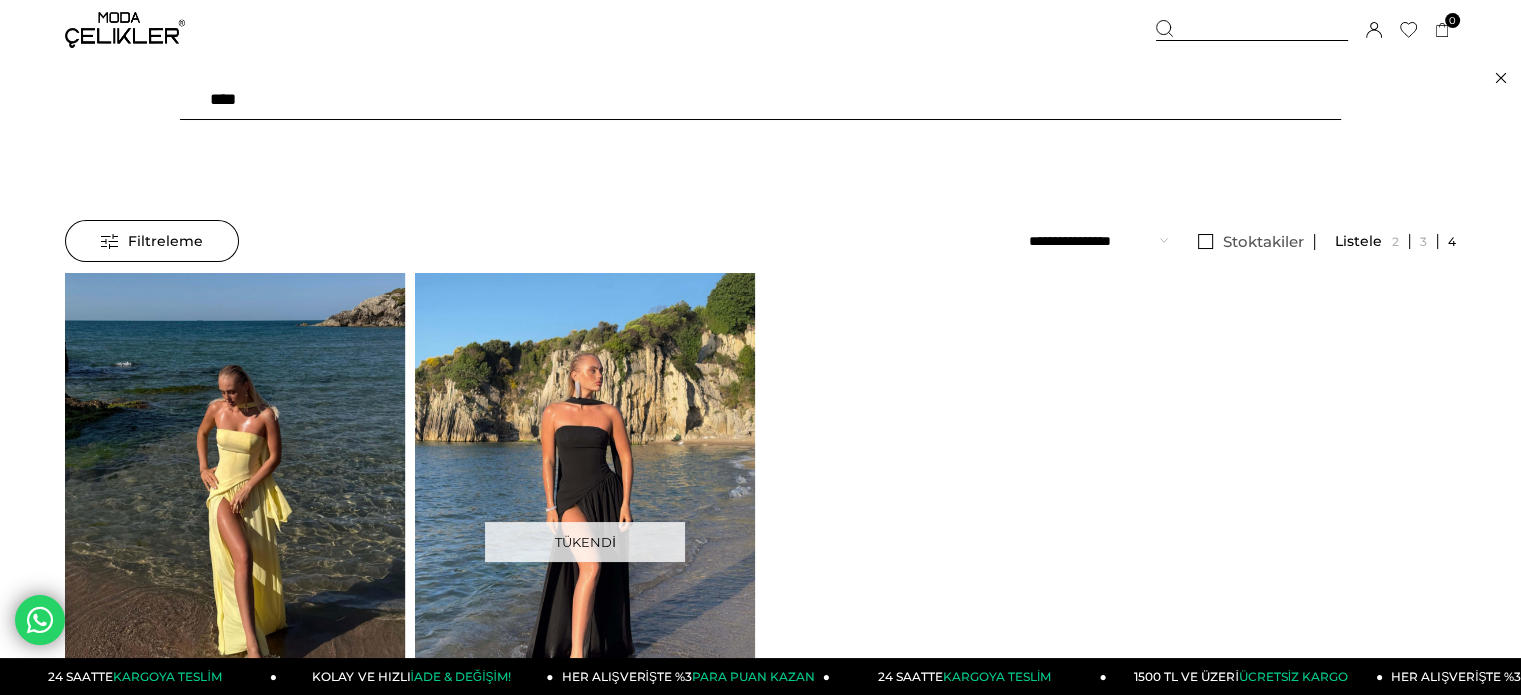 type on "*****" 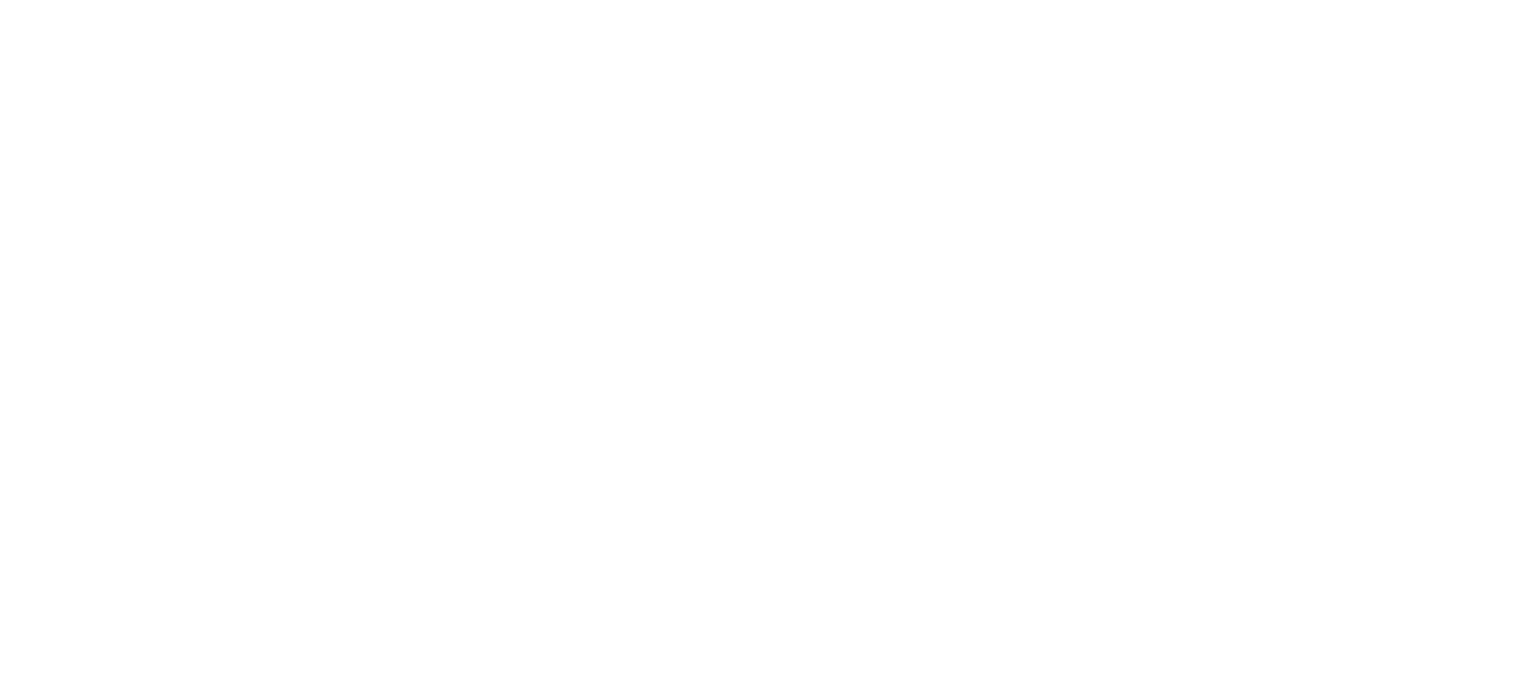 scroll, scrollTop: 0, scrollLeft: 0, axis: both 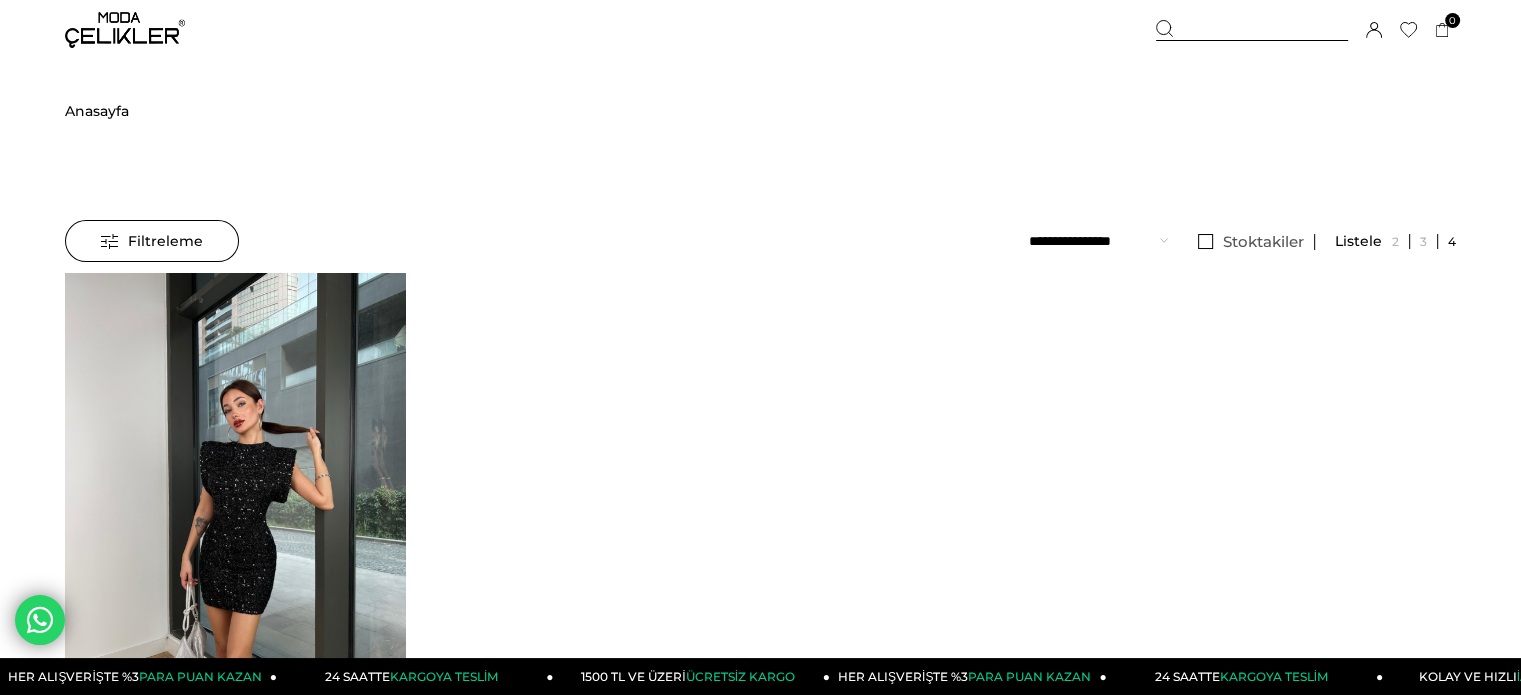 click at bounding box center [235, 499] 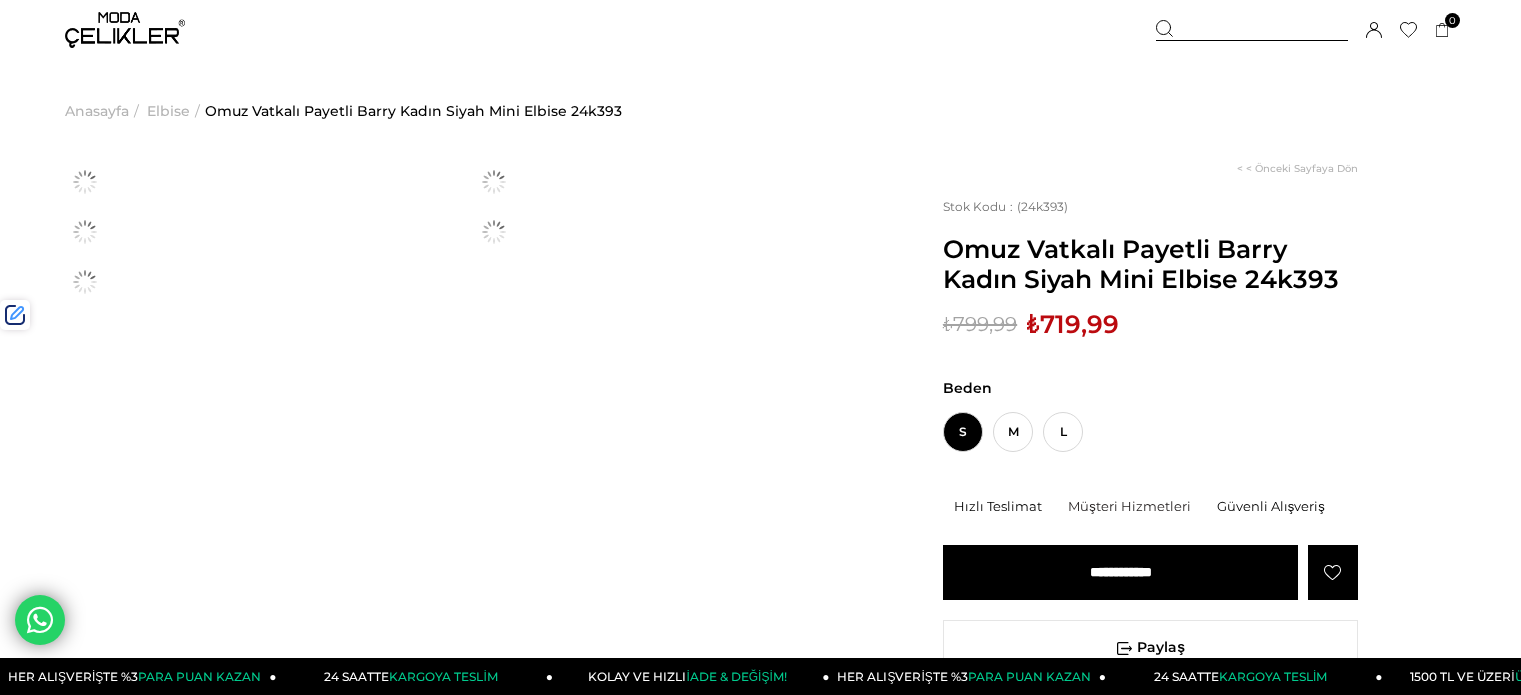 scroll, scrollTop: 0, scrollLeft: 0, axis: both 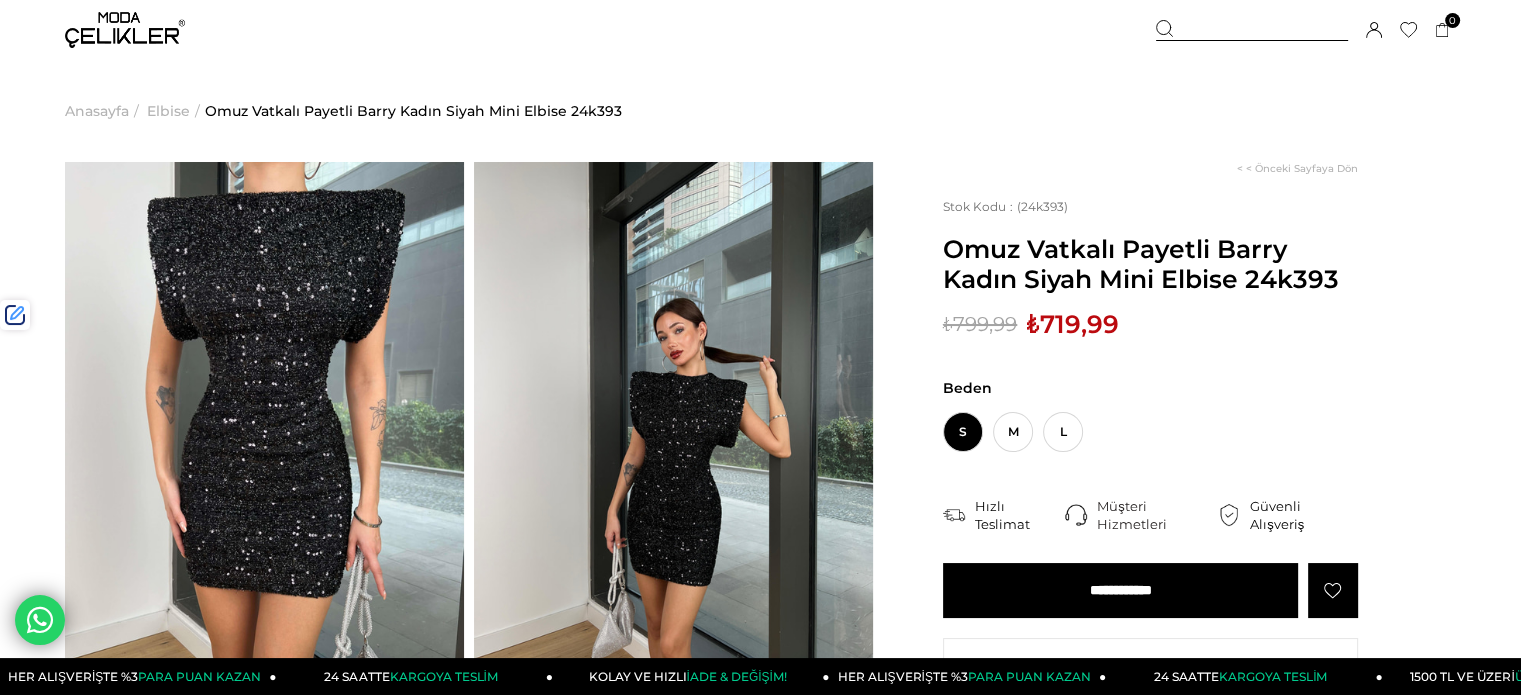 click at bounding box center (1252, 30) 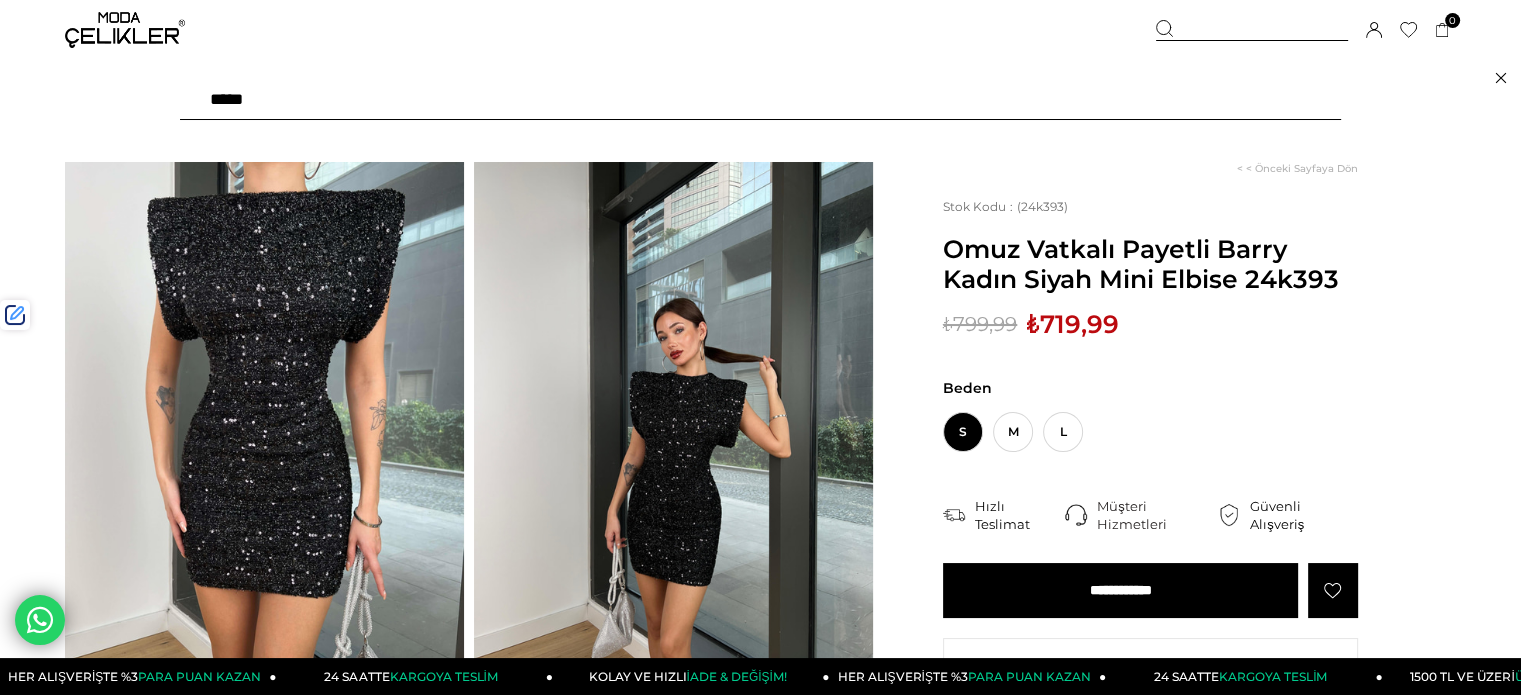 click at bounding box center (760, 100) 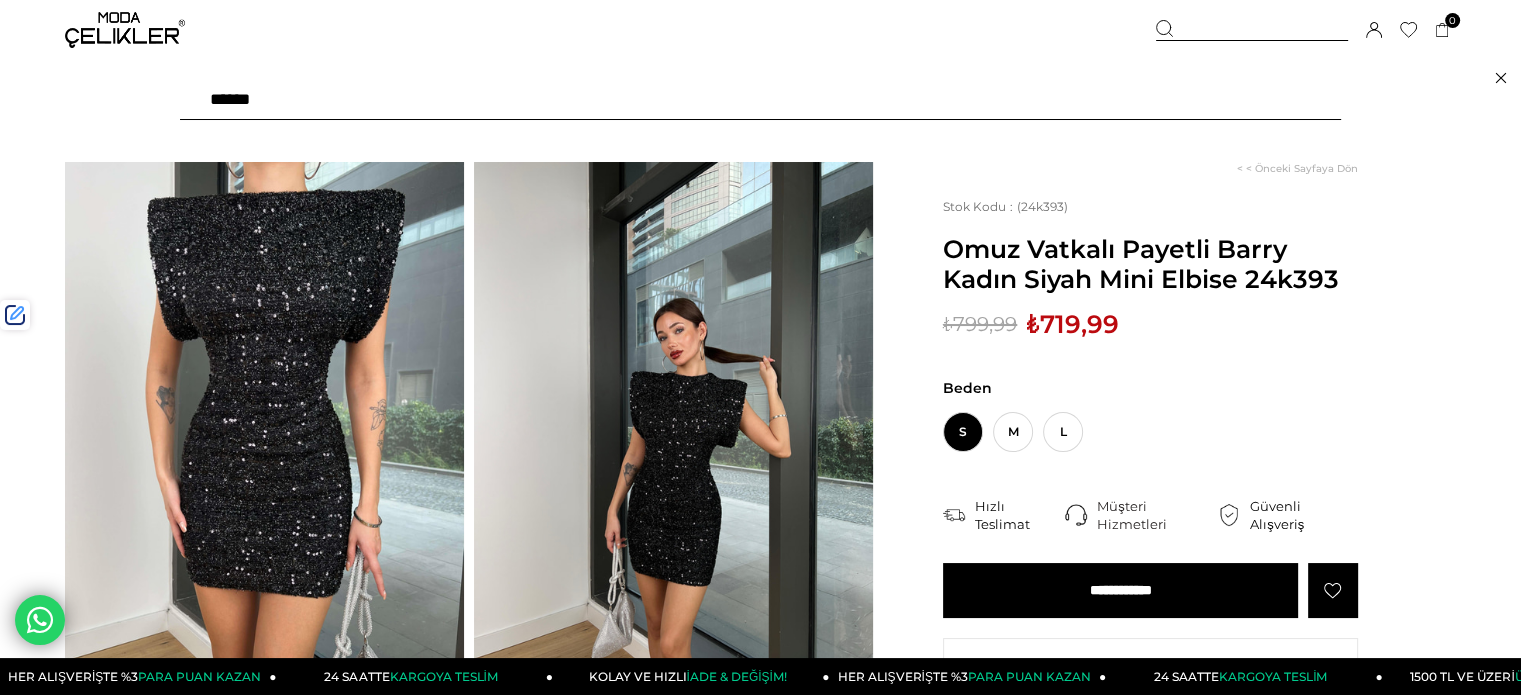 type on "******" 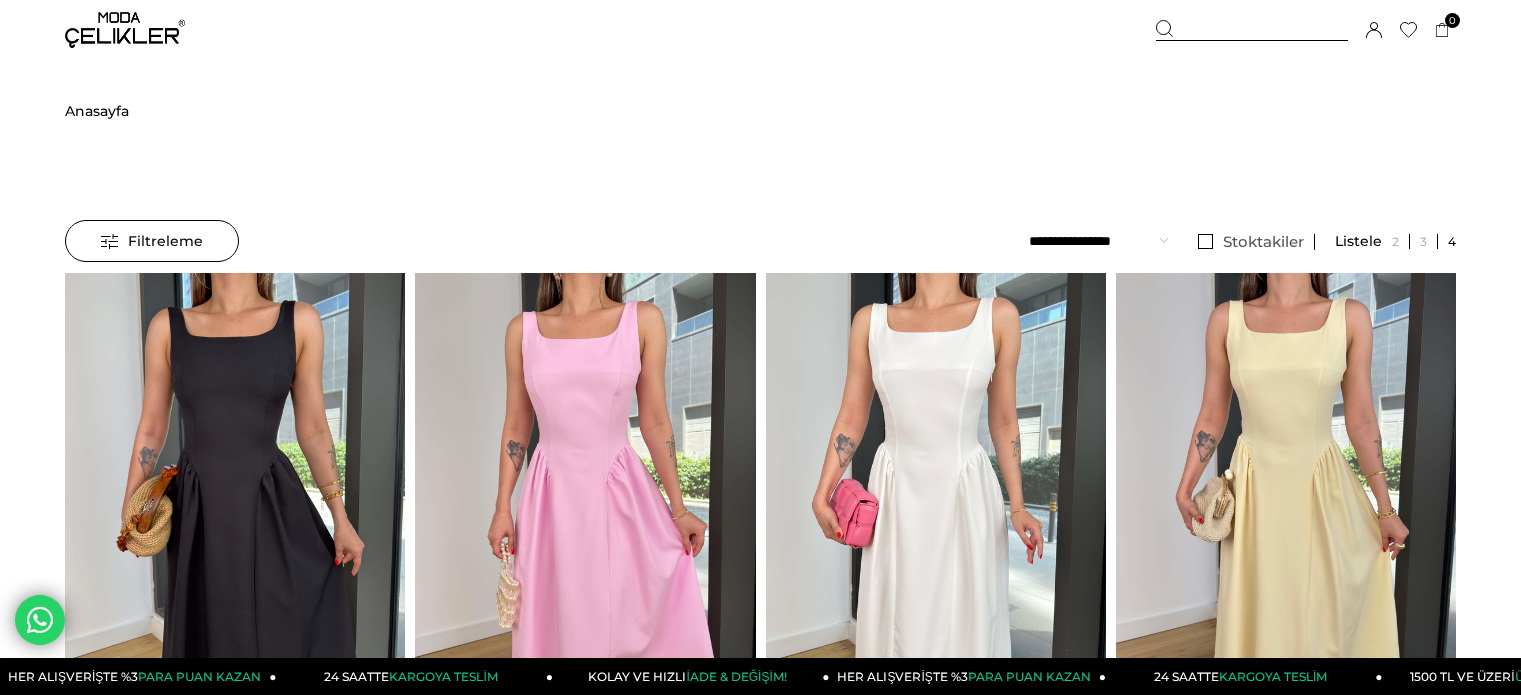scroll, scrollTop: 0, scrollLeft: 0, axis: both 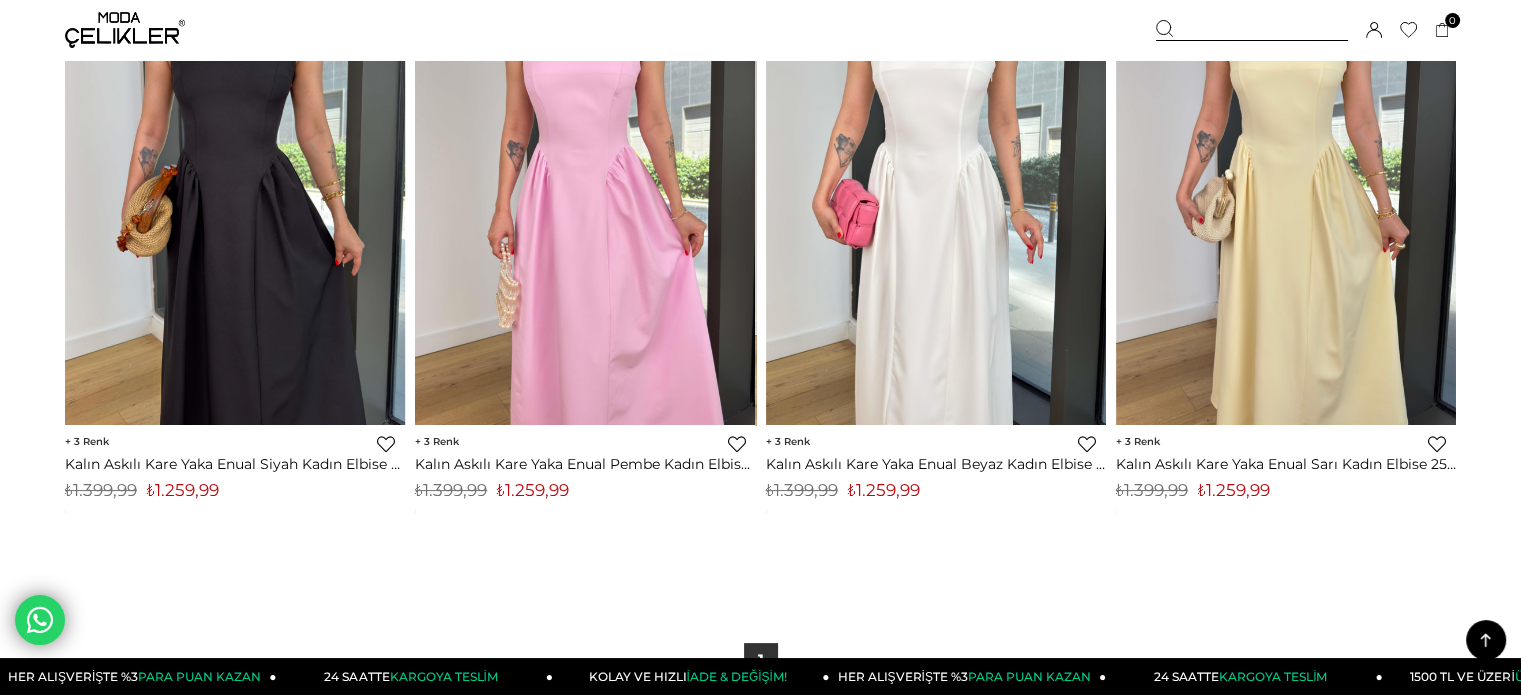 click on "₺1.259,99" at bounding box center [533, 490] 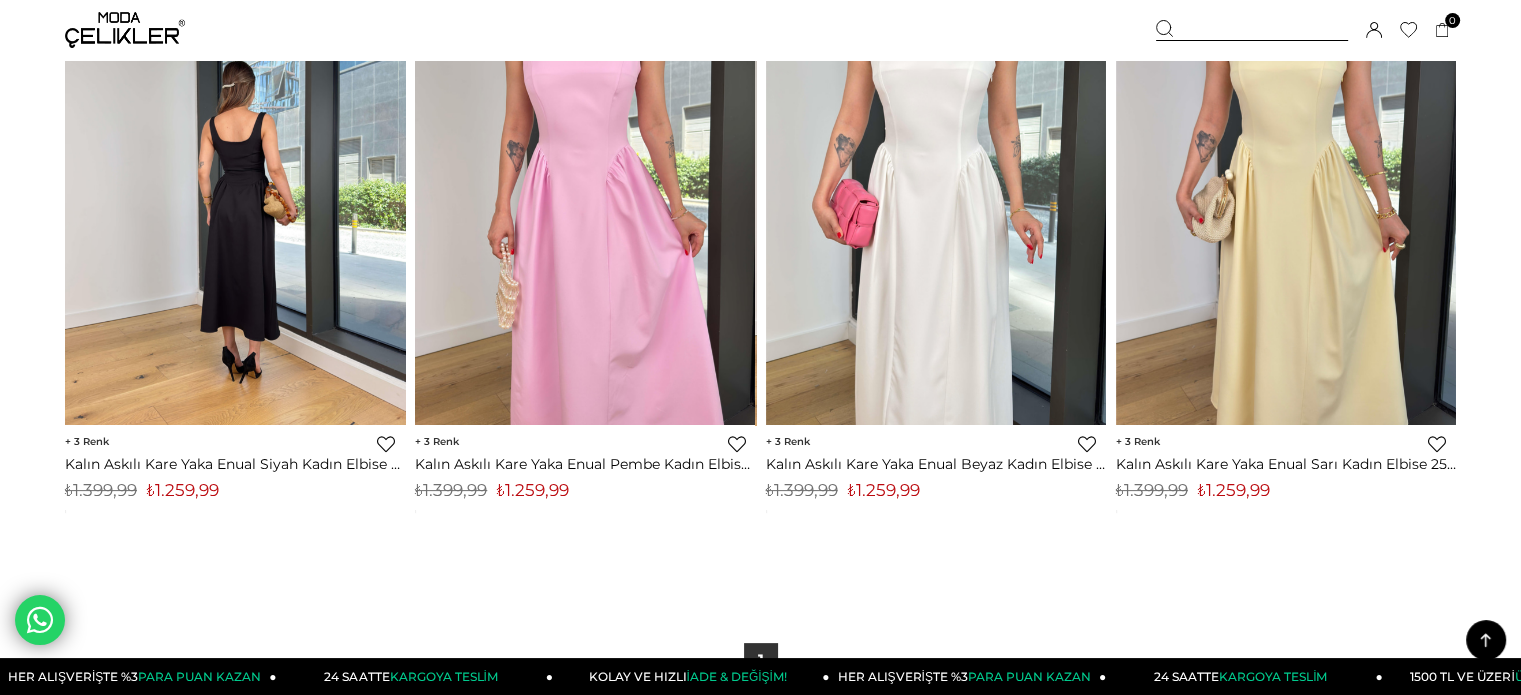 copy on "1.259,99" 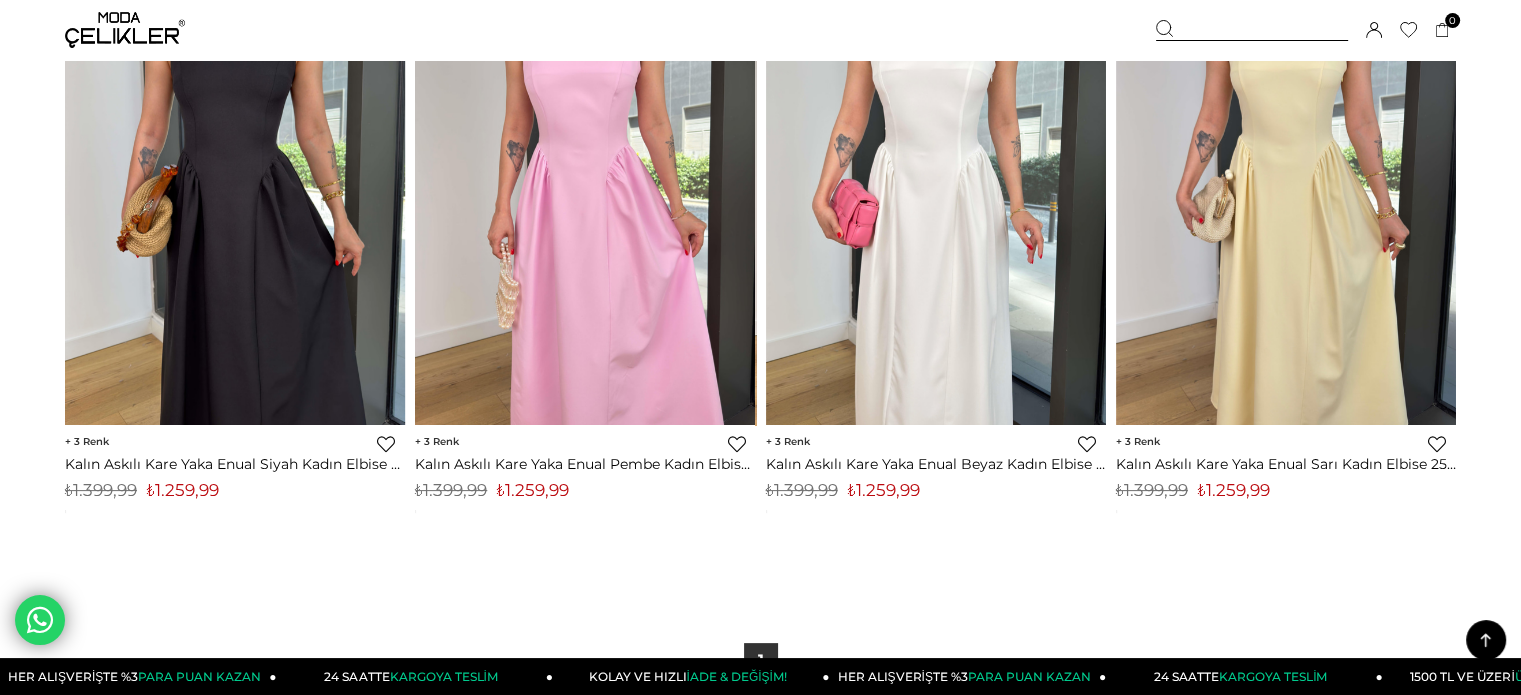 drag, startPoint x: 1191, startPoint y: 31, endPoint x: 1144, endPoint y: 60, distance: 55.226807 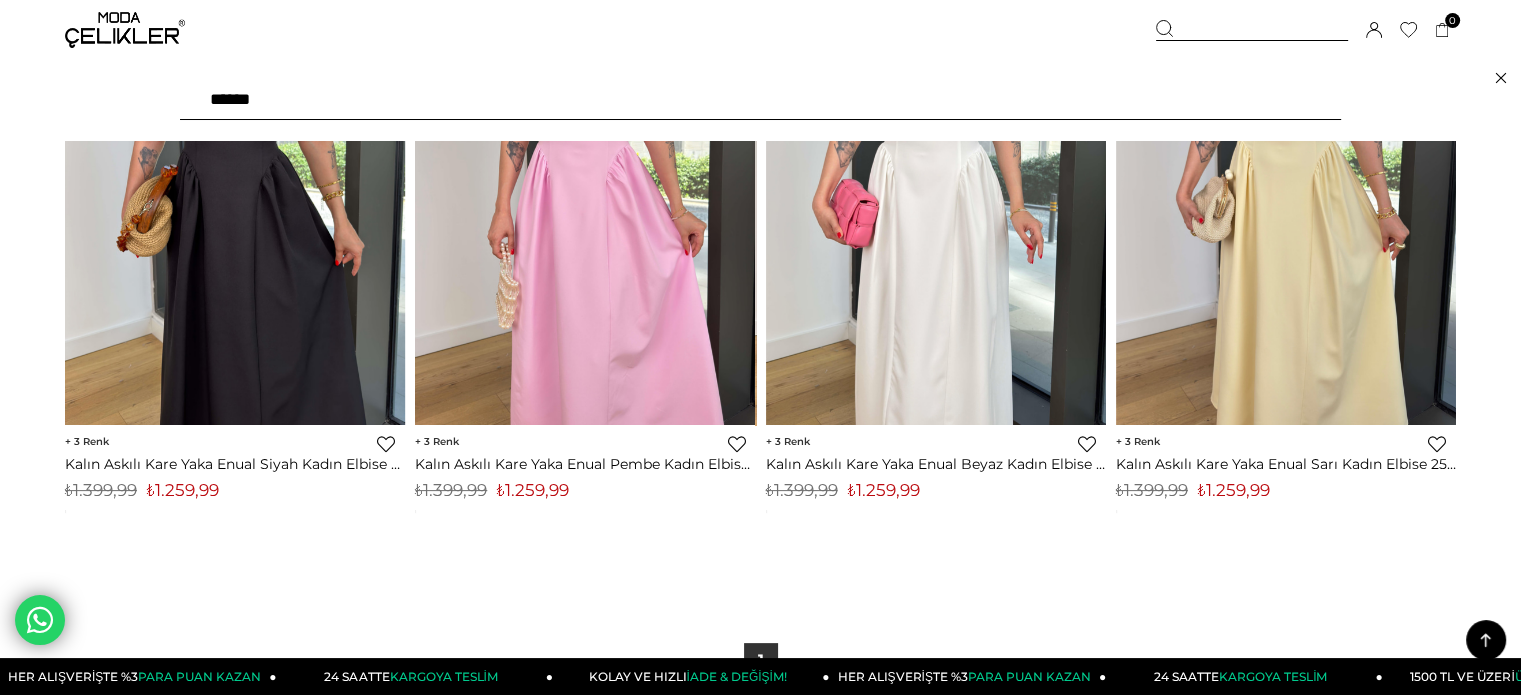 click on "******" at bounding box center (760, 100) 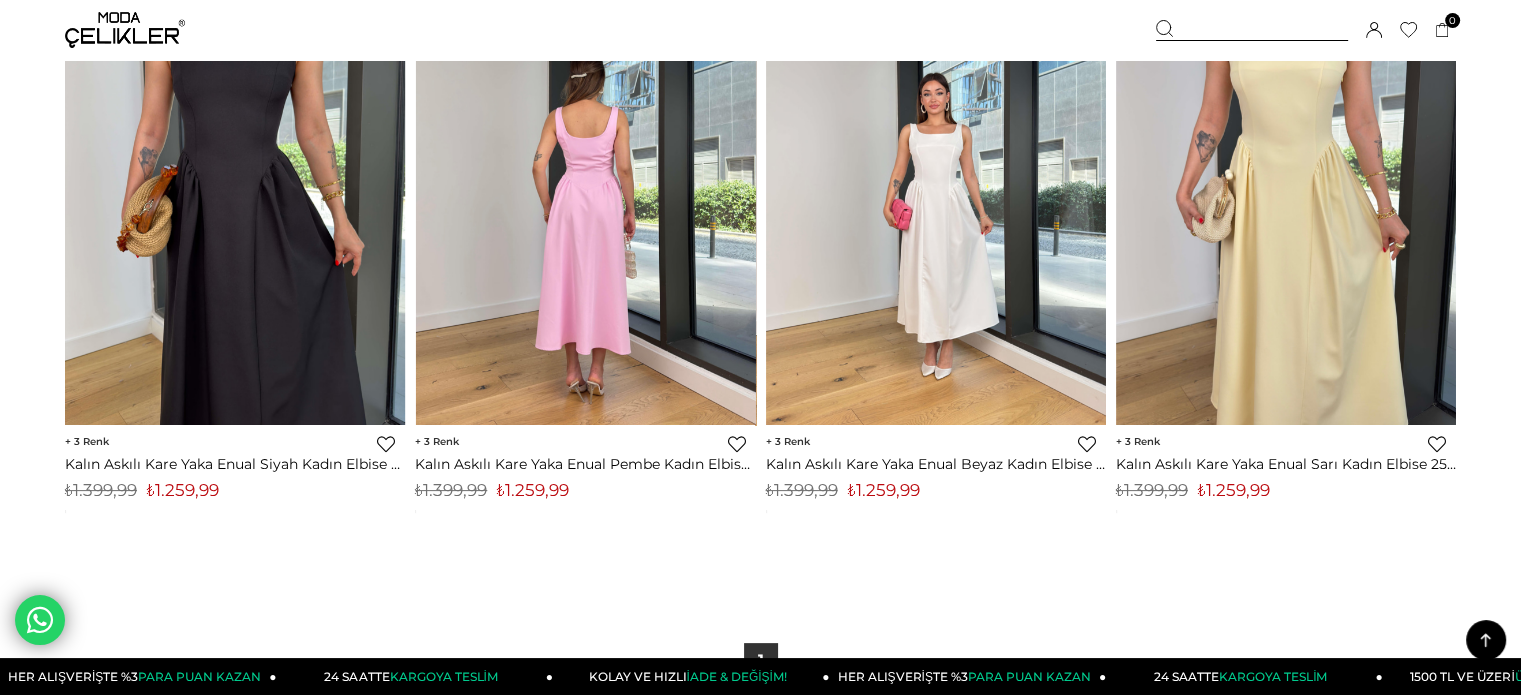 type on "******" 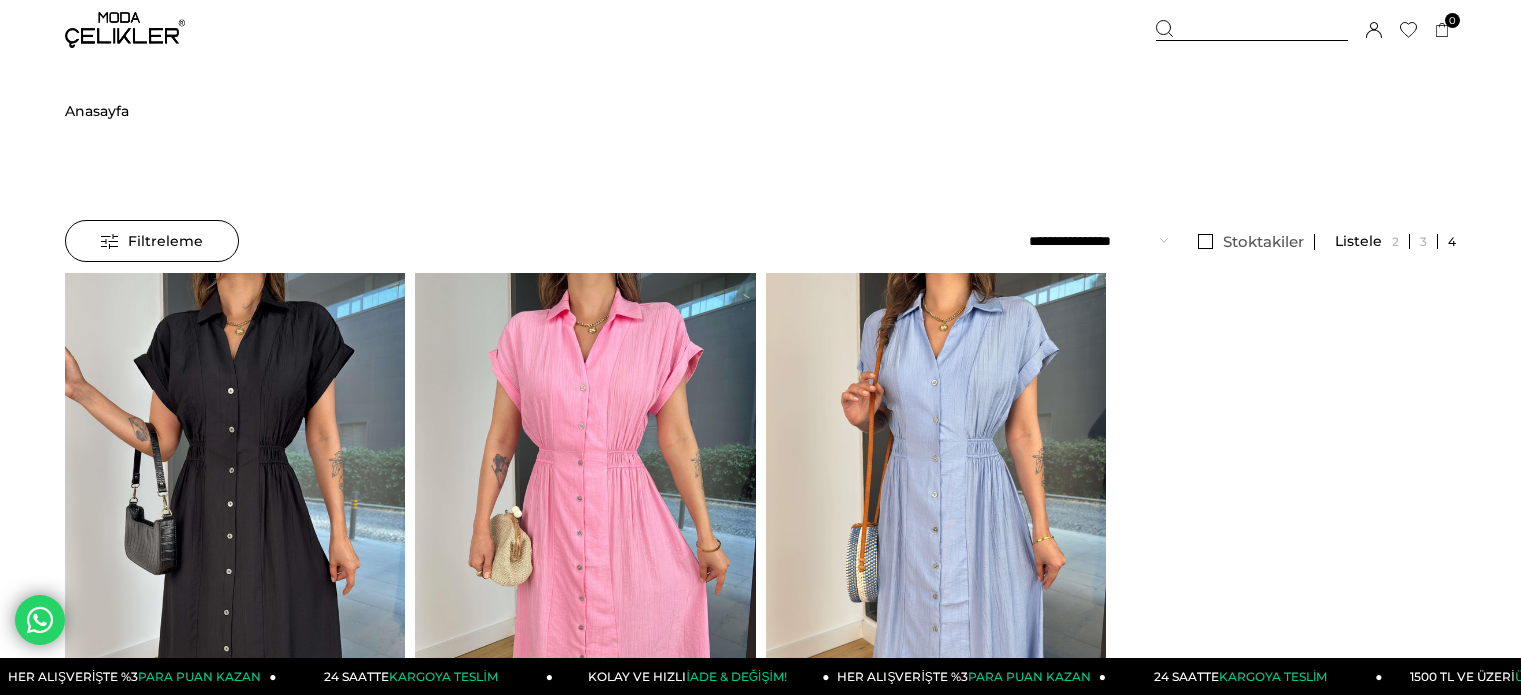 scroll, scrollTop: 0, scrollLeft: 0, axis: both 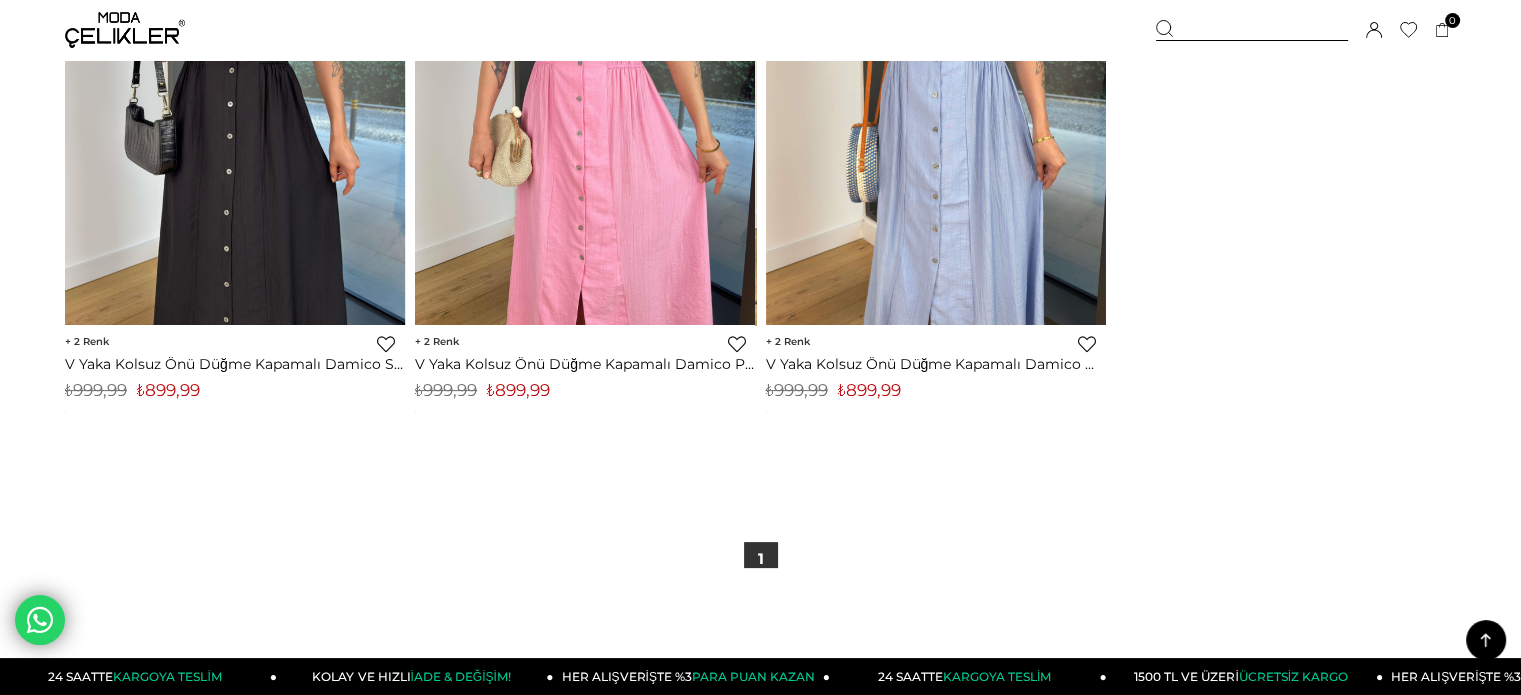 click on "₺899,99" at bounding box center (518, 390) 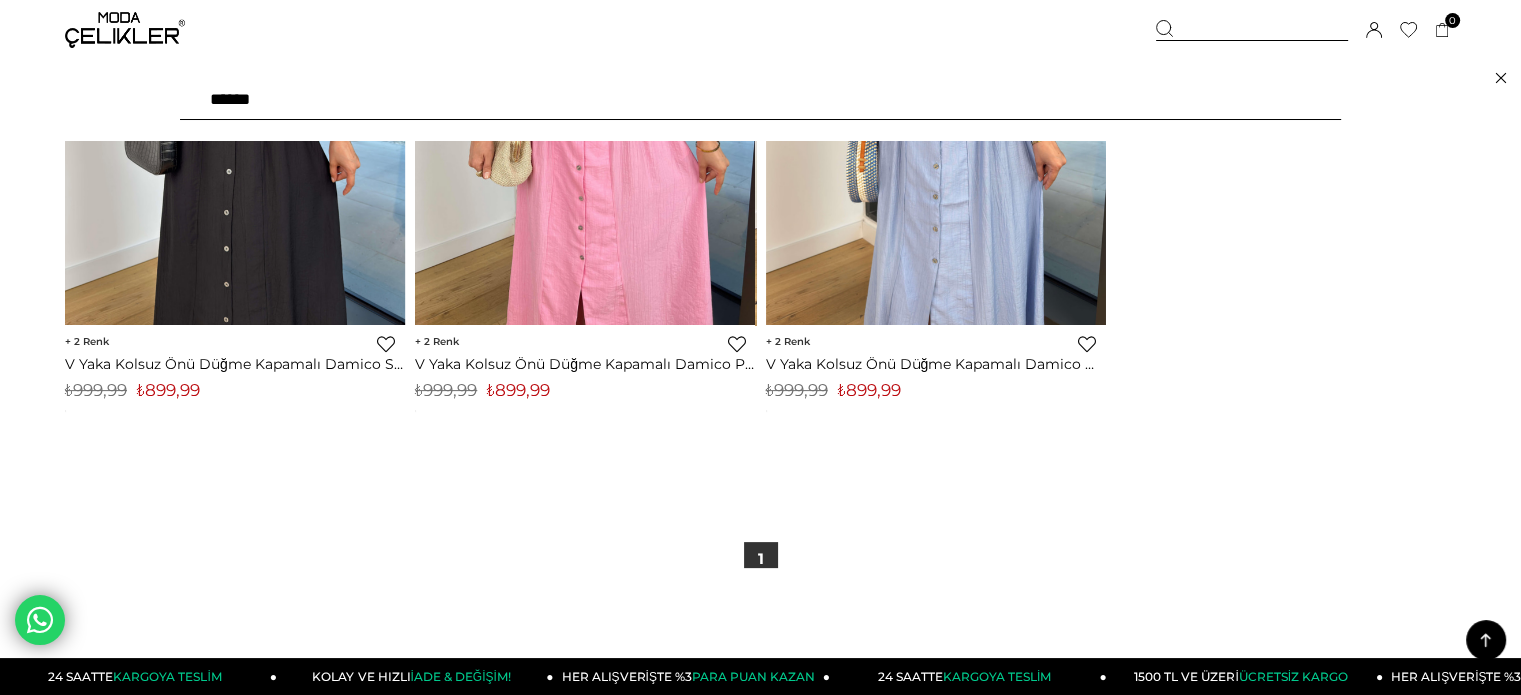 click on "******" at bounding box center [760, 100] 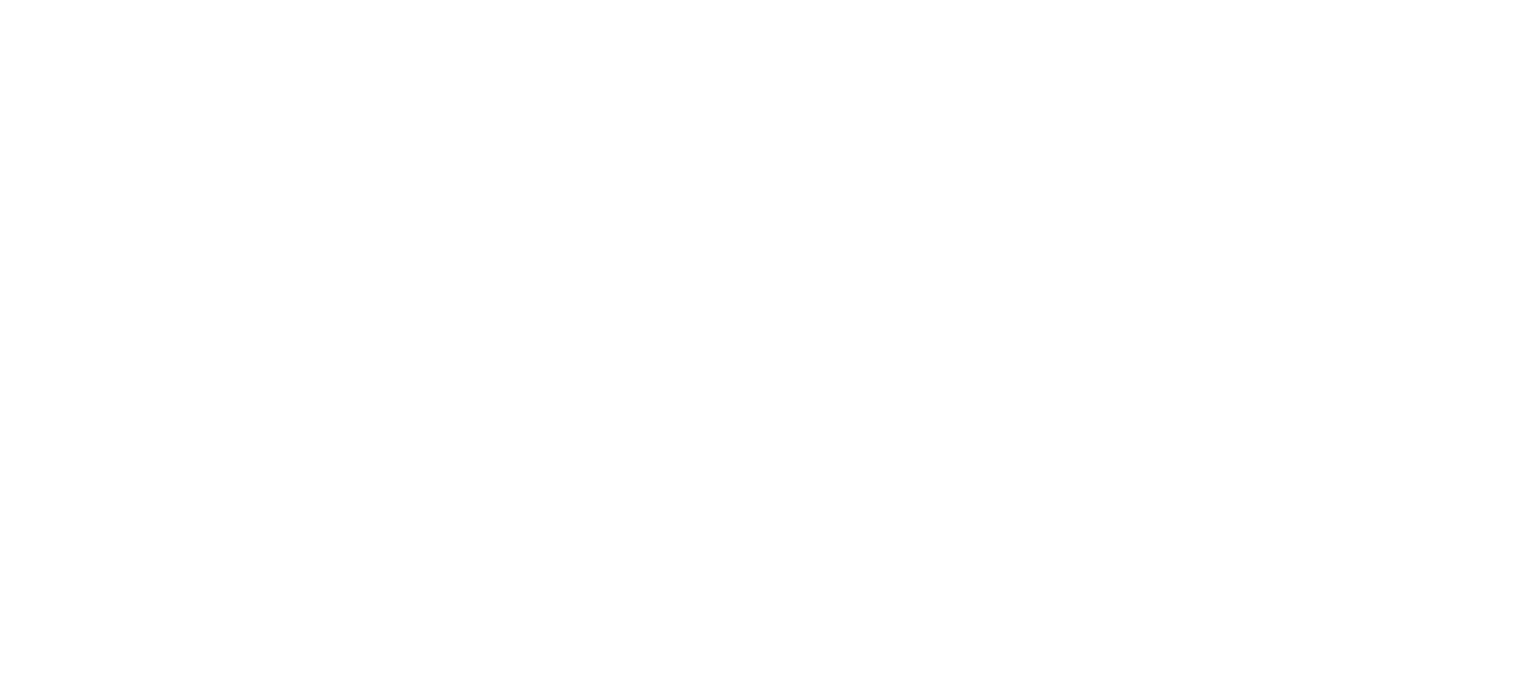 scroll, scrollTop: 0, scrollLeft: 0, axis: both 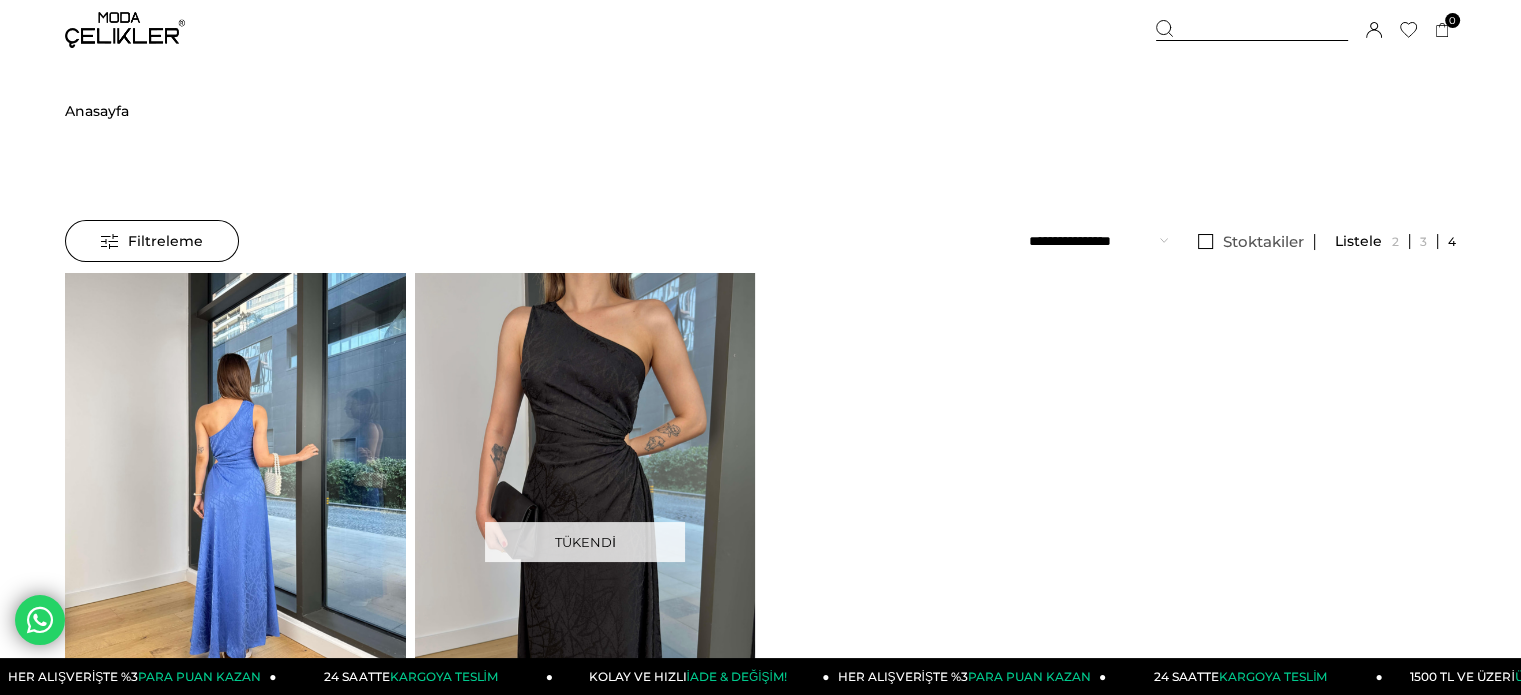 click at bounding box center (235, 499) 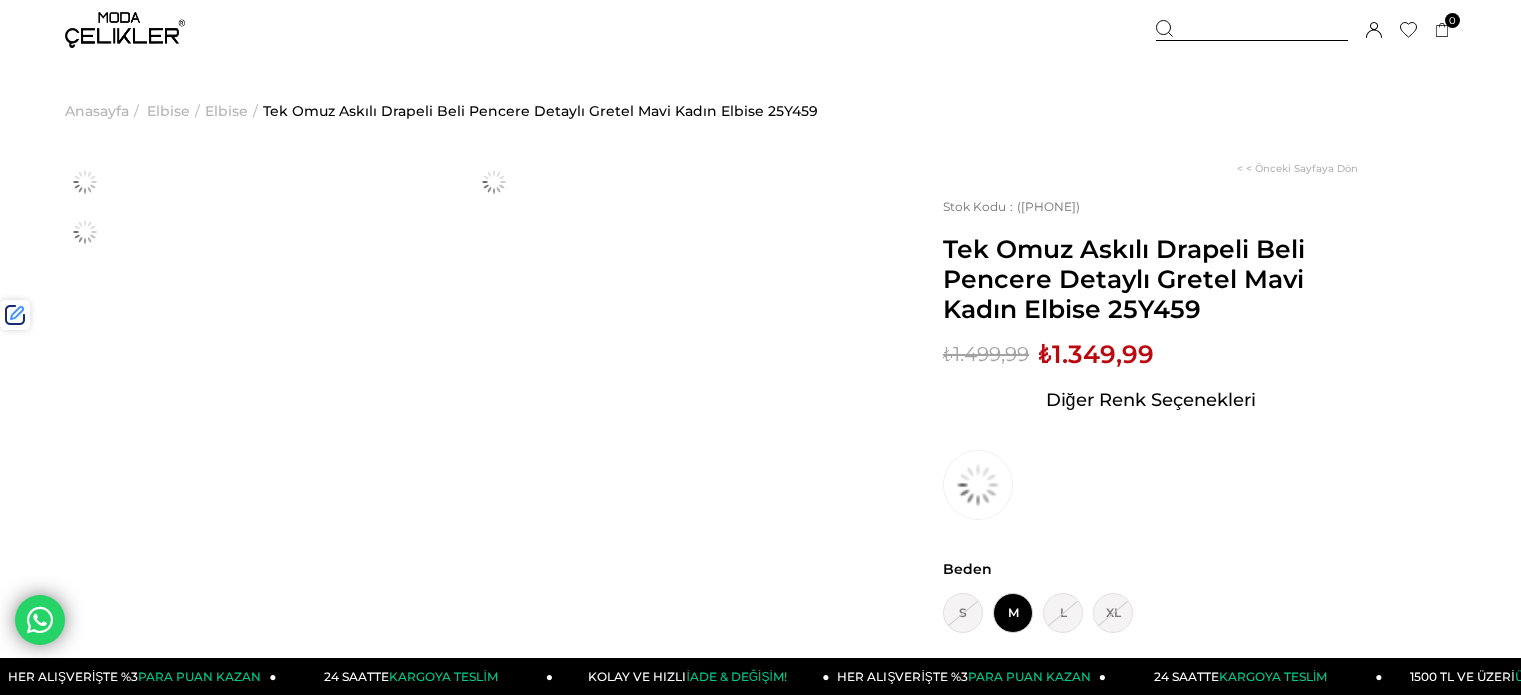 scroll, scrollTop: 0, scrollLeft: 0, axis: both 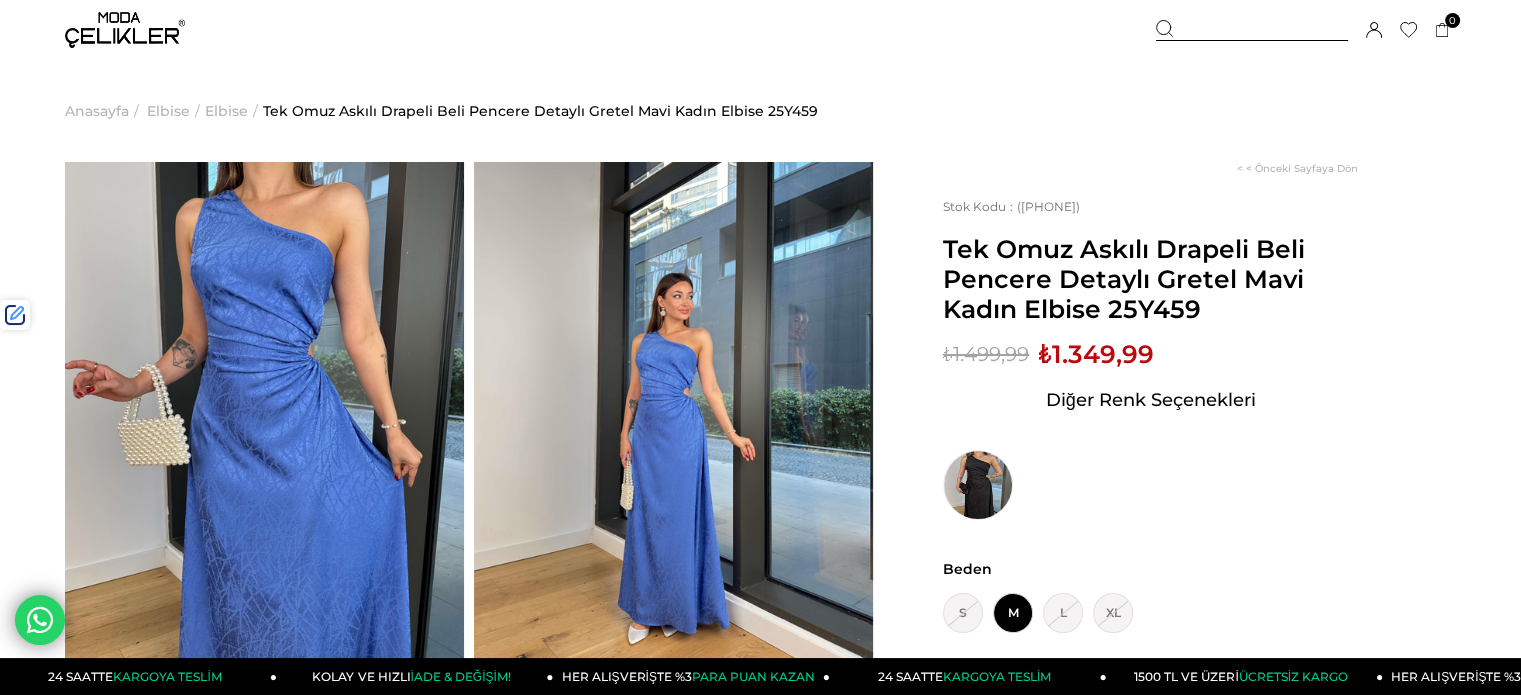 click at bounding box center [1252, 30] 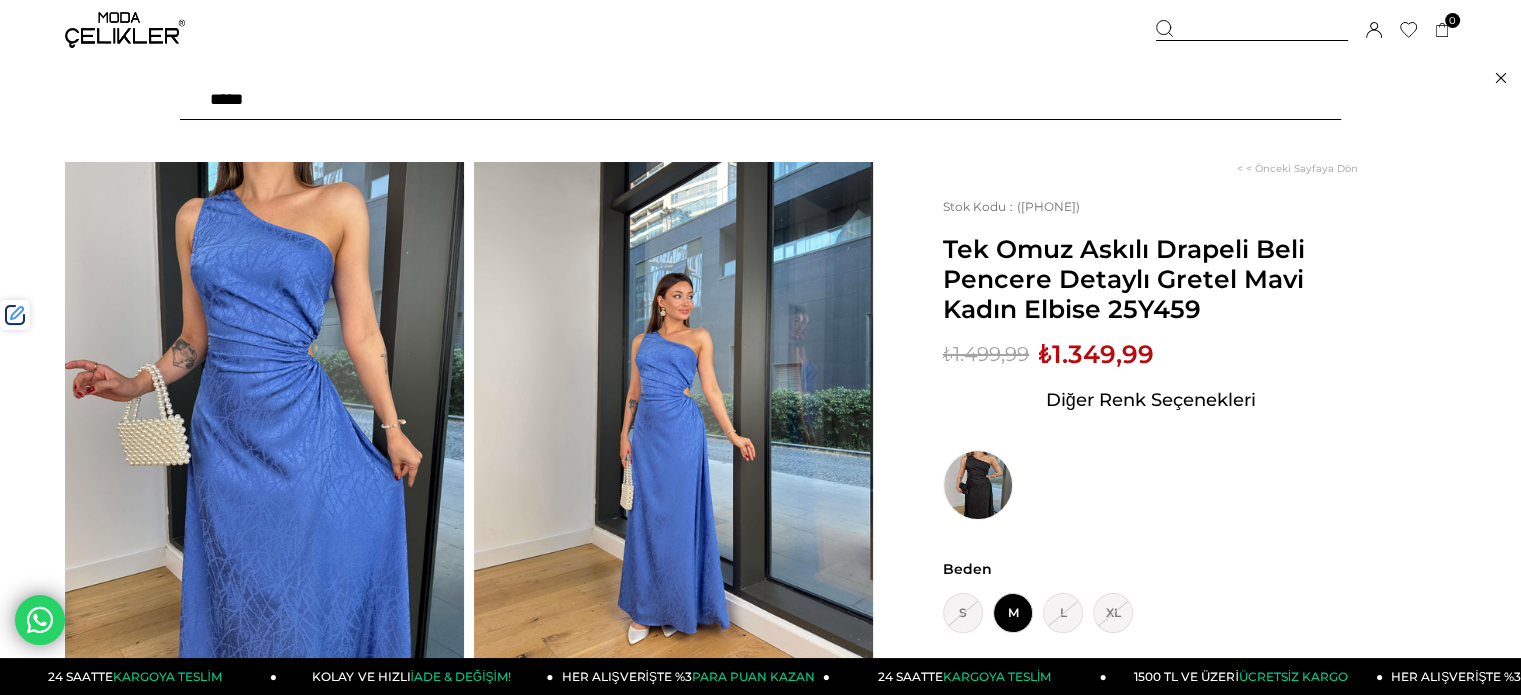 click at bounding box center [760, 100] 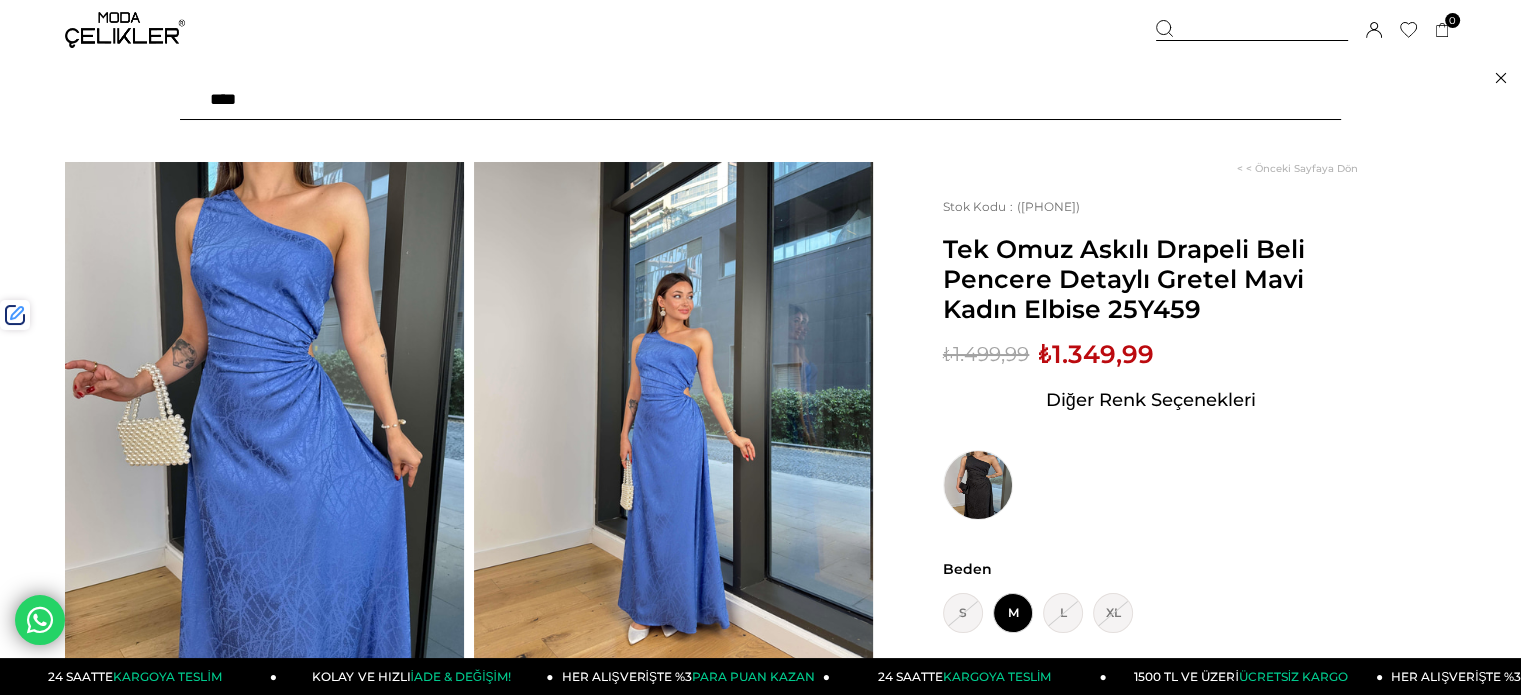 type on "*****" 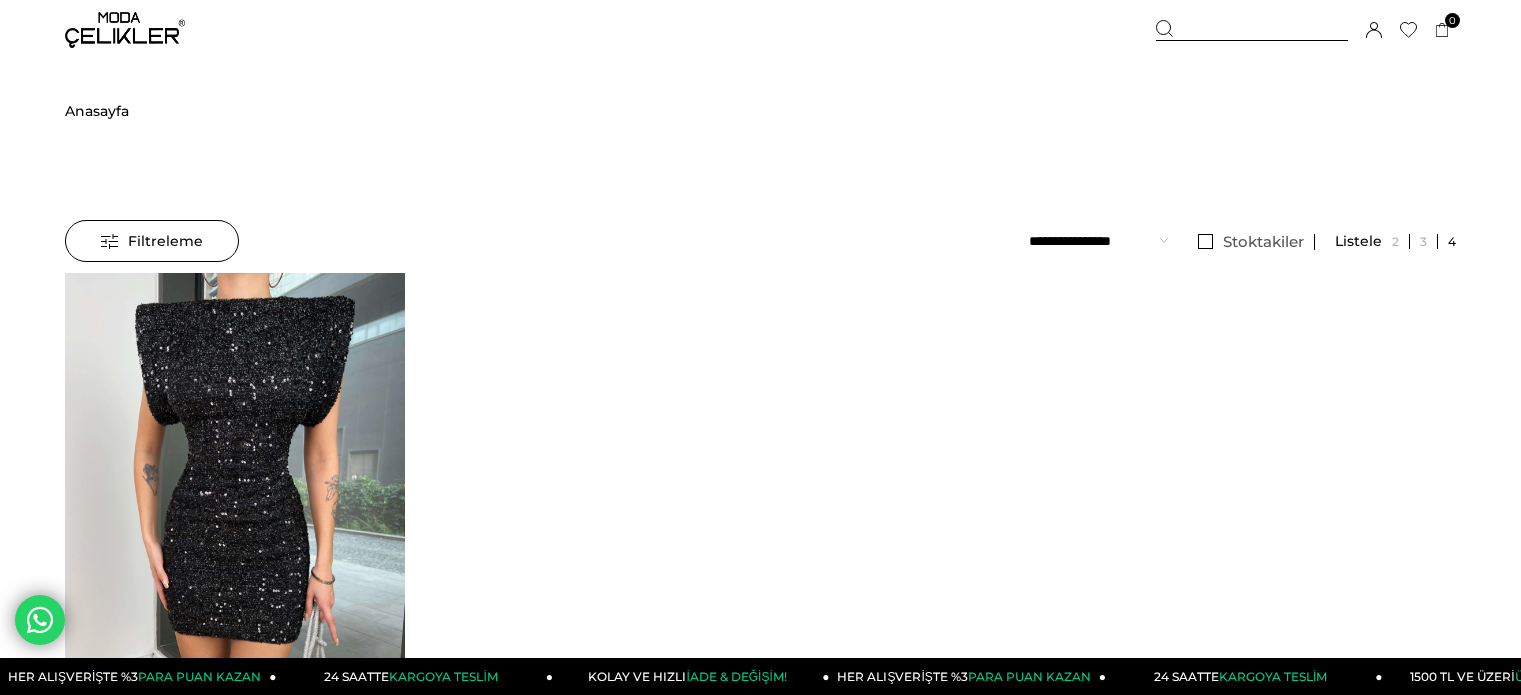 scroll, scrollTop: 0, scrollLeft: 0, axis: both 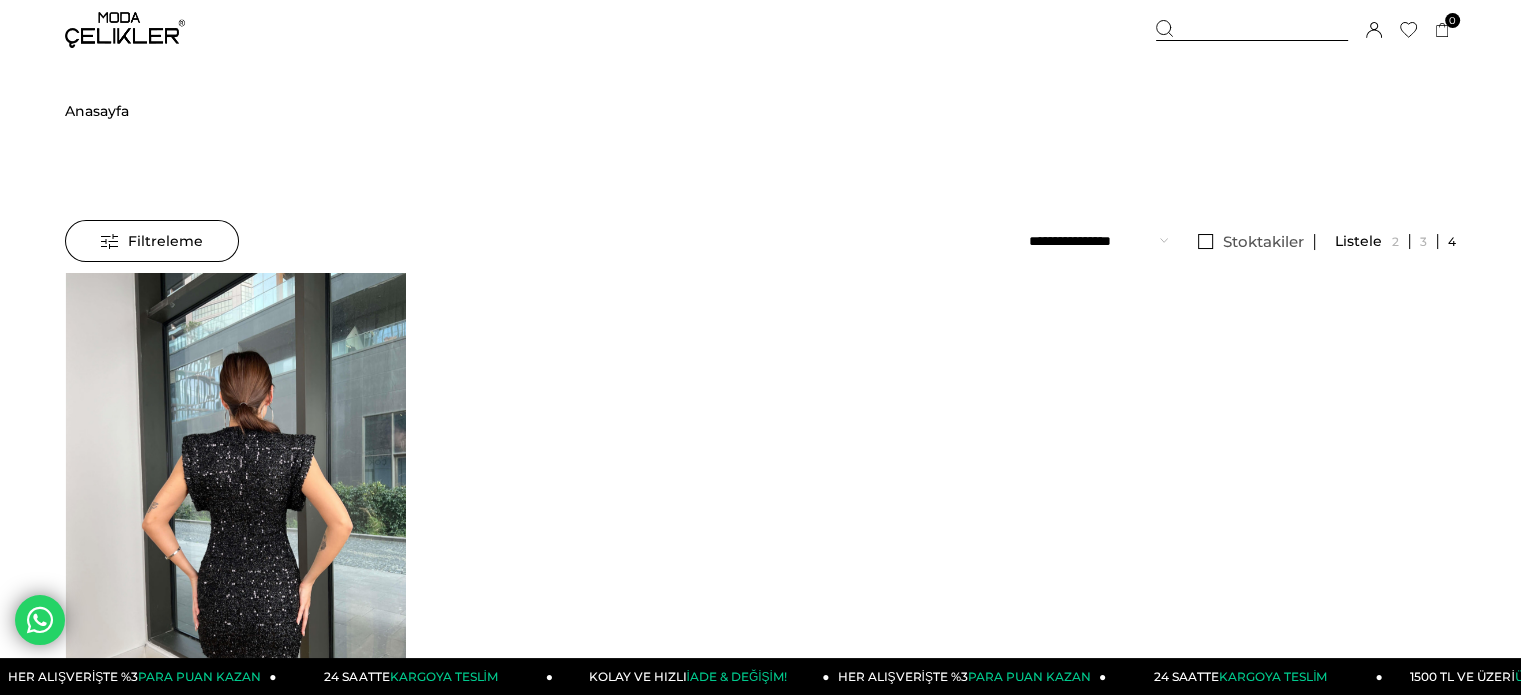 click at bounding box center [235, 499] 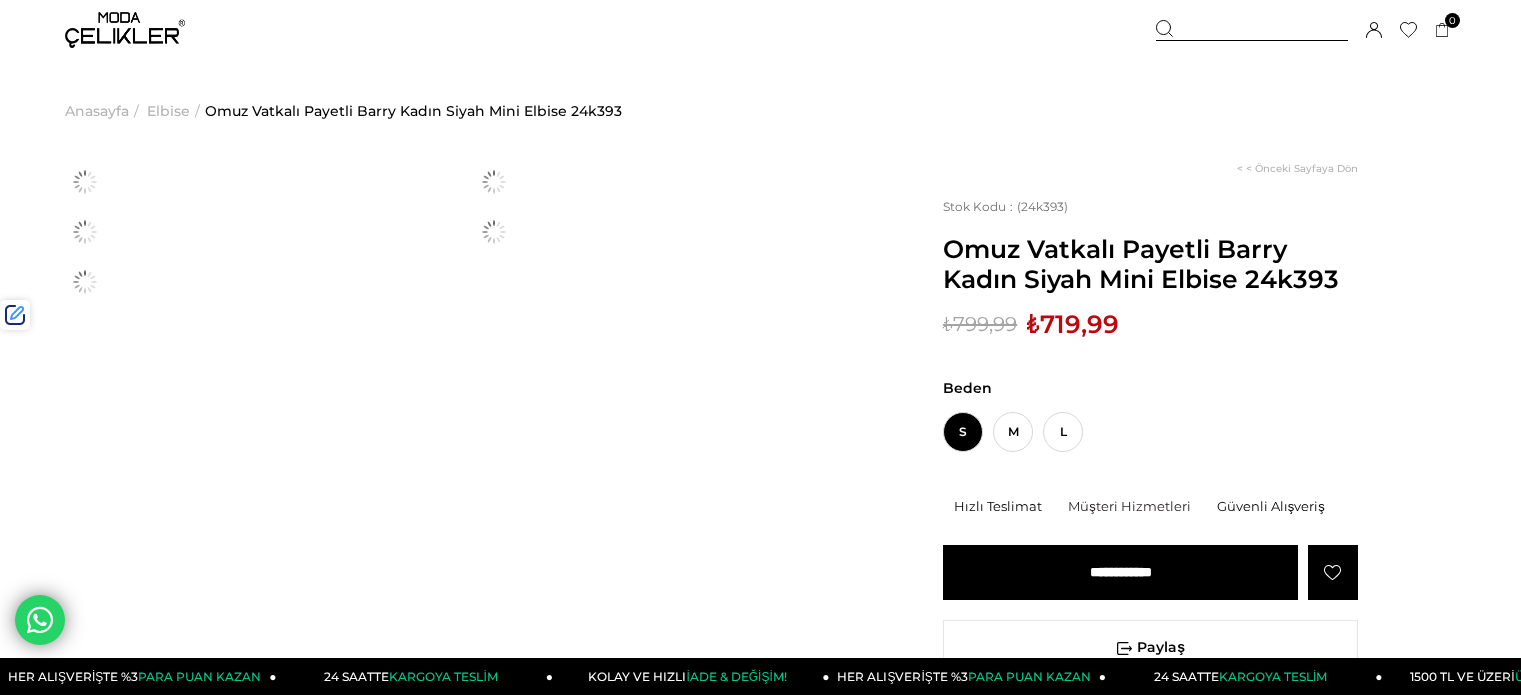 scroll, scrollTop: 0, scrollLeft: 0, axis: both 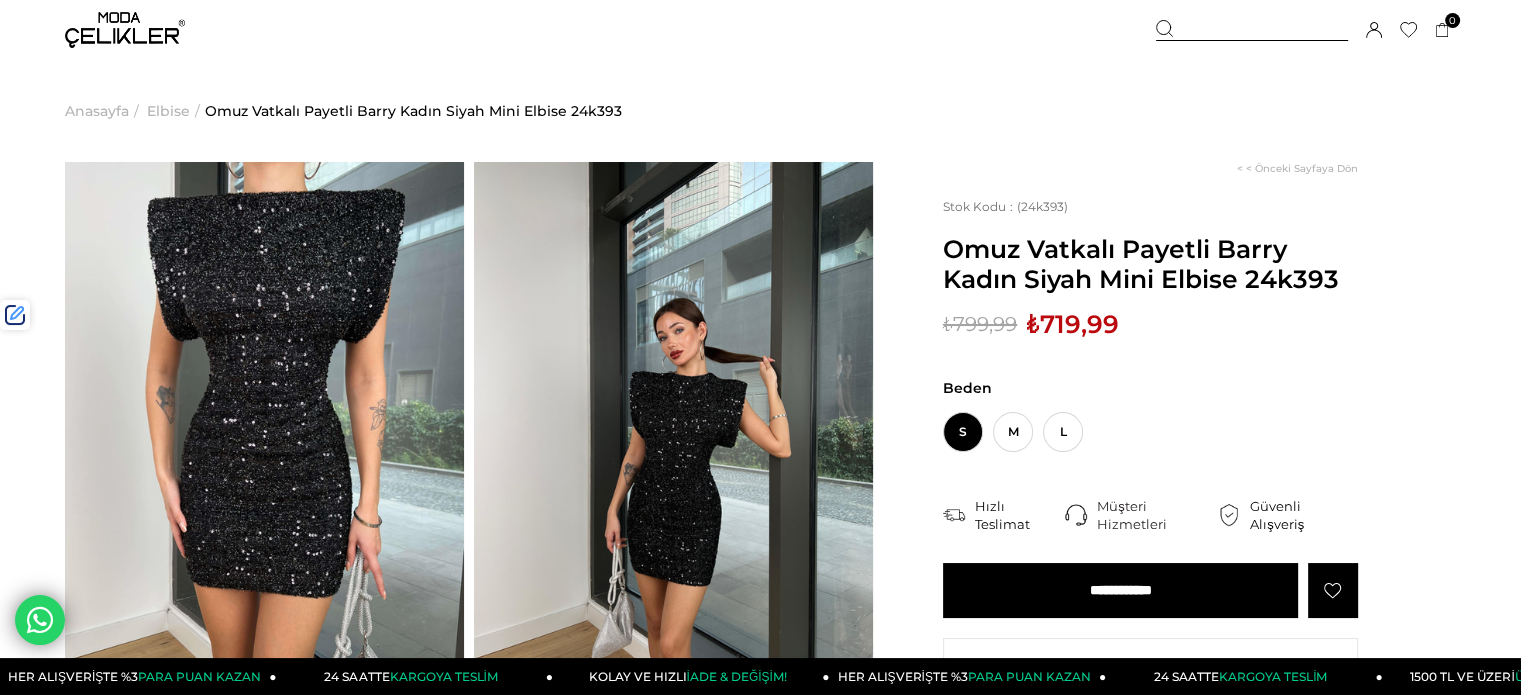 click at bounding box center [1252, 30] 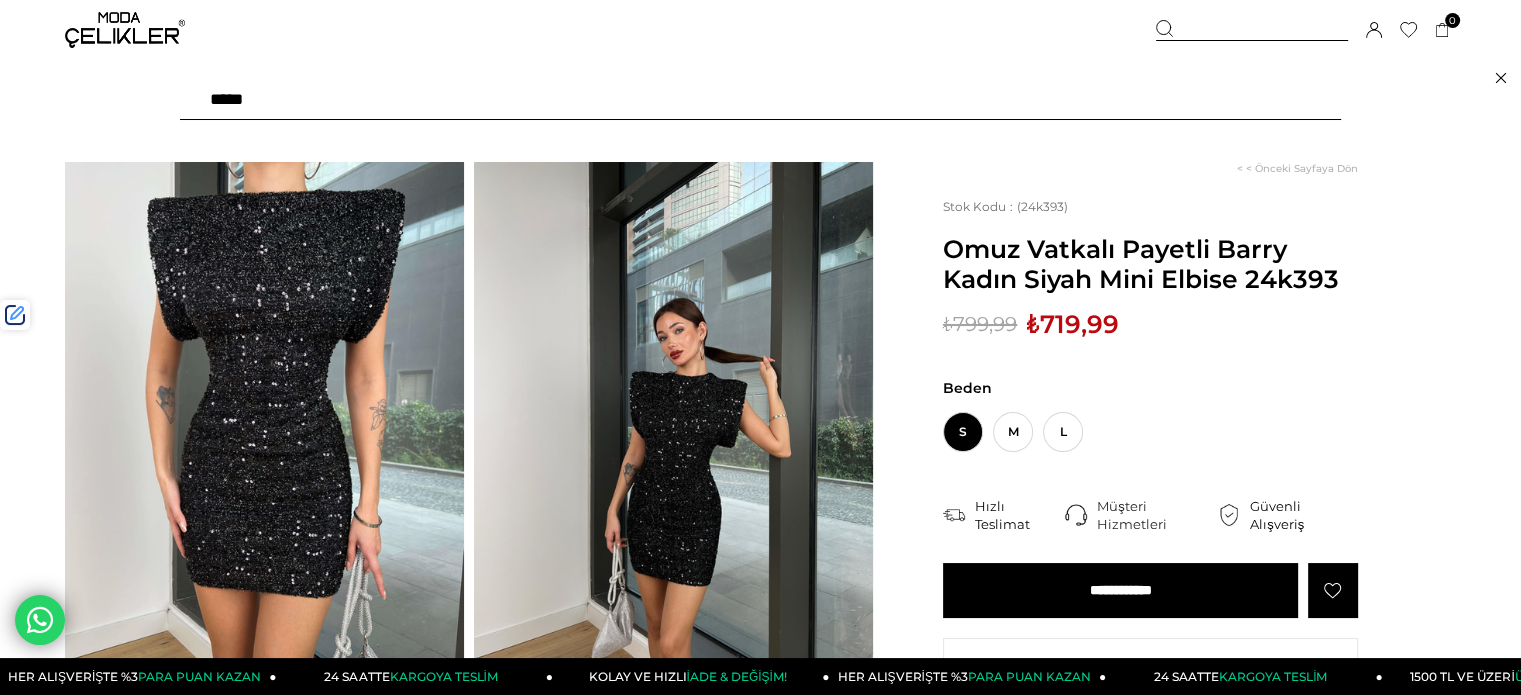 click at bounding box center (760, 100) 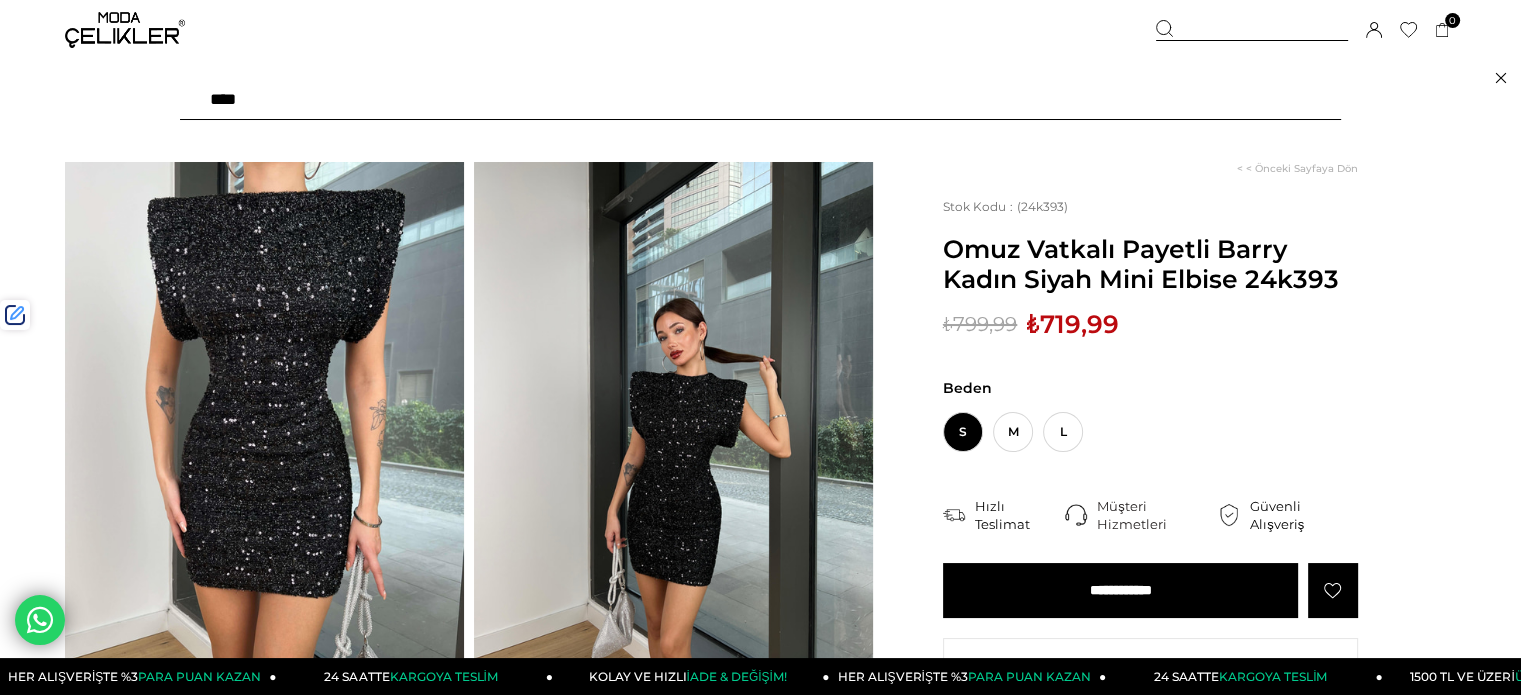 type on "*****" 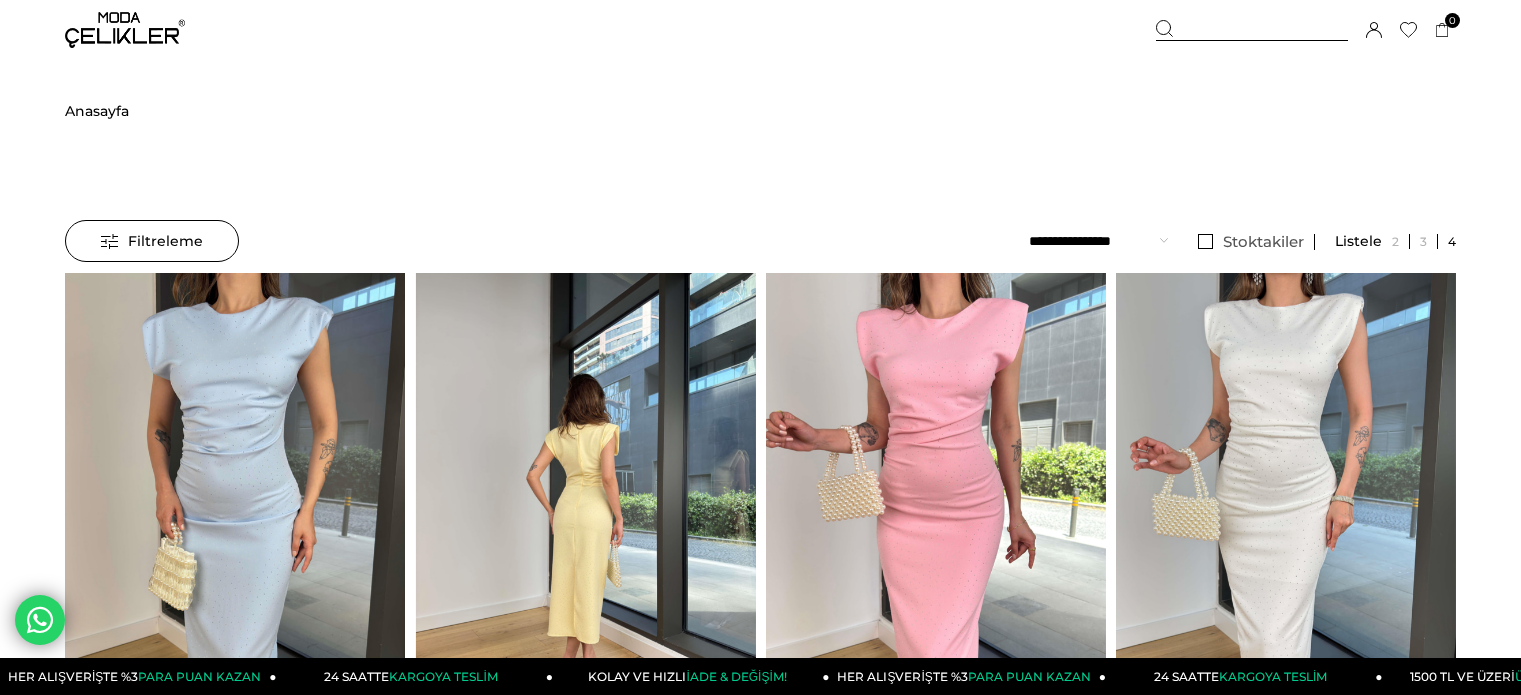 scroll, scrollTop: 205, scrollLeft: 0, axis: vertical 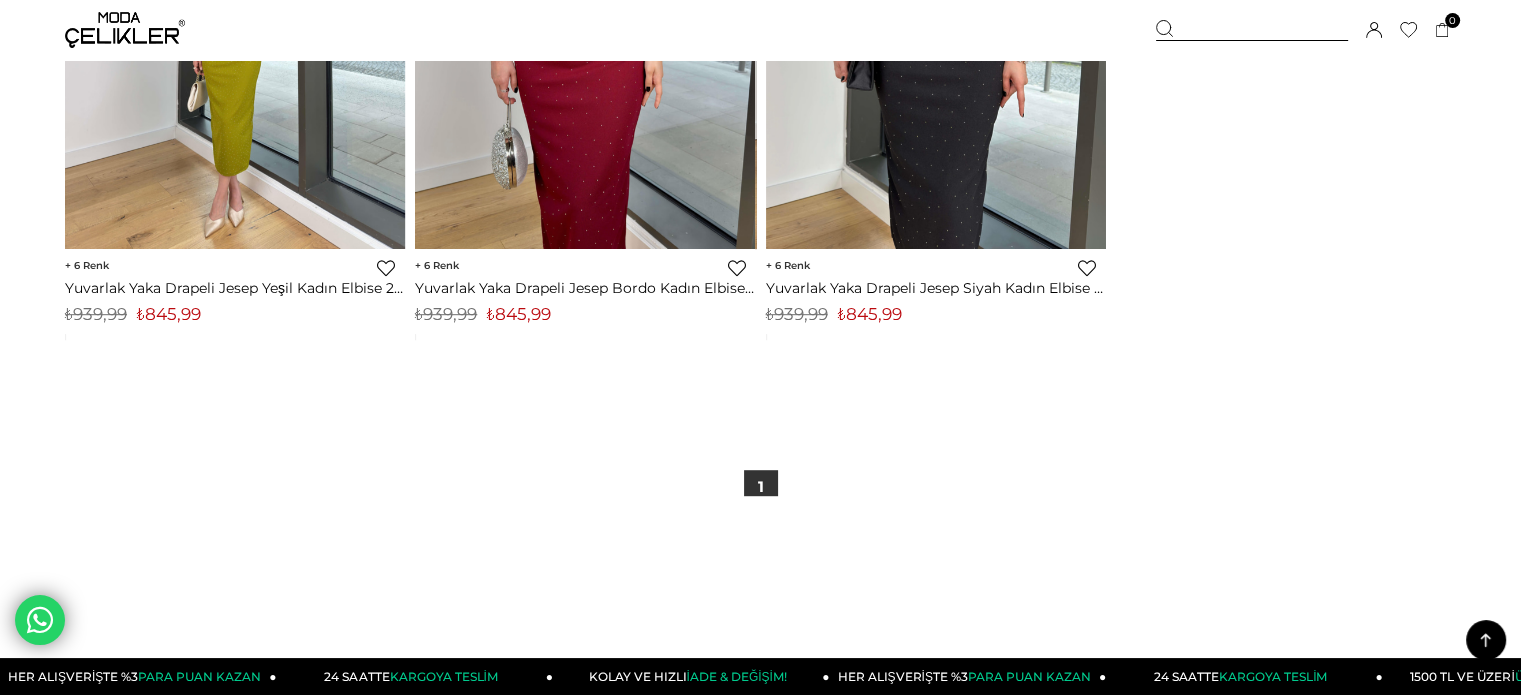click at bounding box center [235, 22] 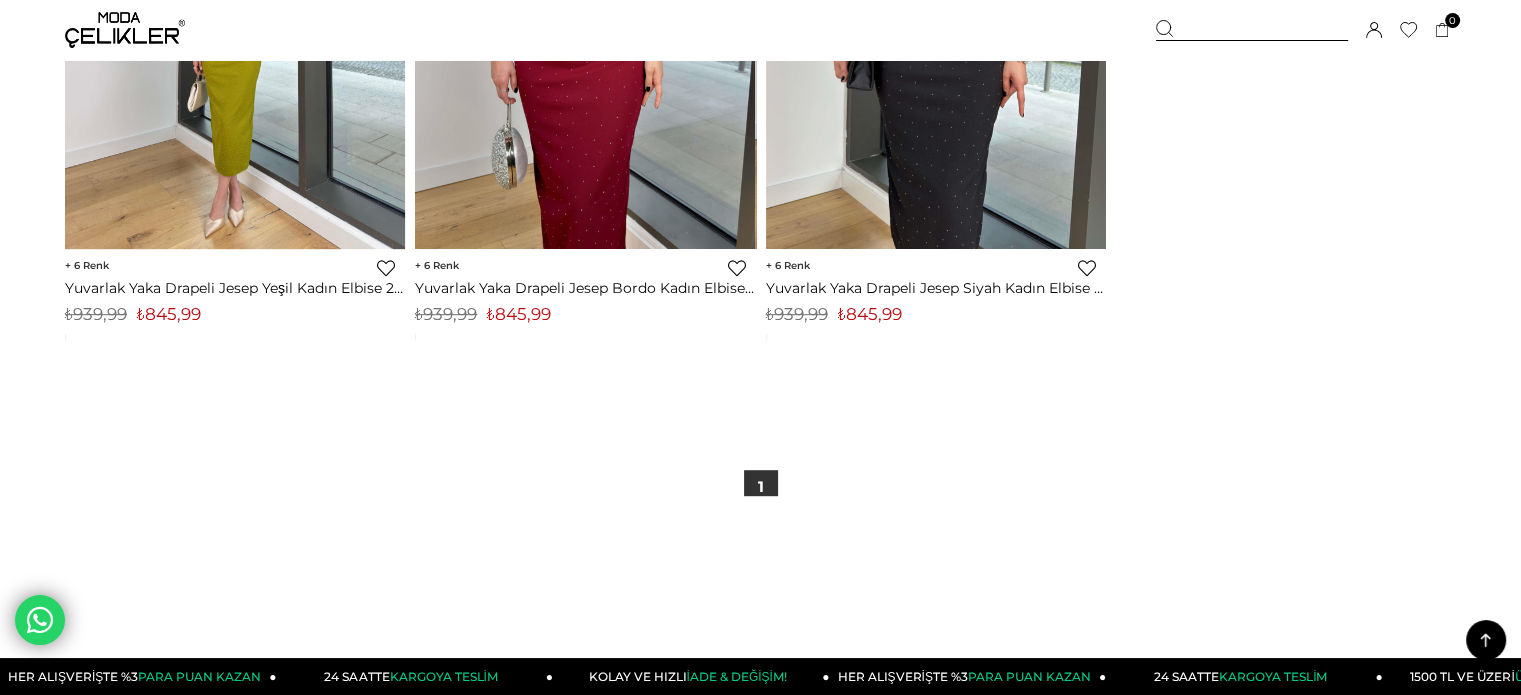 drag, startPoint x: 175, startPoint y: 216, endPoint x: 160, endPoint y: 160, distance: 57.974133 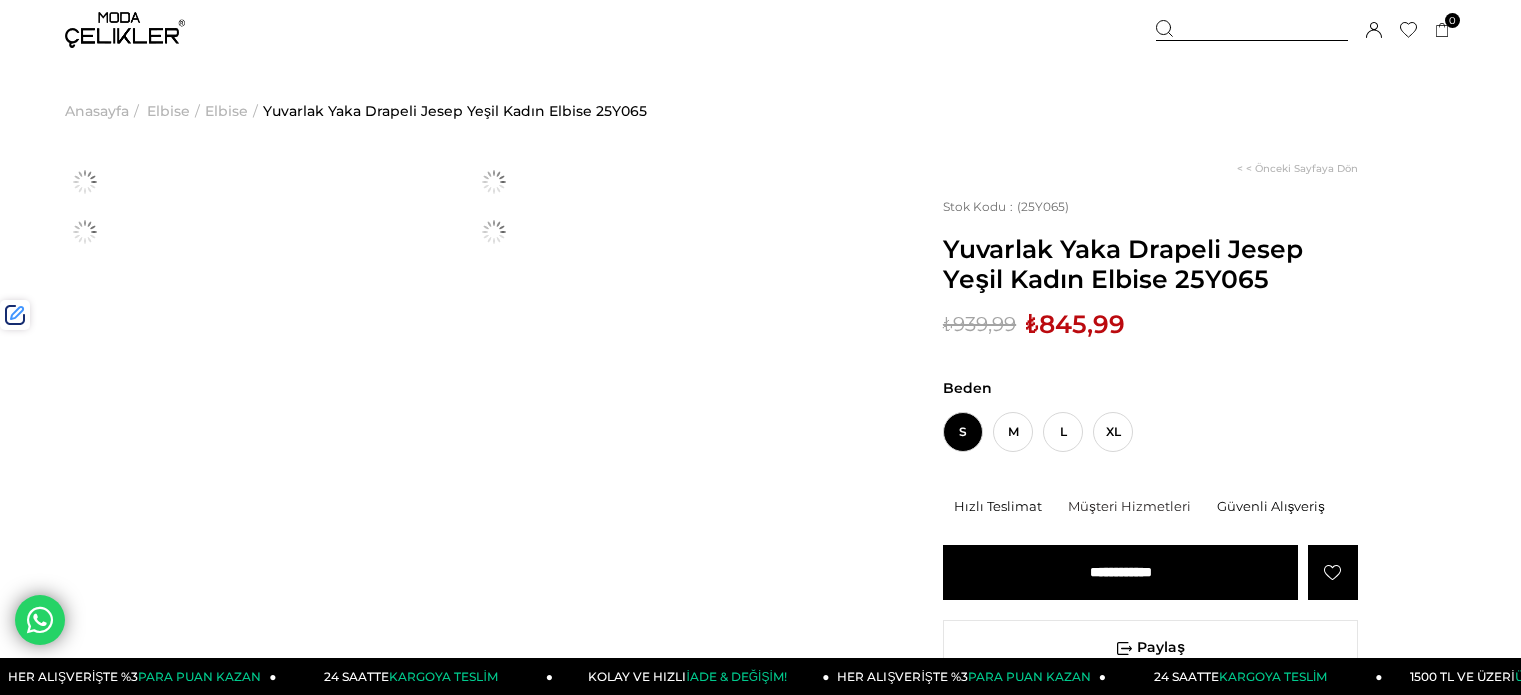 scroll, scrollTop: 0, scrollLeft: 0, axis: both 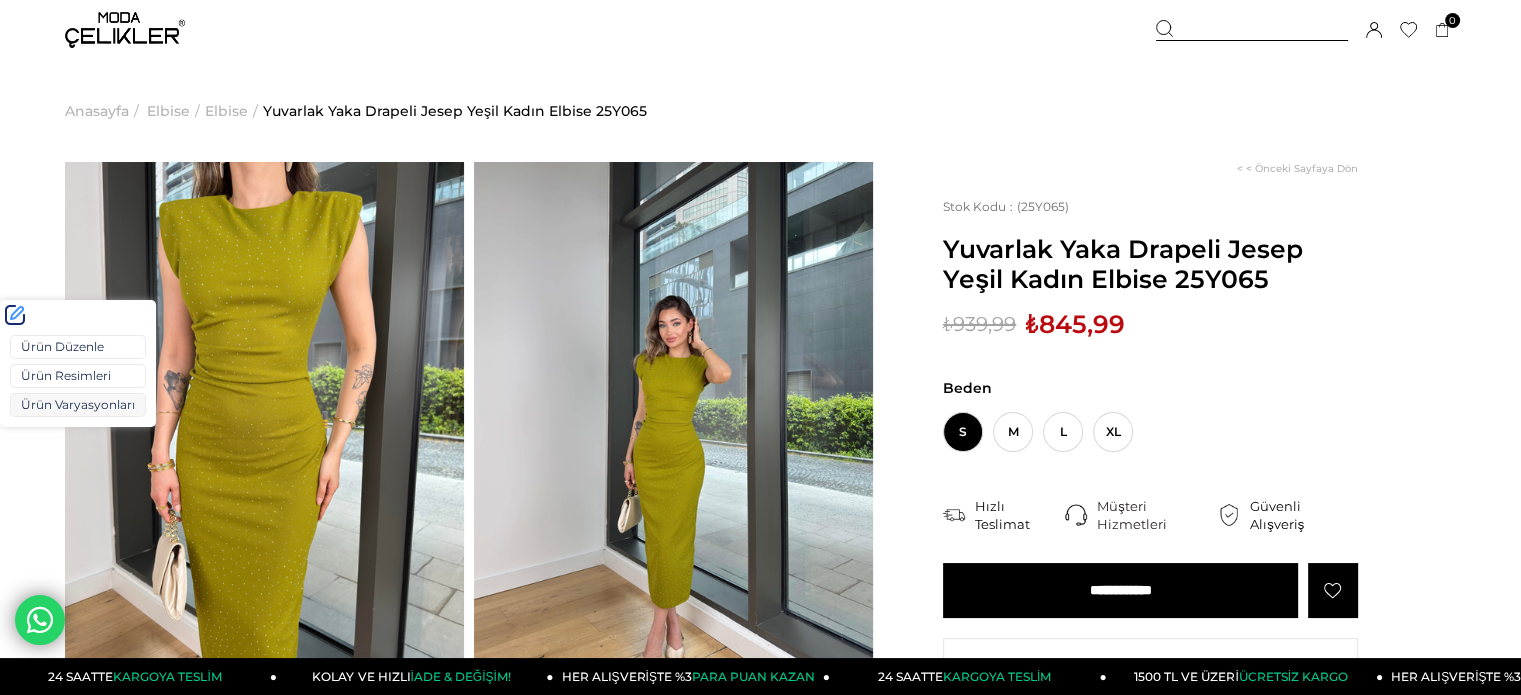click on "Ürün Varyasyonları" at bounding box center (78, 405) 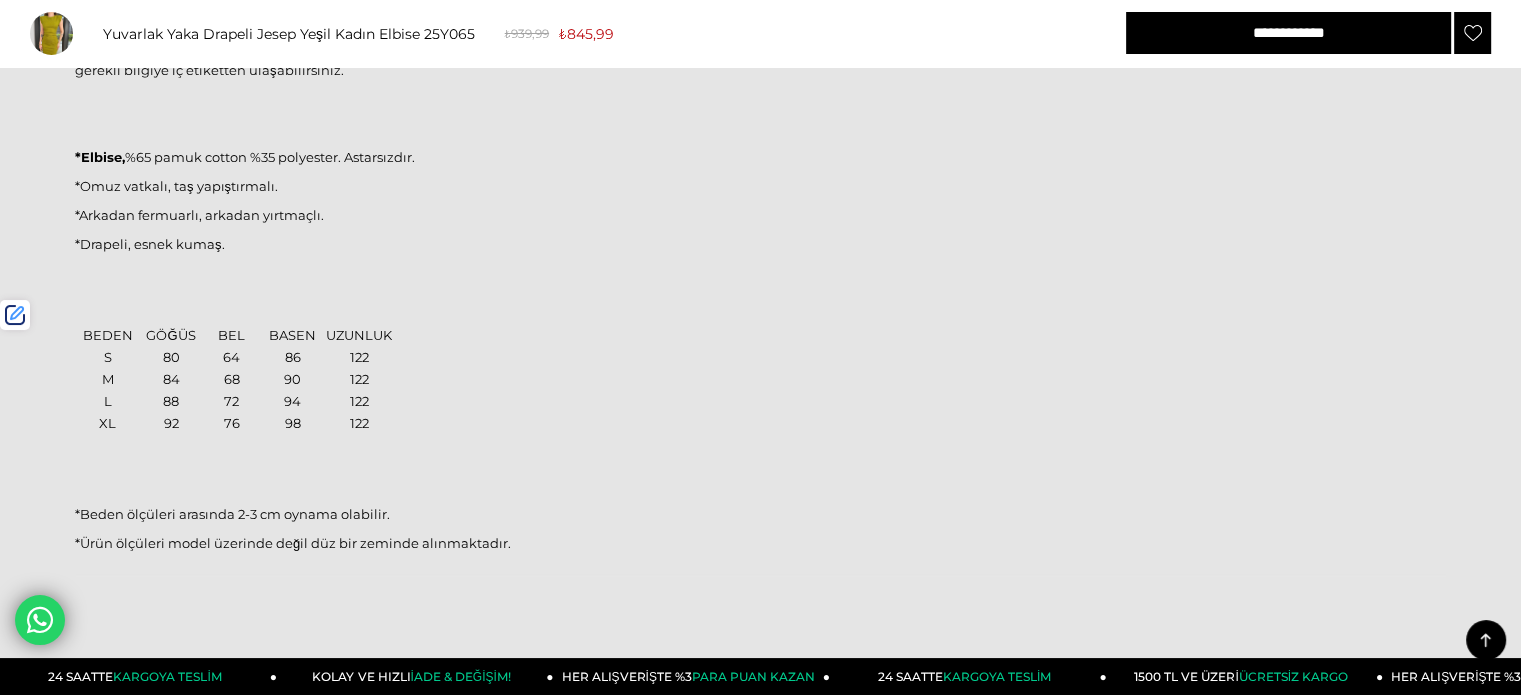 scroll, scrollTop: 1200, scrollLeft: 0, axis: vertical 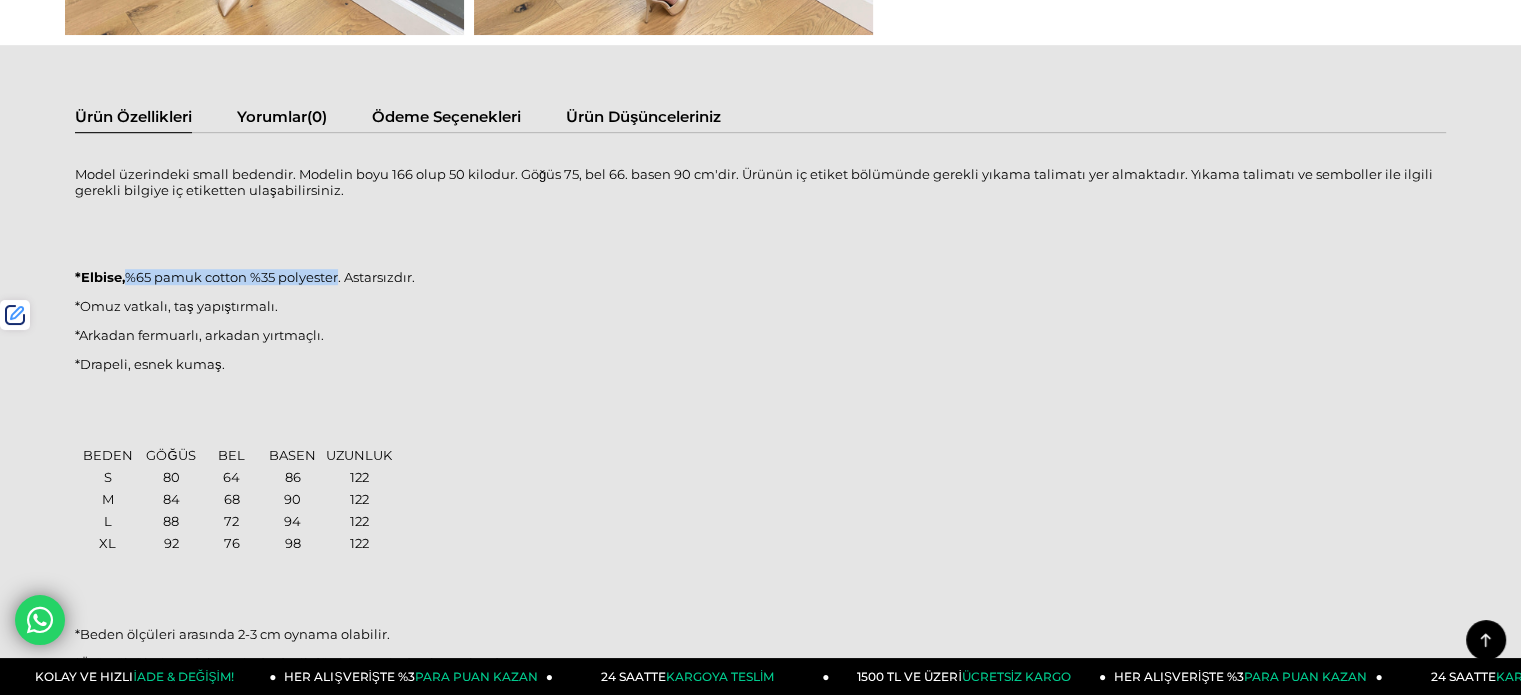 drag, startPoint x: 342, startPoint y: 272, endPoint x: 129, endPoint y: 279, distance: 213.11499 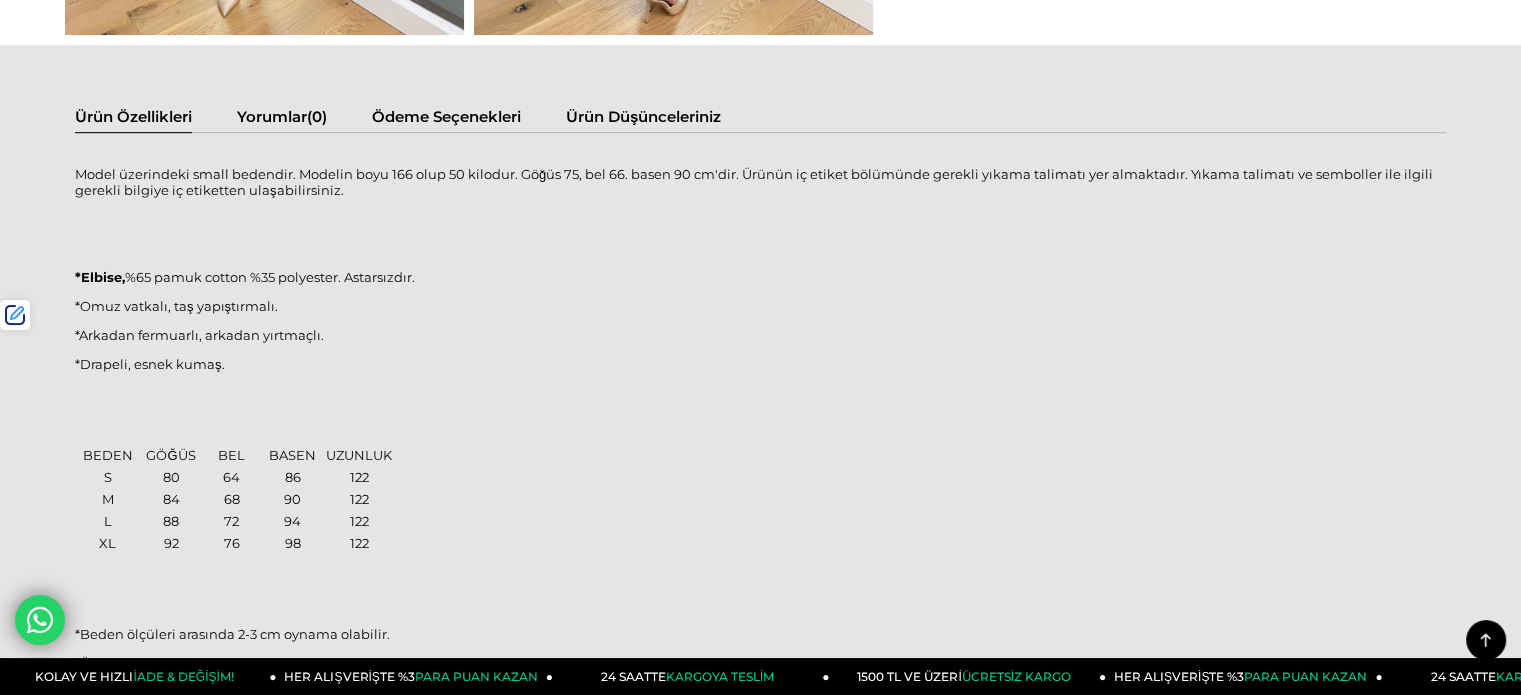click on "*Omuz vatkalı, taş yapıştırmalı." at bounding box center (760, 306) 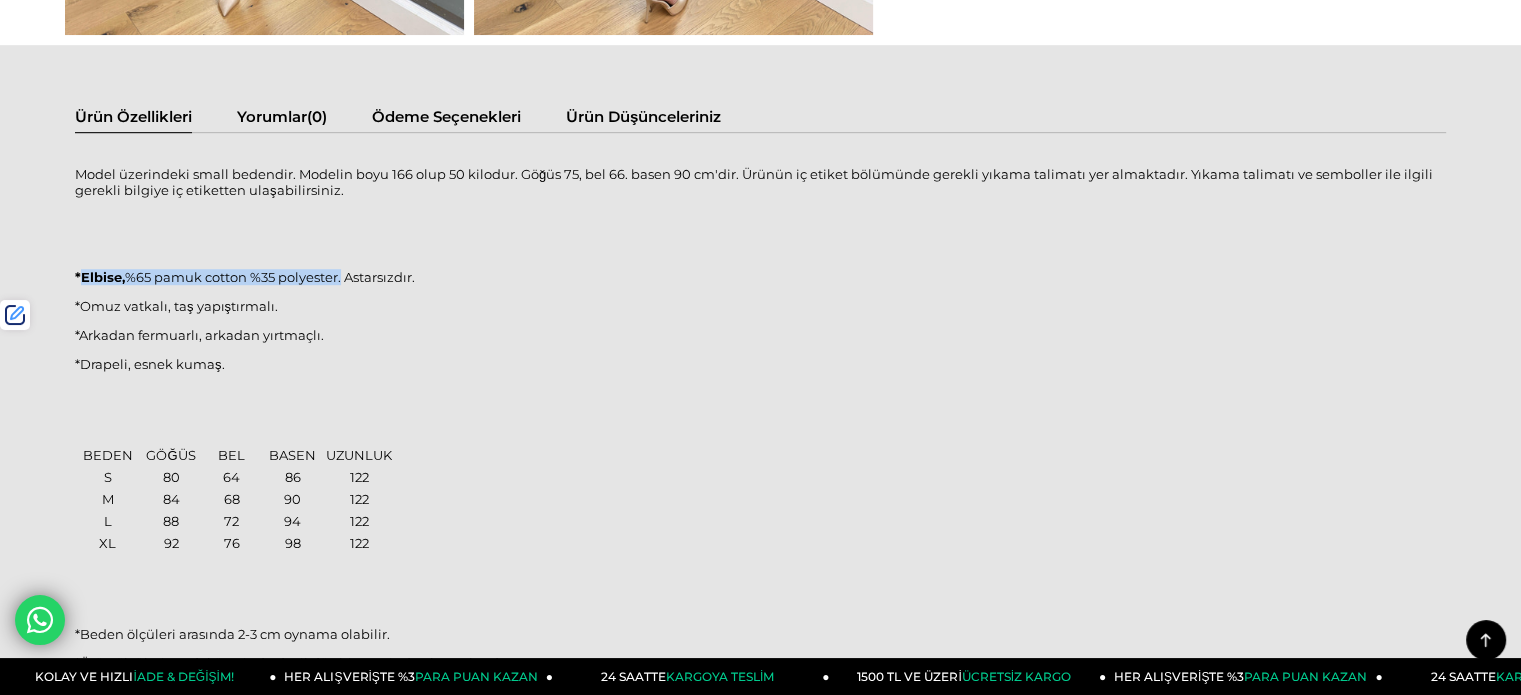 drag, startPoint x: 344, startPoint y: 272, endPoint x: 84, endPoint y: 274, distance: 260.0077 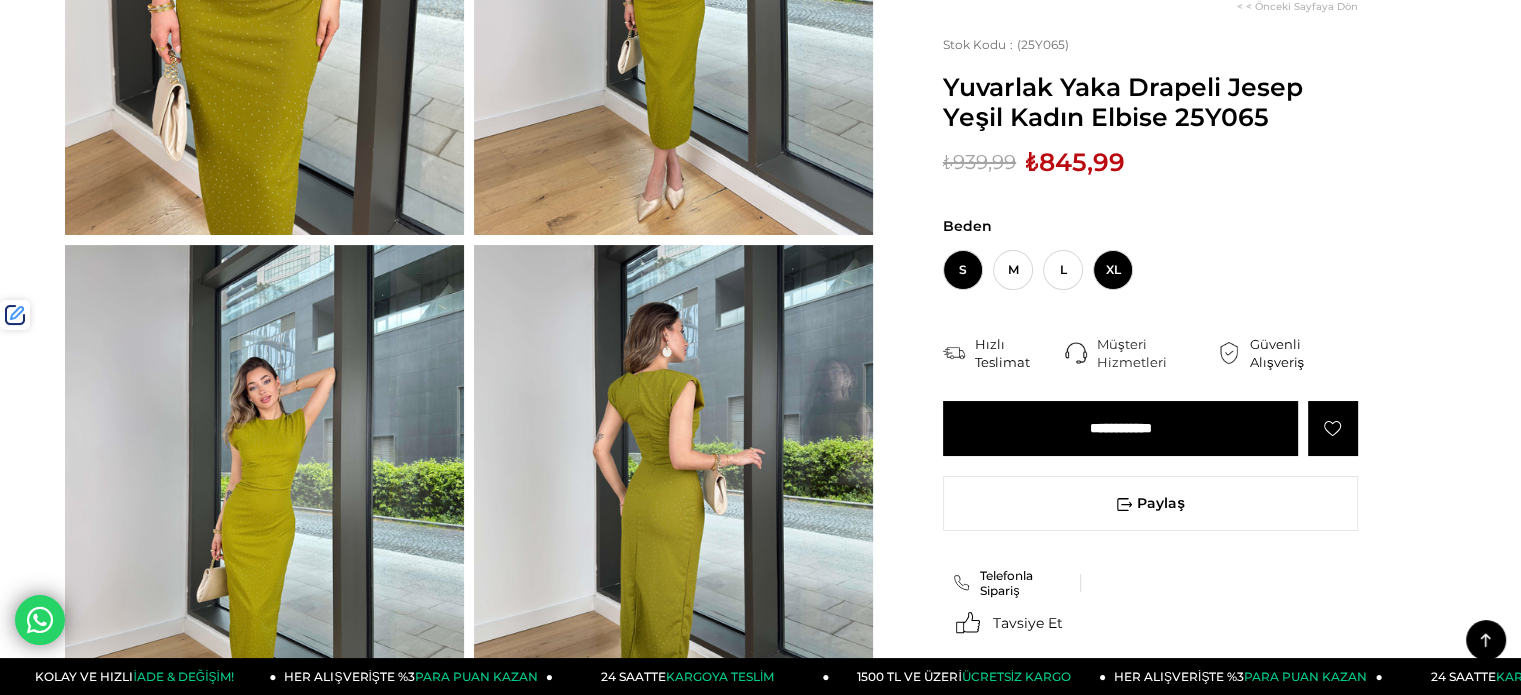 scroll, scrollTop: 400, scrollLeft: 0, axis: vertical 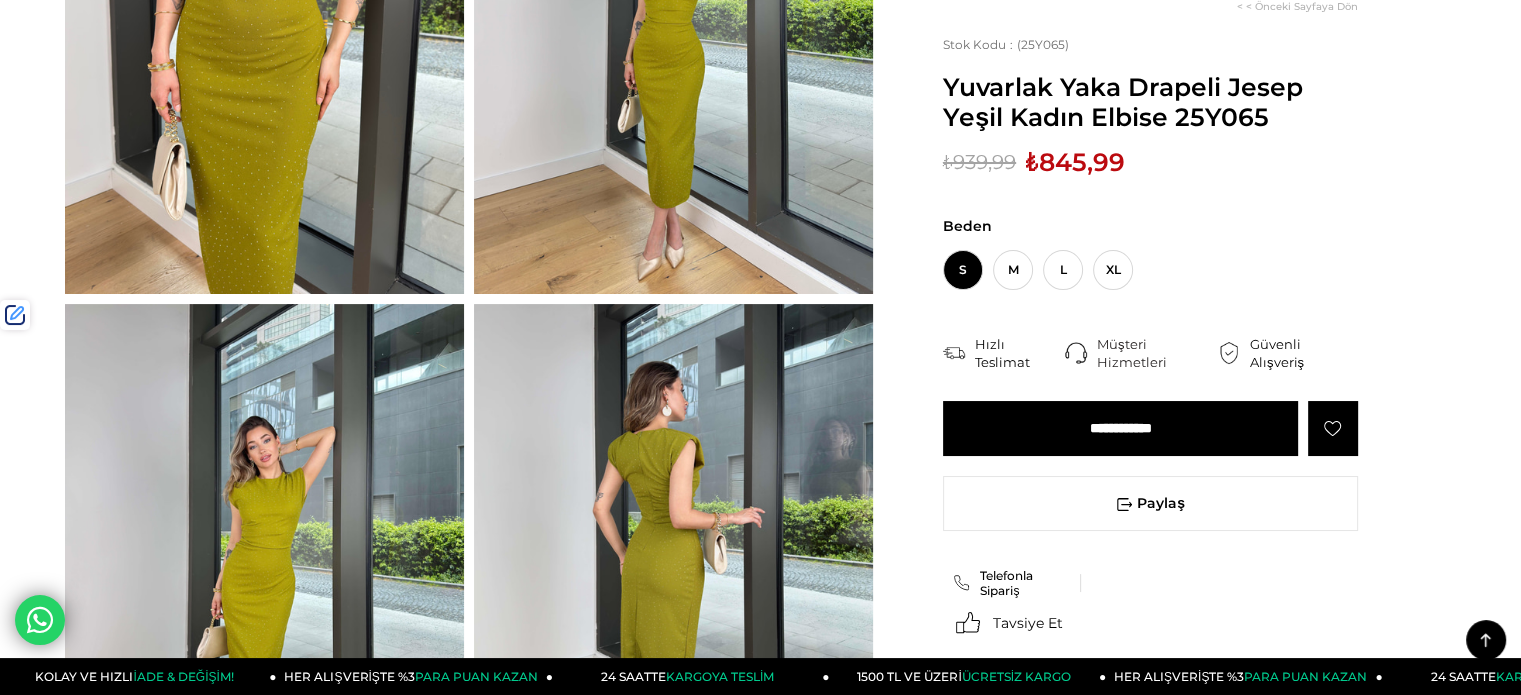 click on "Yuvarlak Yaka Drapeli Jesep Yeşil Kadın Elbise 25Y065" at bounding box center (1150, 102) 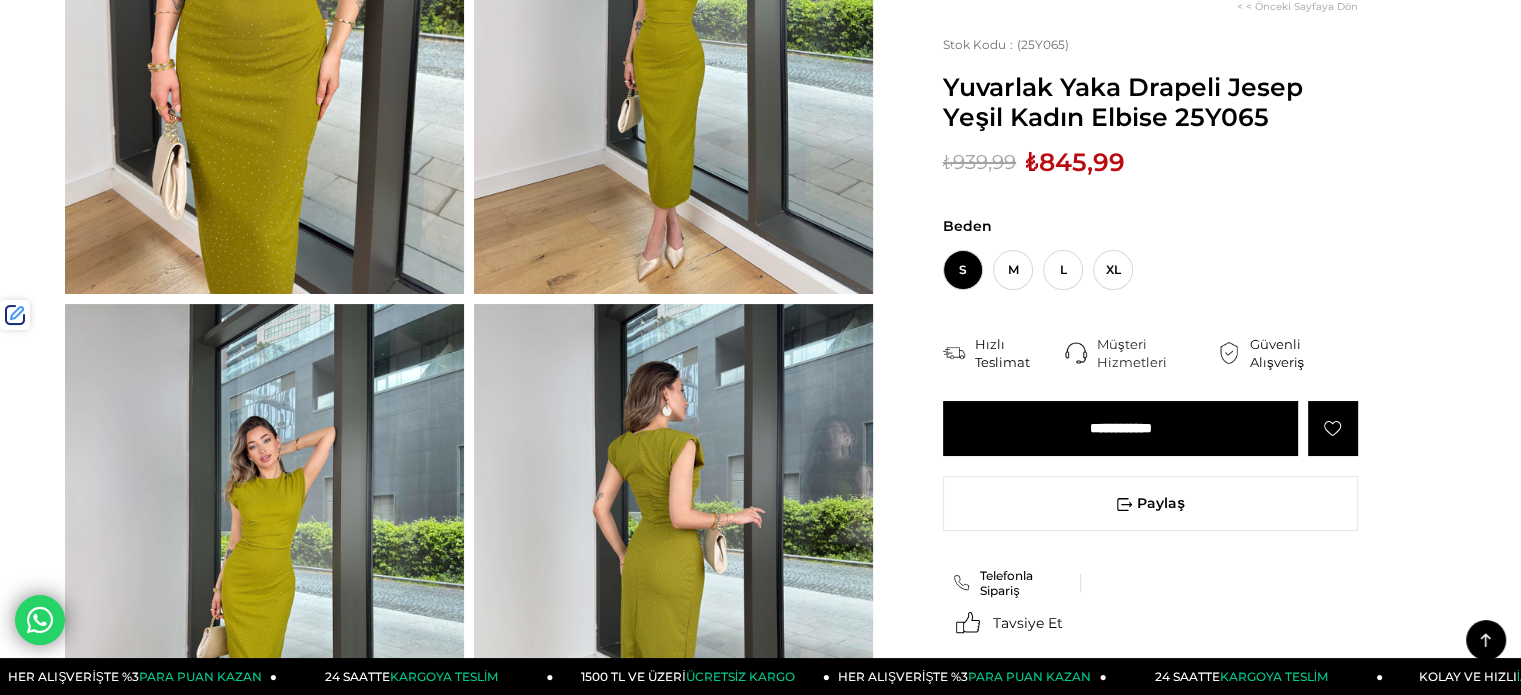 copy on "25Y065" 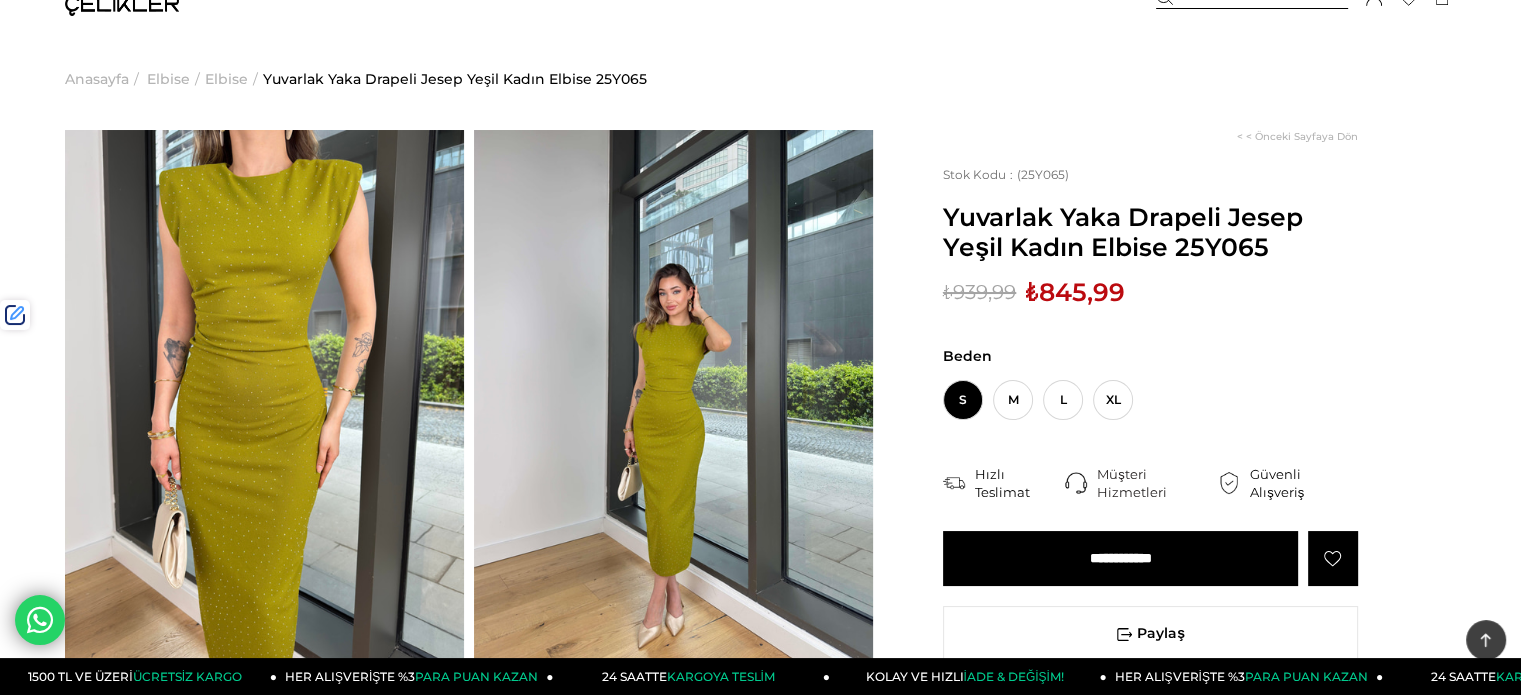 scroll, scrollTop: 0, scrollLeft: 0, axis: both 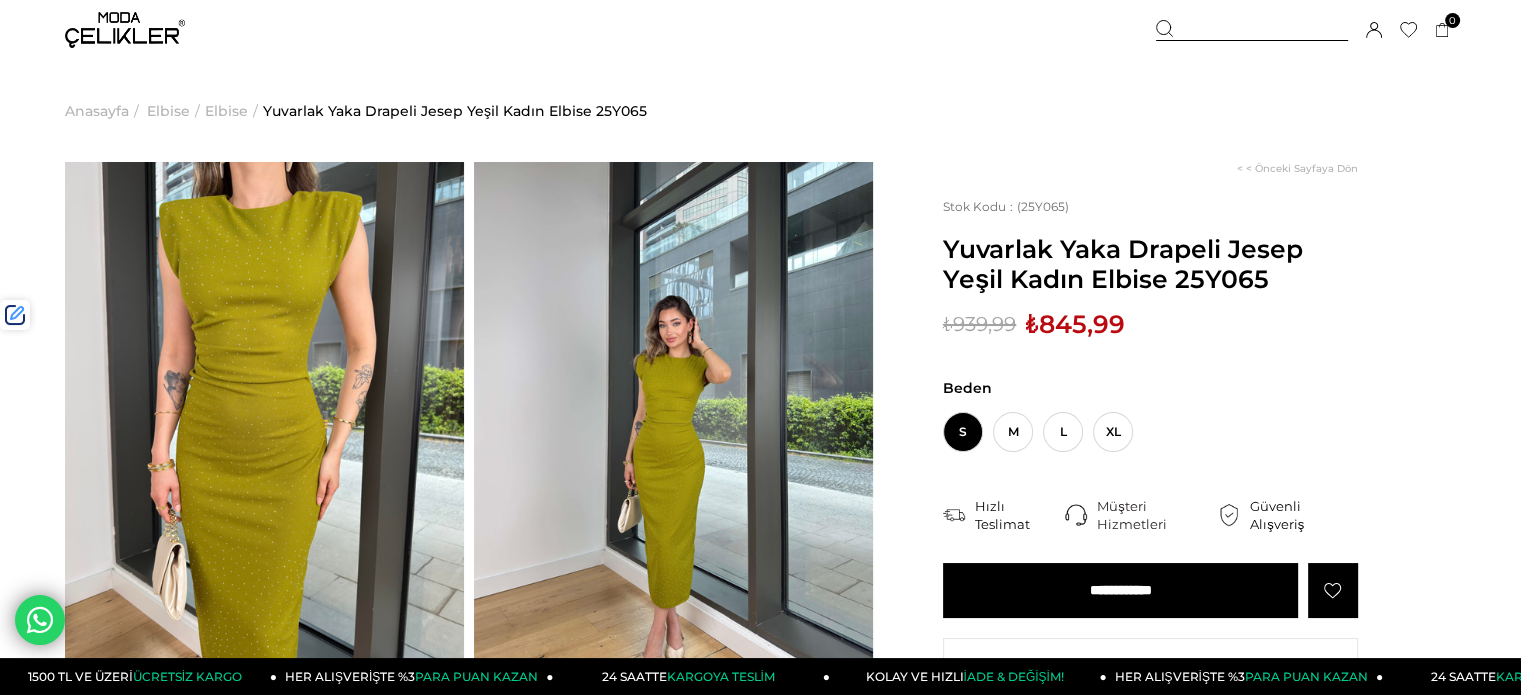 click at bounding box center (1252, 30) 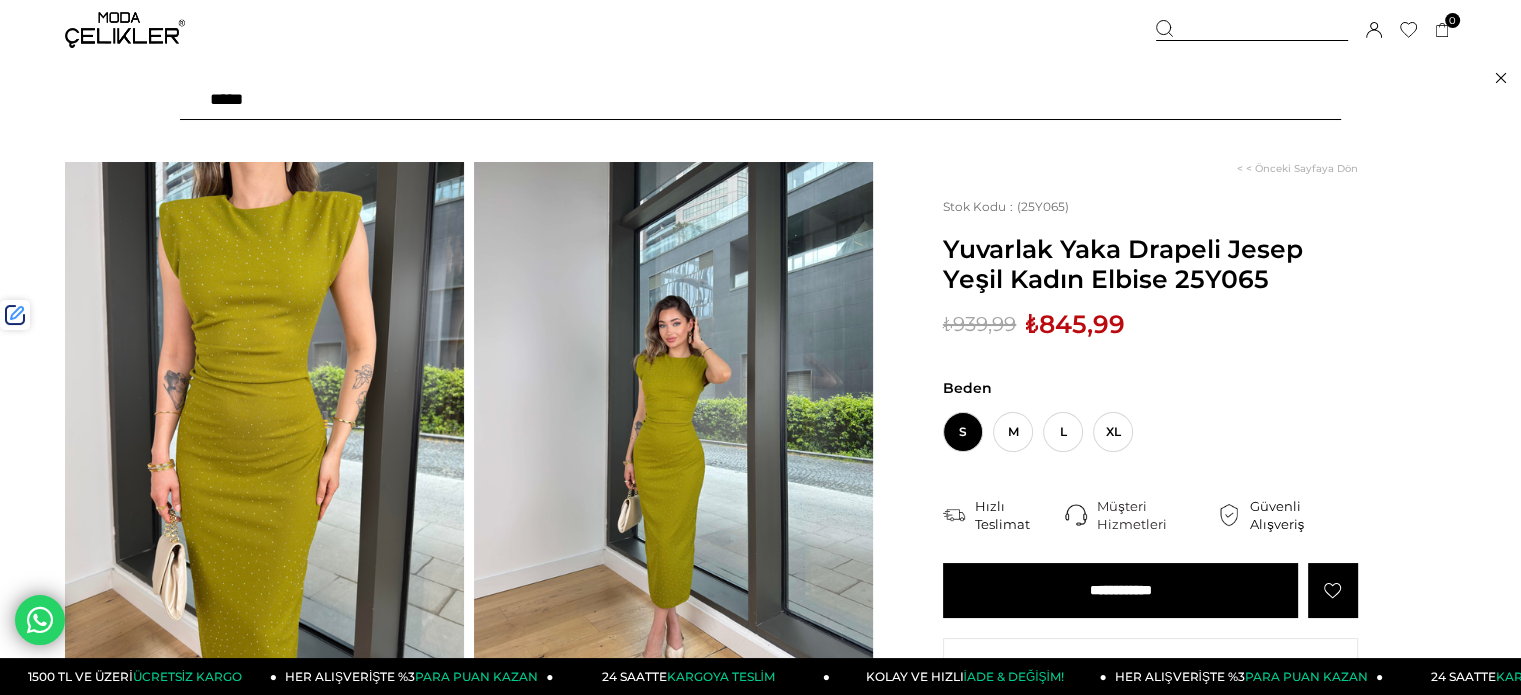 click at bounding box center [760, 100] 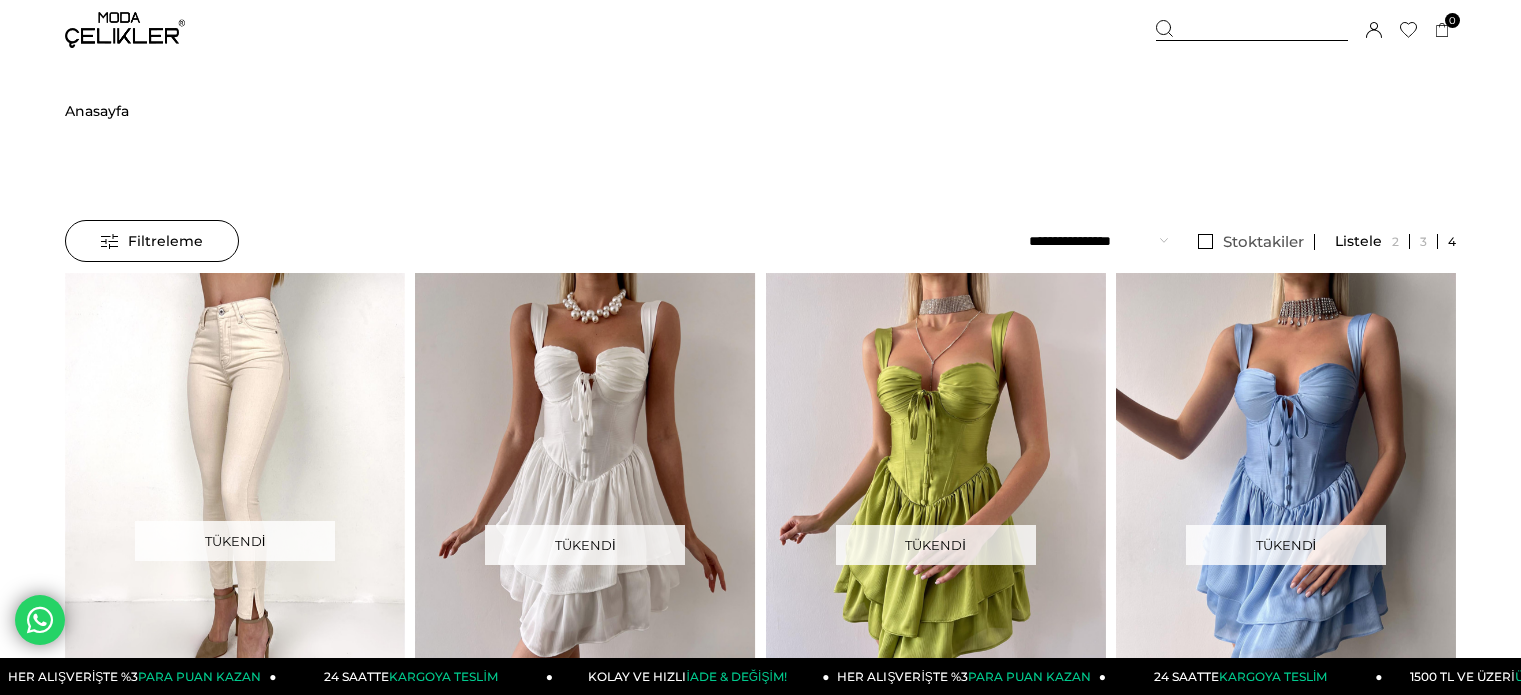 scroll, scrollTop: 0, scrollLeft: 0, axis: both 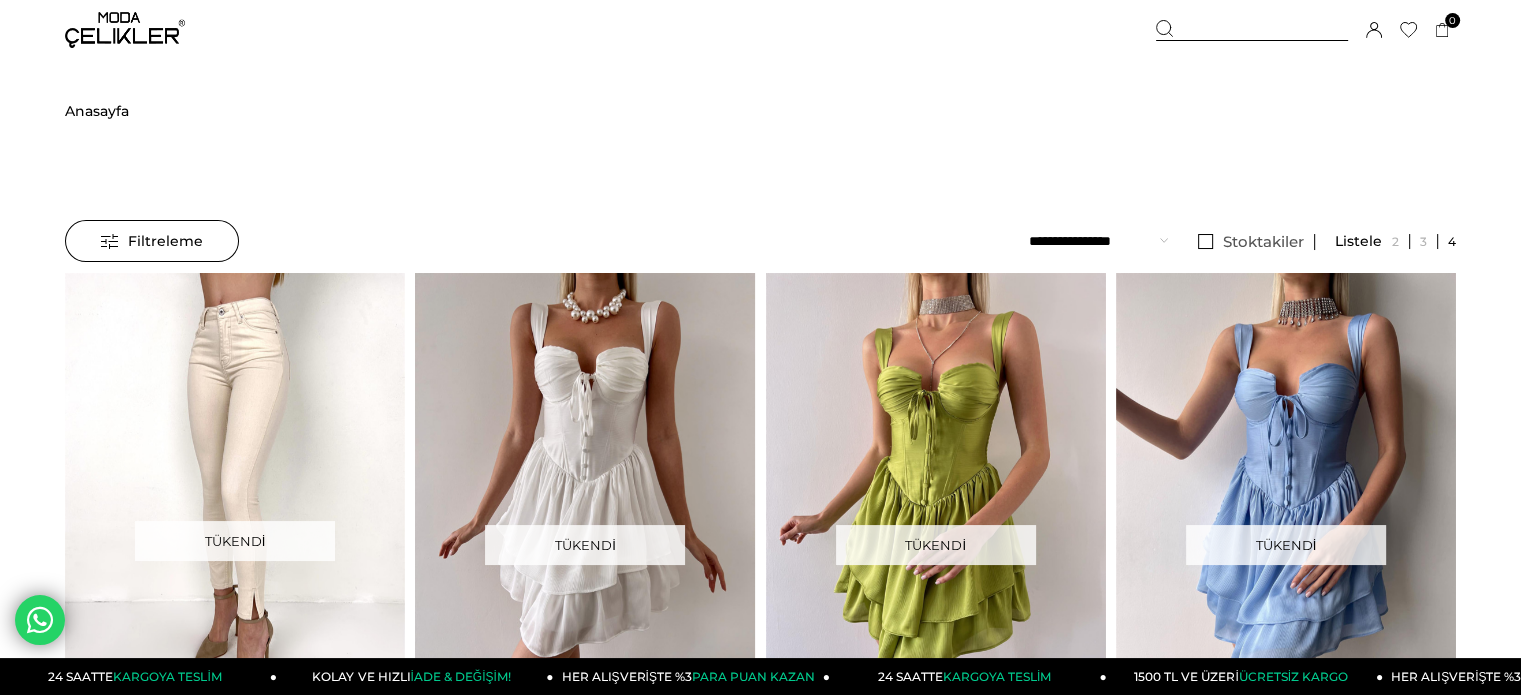 drag, startPoint x: 1266, startPoint y: 25, endPoint x: 1203, endPoint y: 79, distance: 82.9759 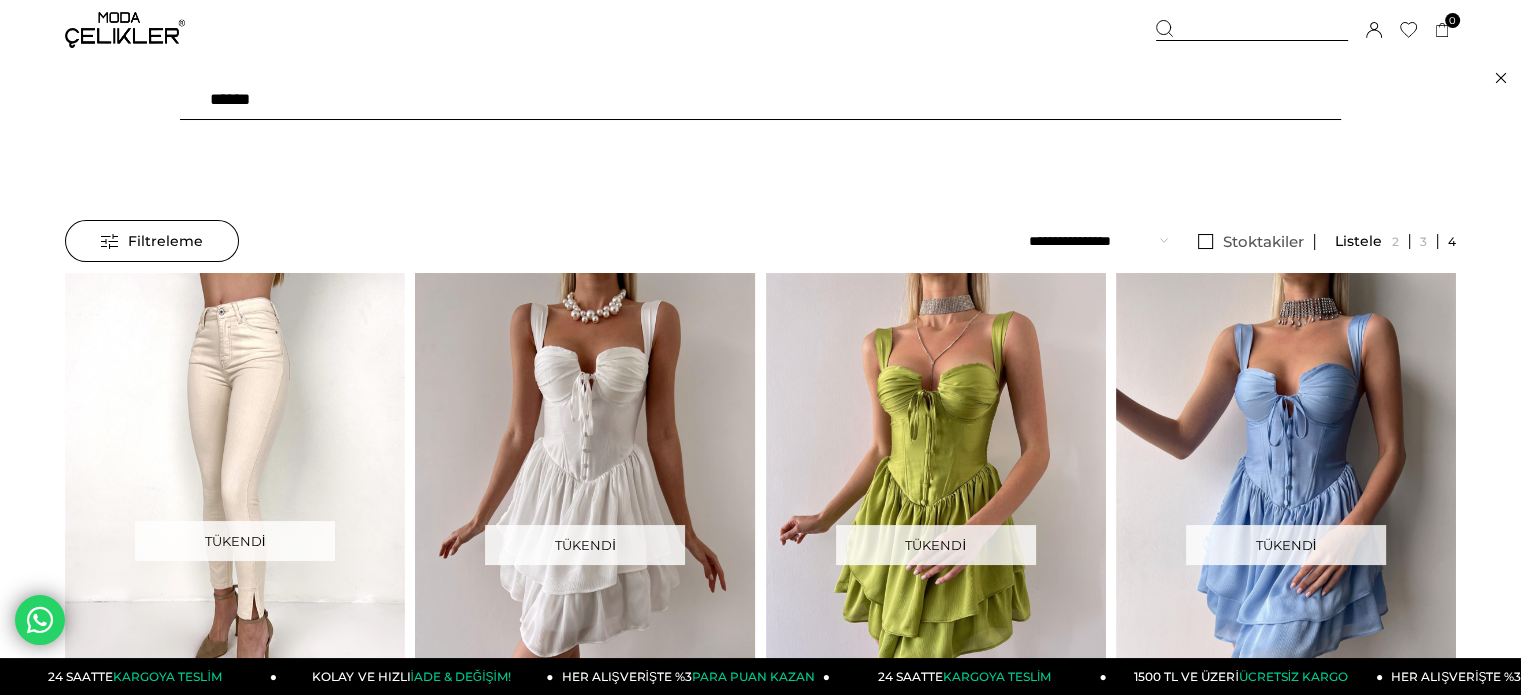 click on "******" at bounding box center [760, 100] 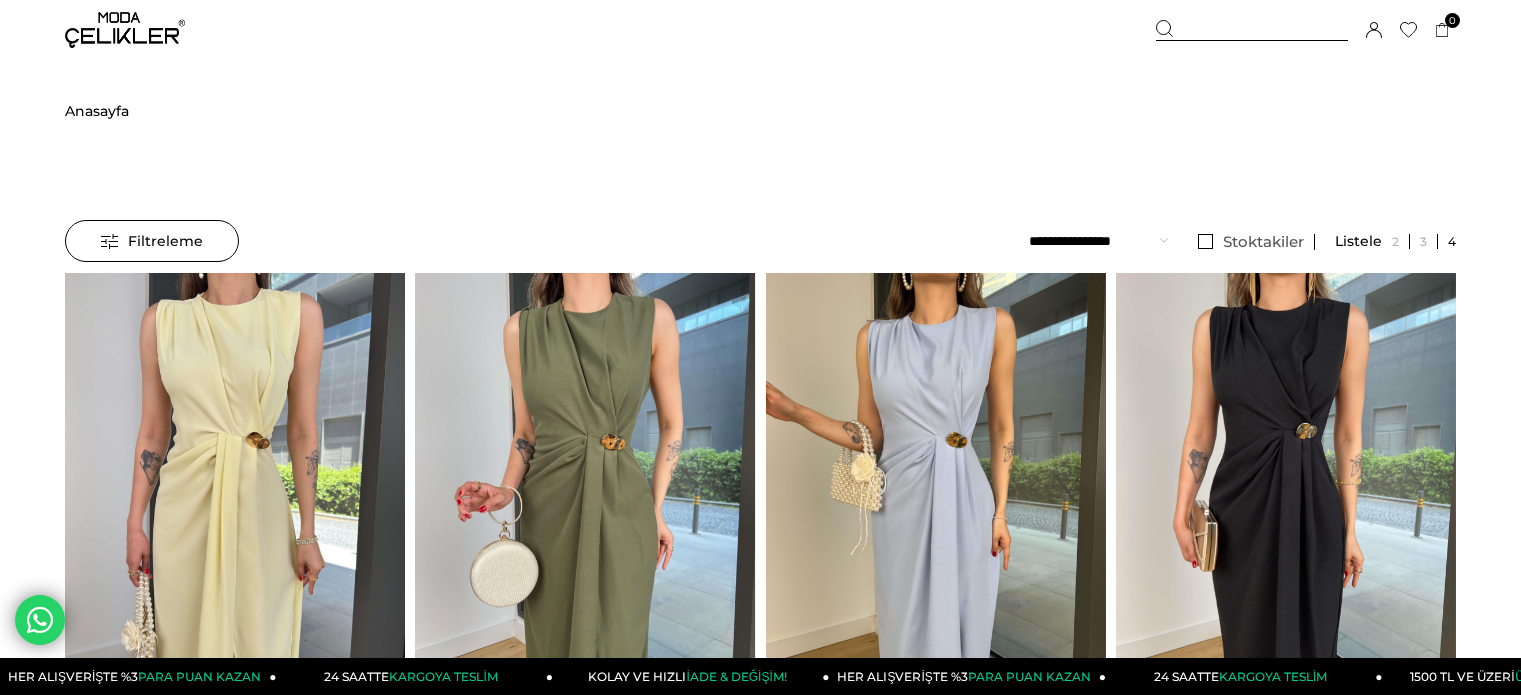 scroll, scrollTop: 0, scrollLeft: 0, axis: both 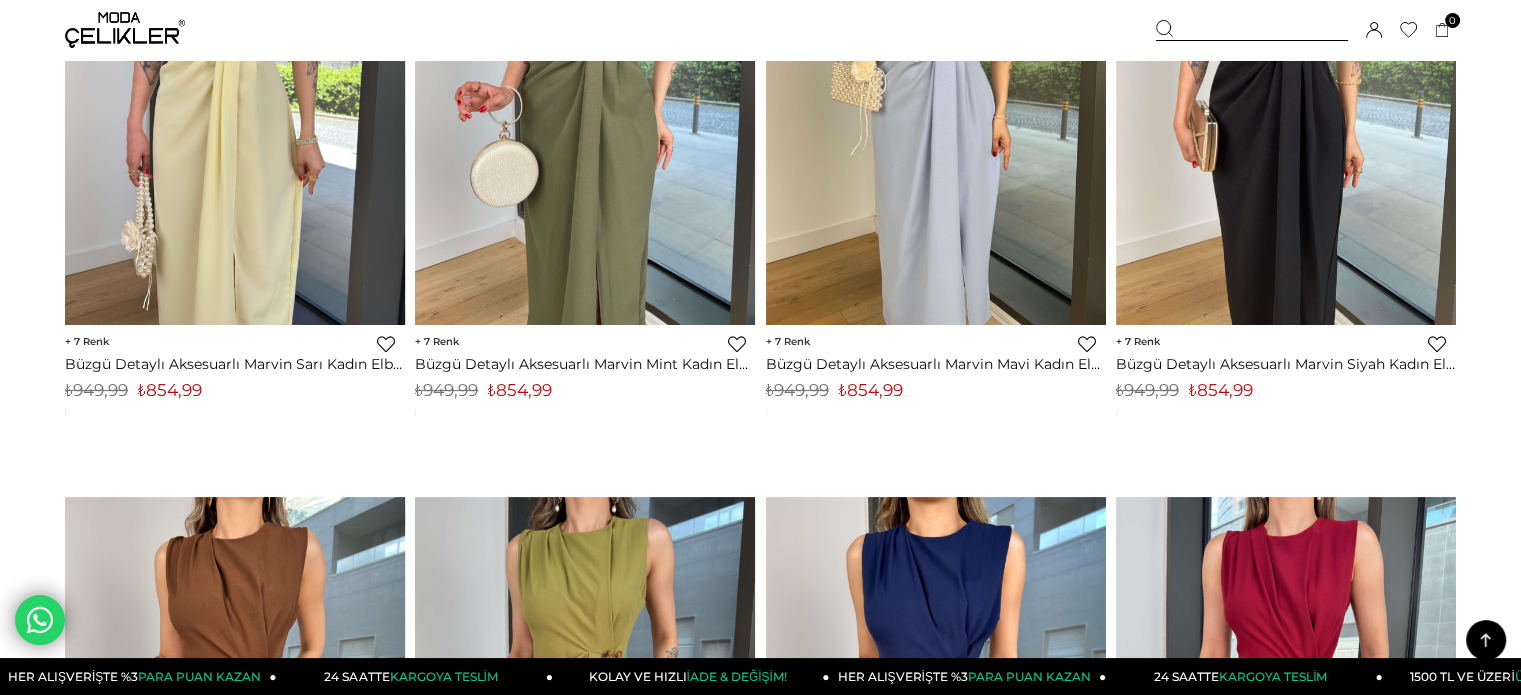 click on "₺854,99" at bounding box center [520, 390] 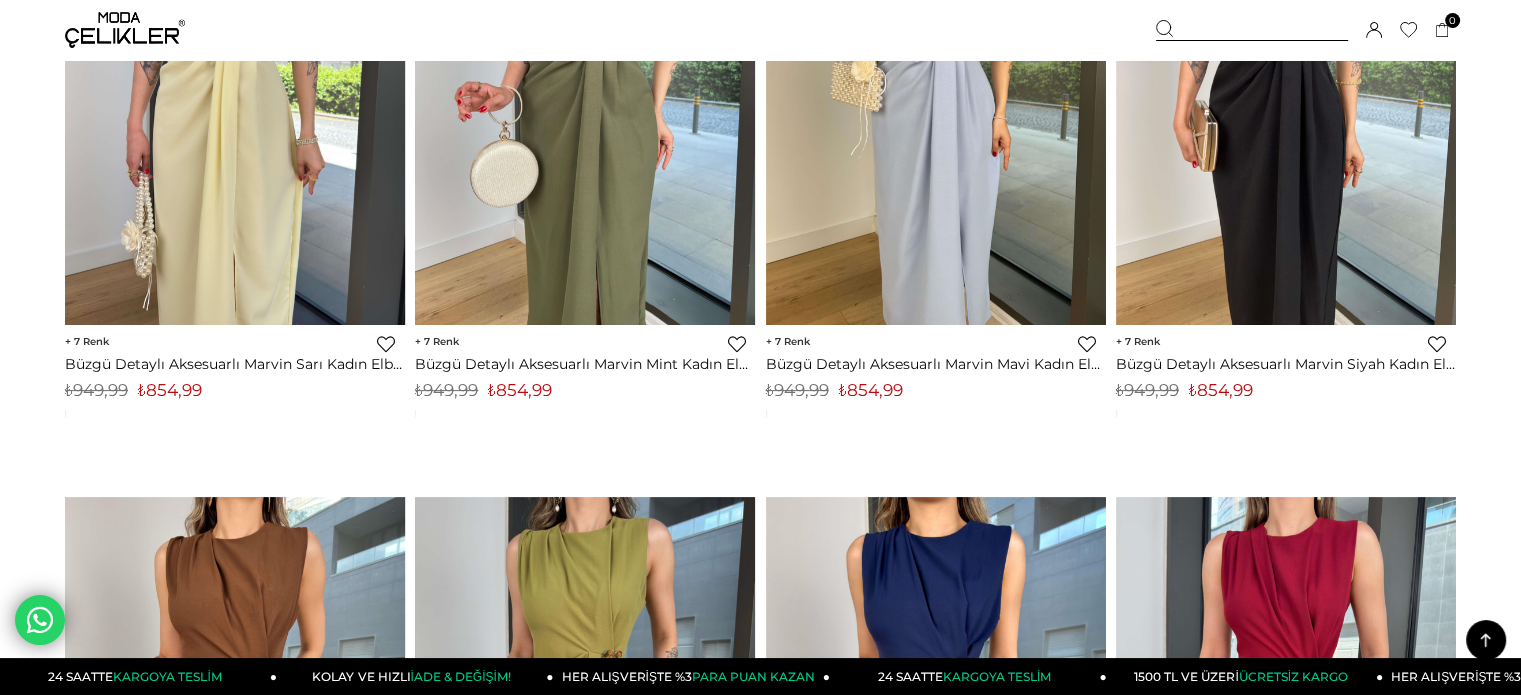 click at bounding box center [1252, 30] 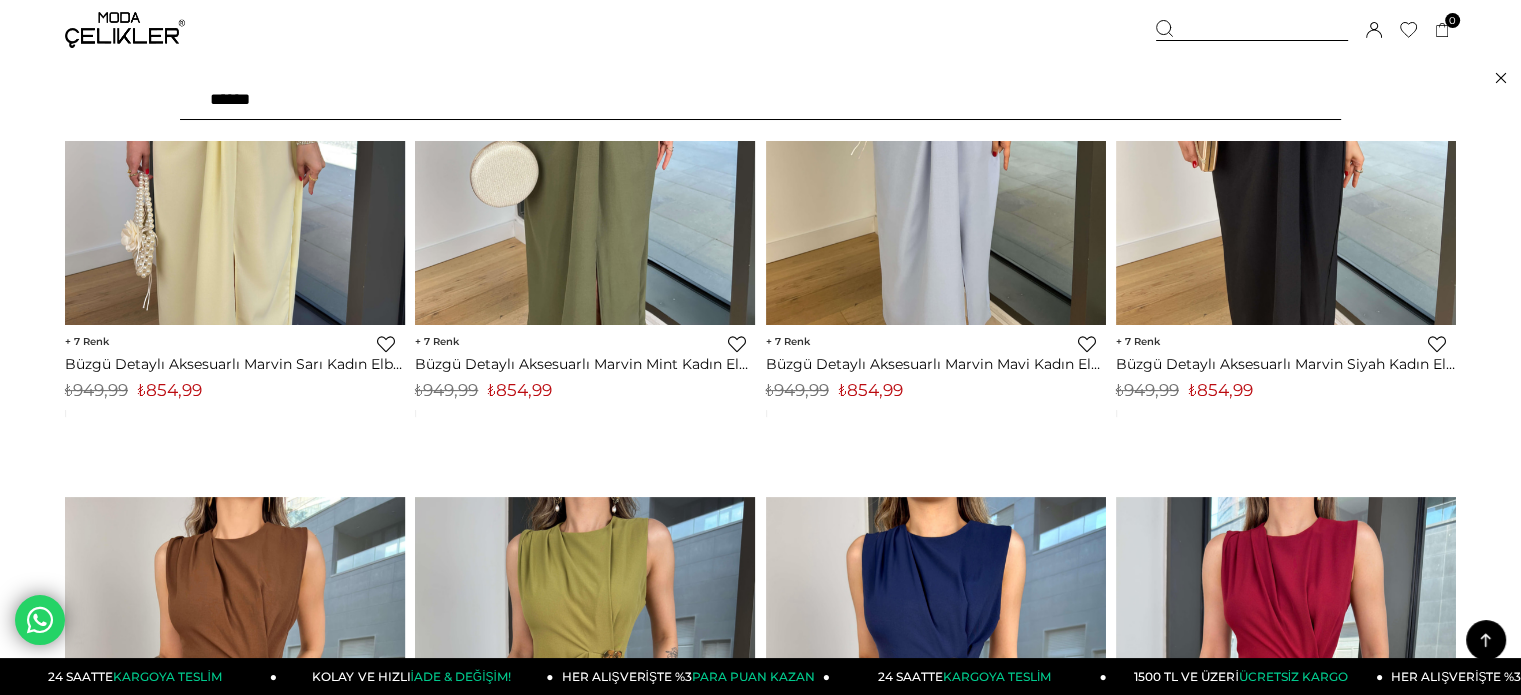 click on "******" at bounding box center (760, 100) 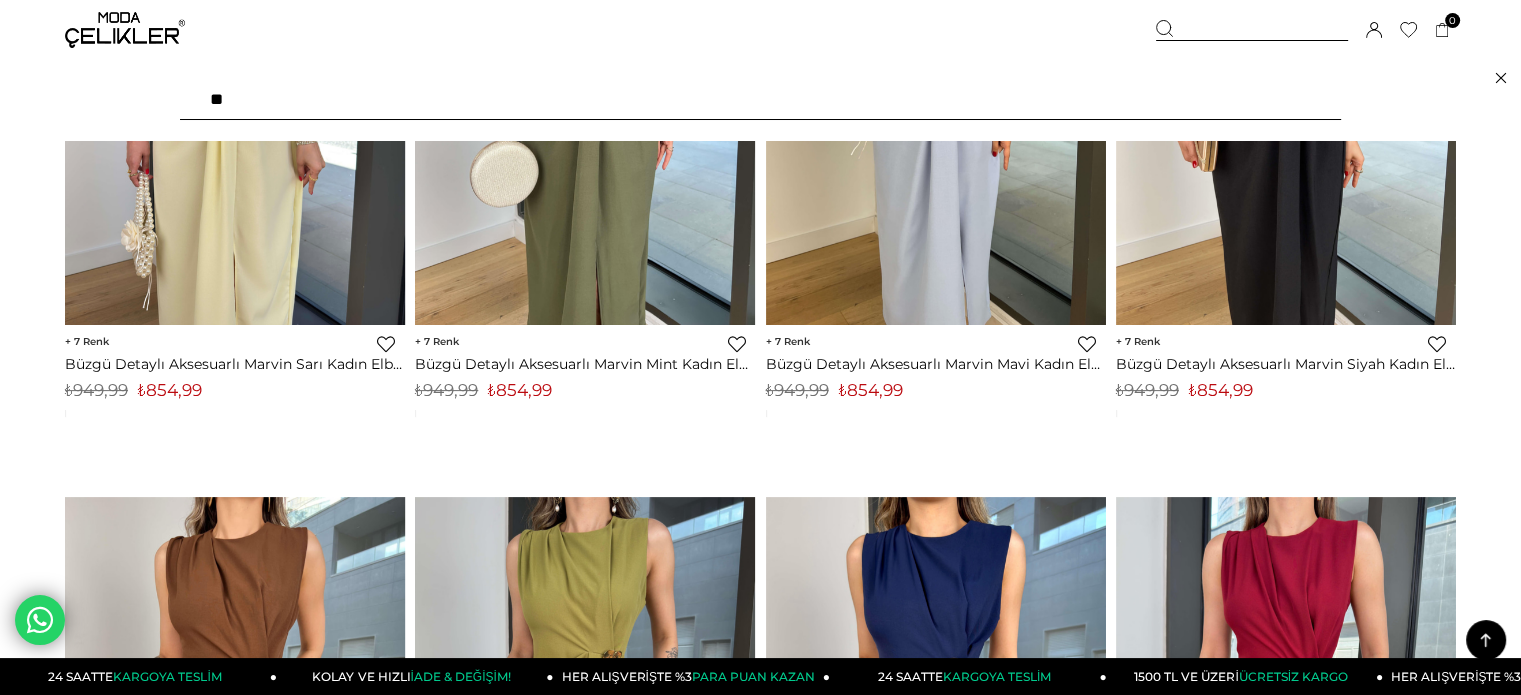 type on "*" 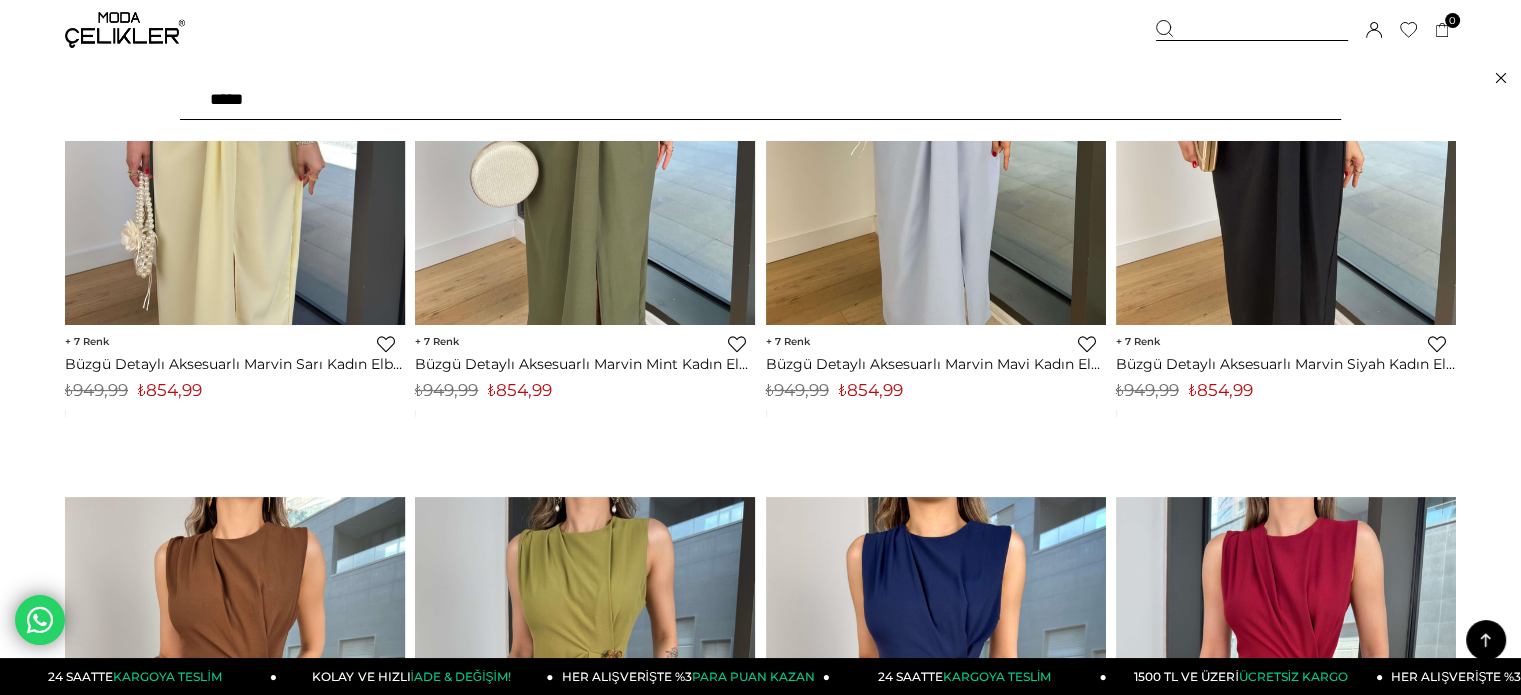 paste on "******" 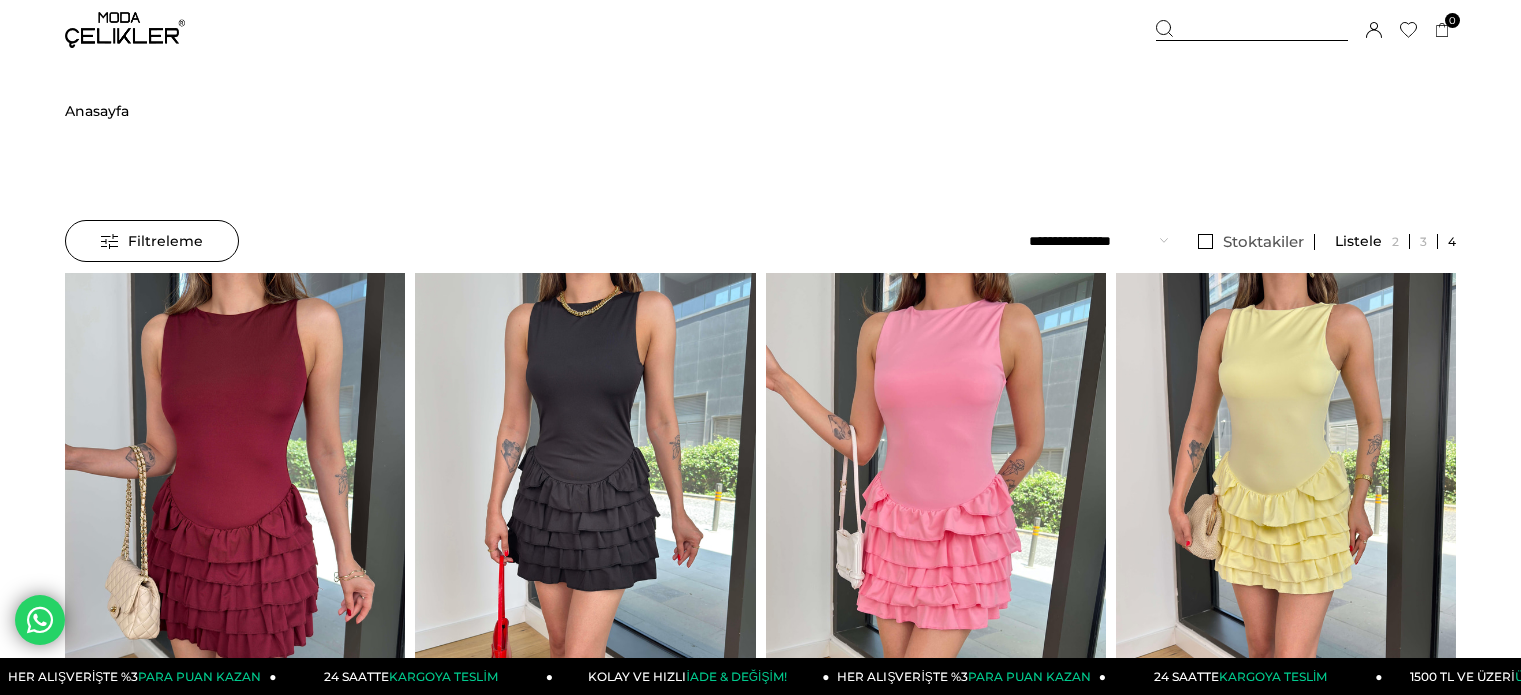 scroll, scrollTop: 0, scrollLeft: 0, axis: both 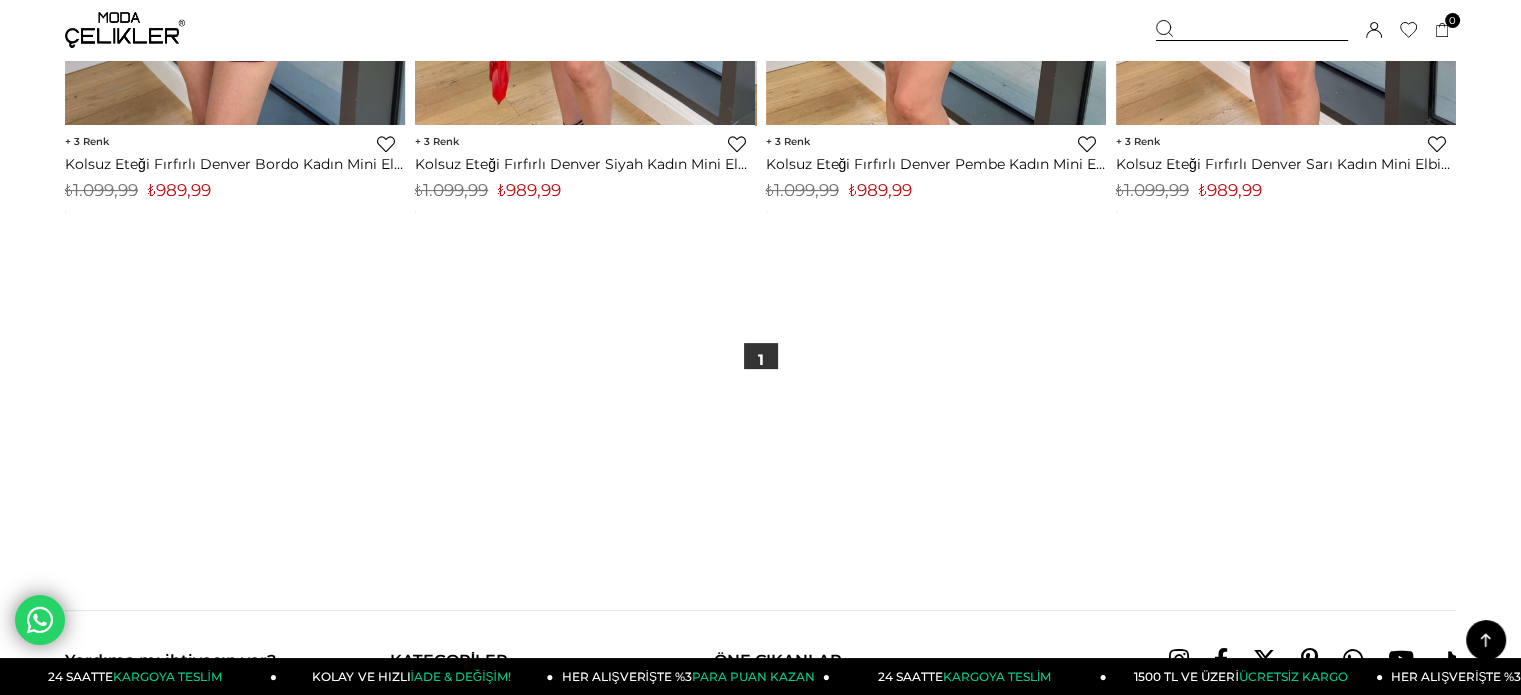 click on "₺989,99" at bounding box center [529, 190] 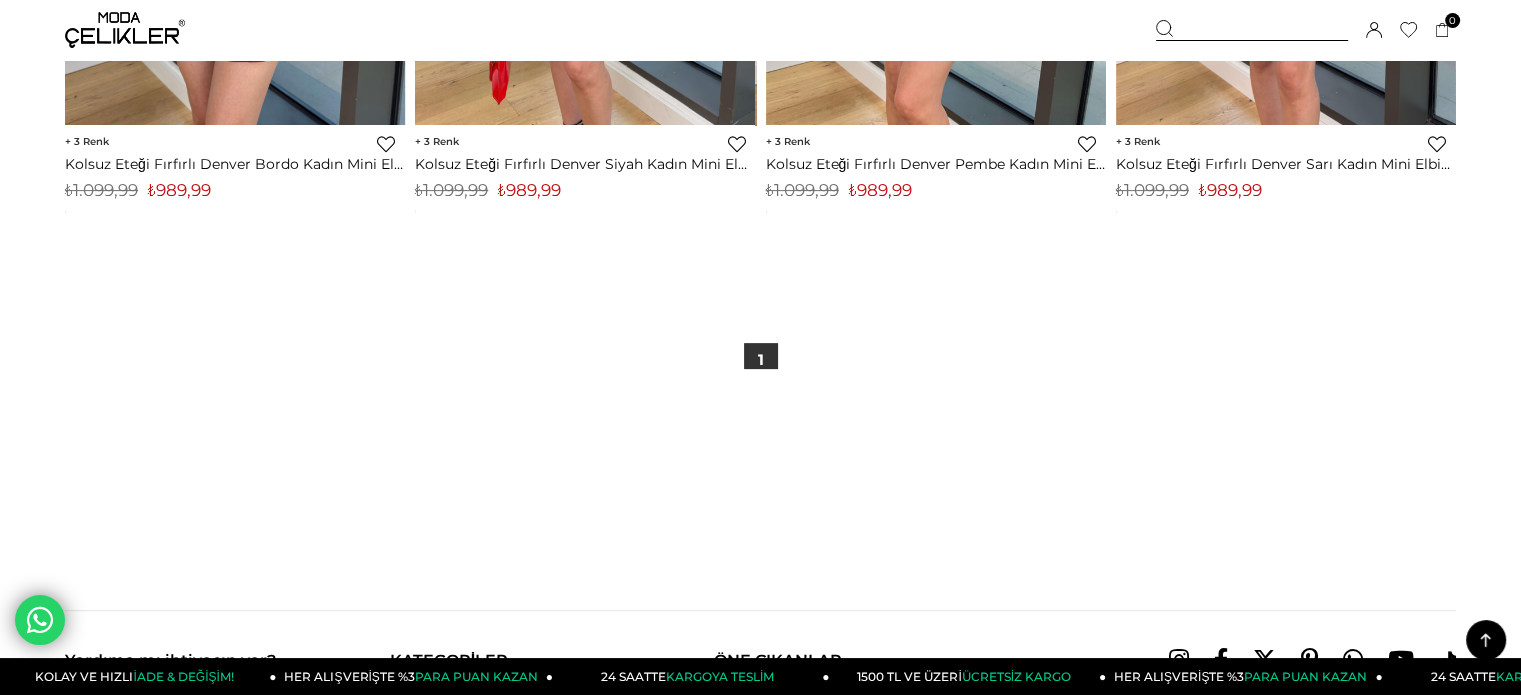 click at bounding box center (1252, 30) 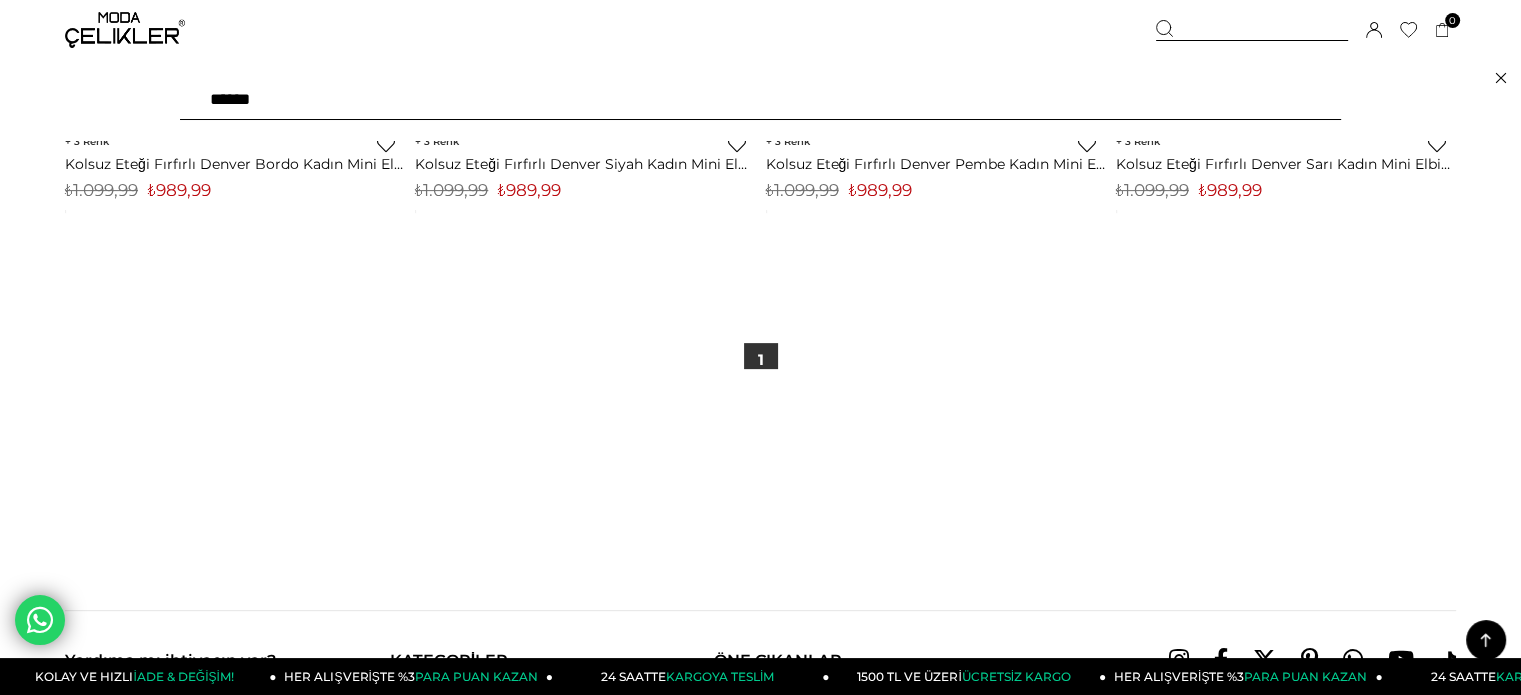 click on "******" at bounding box center (760, 100) 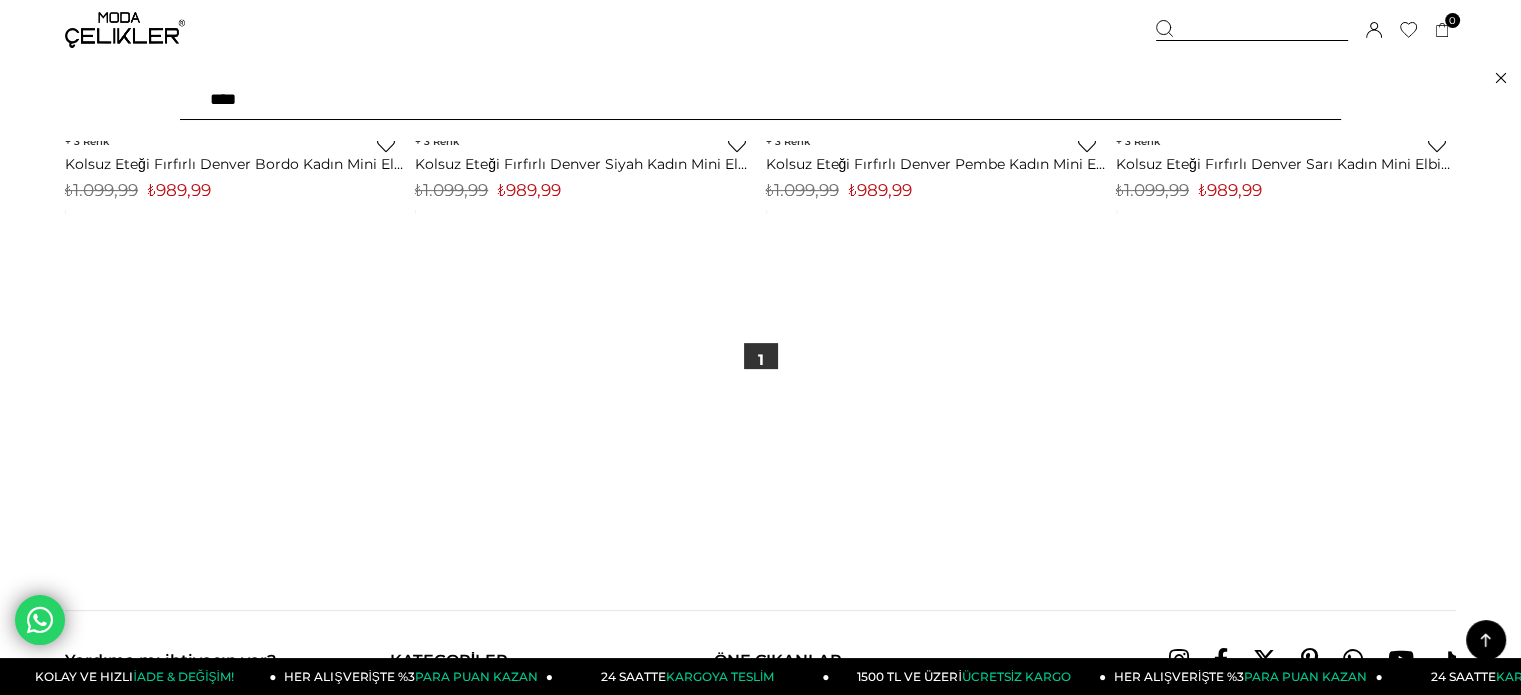 type on "*****" 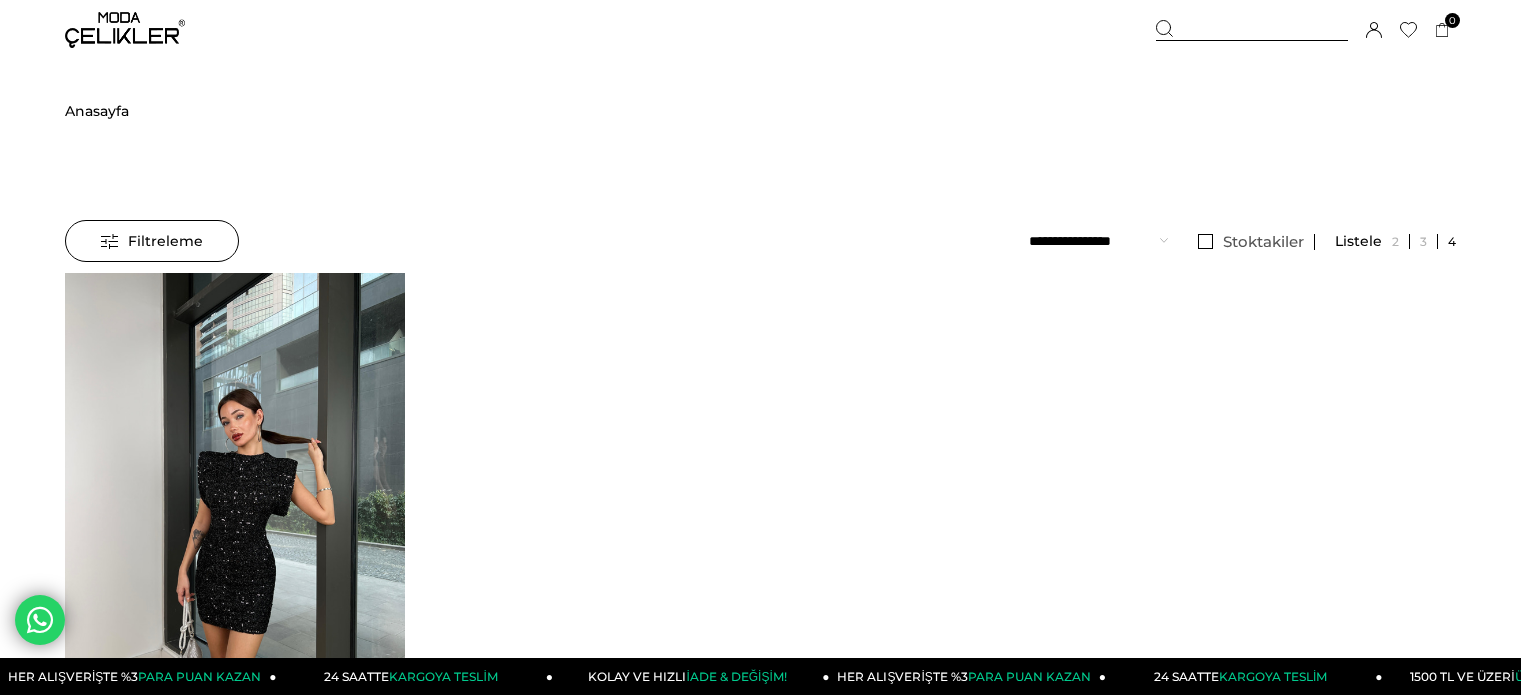 click at bounding box center [235, 499] 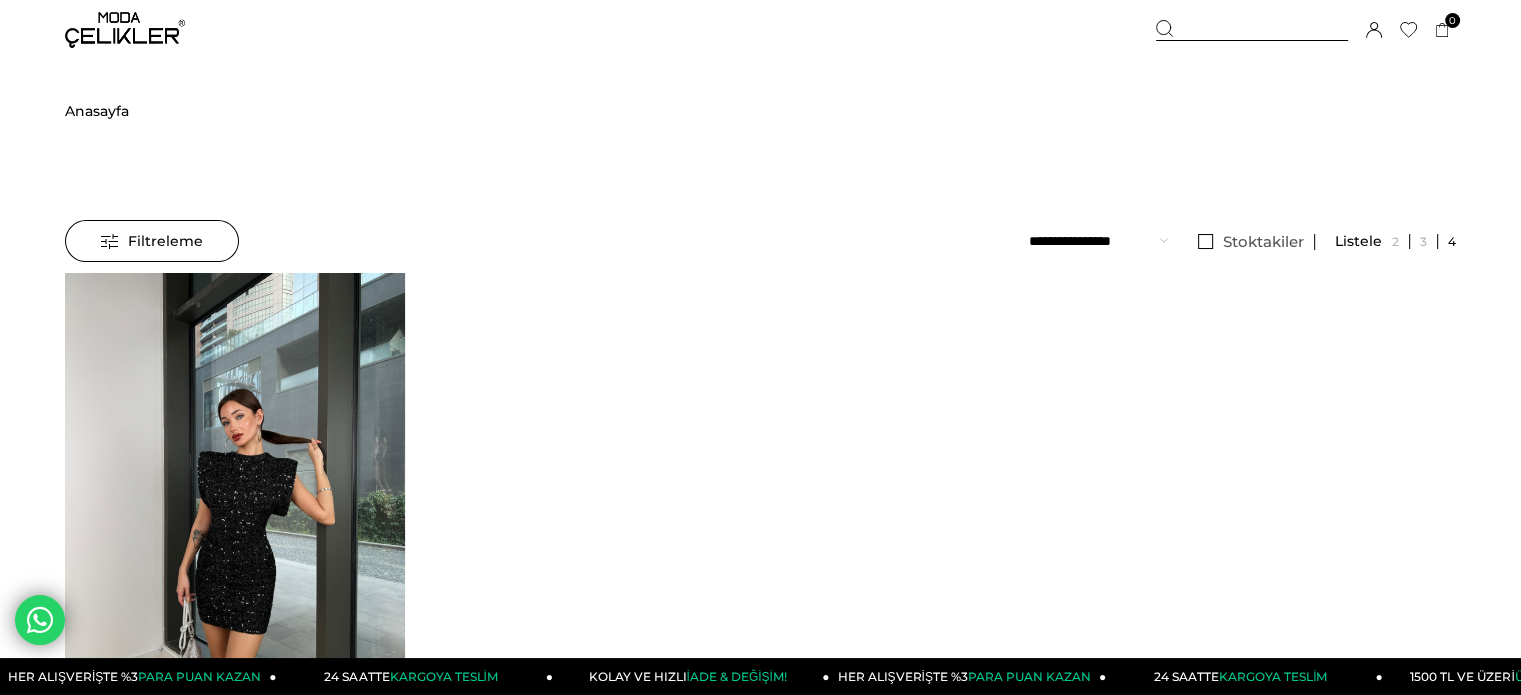 scroll, scrollTop: 0, scrollLeft: 0, axis: both 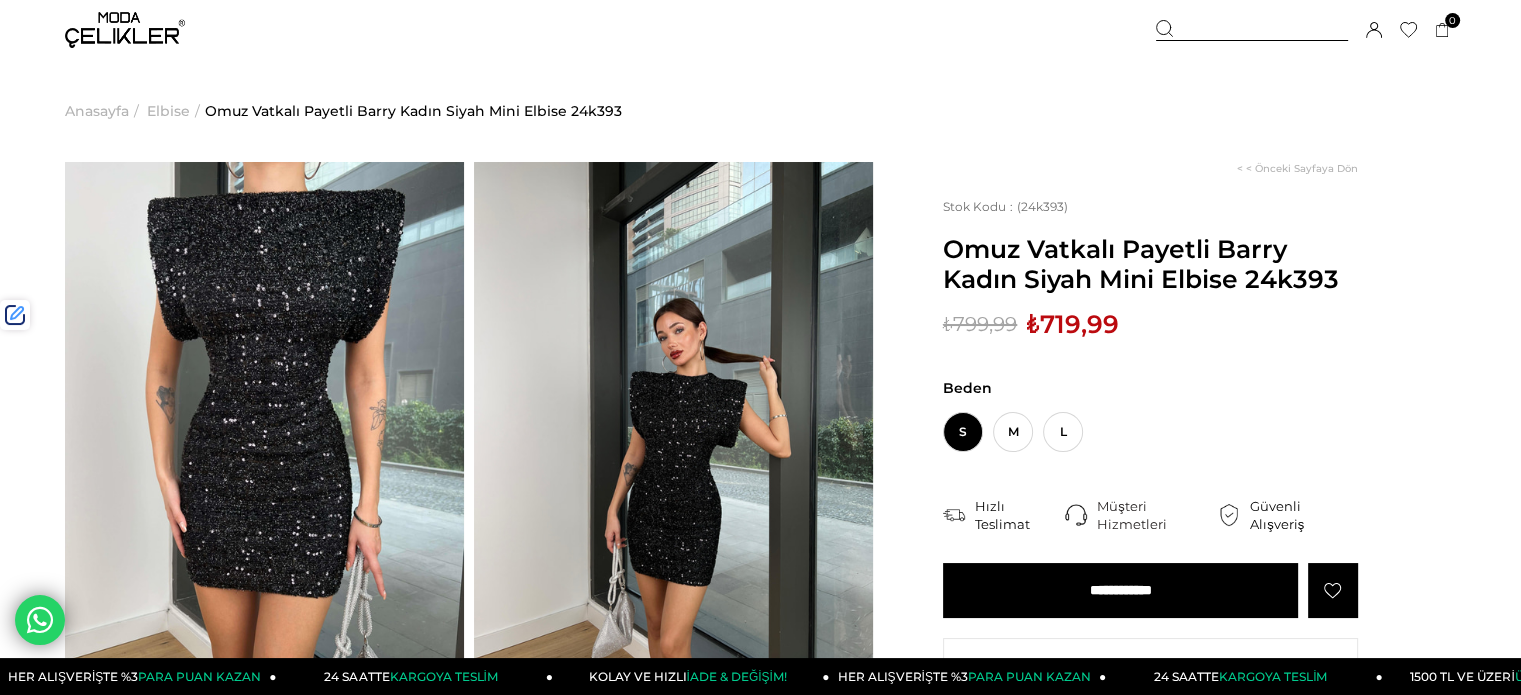 click on "Omuz Vatkalı Payetli Barry Kadın Siyah Mini Elbise 24k393" at bounding box center (1150, 264) 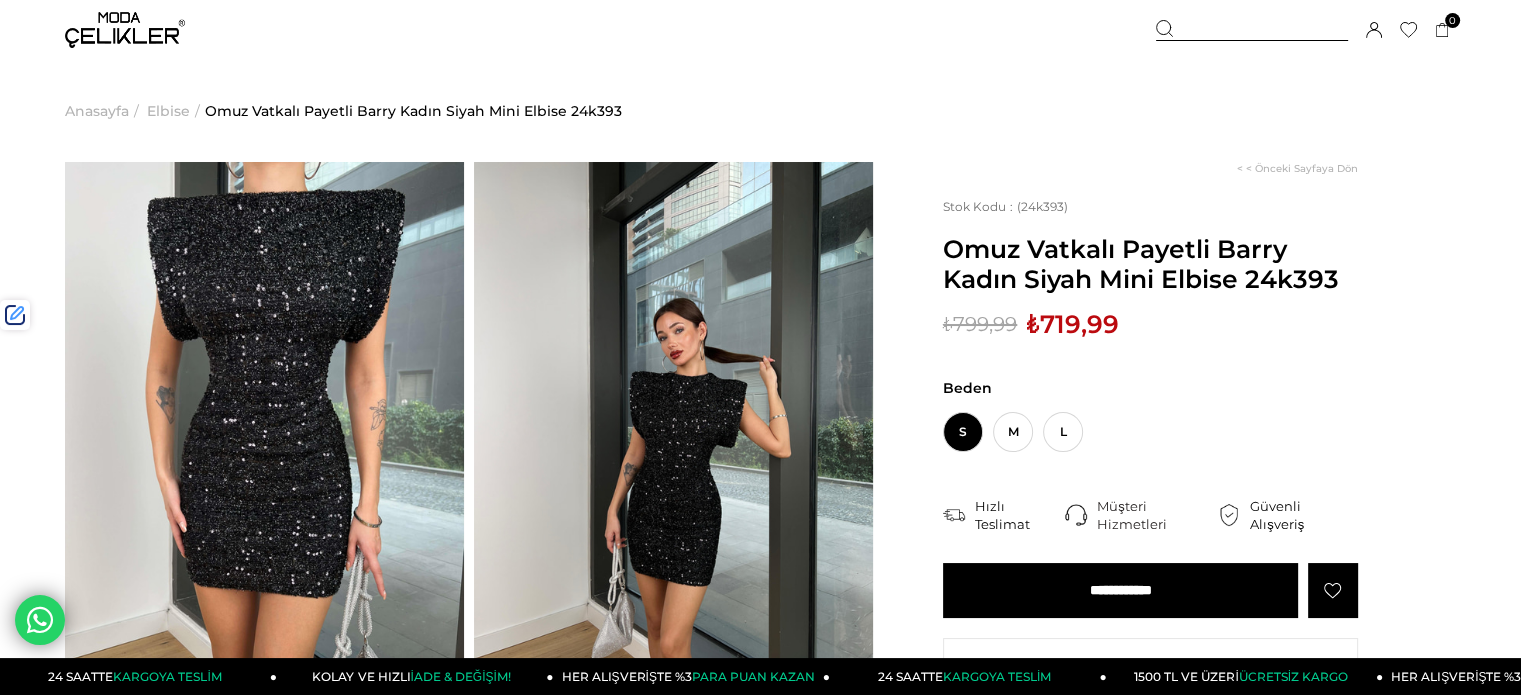 copy on "24k393" 